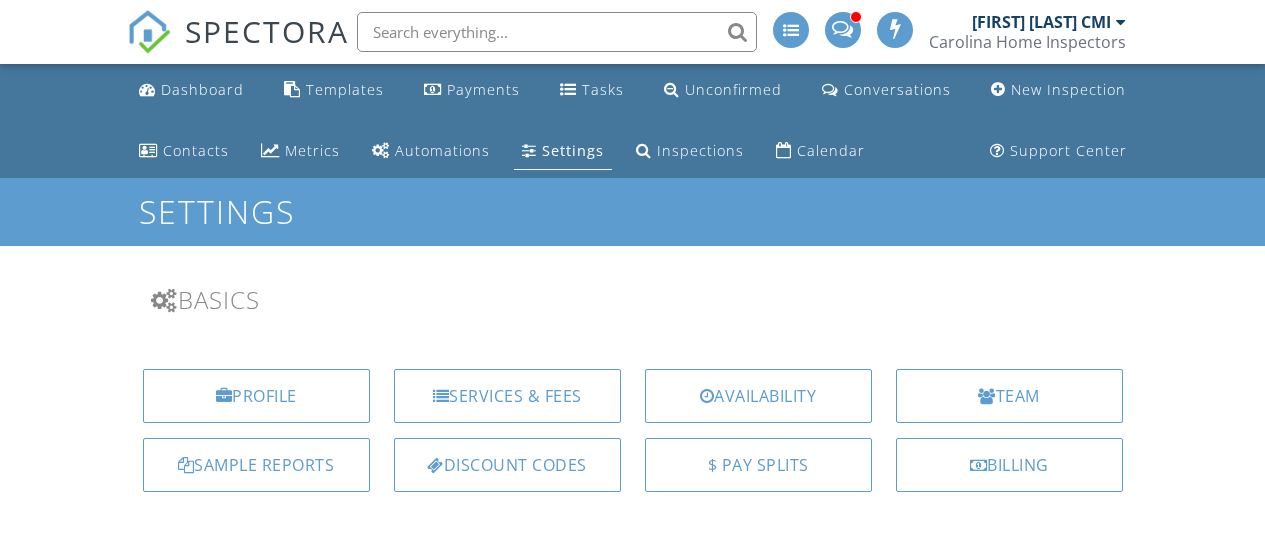 scroll, scrollTop: 0, scrollLeft: 0, axis: both 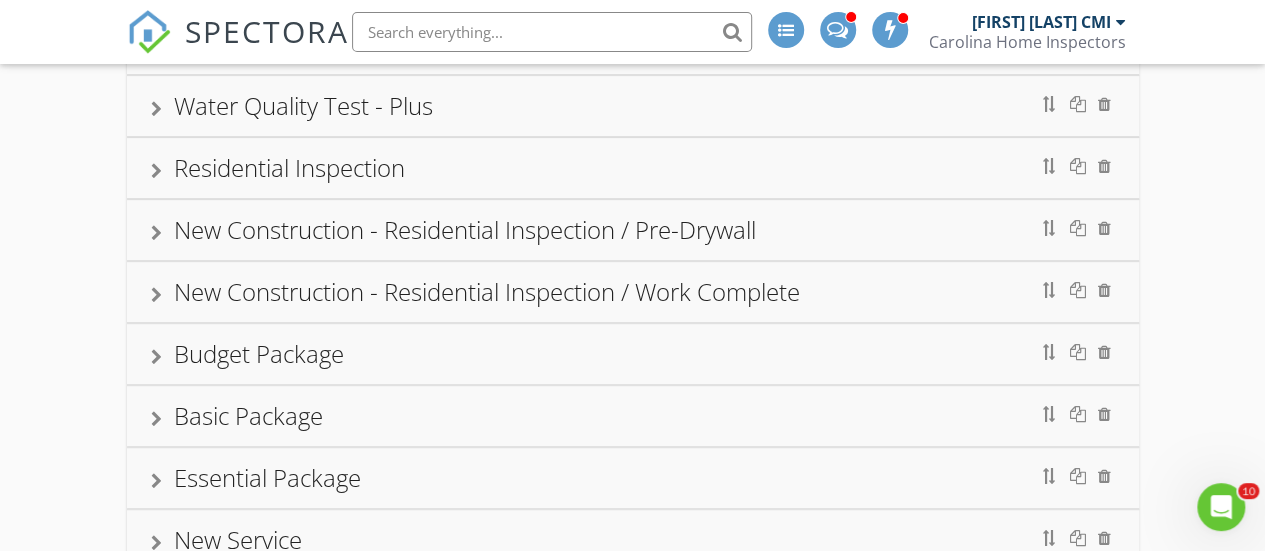 click at bounding box center [156, 171] 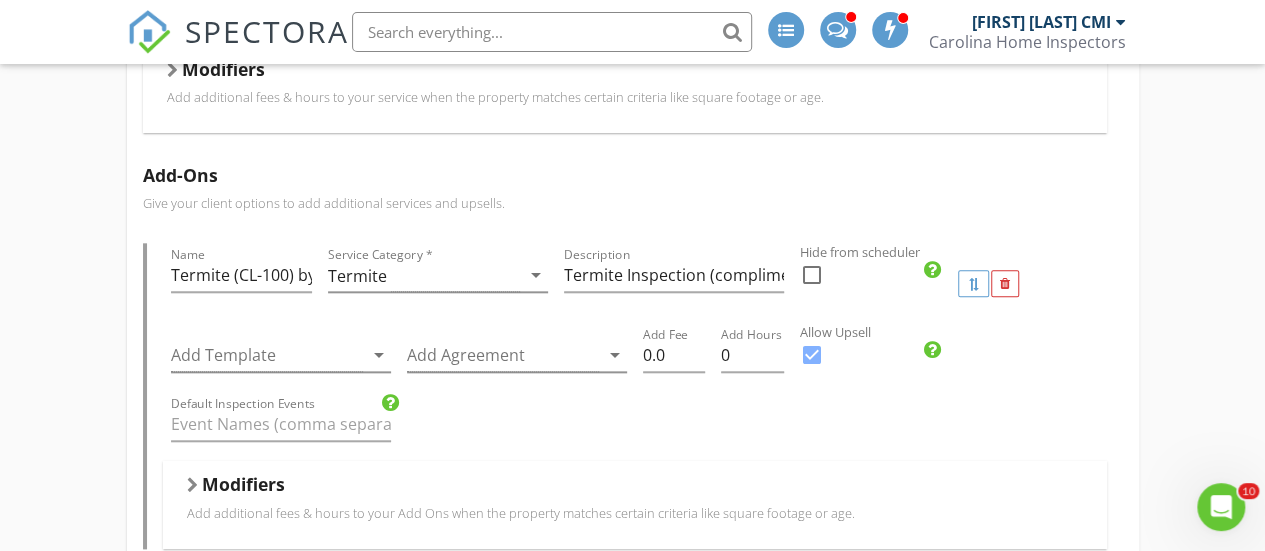 scroll, scrollTop: 977, scrollLeft: 0, axis: vertical 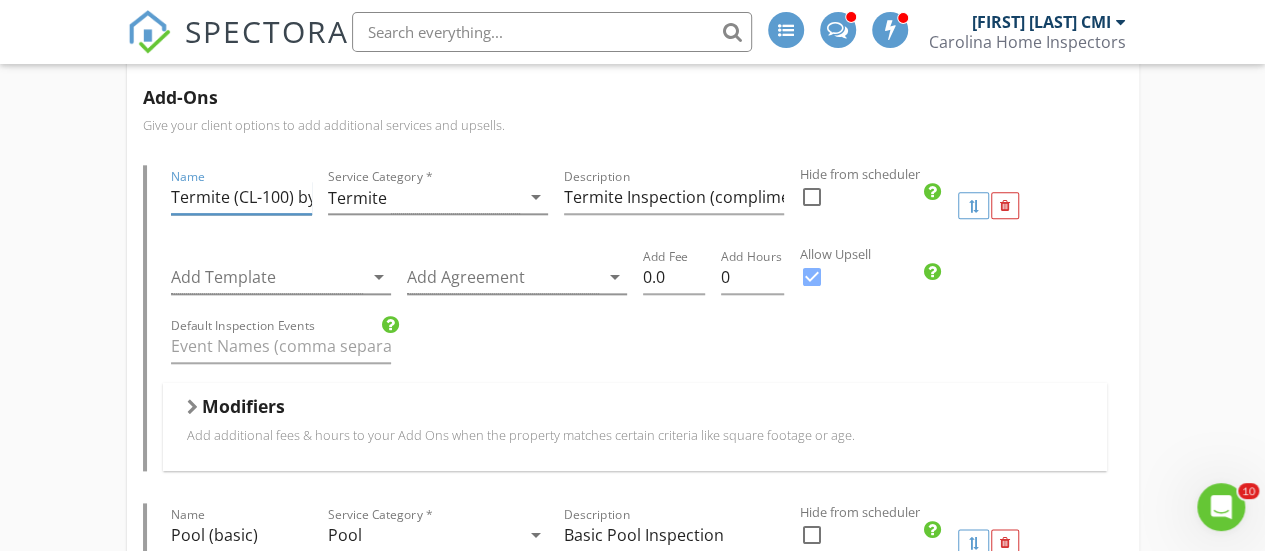 click on "Termite (CL-100) by Arrow Exterminators" at bounding box center (241, 197) 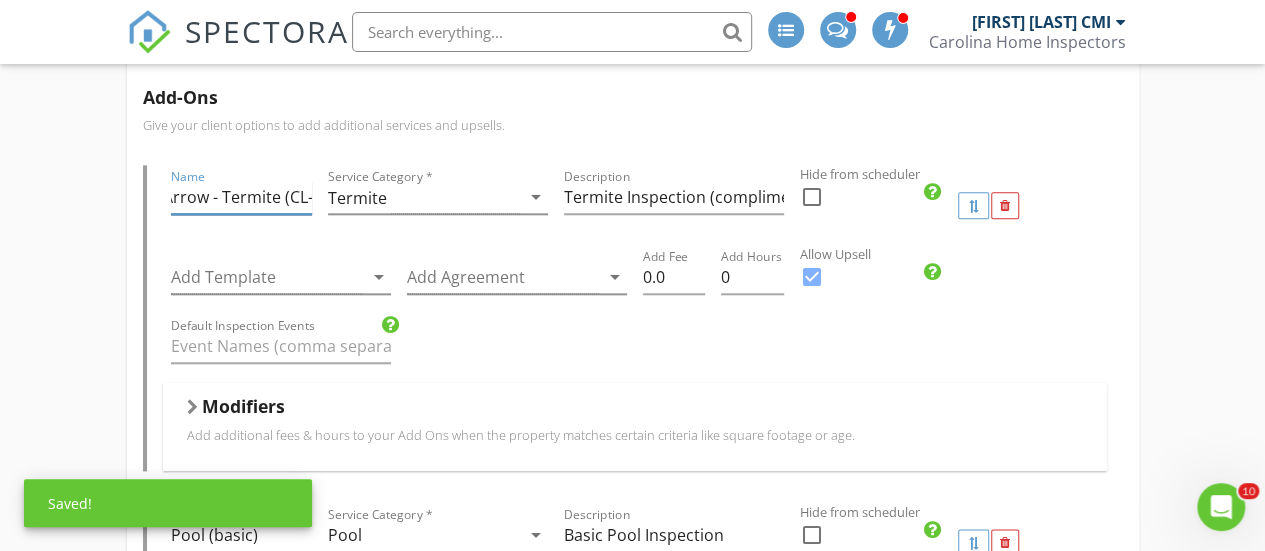 scroll, scrollTop: 0, scrollLeft: 0, axis: both 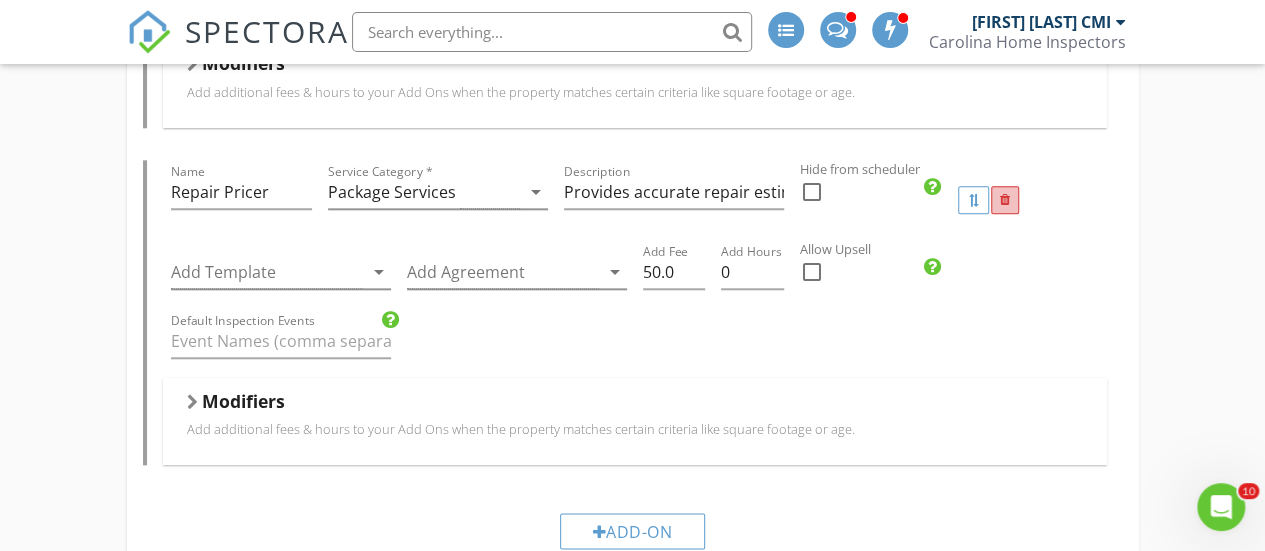 type on "Arrow - Termite (CL-100)" 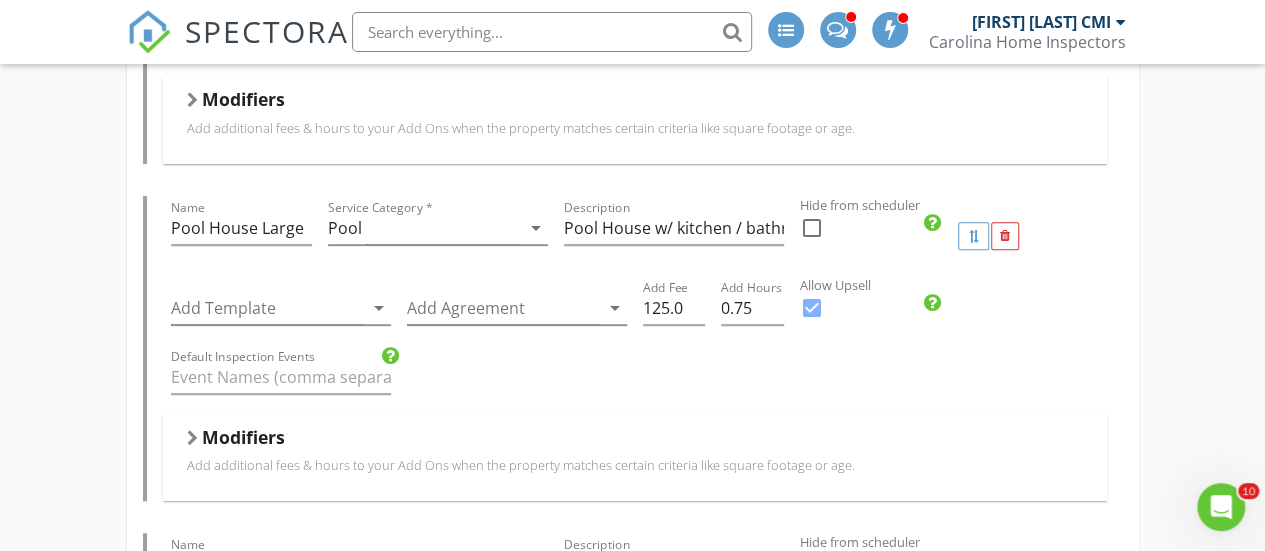 scroll, scrollTop: 4358, scrollLeft: 0, axis: vertical 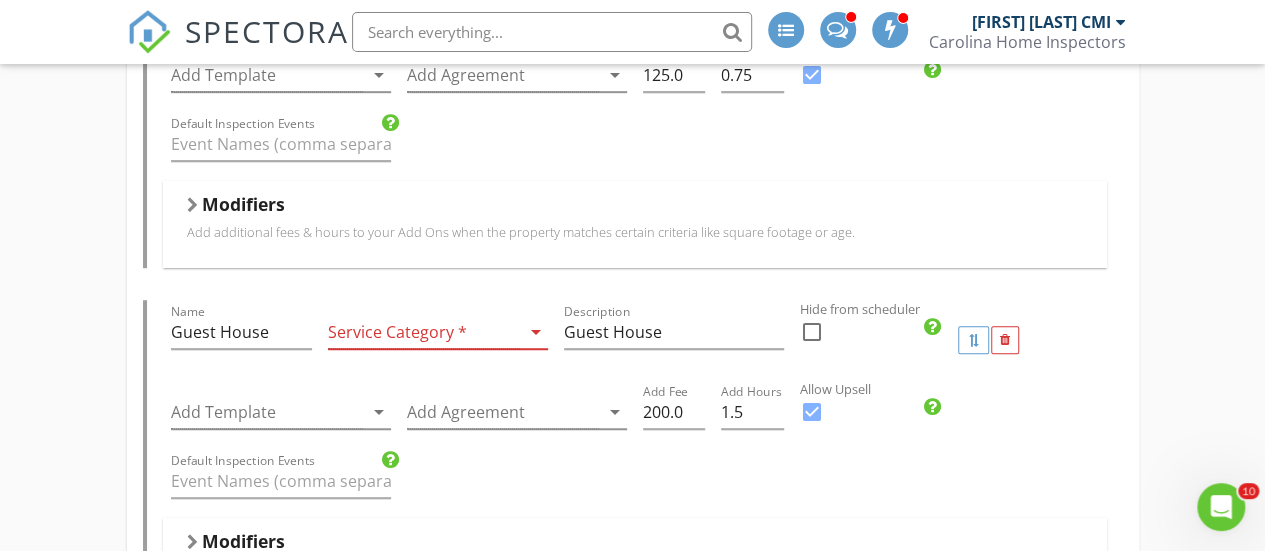 click on "arrow_drop_down" at bounding box center (536, 332) 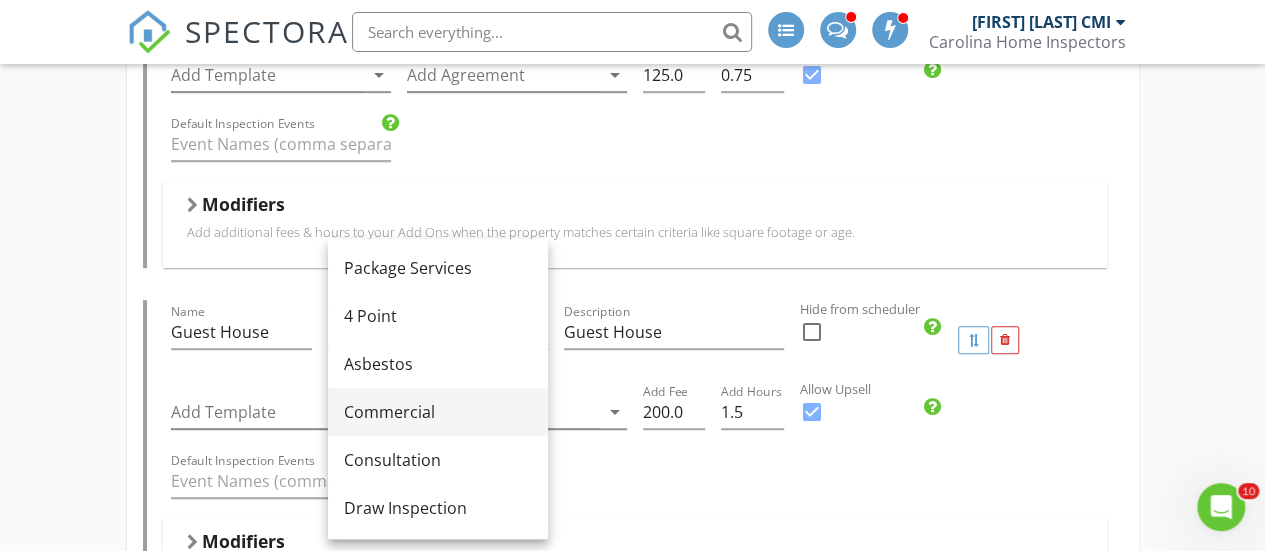 scroll, scrollTop: 0, scrollLeft: 0, axis: both 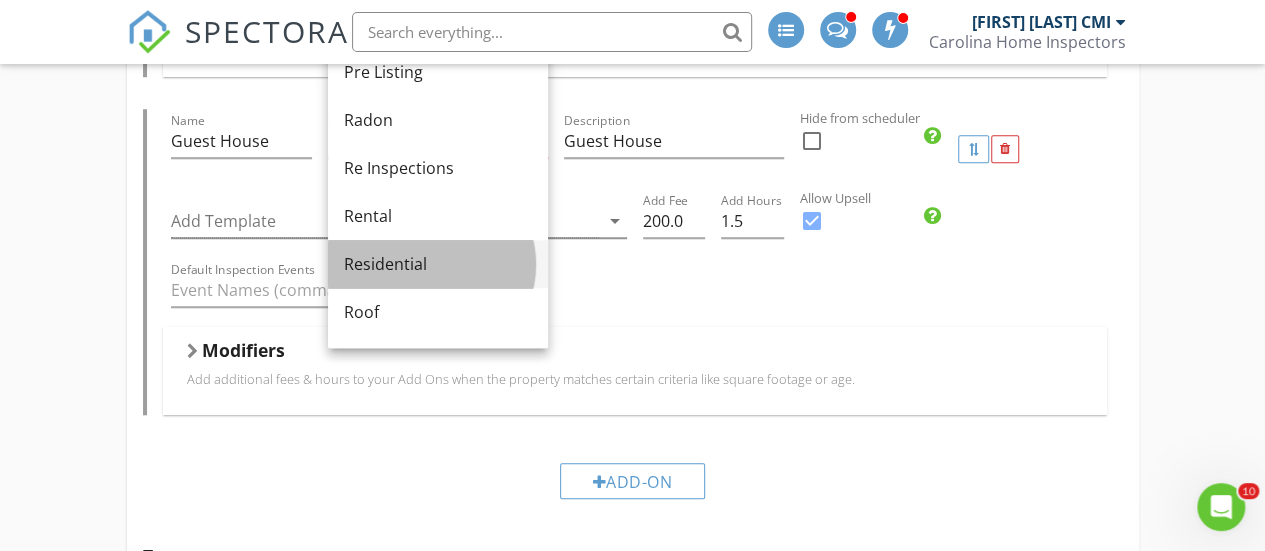 click on "Residential" at bounding box center [438, 264] 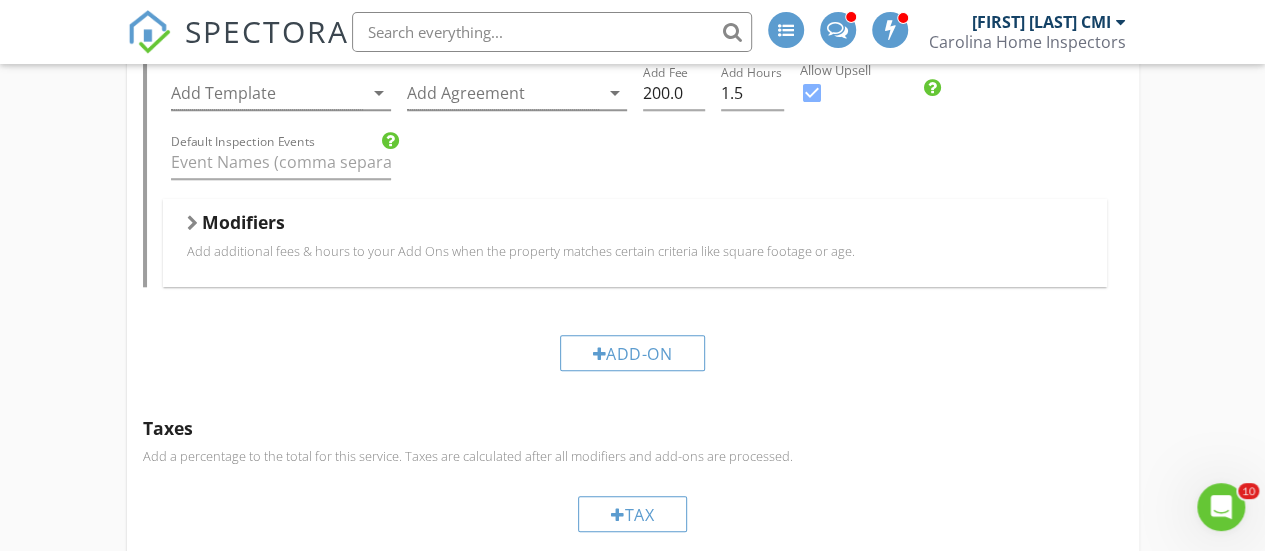 scroll, scrollTop: 4674, scrollLeft: 0, axis: vertical 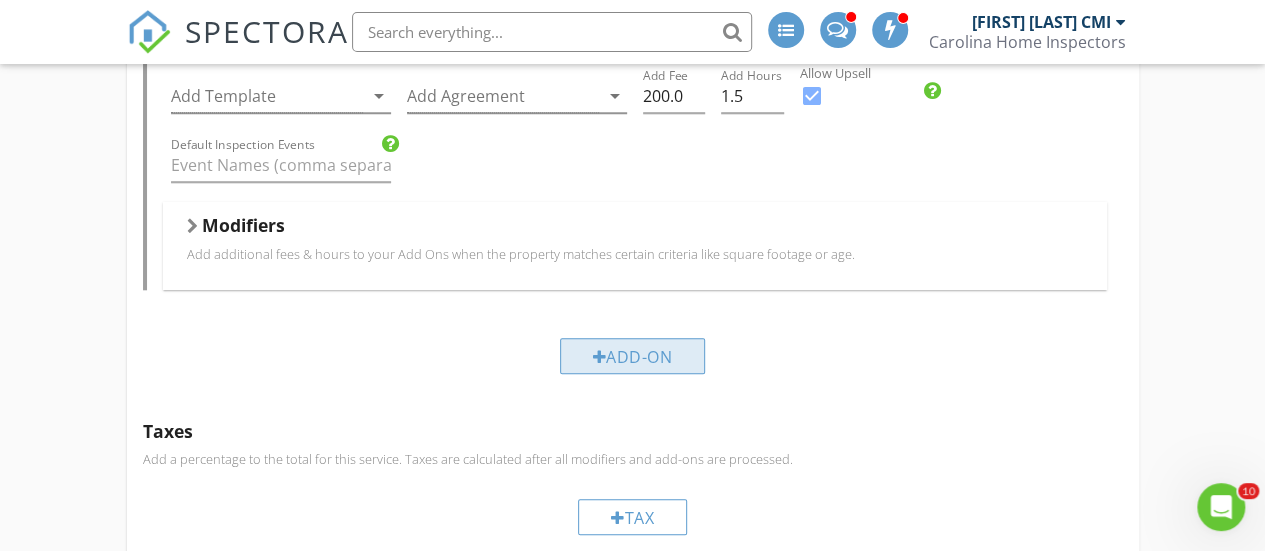 click on "Add-On" at bounding box center (633, 356) 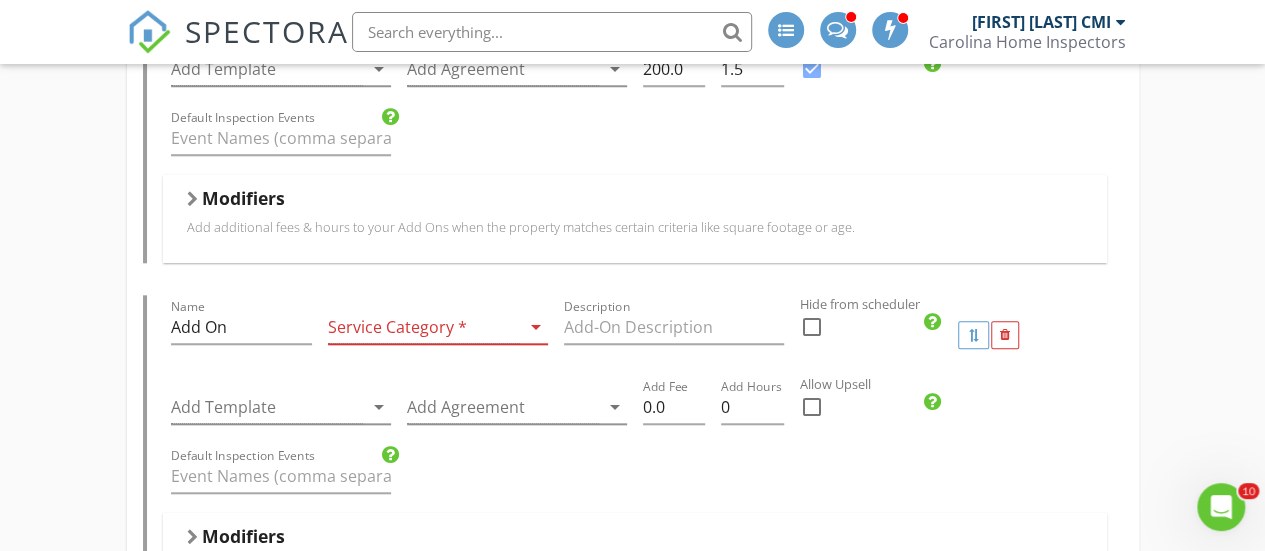 scroll, scrollTop: 4700, scrollLeft: 0, axis: vertical 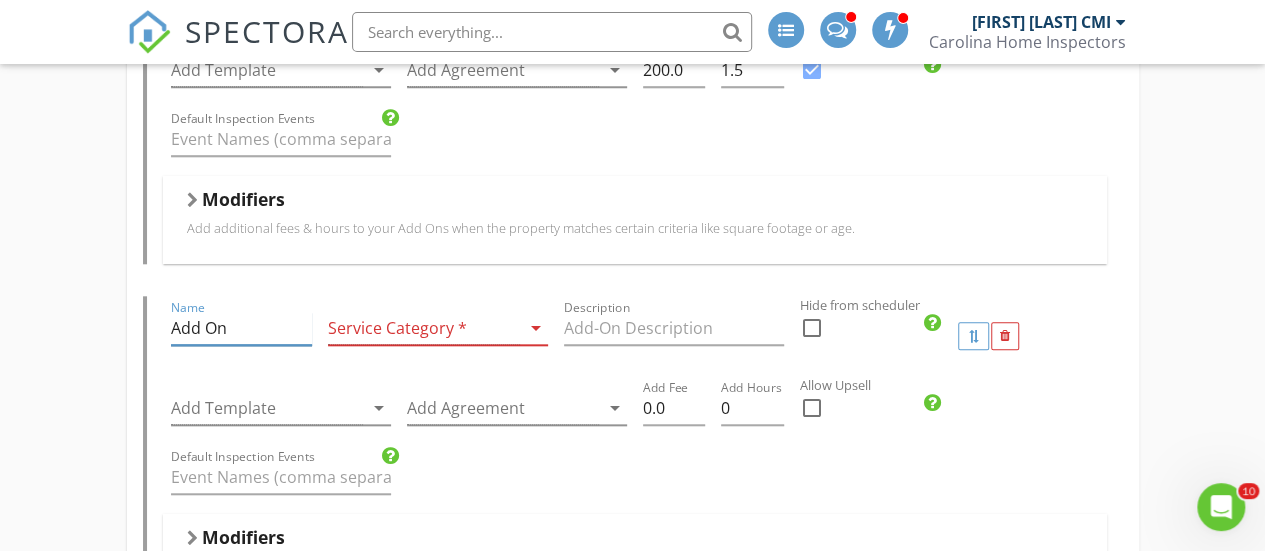 click on "Add On" at bounding box center [241, 328] 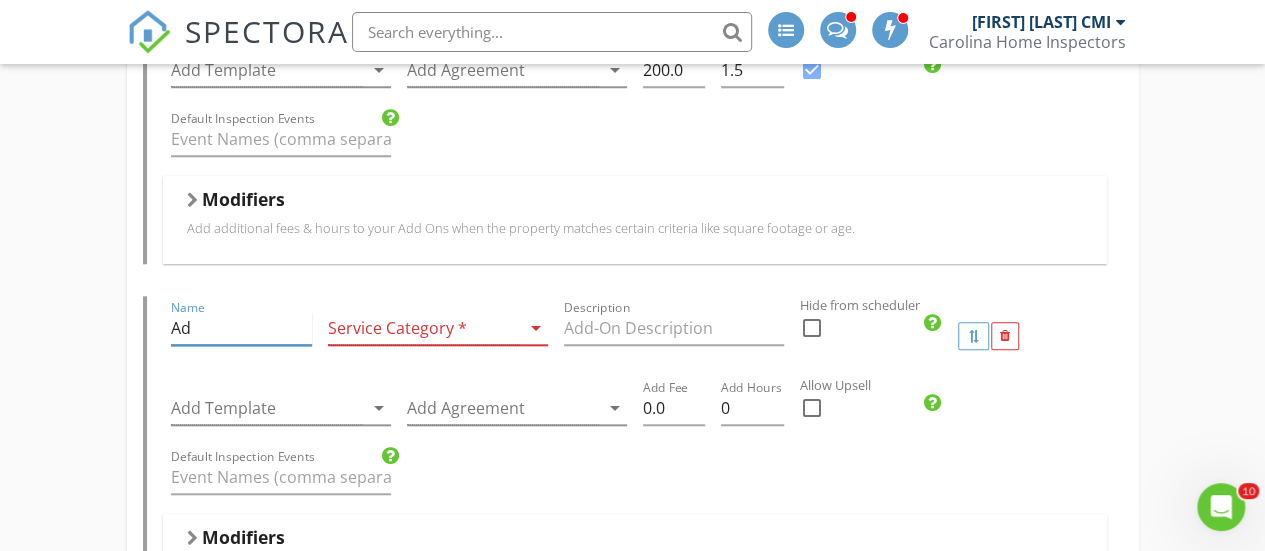type on "A" 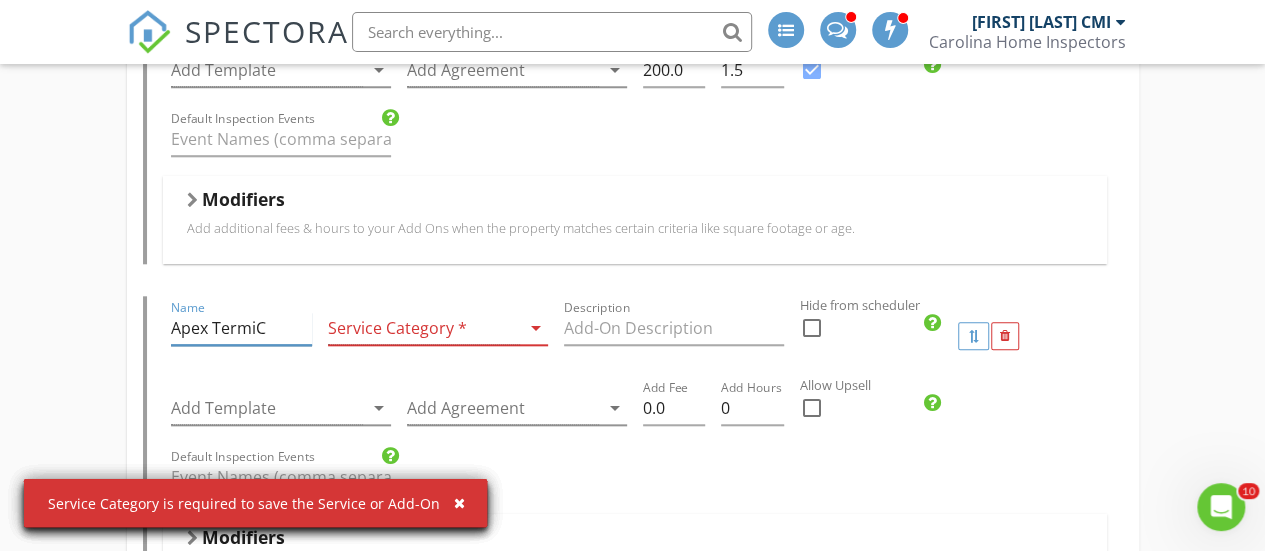 click on "Apex TermiC" at bounding box center [241, 328] 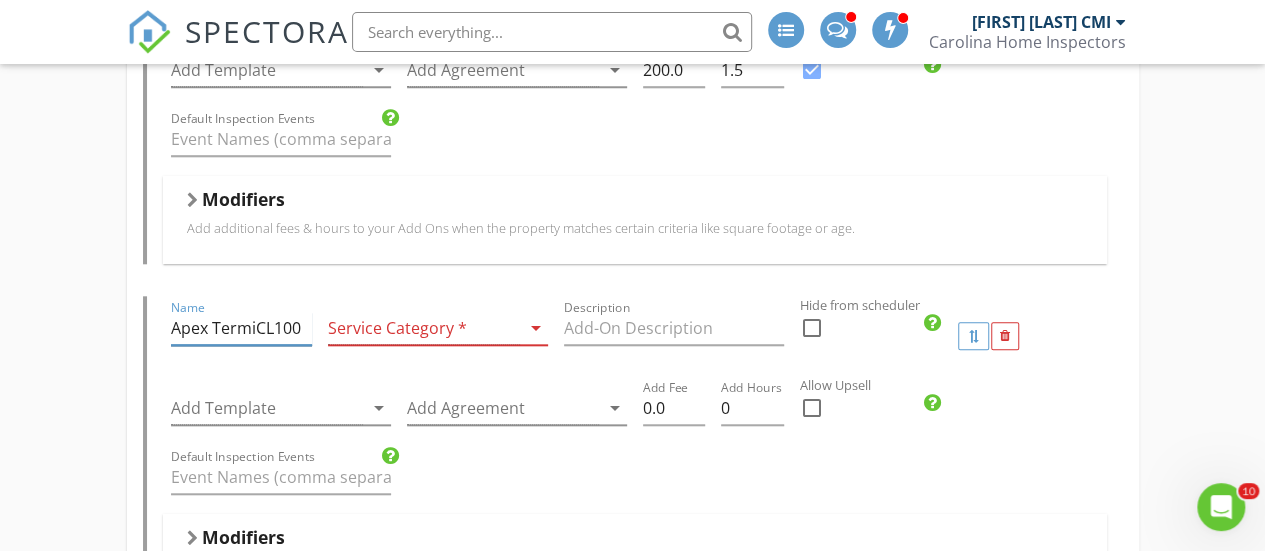click on "Apex TermiCL100" at bounding box center (241, 328) 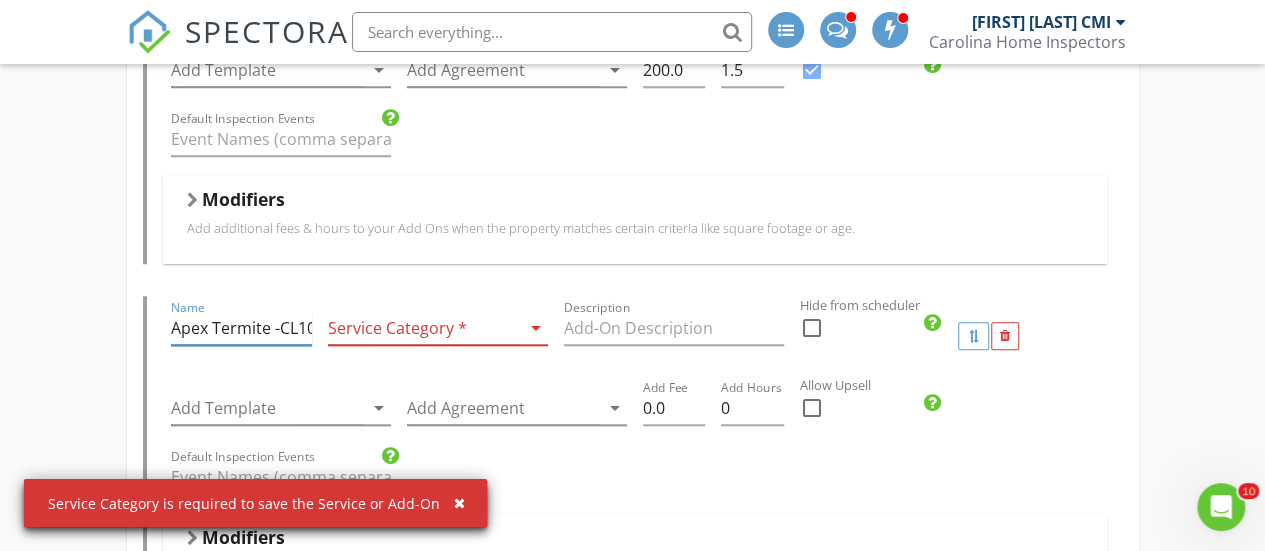 type on "Apex Termite -CL100" 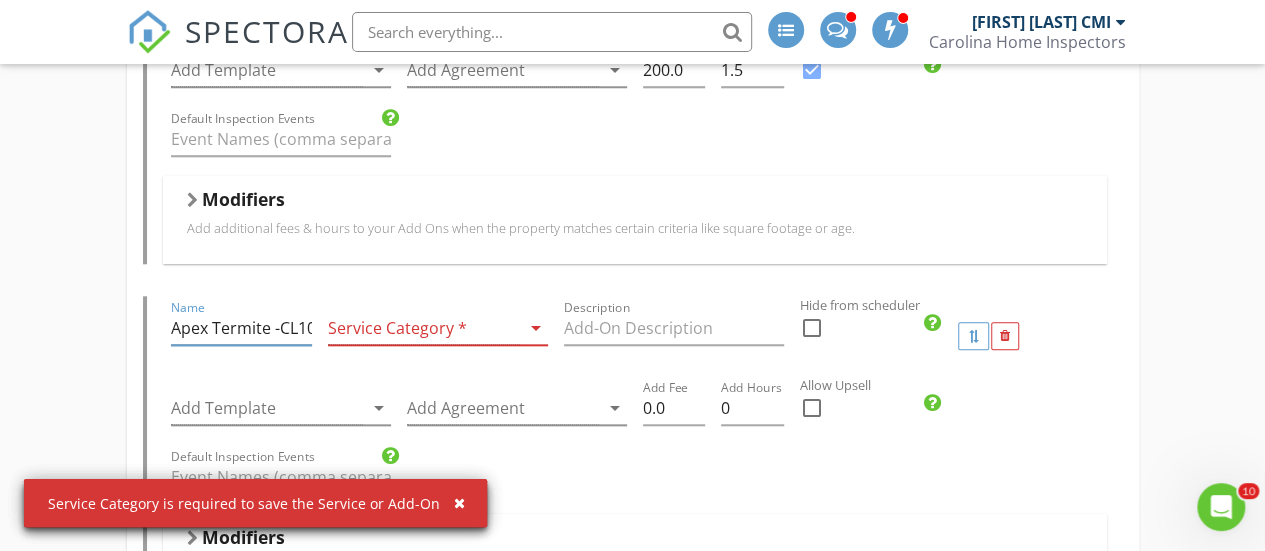 click on "arrow_drop_down" at bounding box center [536, 328] 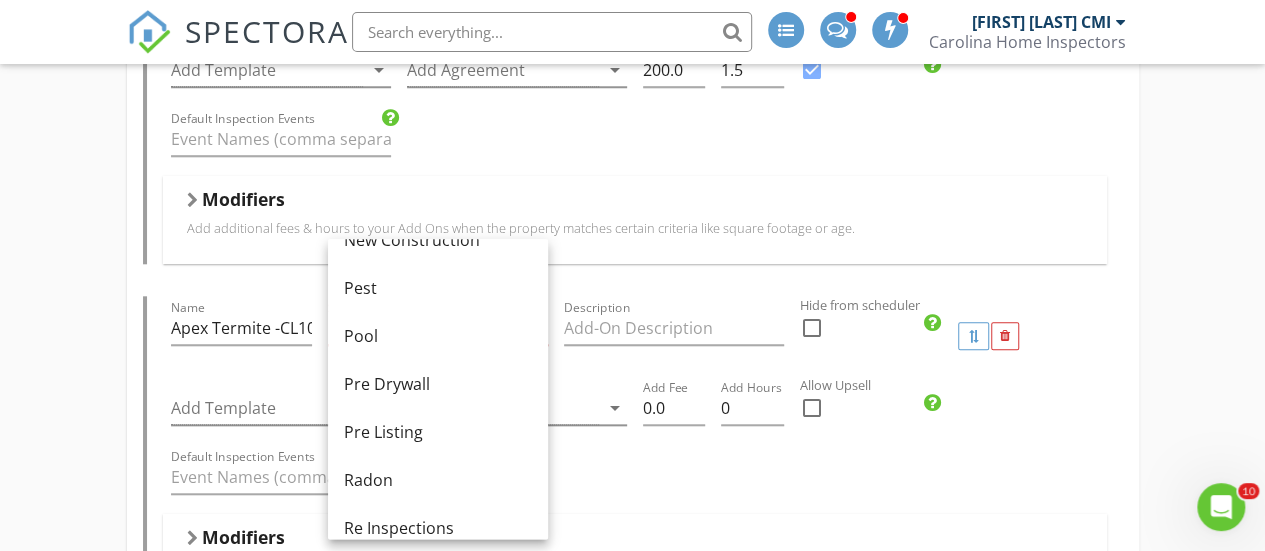 scroll, scrollTop: 656, scrollLeft: 0, axis: vertical 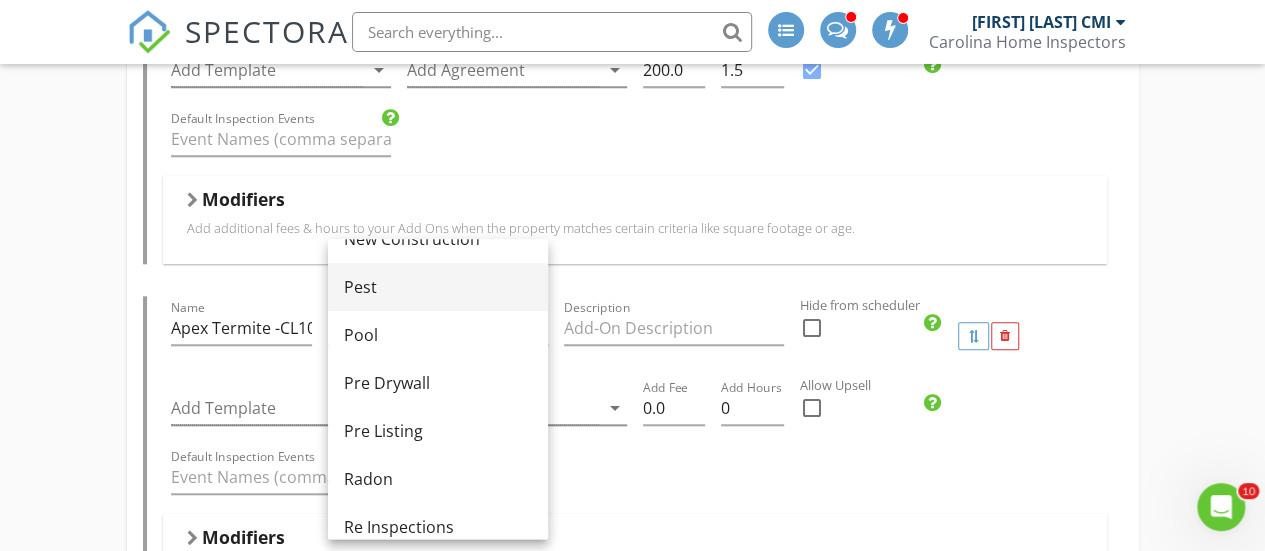 click on "Pest" at bounding box center [438, 287] 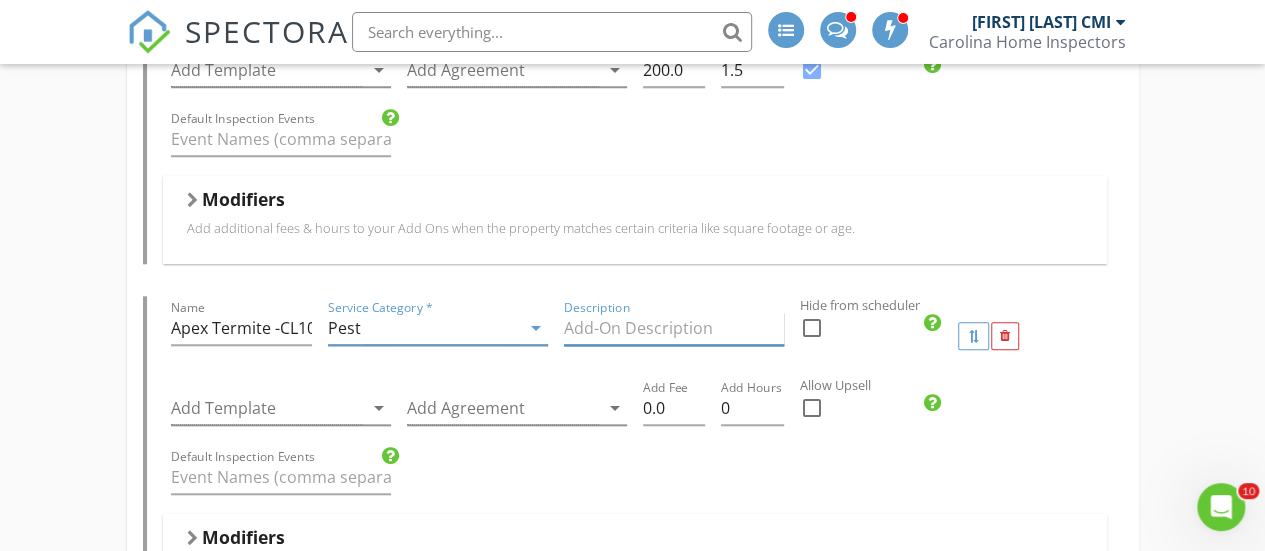 click at bounding box center (674, 328) 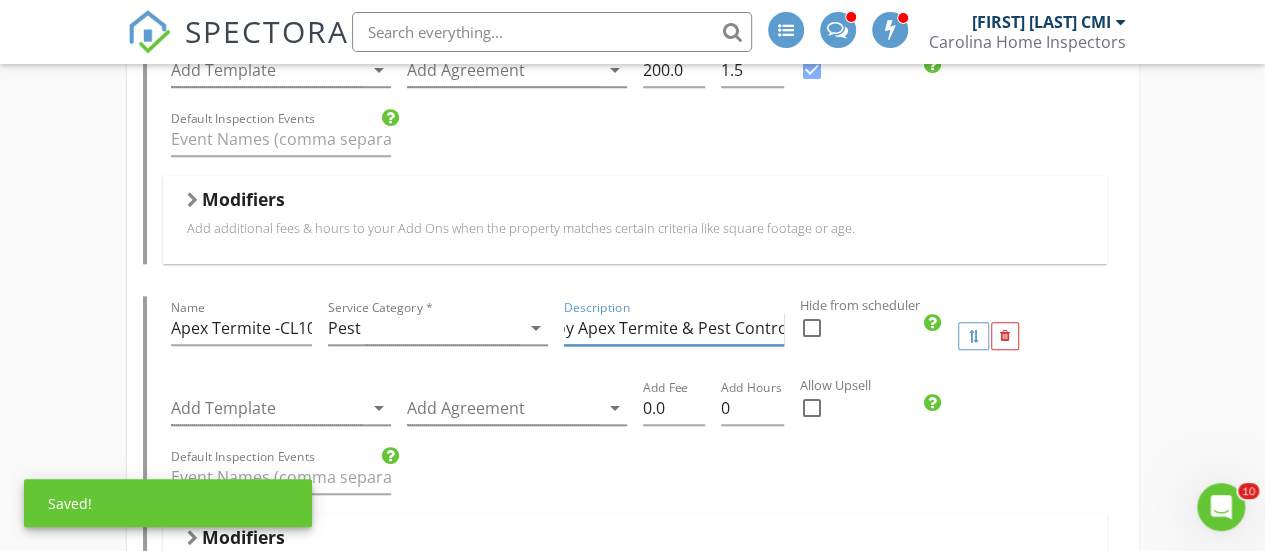 scroll, scrollTop: 0, scrollLeft: 178, axis: horizontal 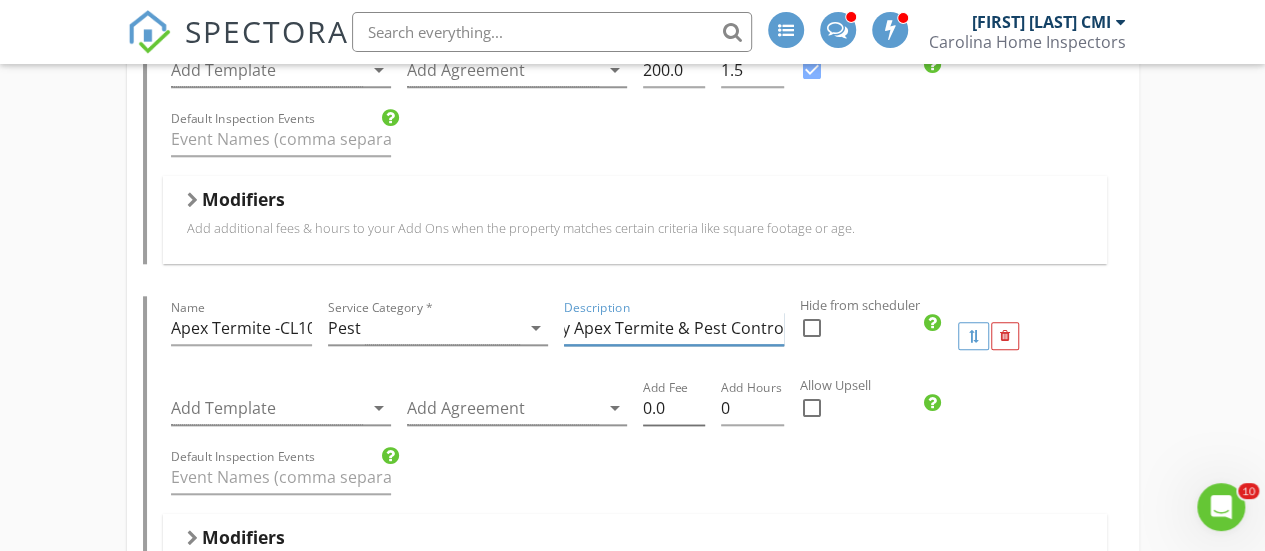 type on "CL100 - Termite letter by Apex Termite & Pest Control" 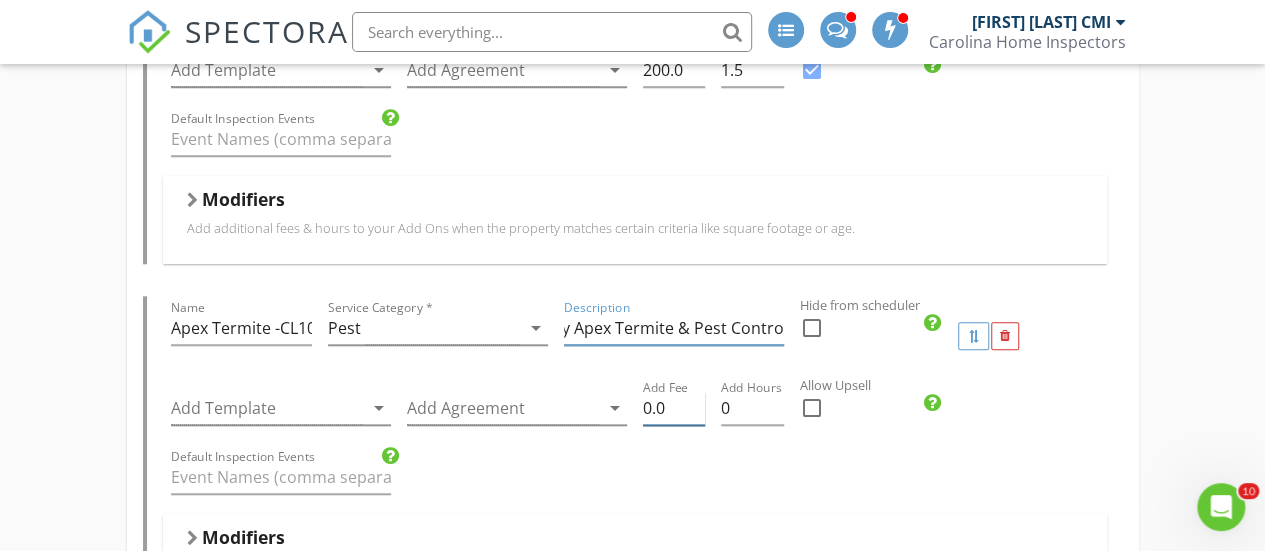 scroll, scrollTop: 0, scrollLeft: 0, axis: both 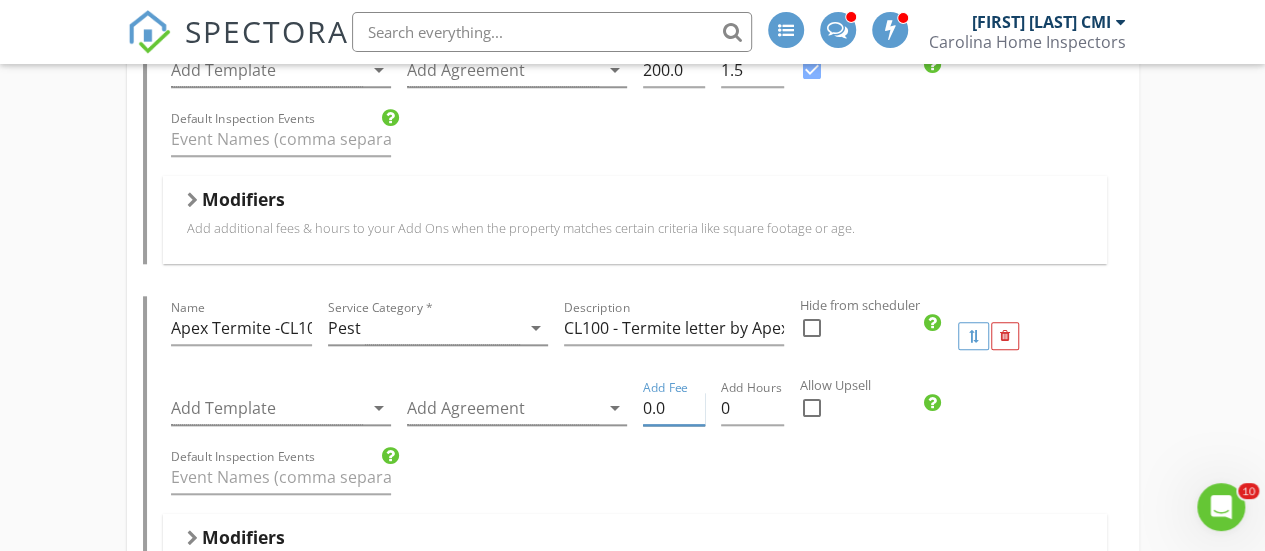click on "0.0" at bounding box center [674, 408] 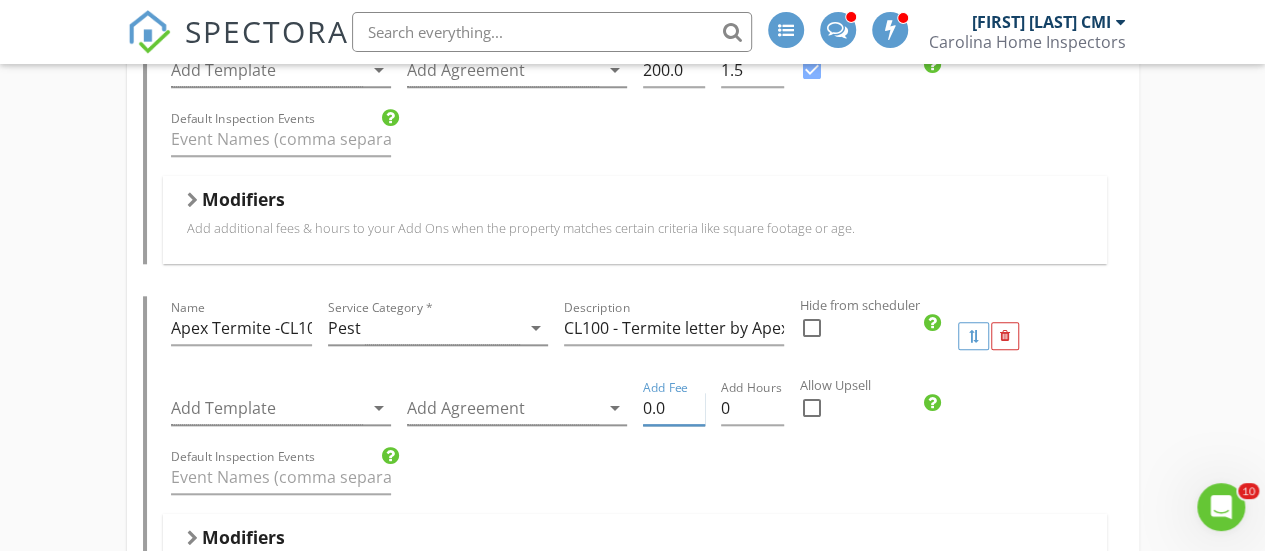 type on "0" 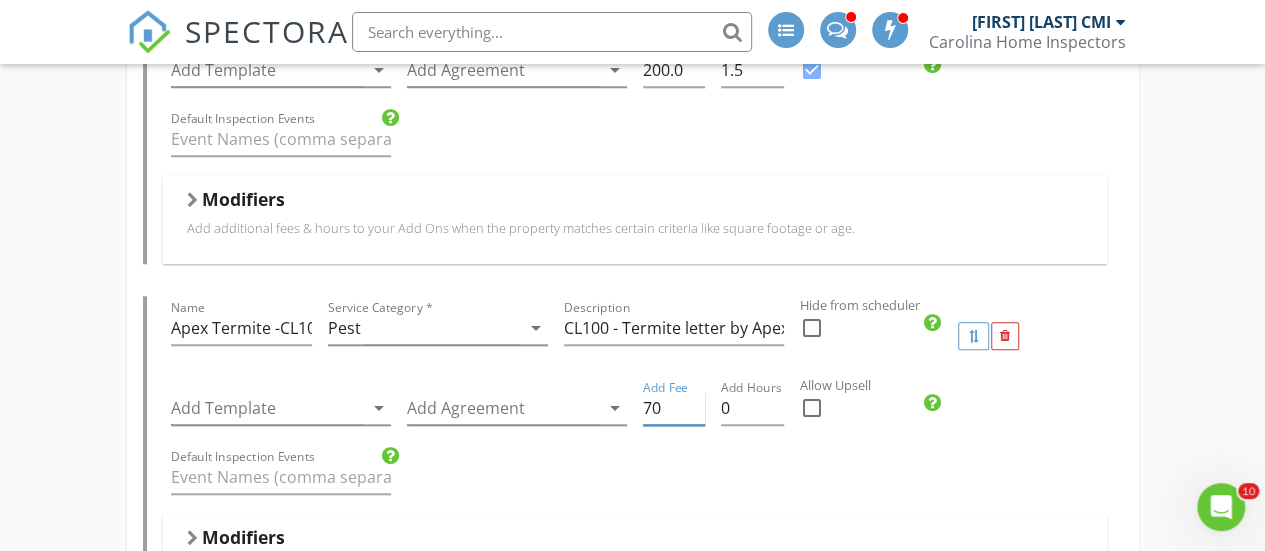 type on "70" 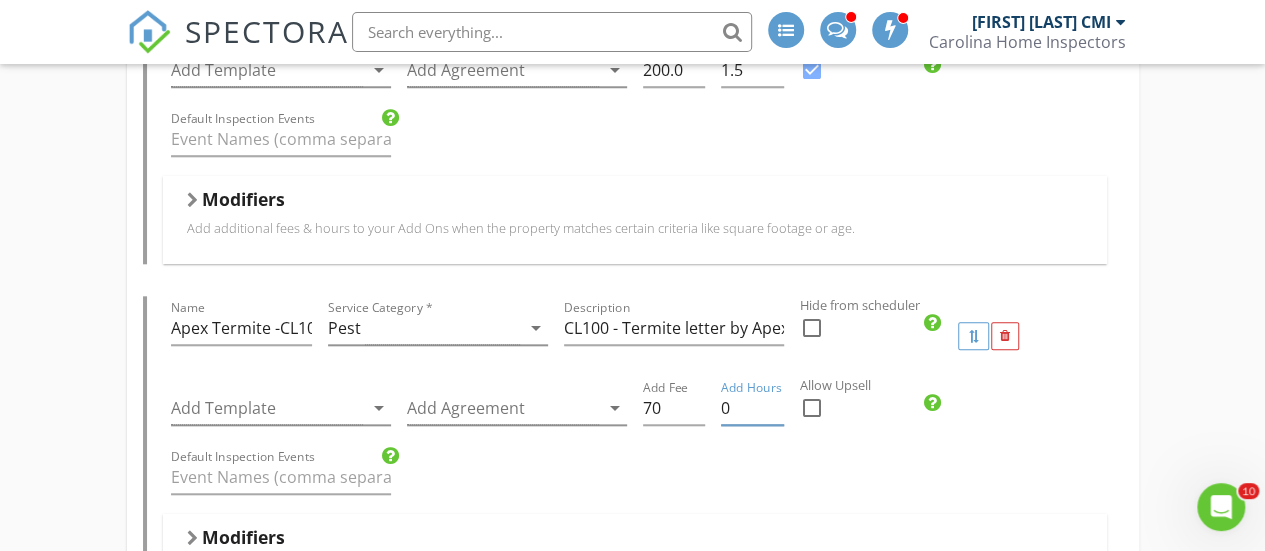 click at bounding box center (812, 408) 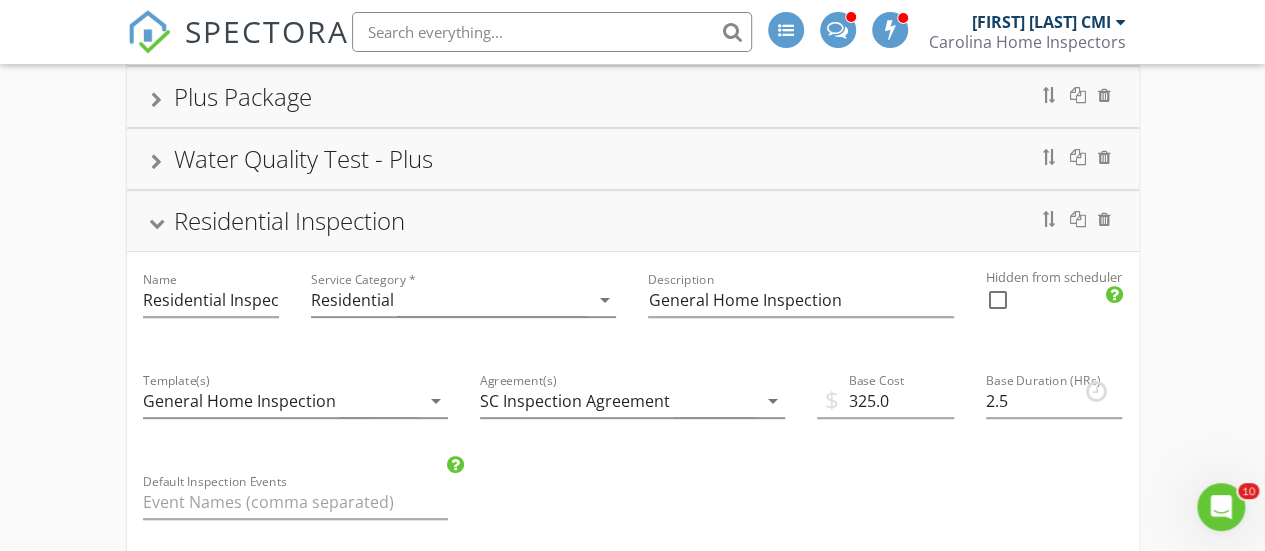 scroll, scrollTop: 256, scrollLeft: 0, axis: vertical 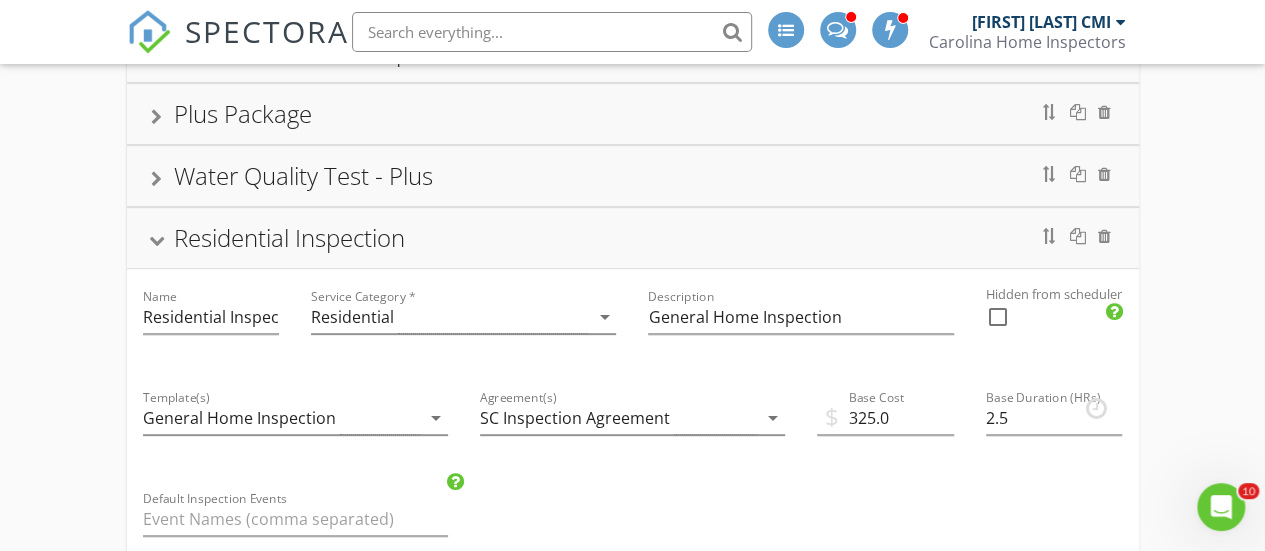 click at bounding box center [156, 240] 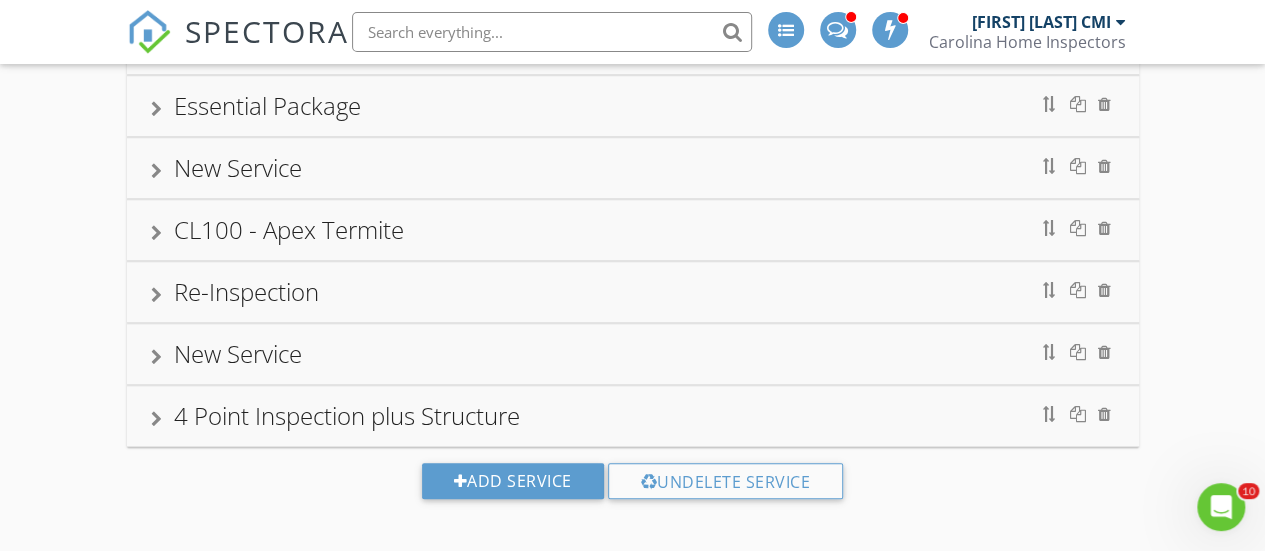 scroll, scrollTop: 698, scrollLeft: 0, axis: vertical 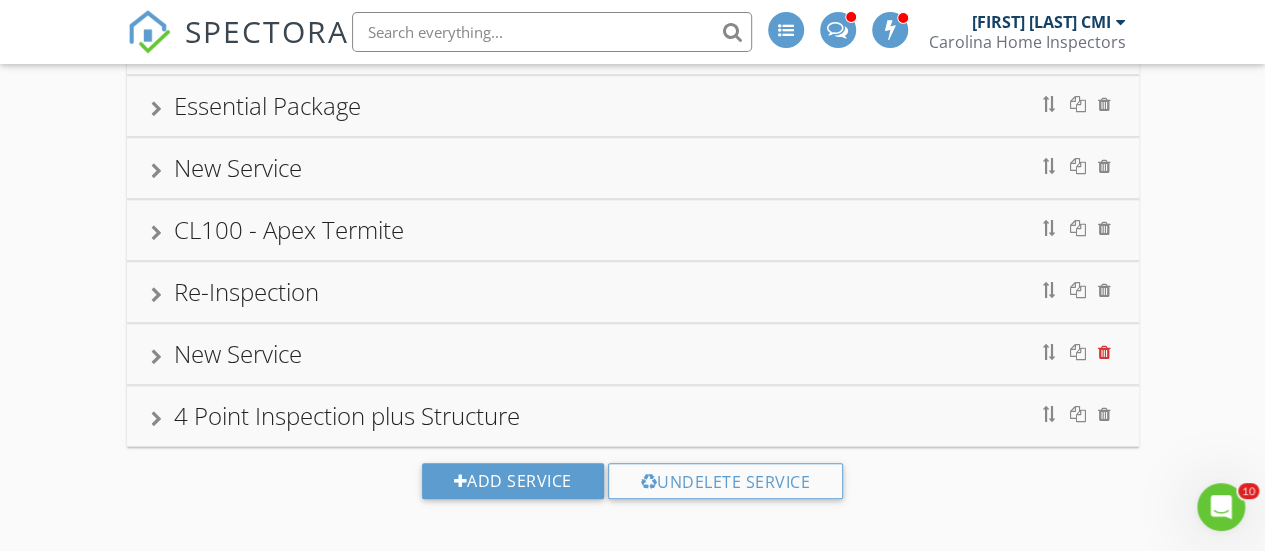 click at bounding box center [1104, 352] 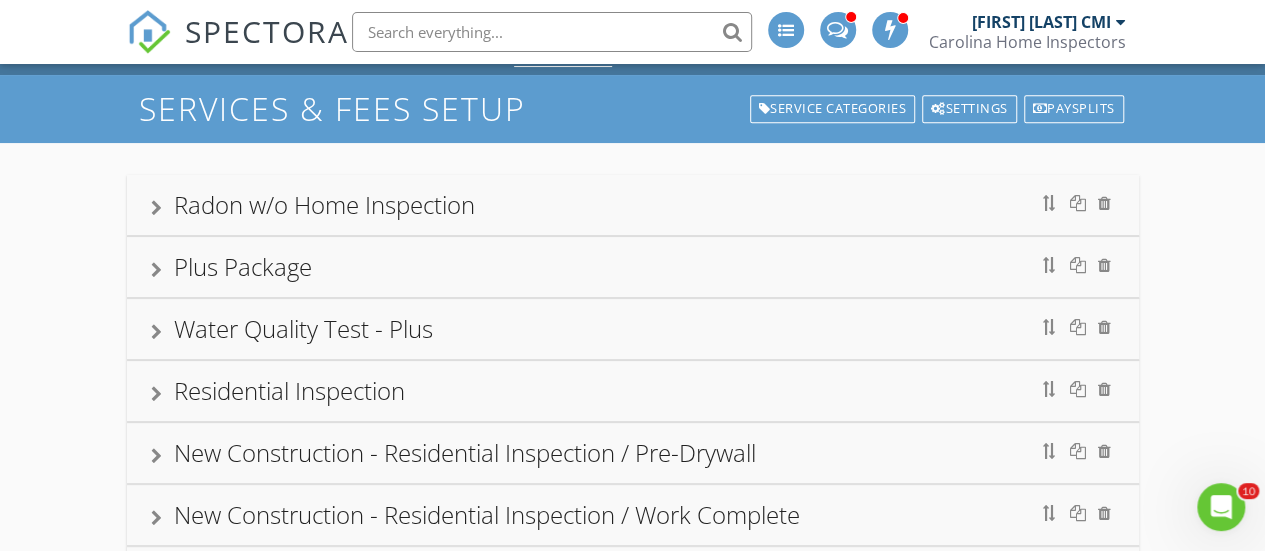scroll, scrollTop: 0, scrollLeft: 0, axis: both 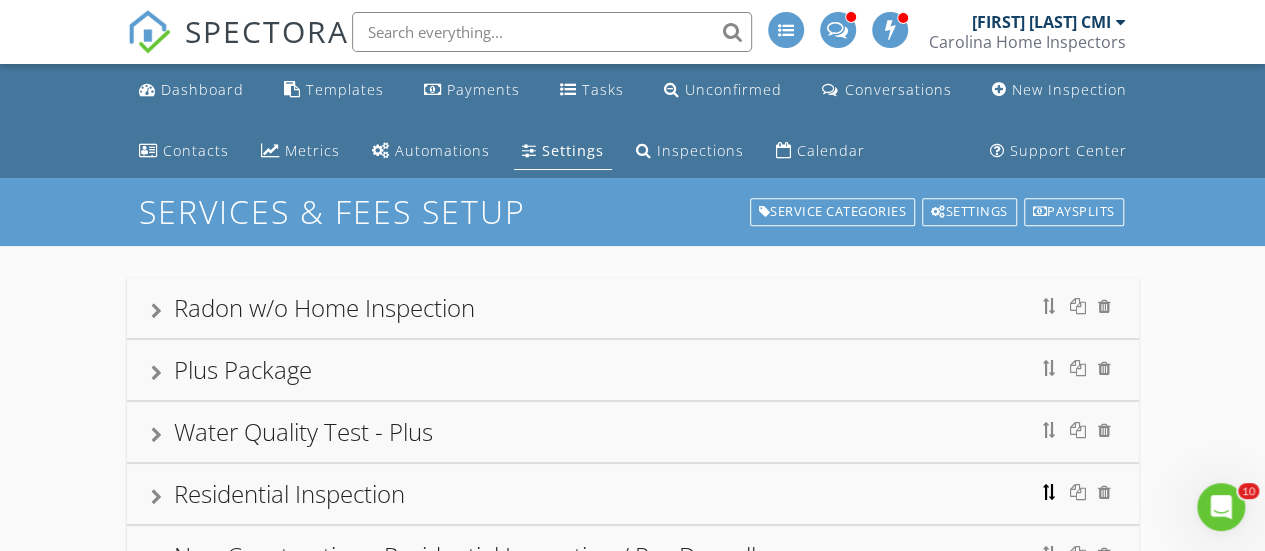 type 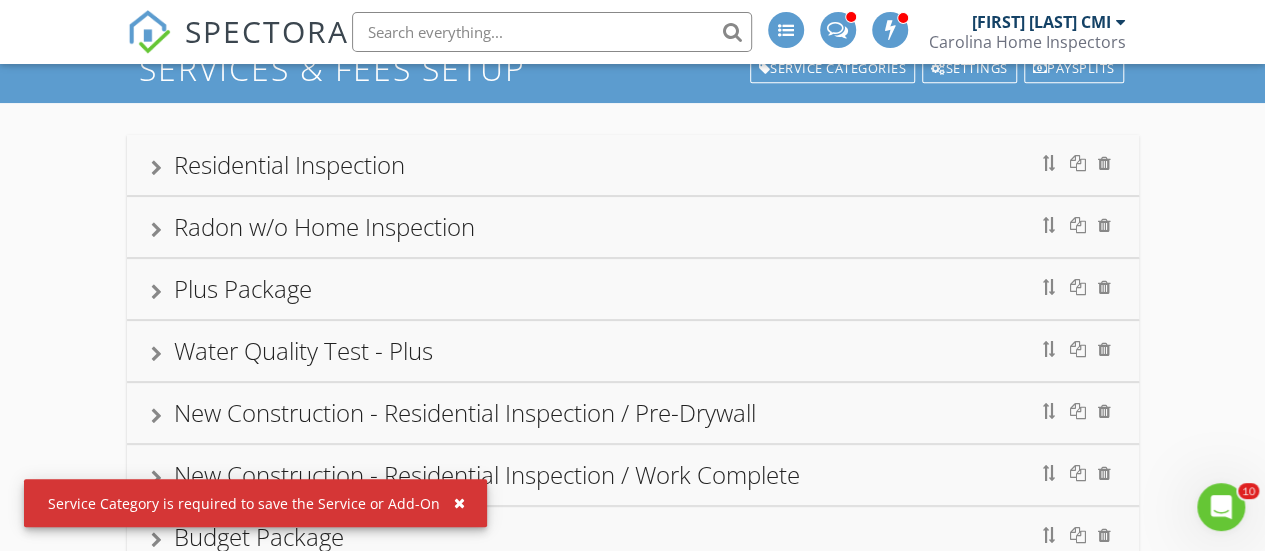 scroll, scrollTop: 110, scrollLeft: 0, axis: vertical 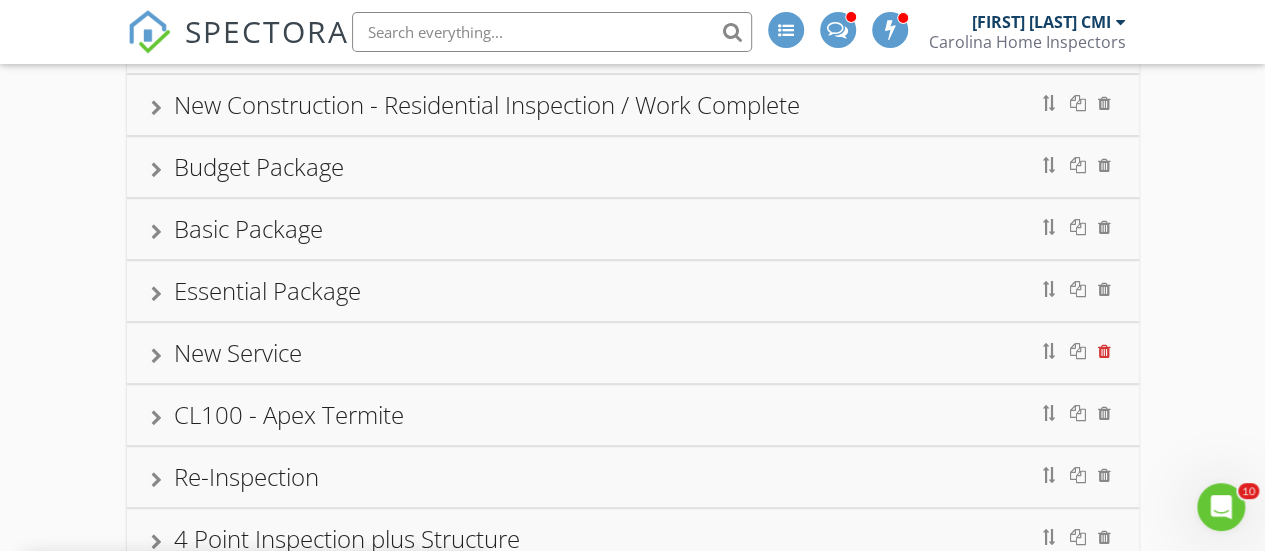 click at bounding box center (1104, 351) 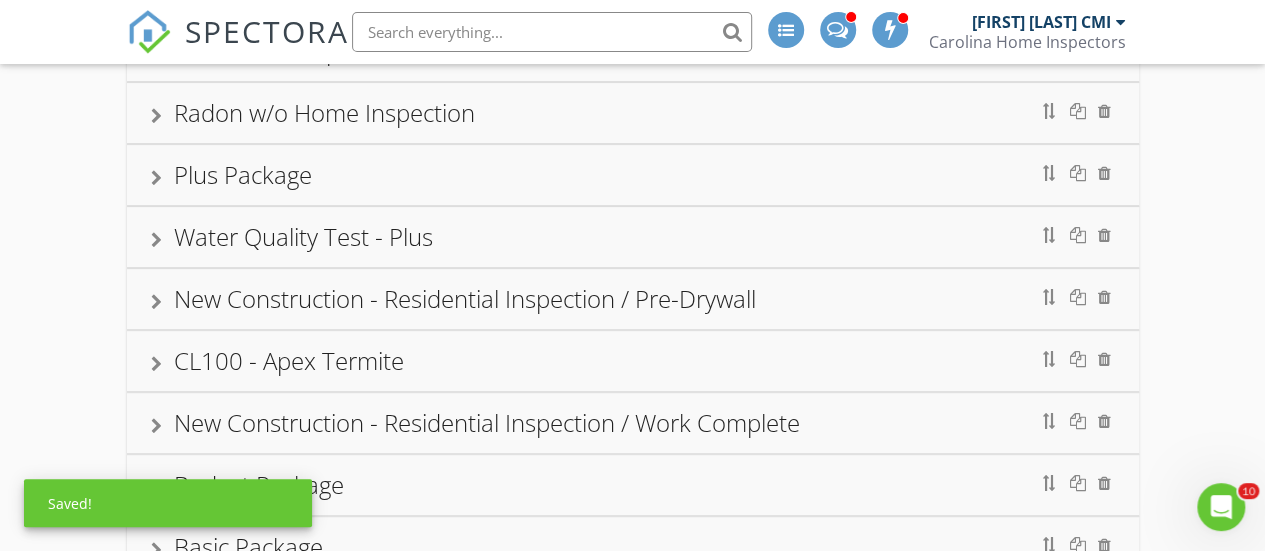 scroll, scrollTop: 222, scrollLeft: 0, axis: vertical 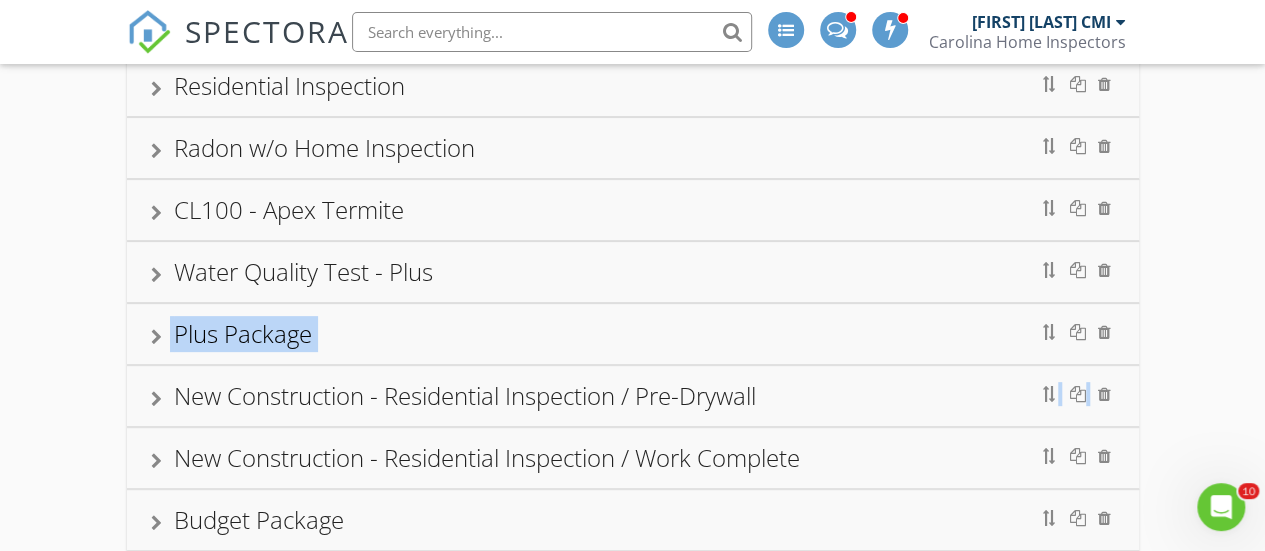 drag, startPoint x: 154, startPoint y: 391, endPoint x: 154, endPoint y: 339, distance: 52 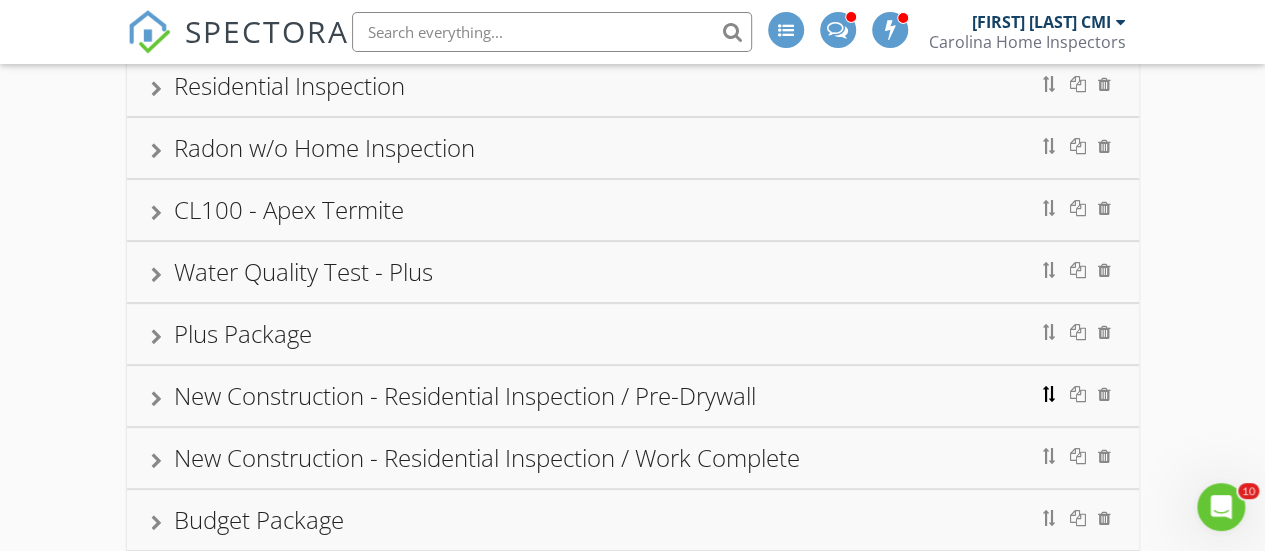 click at bounding box center (1050, 394) 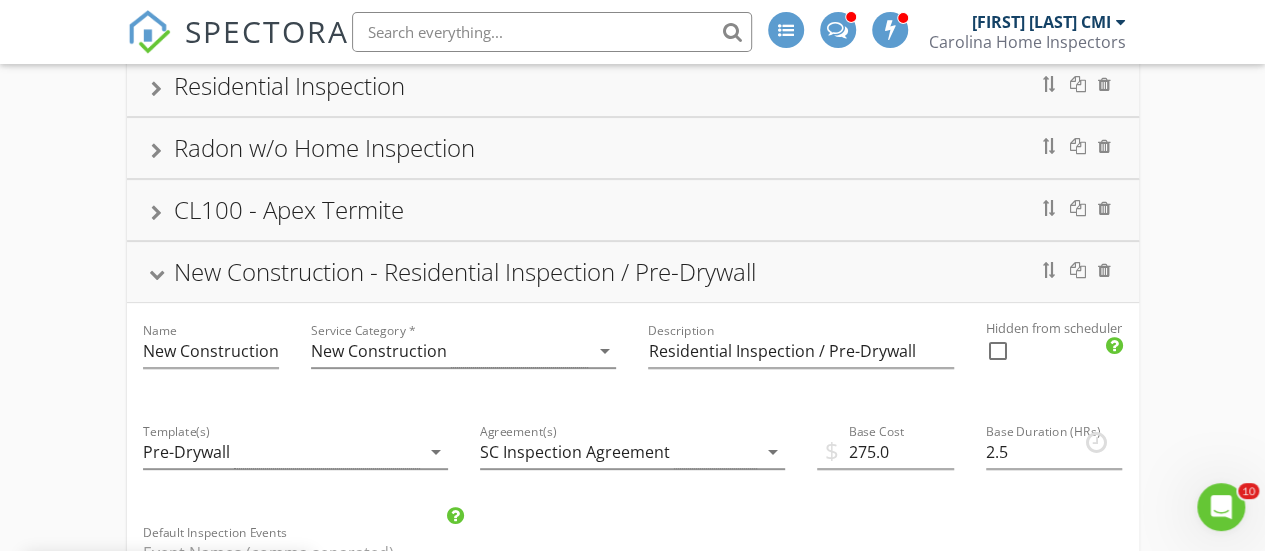 click at bounding box center (156, 274) 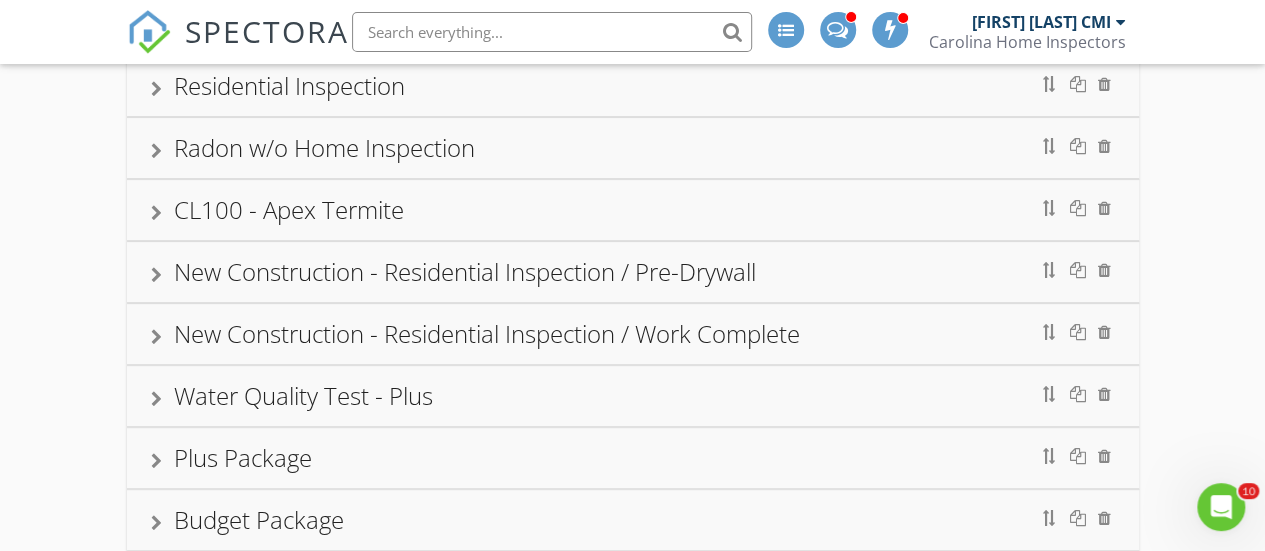 click at bounding box center [156, 275] 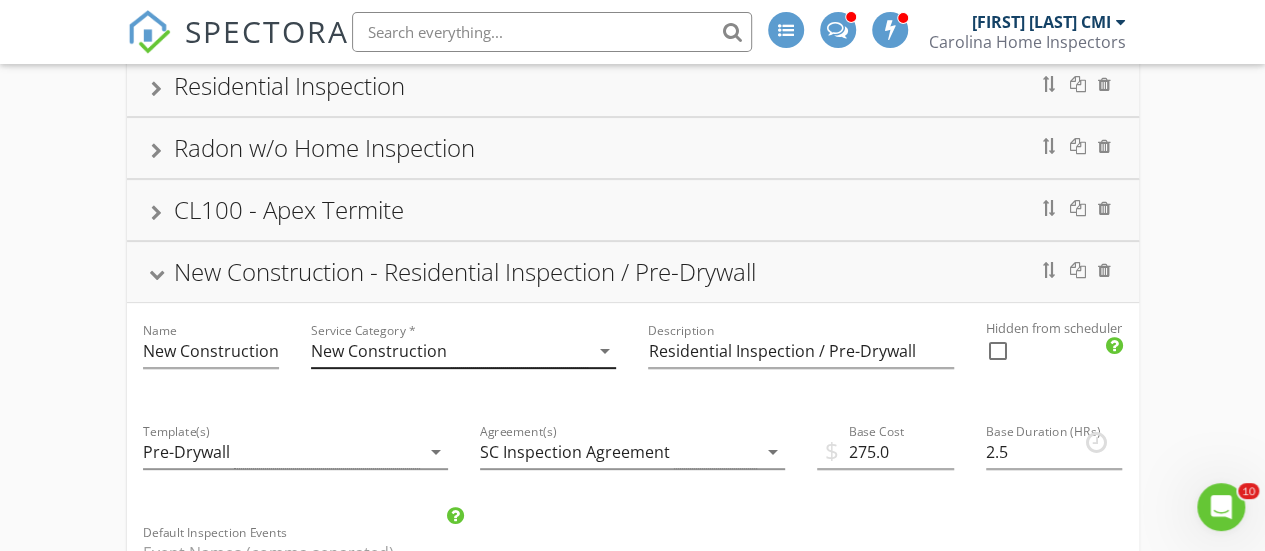 click on "New Construction" at bounding box center (449, 351) 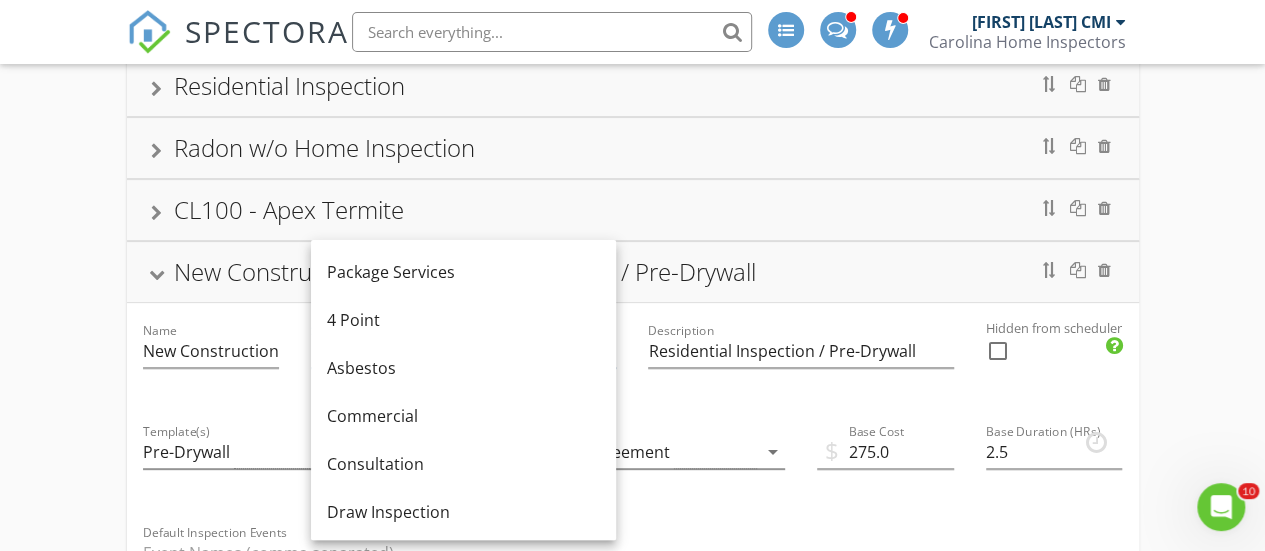 click on "New Construction - Residential Inspection / Pre-Drywall" at bounding box center [633, 272] 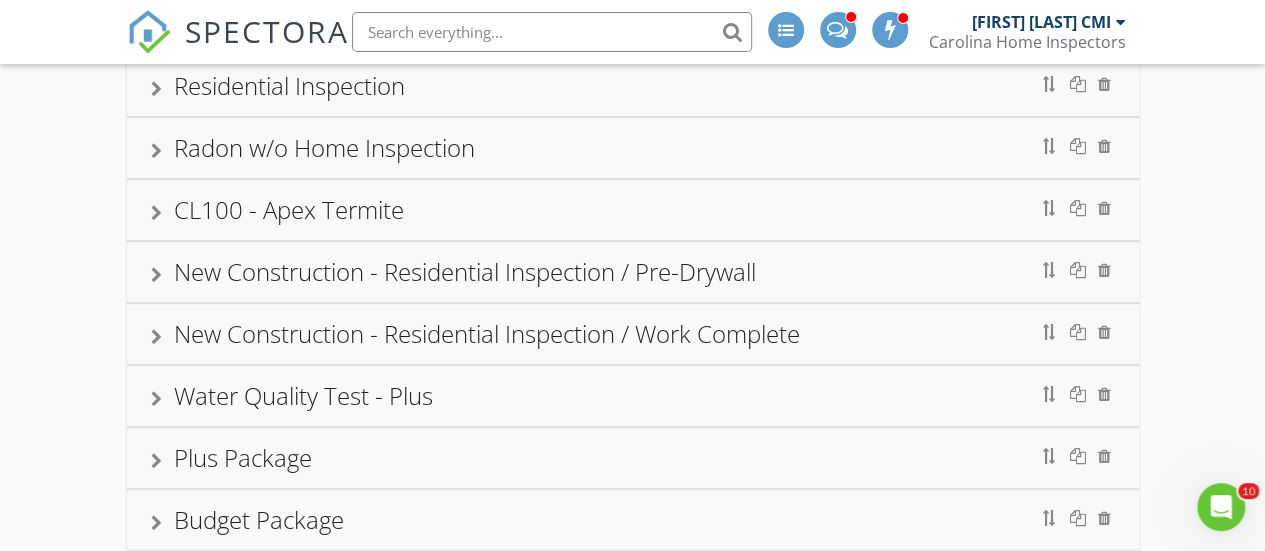 click at bounding box center (156, 275) 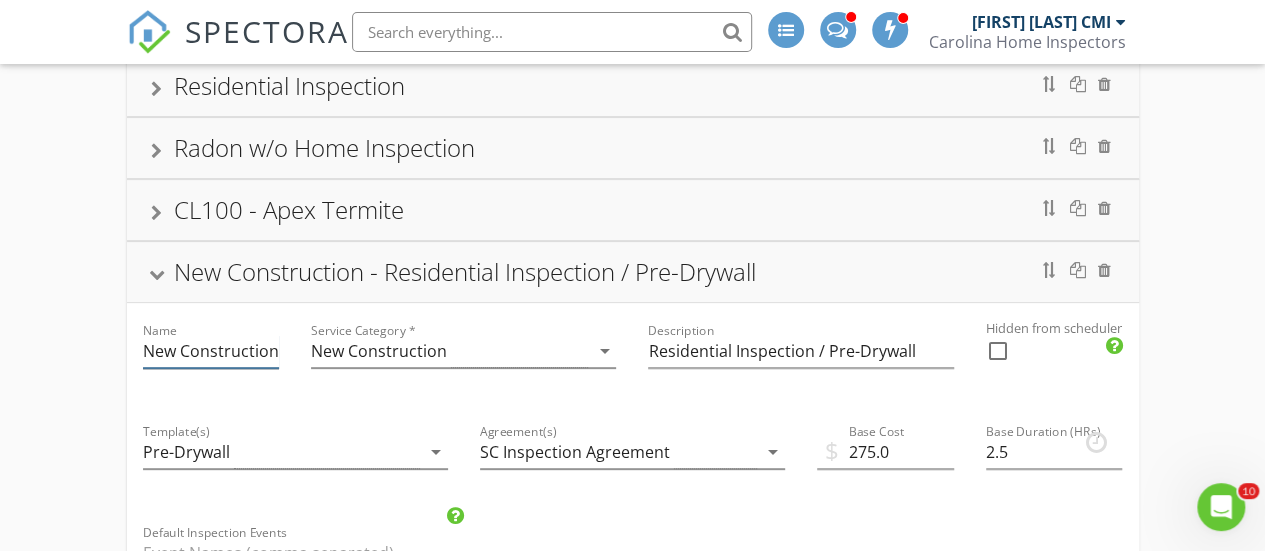 click on "New Construction - Residential Inspection / Pre-Drywall" at bounding box center [211, 351] 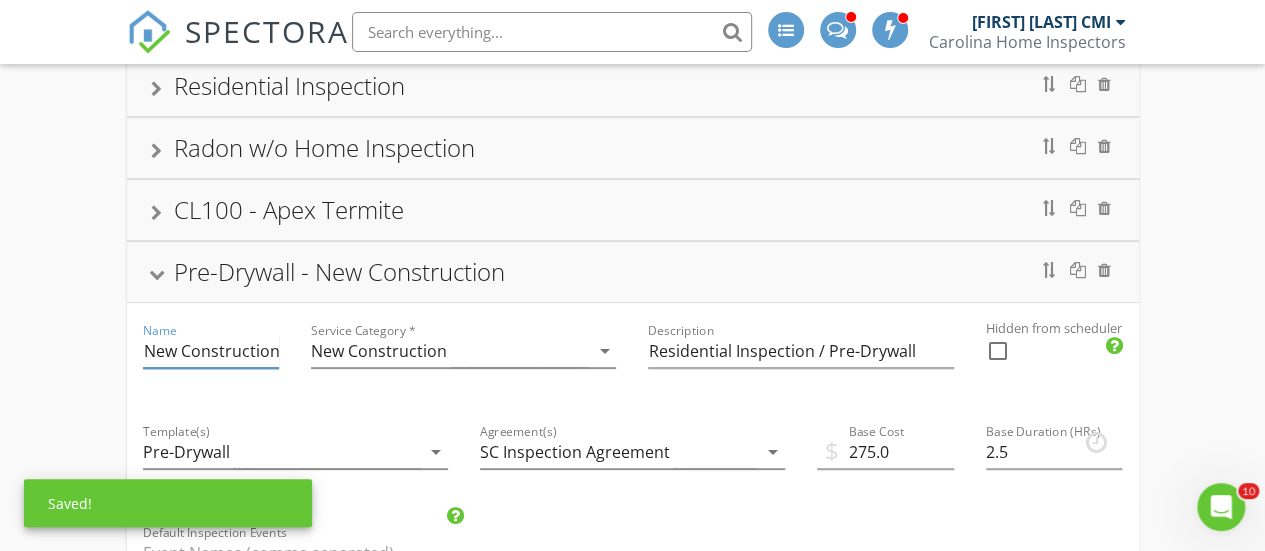 scroll, scrollTop: 0, scrollLeft: 96, axis: horizontal 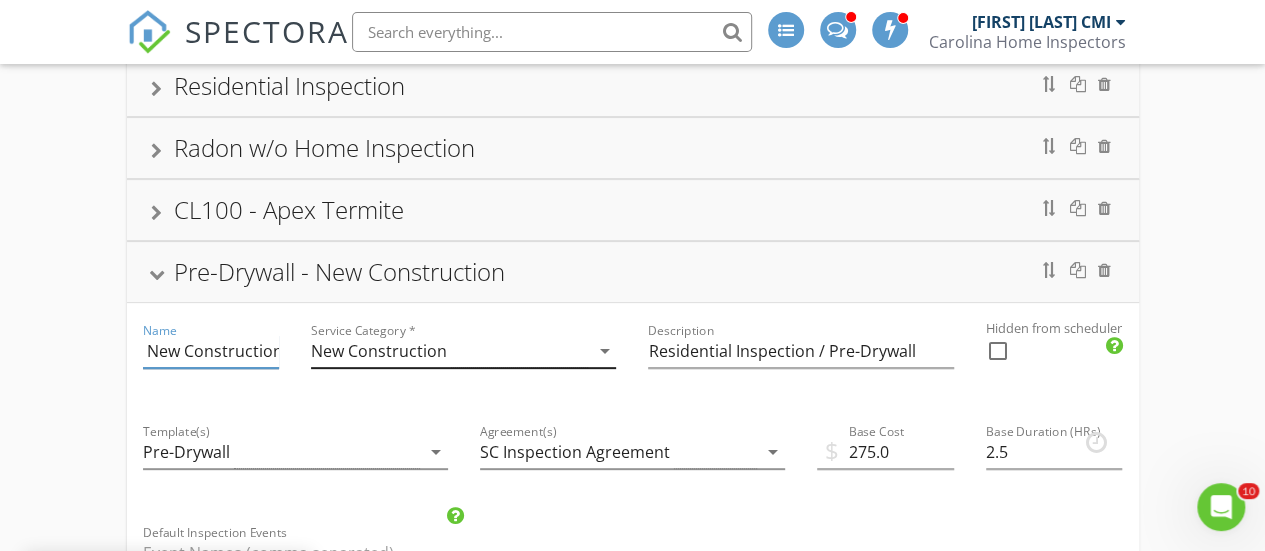 type on "Pre-Drywall - New Construction" 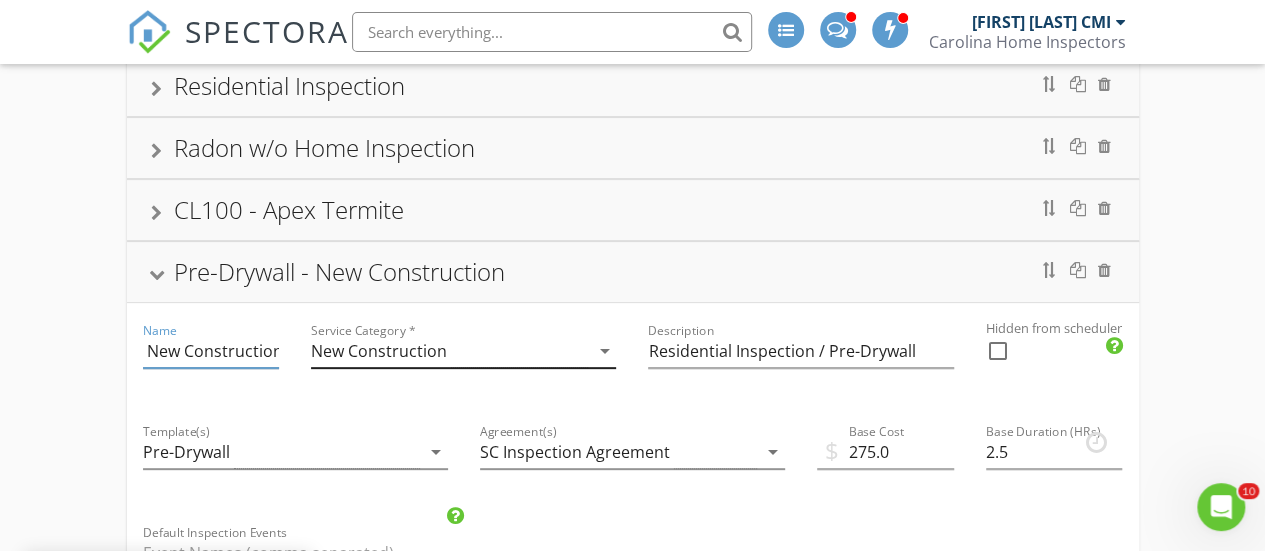 click on "New Construction" at bounding box center (449, 351) 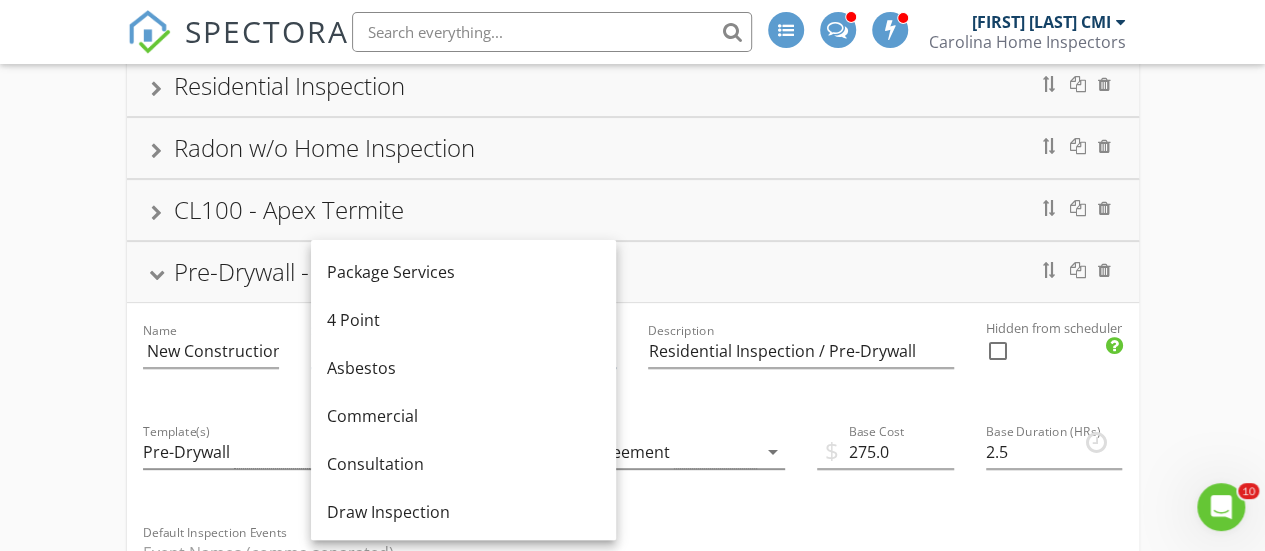 scroll, scrollTop: 0, scrollLeft: 0, axis: both 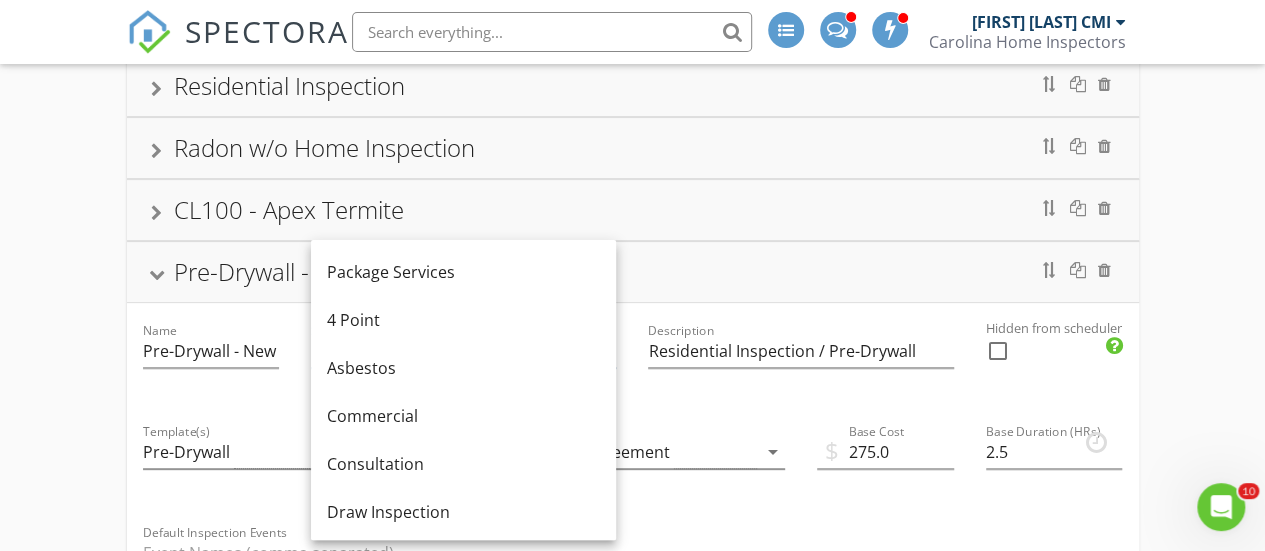 click on "Pre-Drywall - New Construction" at bounding box center [633, 272] 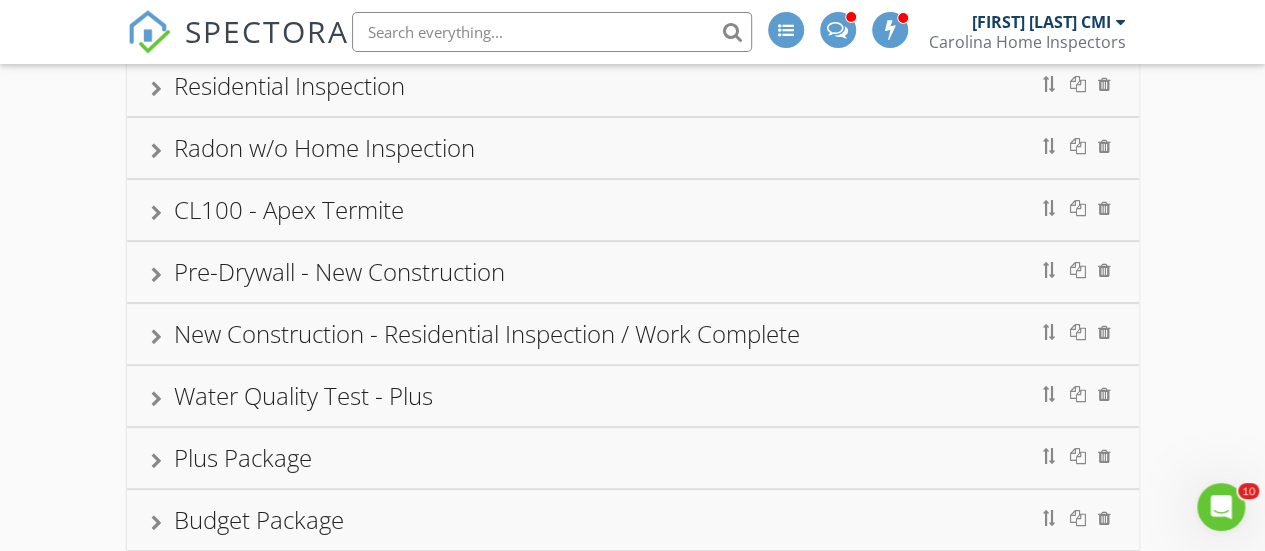 click on "Residential Inspection   Name Residential Inspection   Service Category * Residential arrow_drop_down   Description General Home Inspection   Hidden from scheduler   check_box_outline_blank             Radon w/o Home Inspection         CL100 - Apex Termite         Pre-Drywall - New Construction   Name Pre-Drywall - New Construction   Service Category * New Construction arrow_drop_down   Description Residential Inspection / Pre-Drywall   Hidden from scheduler   check_box_outline_blank             New Construction - Residential Inspection /  Work Complete         Water Quality Test - Plus         Plus Package         Budget Package         Basic Package         Essential Package         Re-Inspection         4 Point Inspection plus Structure
Add Service
Undelete Service" at bounding box center [632, 469] 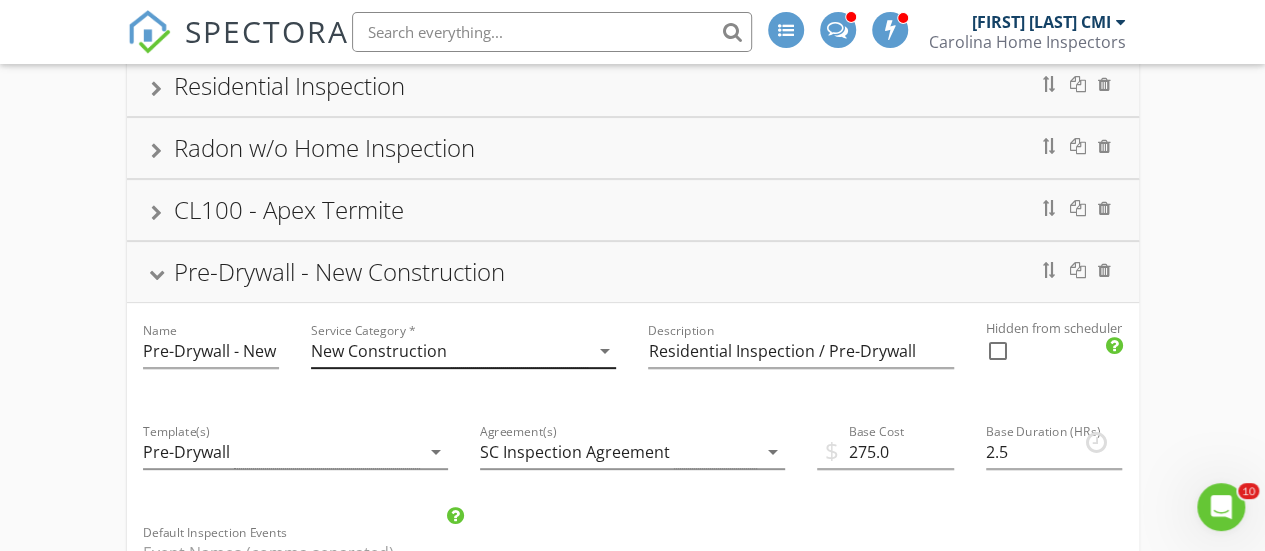 click on "arrow_drop_down" at bounding box center (604, 351) 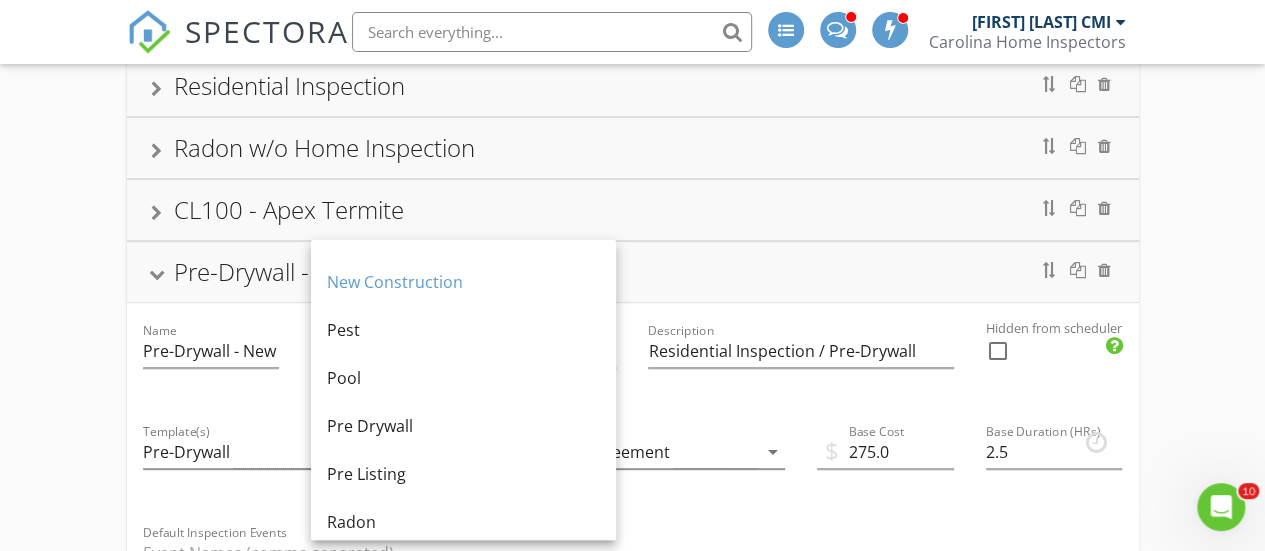 scroll, scrollTop: 613, scrollLeft: 0, axis: vertical 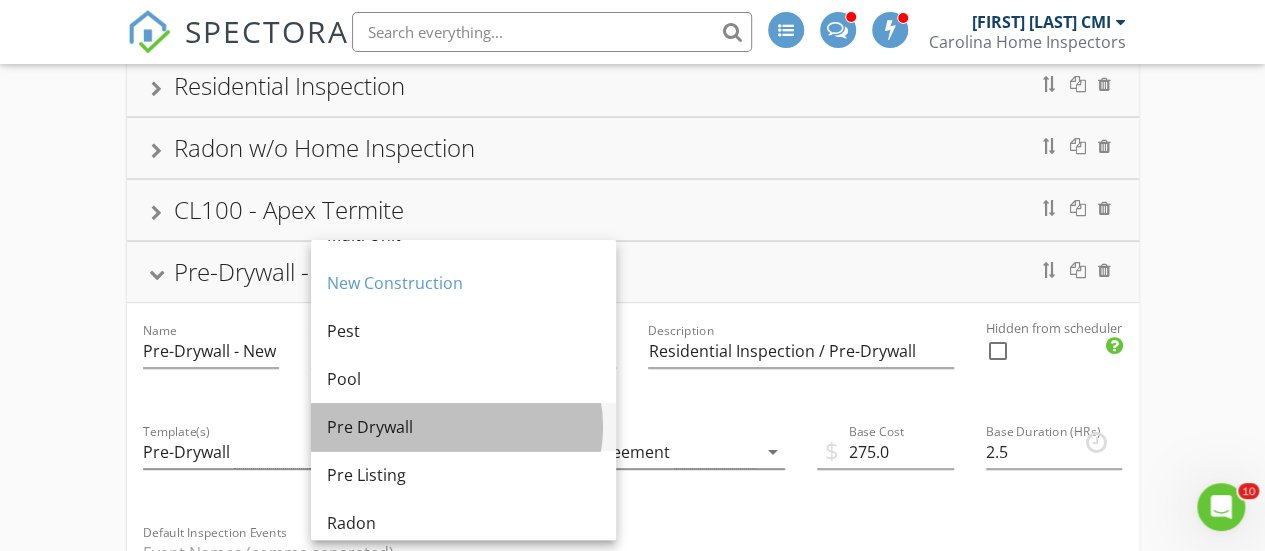 click on "Pre Drywall" at bounding box center (463, 427) 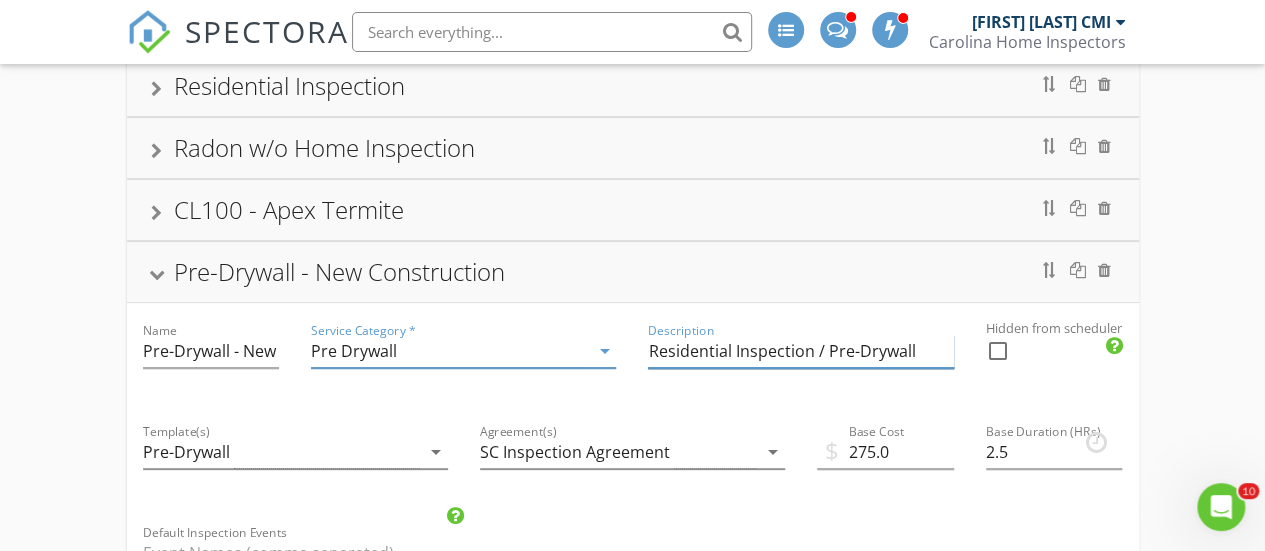 click on "Residential Inspection / Pre-Drywall" at bounding box center [800, 351] 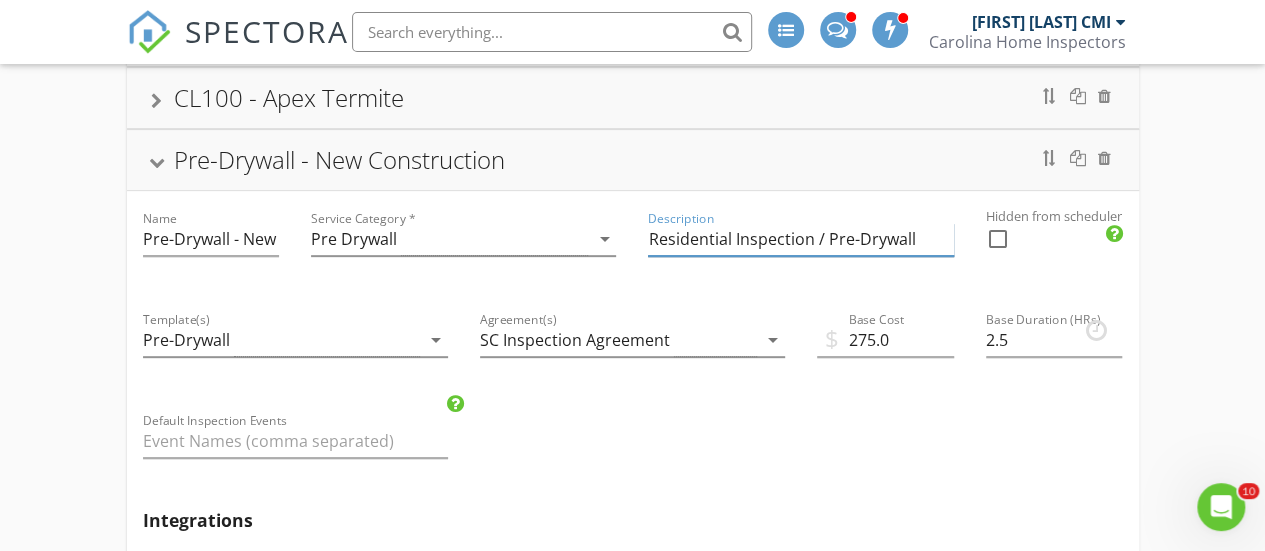 scroll, scrollTop: 336, scrollLeft: 0, axis: vertical 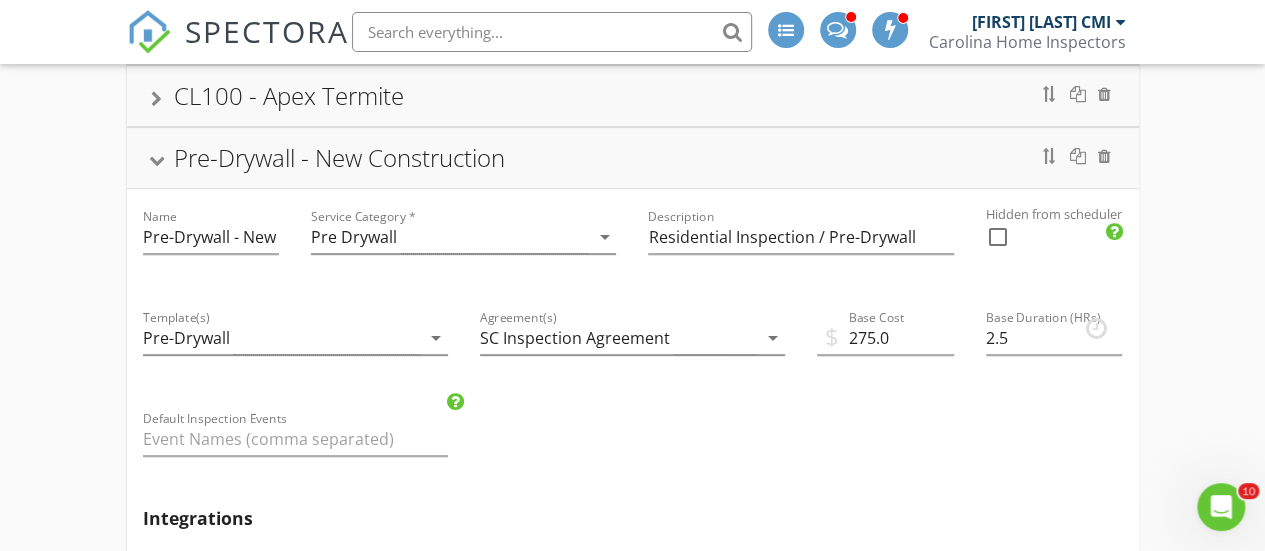 click at bounding box center [156, 160] 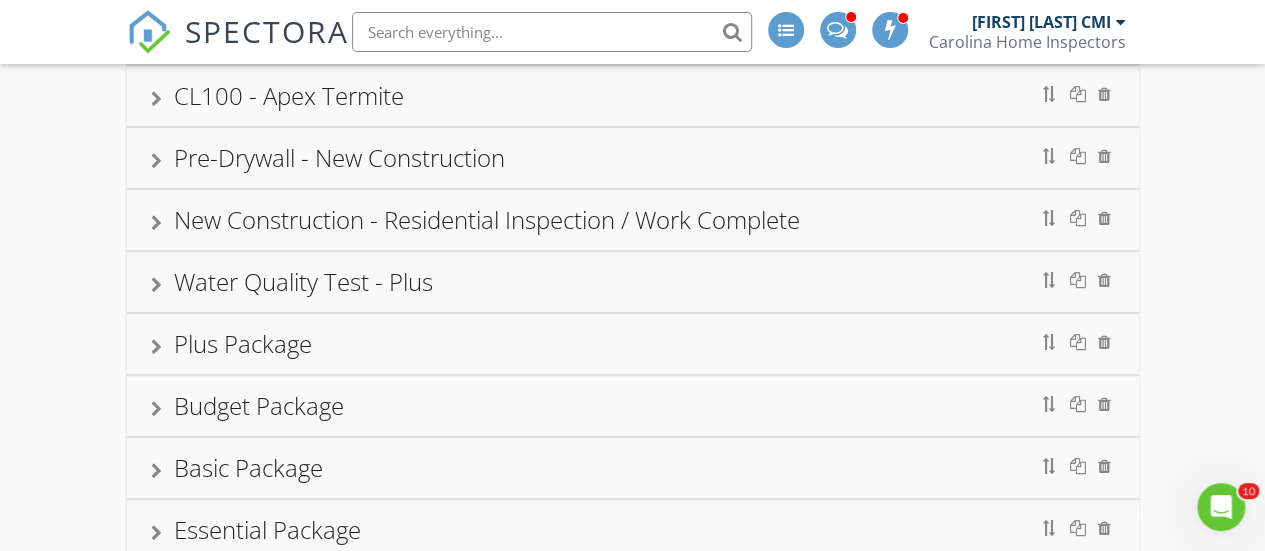 click at bounding box center [156, 223] 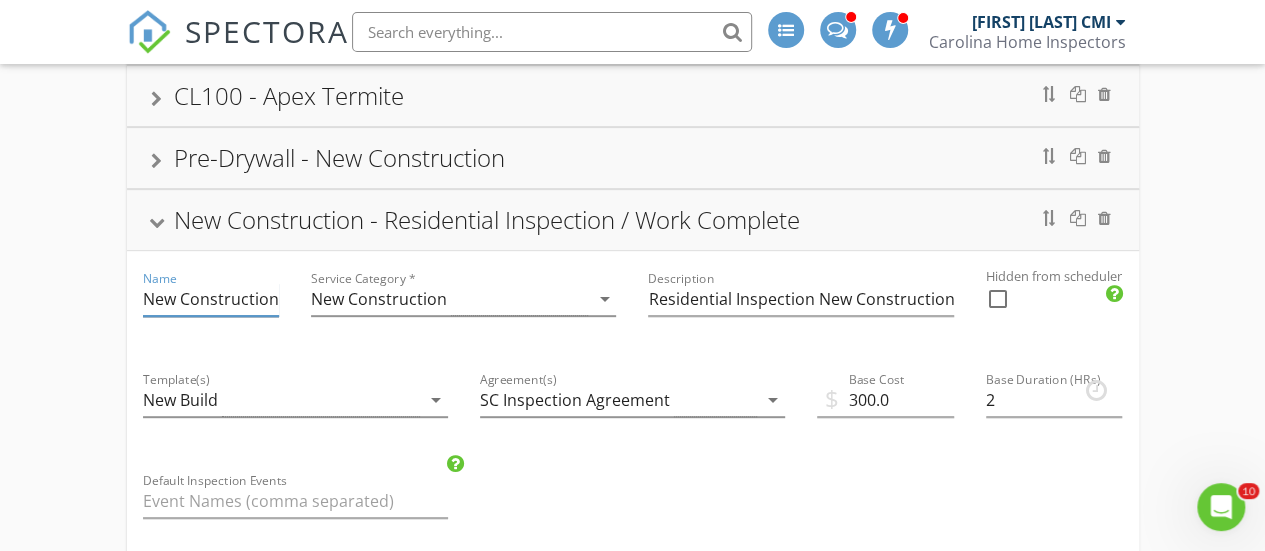 click on "New Construction - Residential Inspection /  Work Complete" at bounding box center (211, 299) 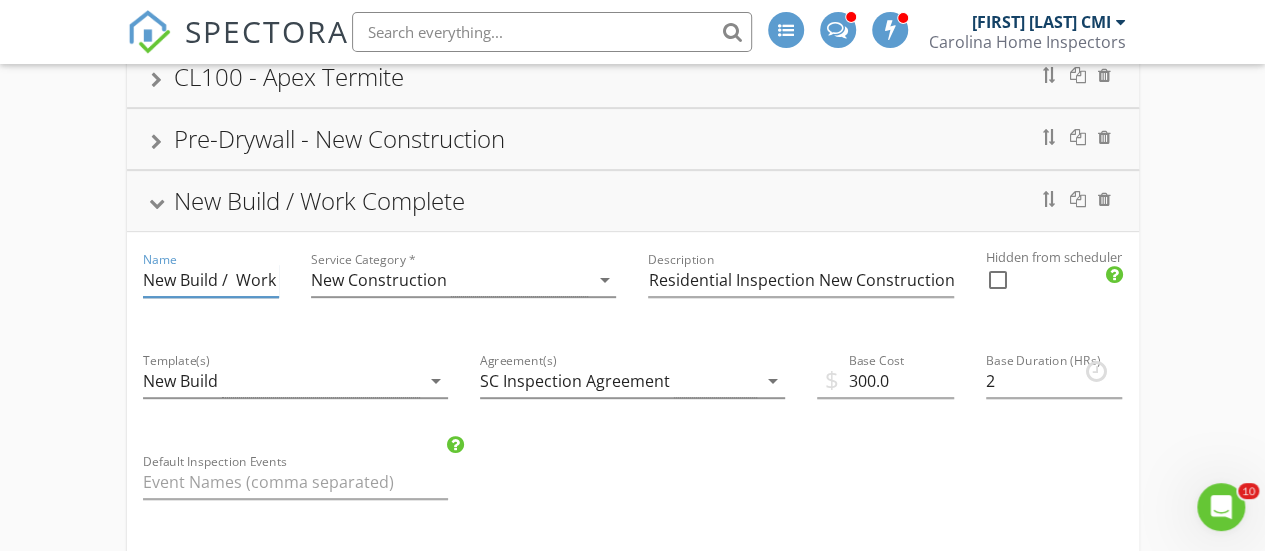 scroll, scrollTop: 352, scrollLeft: 0, axis: vertical 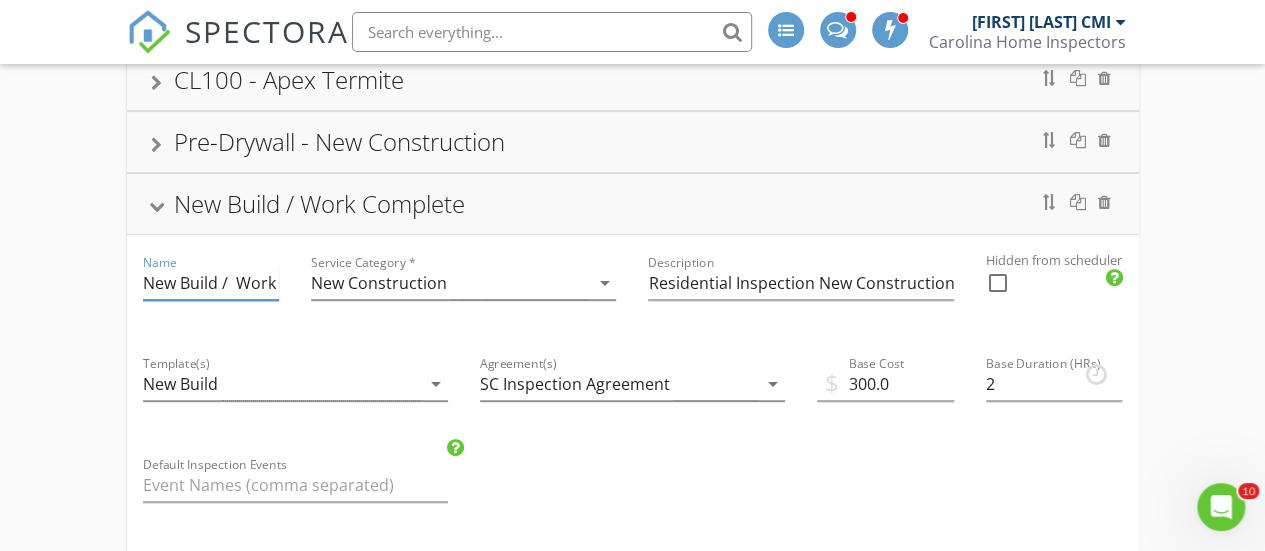 type on "New Build /  Work Complete" 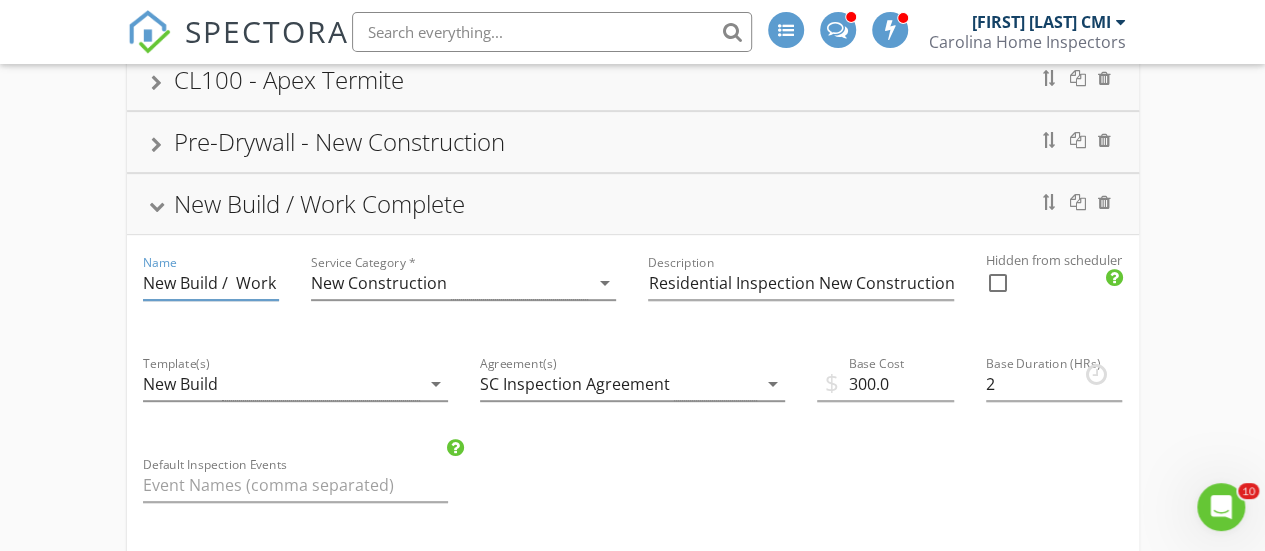 click at bounding box center [156, 206] 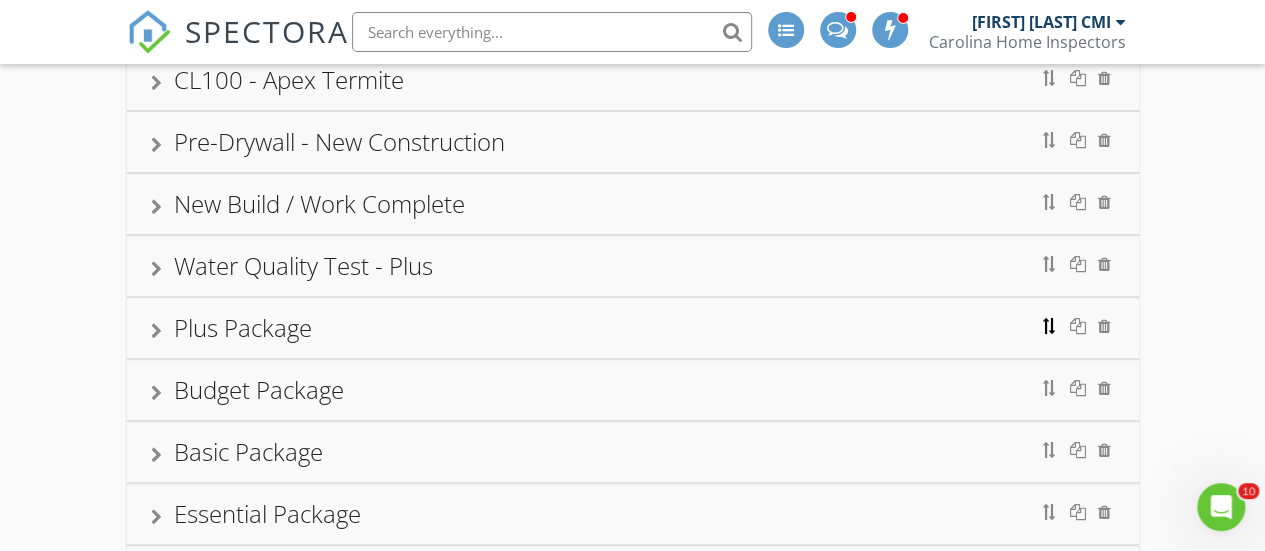 click at bounding box center (1050, 326) 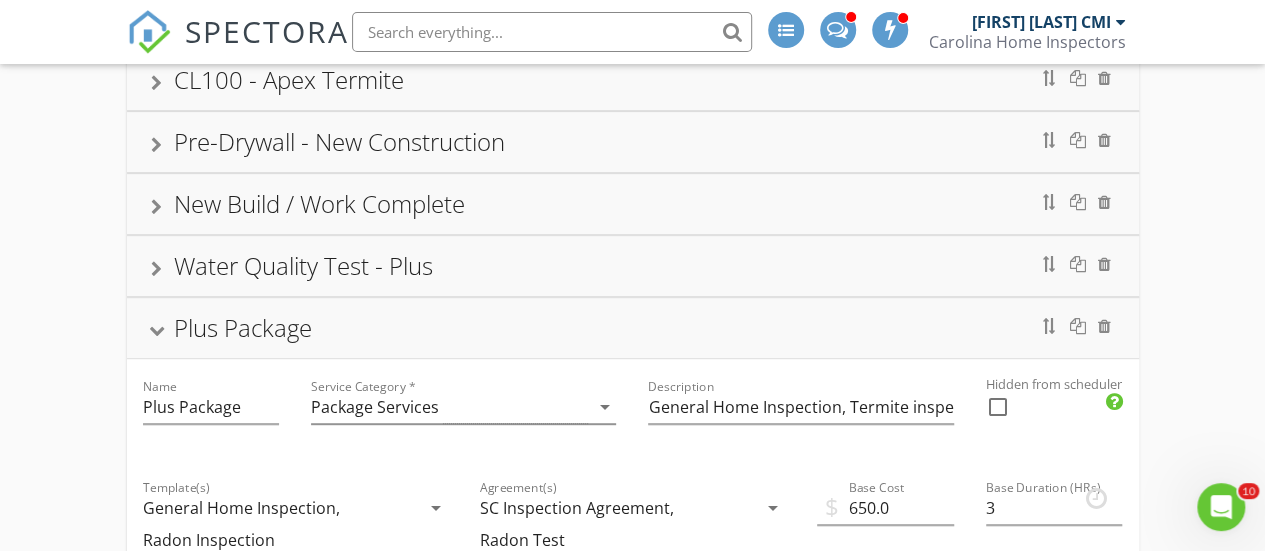 click at bounding box center [156, 330] 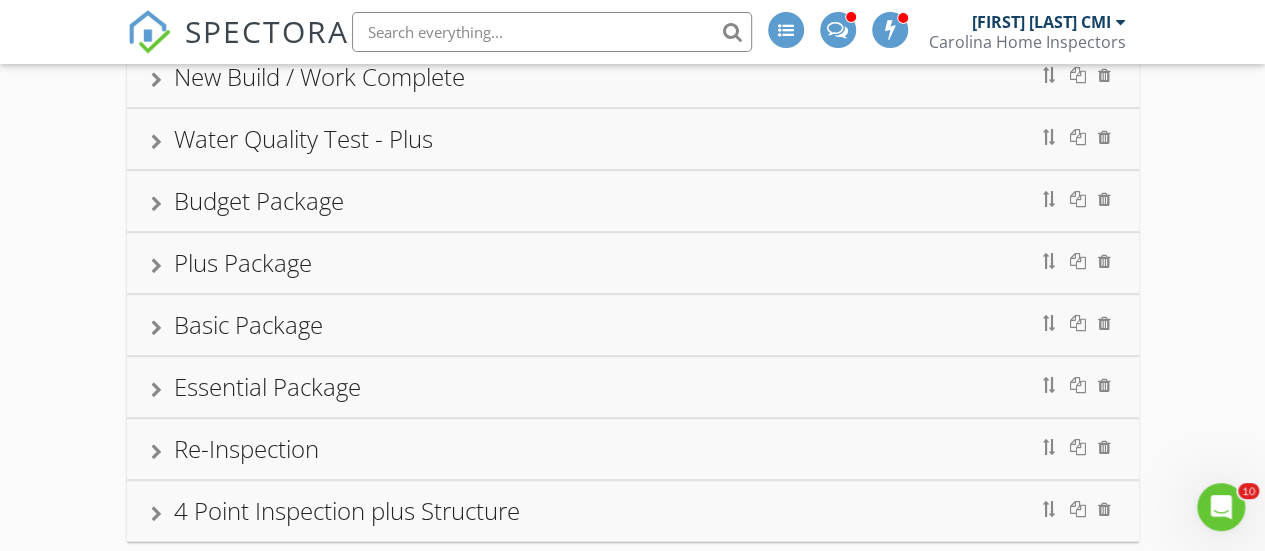 scroll, scrollTop: 478, scrollLeft: 0, axis: vertical 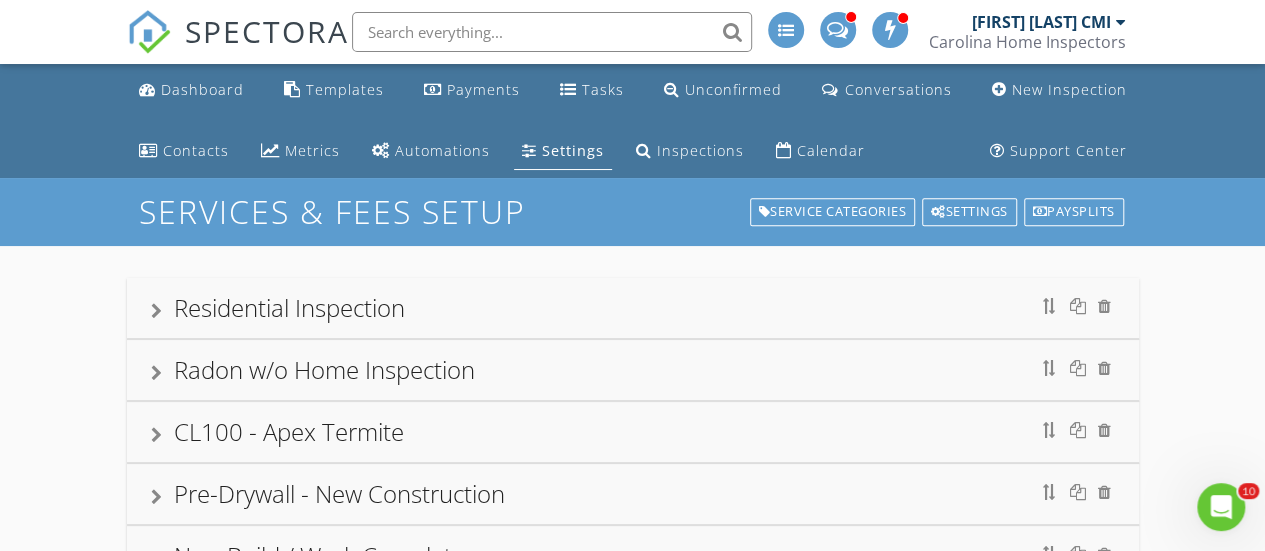 click on "Settings" at bounding box center (573, 150) 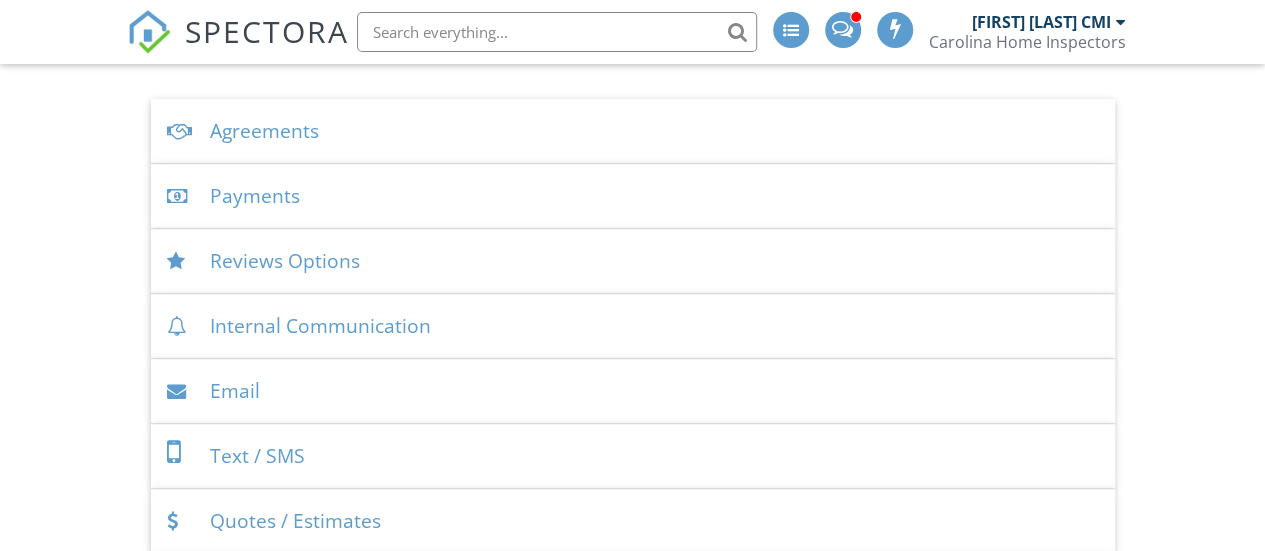 scroll, scrollTop: 767, scrollLeft: 0, axis: vertical 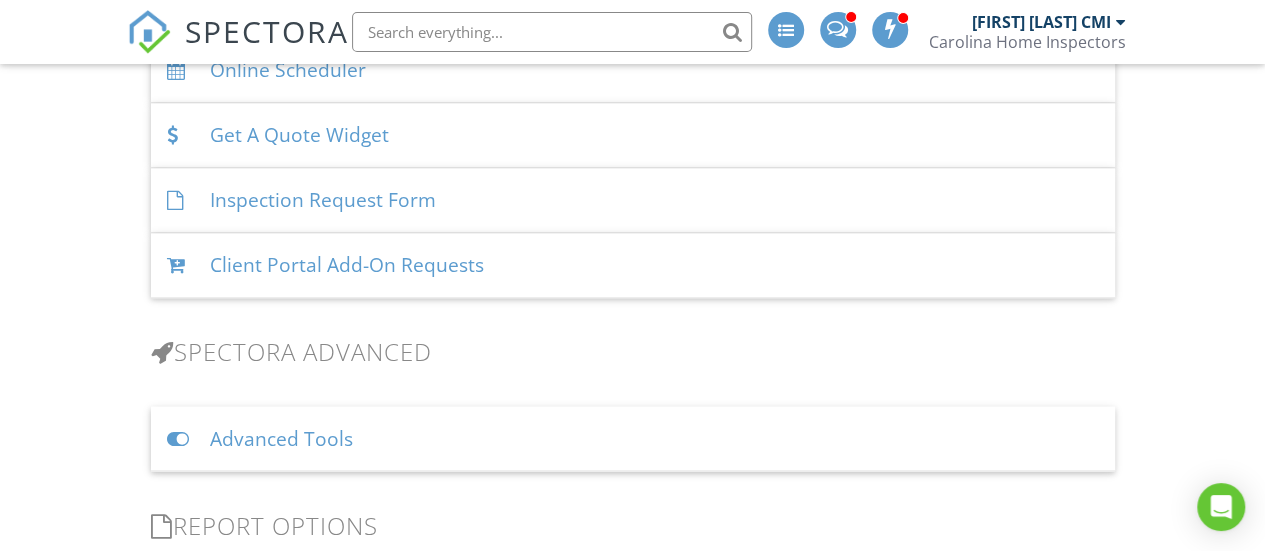 click on "Advanced Tools" at bounding box center [633, 438] 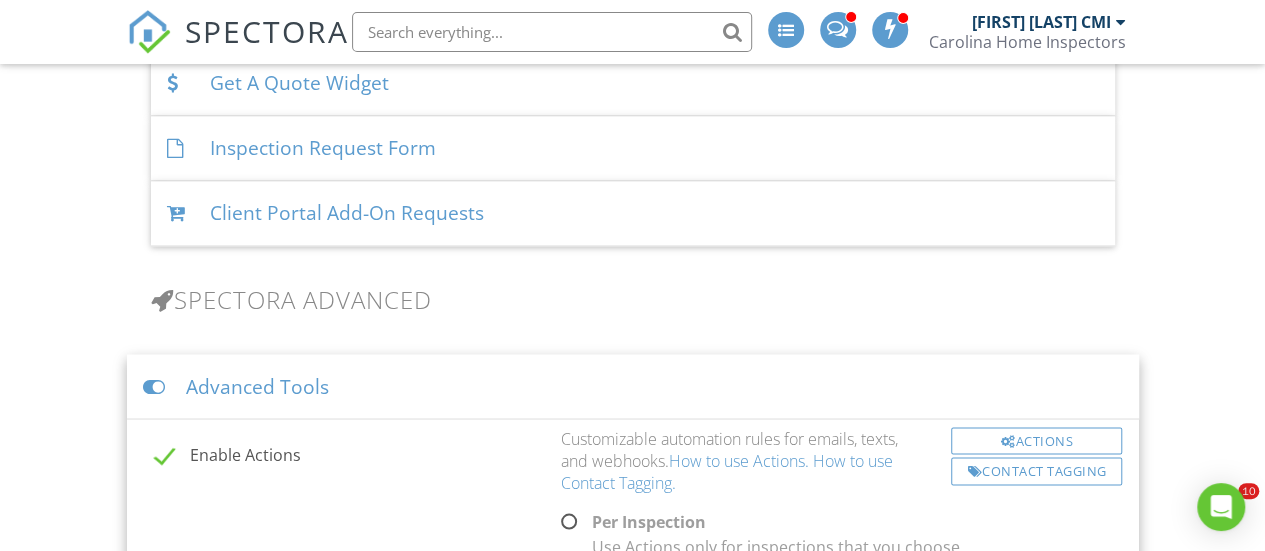scroll, scrollTop: 1819, scrollLeft: 0, axis: vertical 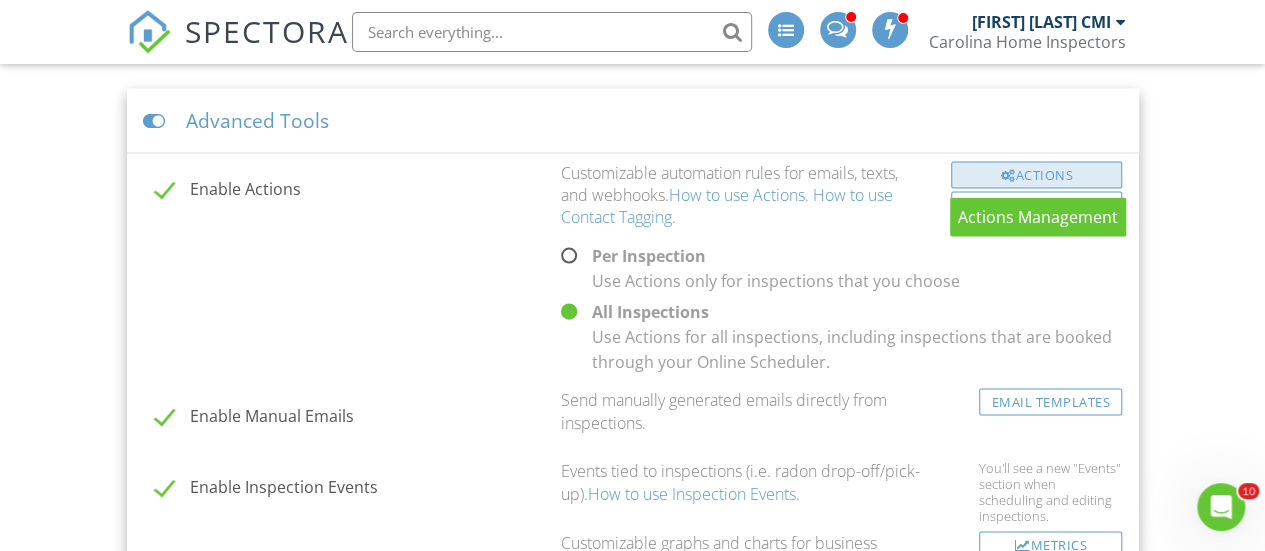 click on "Actions" at bounding box center (1036, 175) 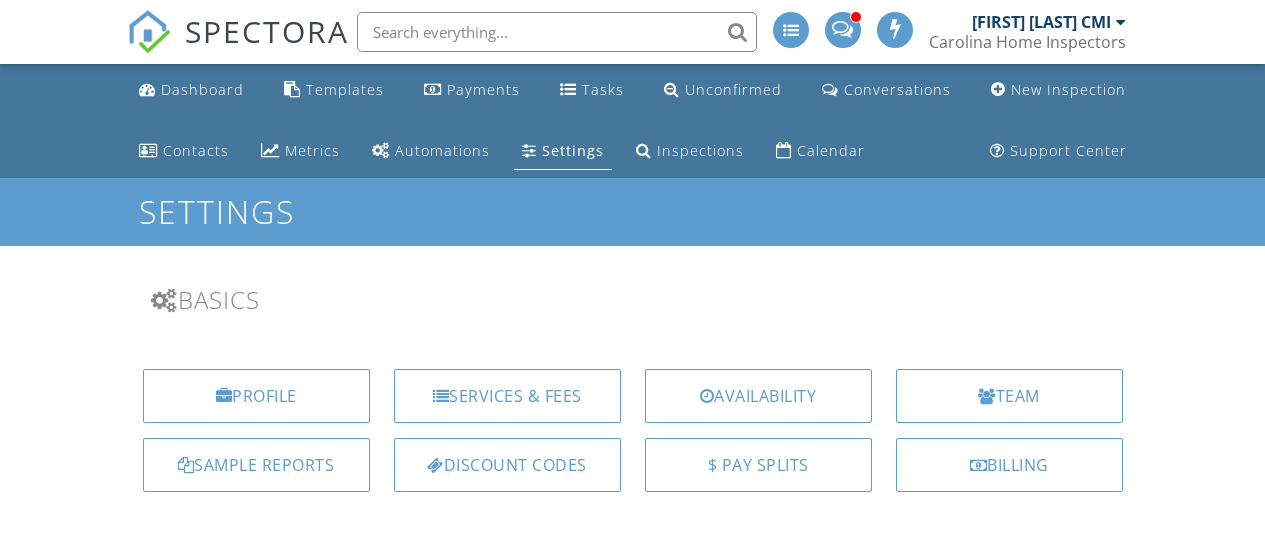 scroll, scrollTop: 199, scrollLeft: 0, axis: vertical 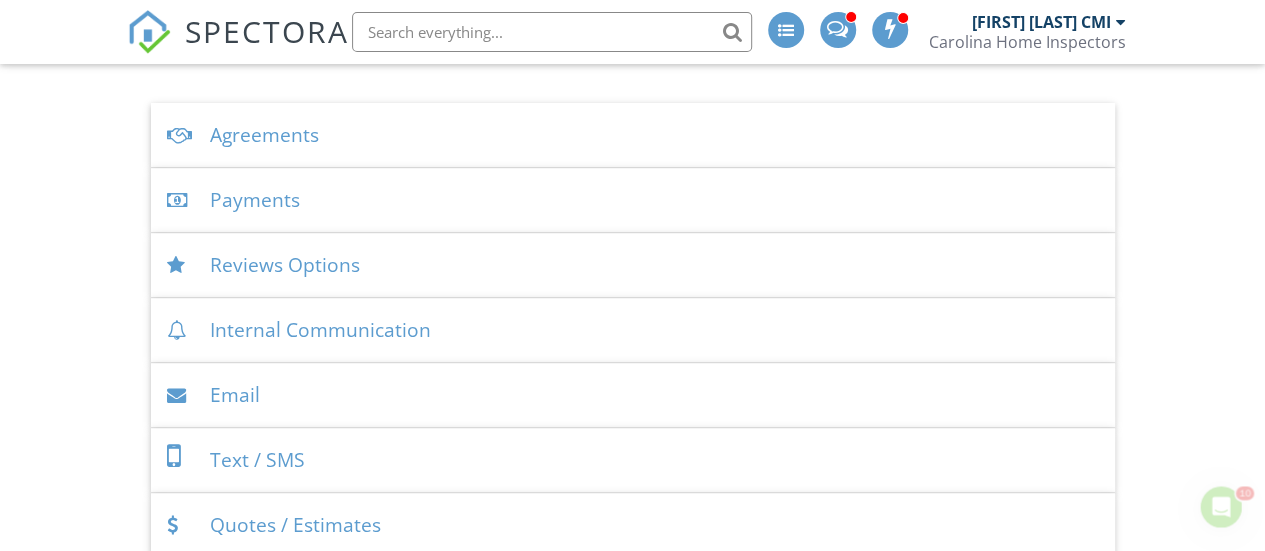 click on "Reviews Options" at bounding box center (633, 265) 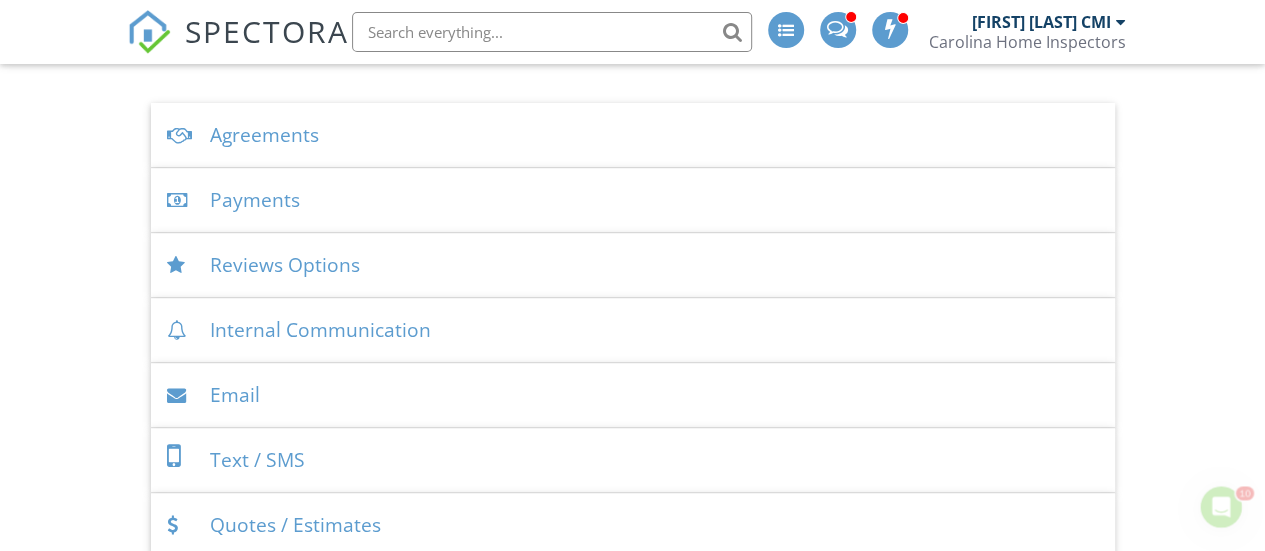 click on "Reviews Options" at bounding box center [633, 265] 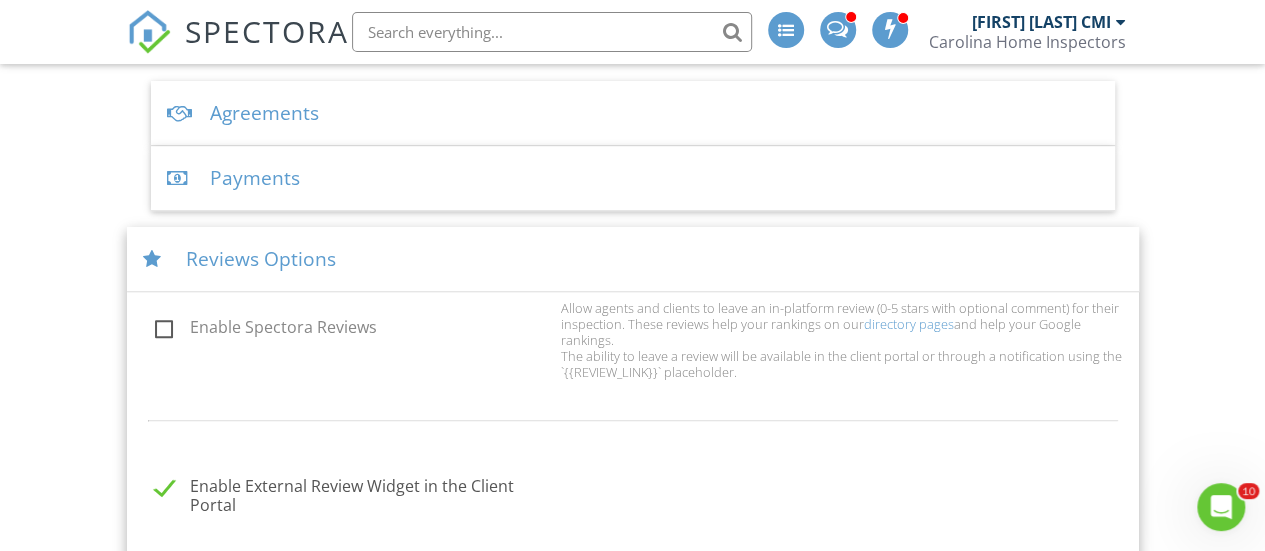scroll, scrollTop: 782, scrollLeft: 0, axis: vertical 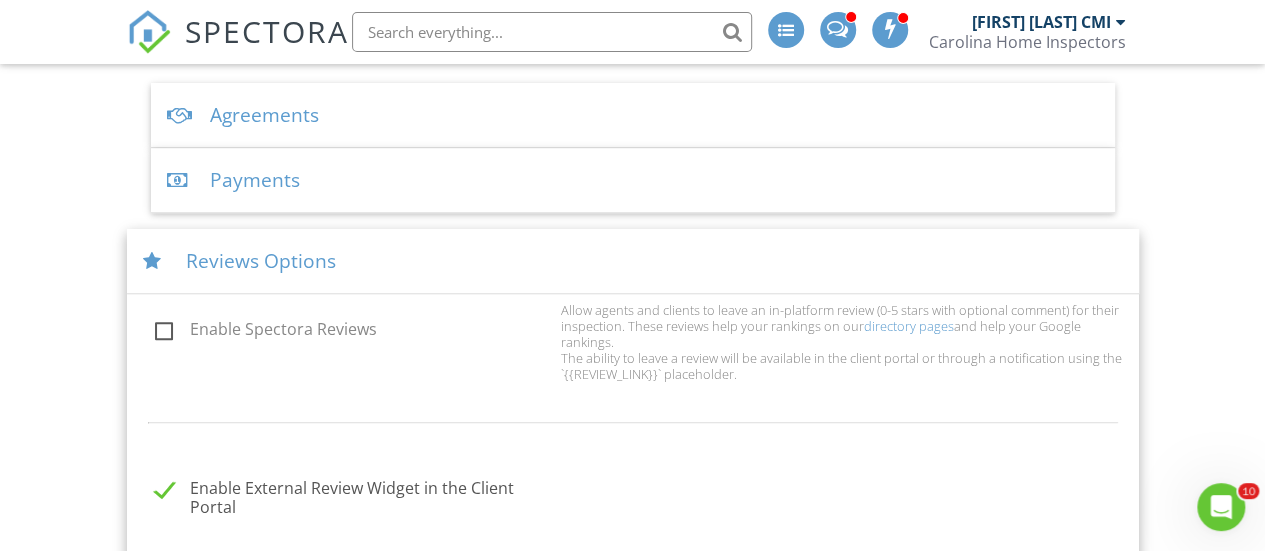 click on "Reviews Options" at bounding box center (633, 261) 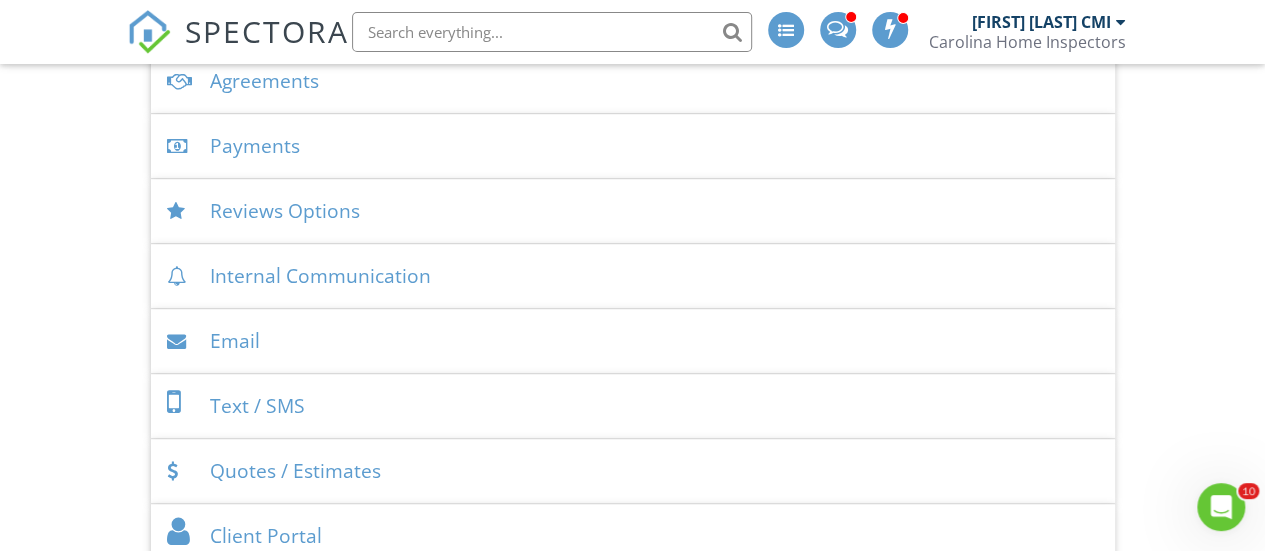 scroll, scrollTop: 820, scrollLeft: 0, axis: vertical 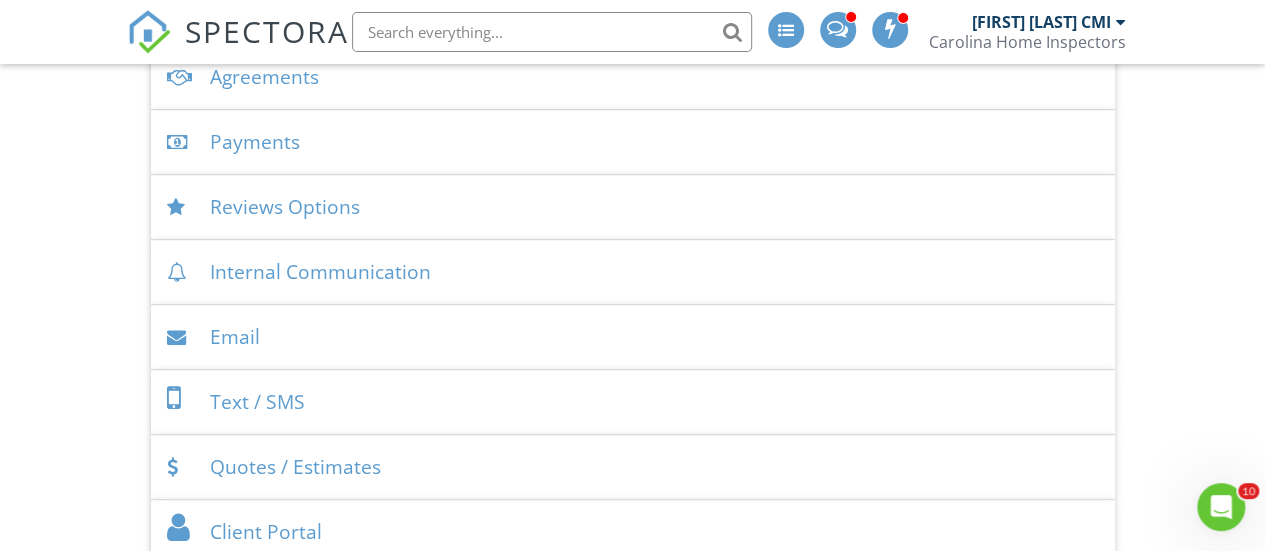 click on "Internal Communication" at bounding box center [633, 272] 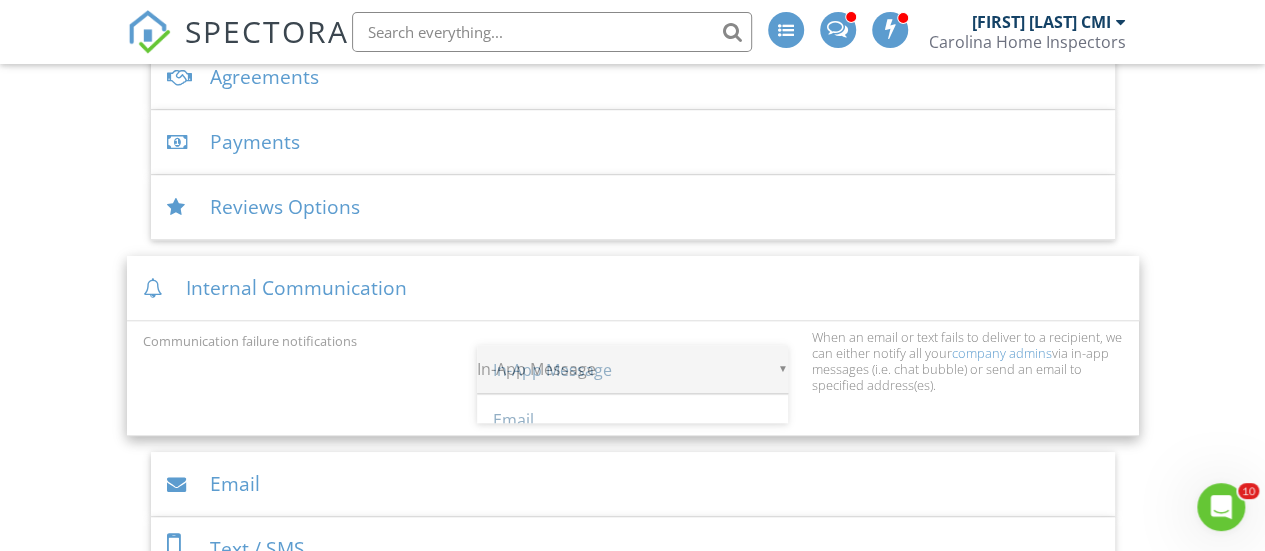 click on "▼ In-App Message In-App Message Email In-App Message
Email" at bounding box center (632, 369) 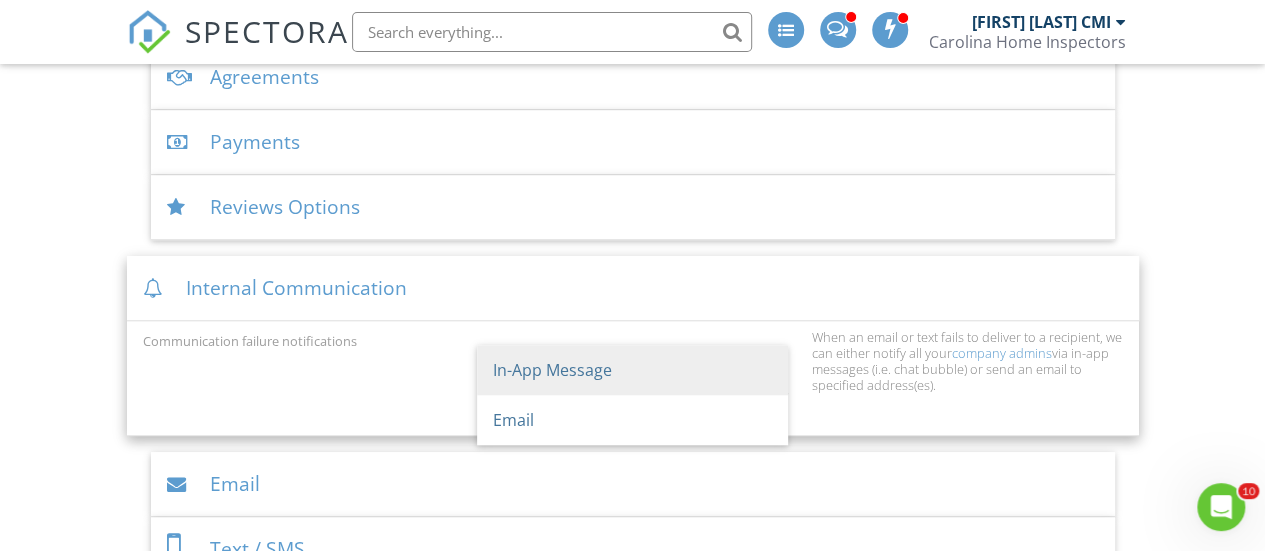 click on "In-App Message" at bounding box center [632, 370] 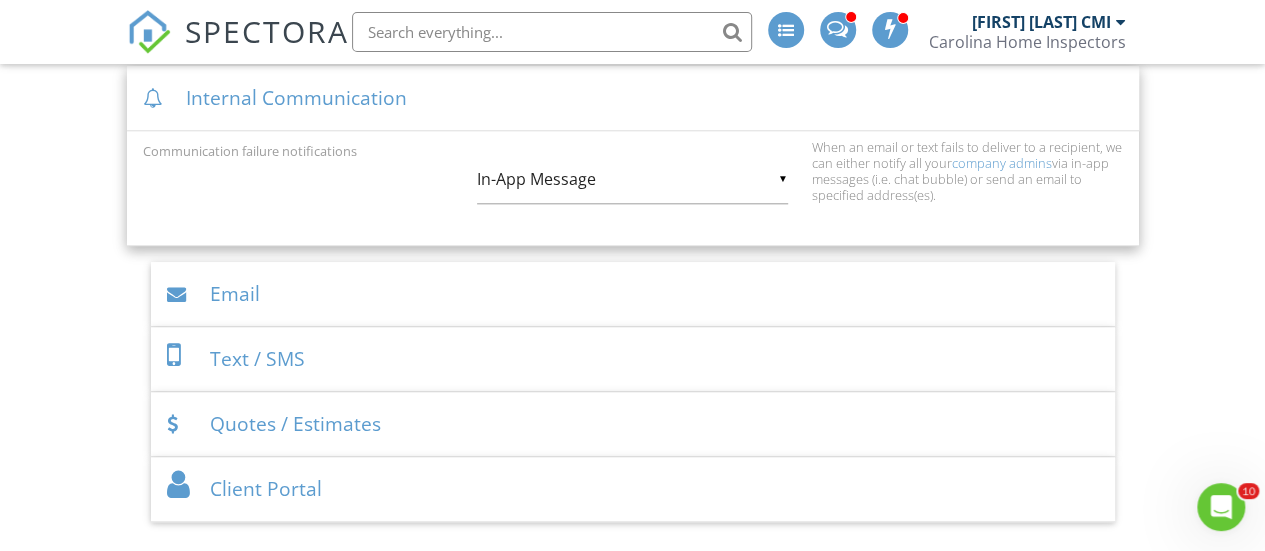 scroll, scrollTop: 1006, scrollLeft: 0, axis: vertical 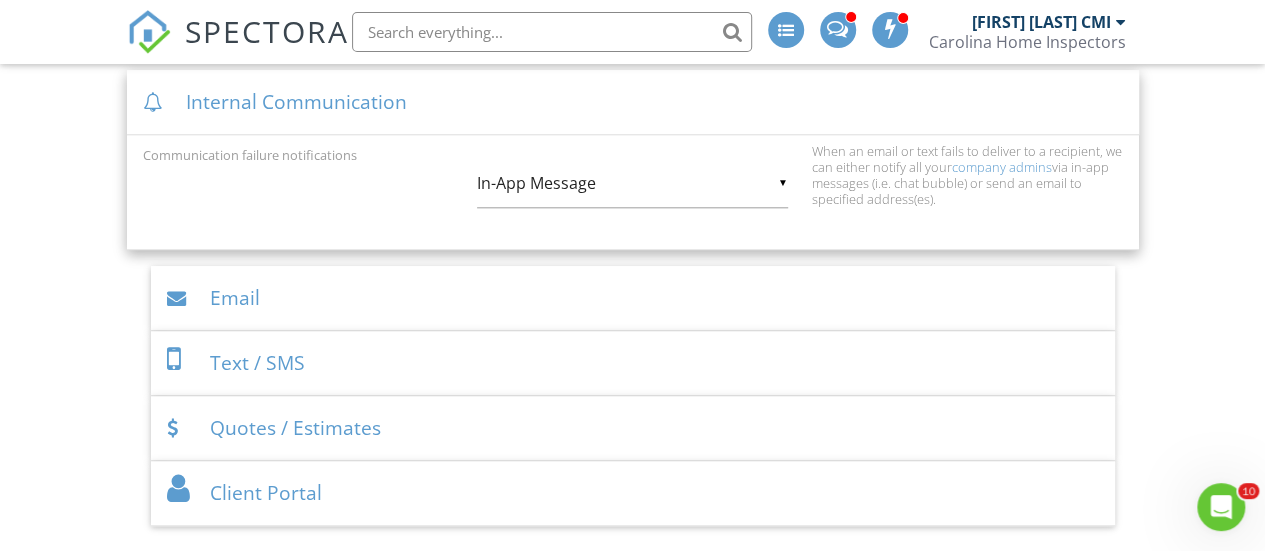 click on "Internal Communication" at bounding box center [633, 102] 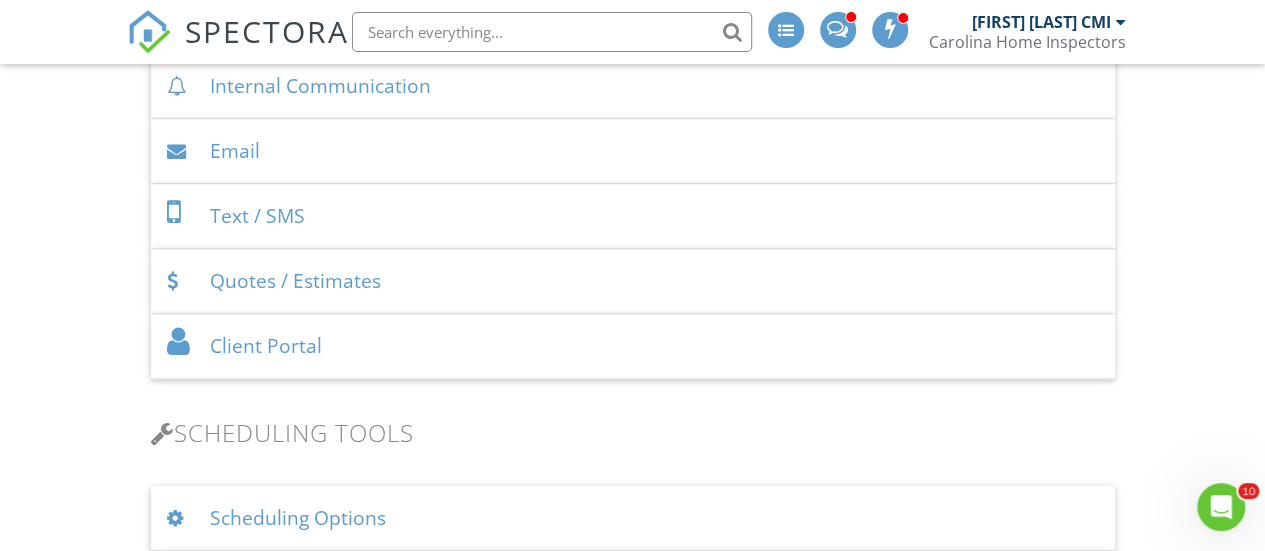 click on "Email" at bounding box center [633, 151] 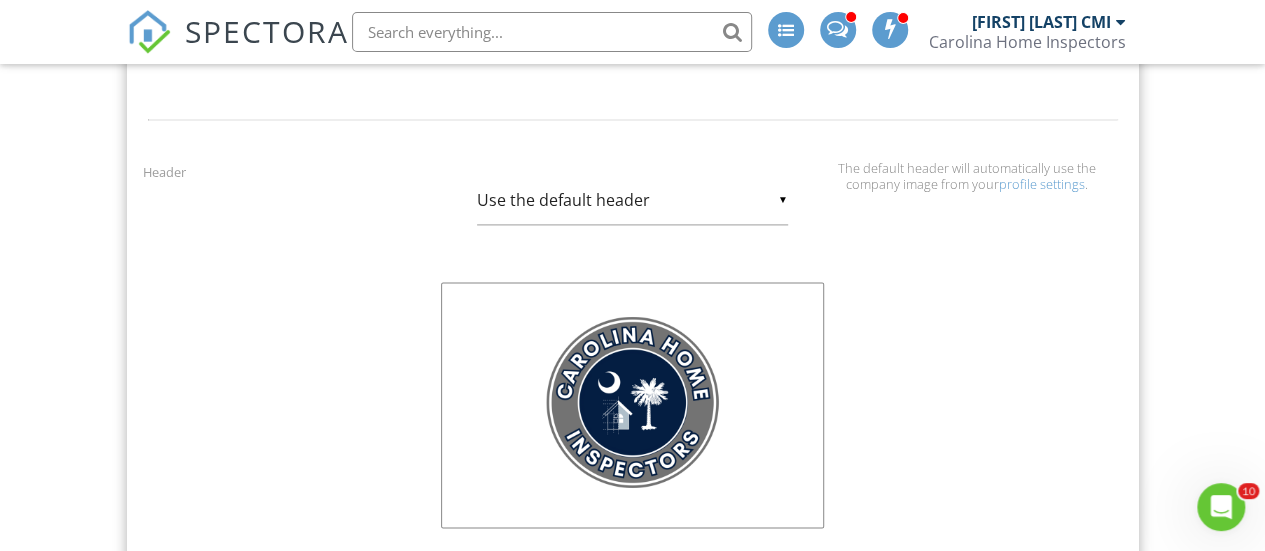 scroll, scrollTop: 1324, scrollLeft: 0, axis: vertical 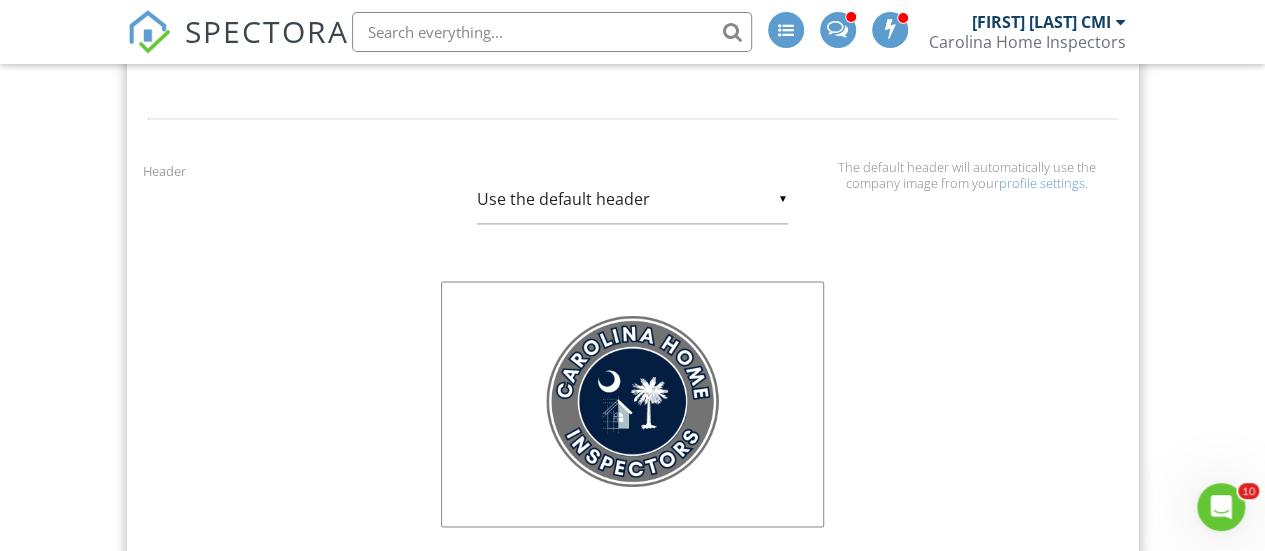 click on "profile settings" at bounding box center (1042, 183) 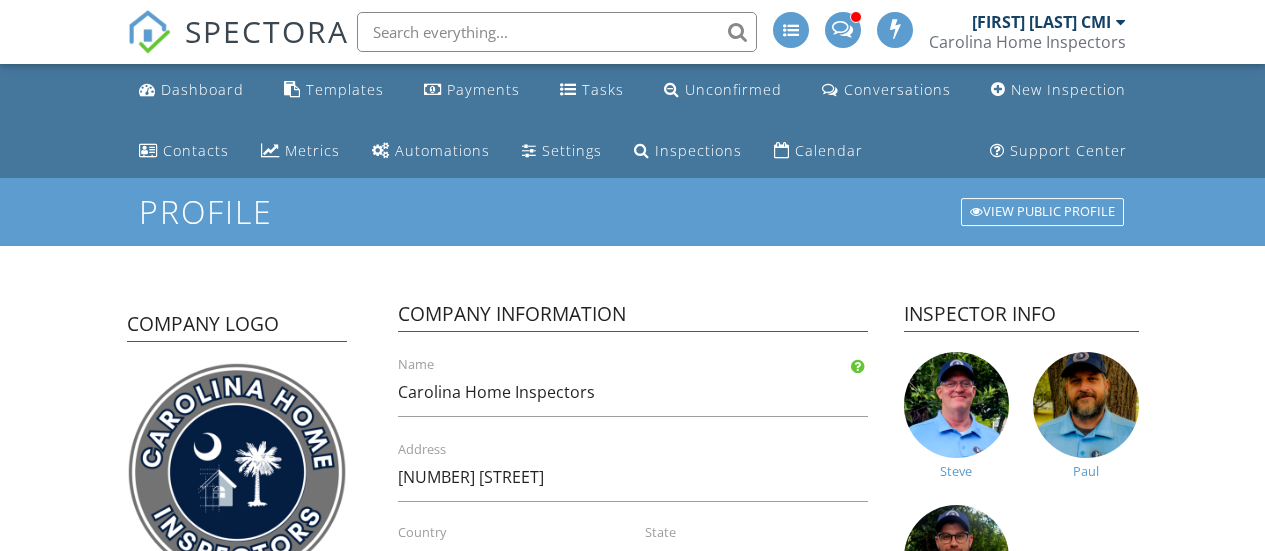 scroll, scrollTop: 0, scrollLeft: 0, axis: both 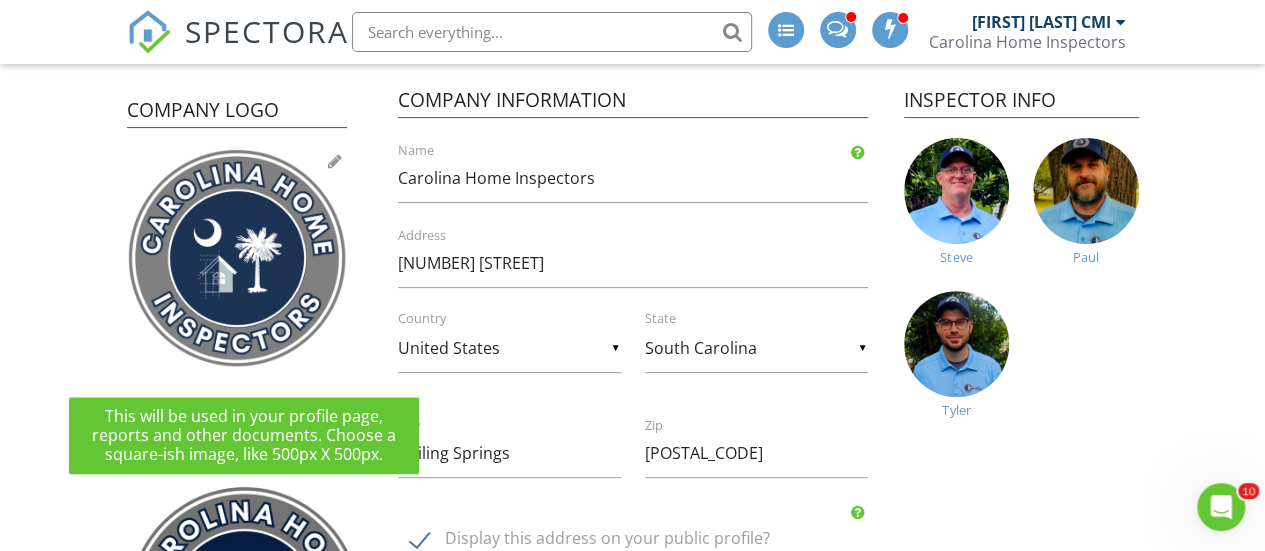 click at bounding box center [335, 161] 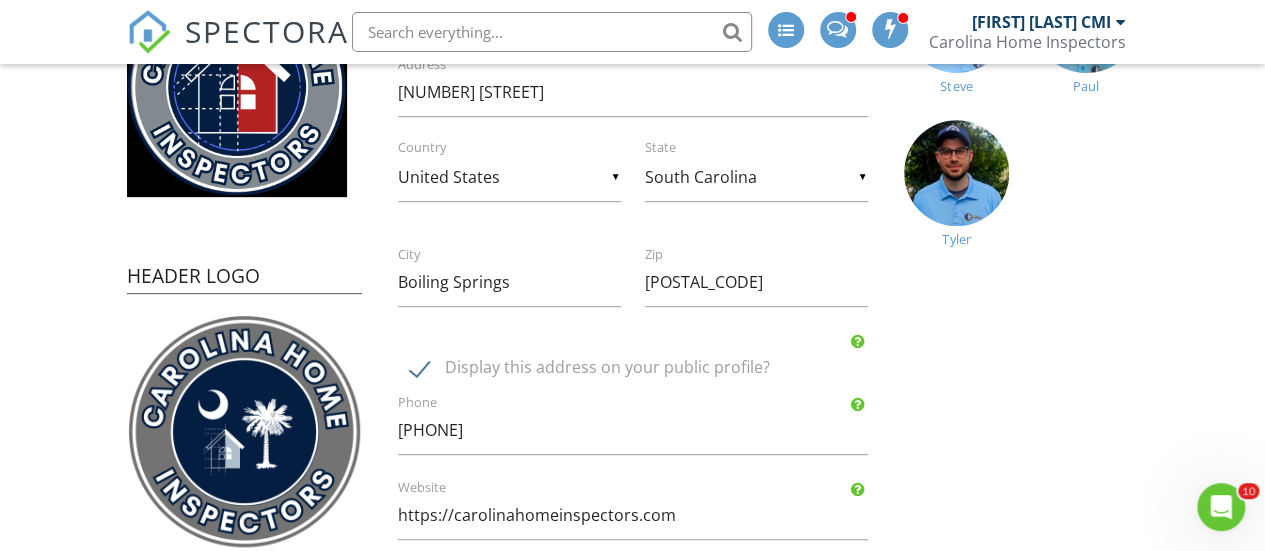 scroll, scrollTop: 386, scrollLeft: 0, axis: vertical 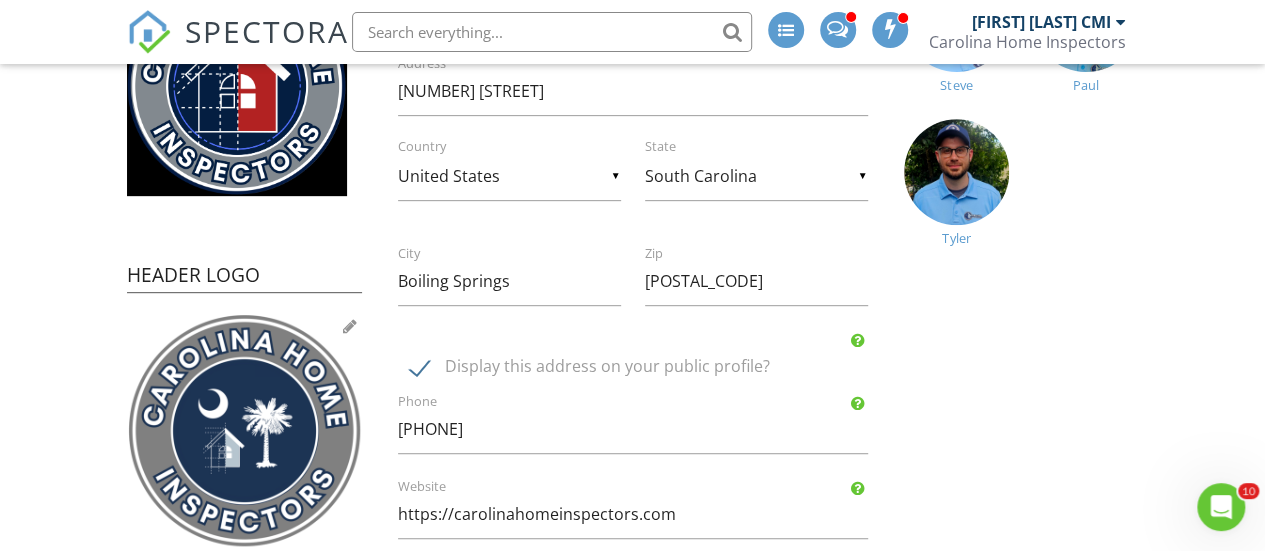 click at bounding box center [350, 326] 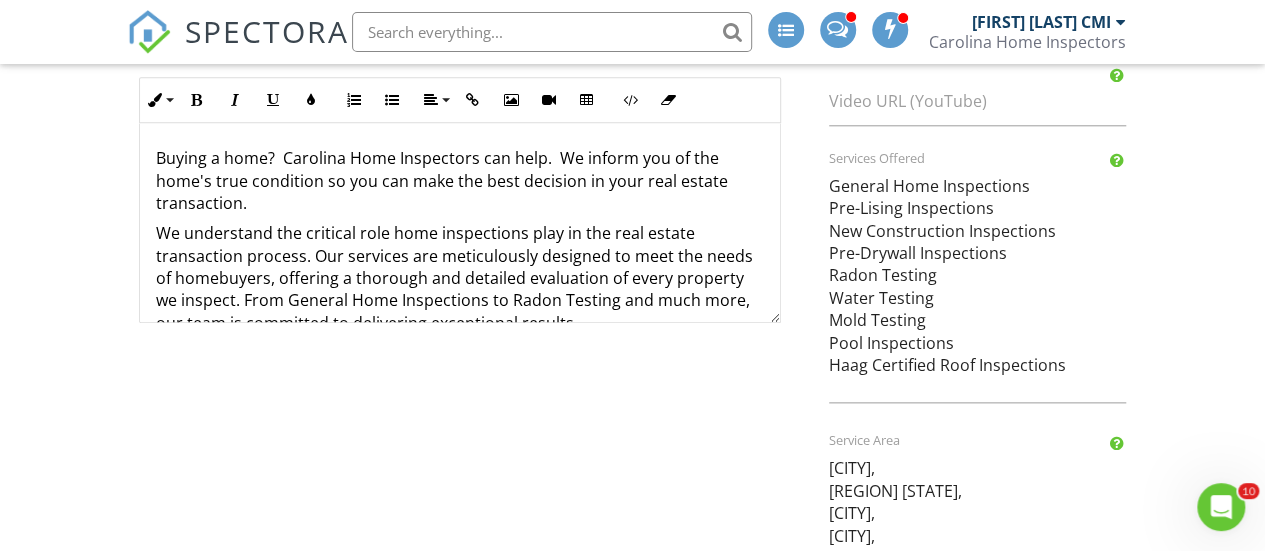 scroll, scrollTop: 1035, scrollLeft: 0, axis: vertical 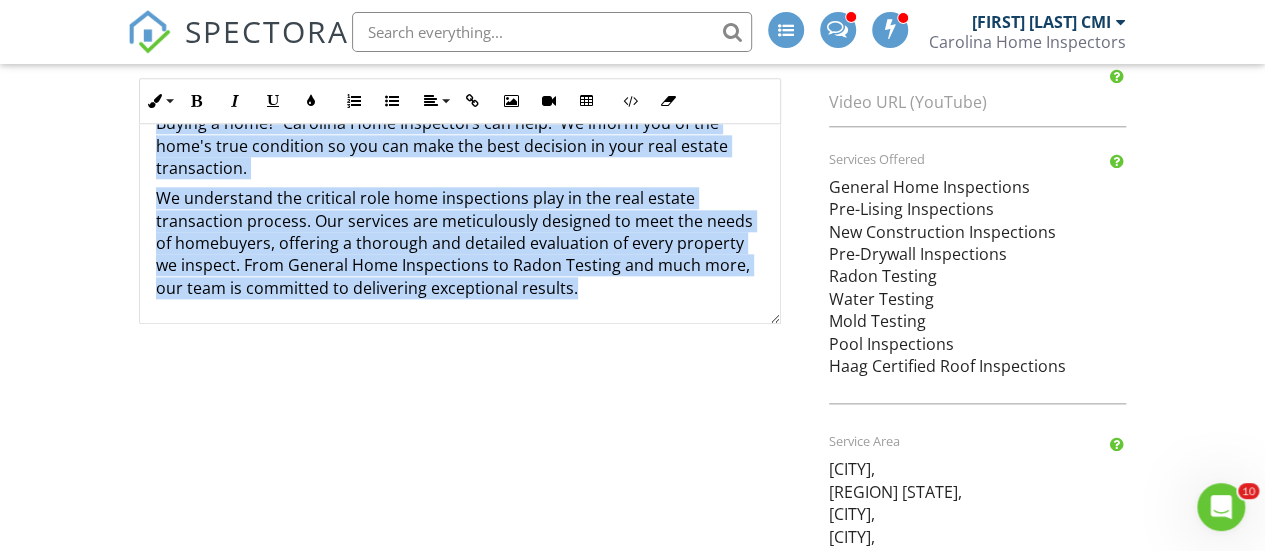 drag, startPoint x: 154, startPoint y: 151, endPoint x: 636, endPoint y: 315, distance: 509.13654 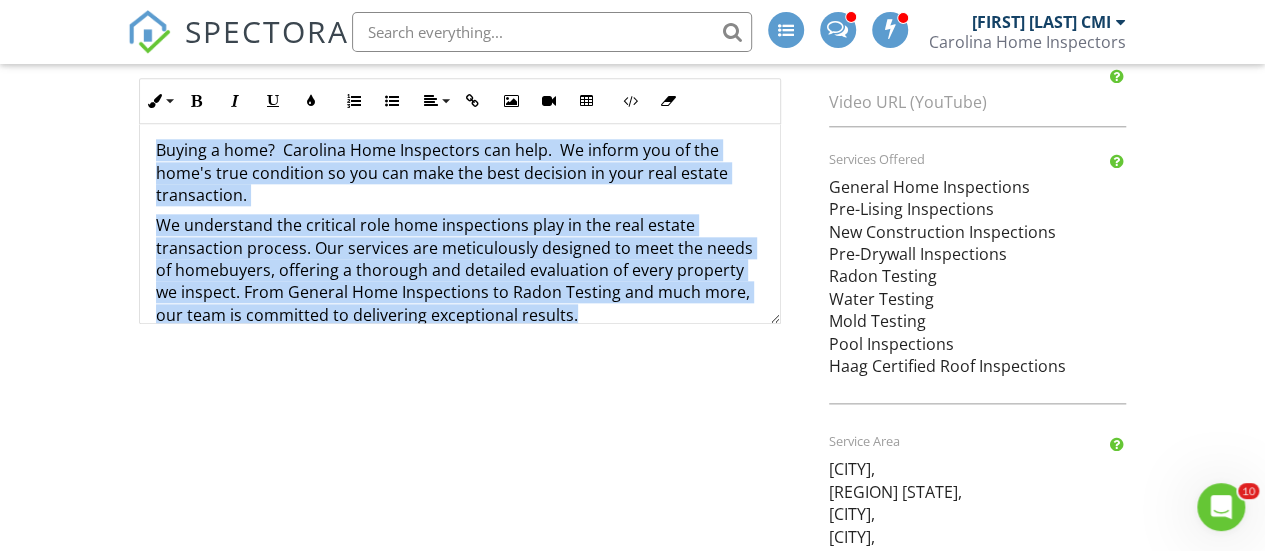 scroll, scrollTop: 0, scrollLeft: 0, axis: both 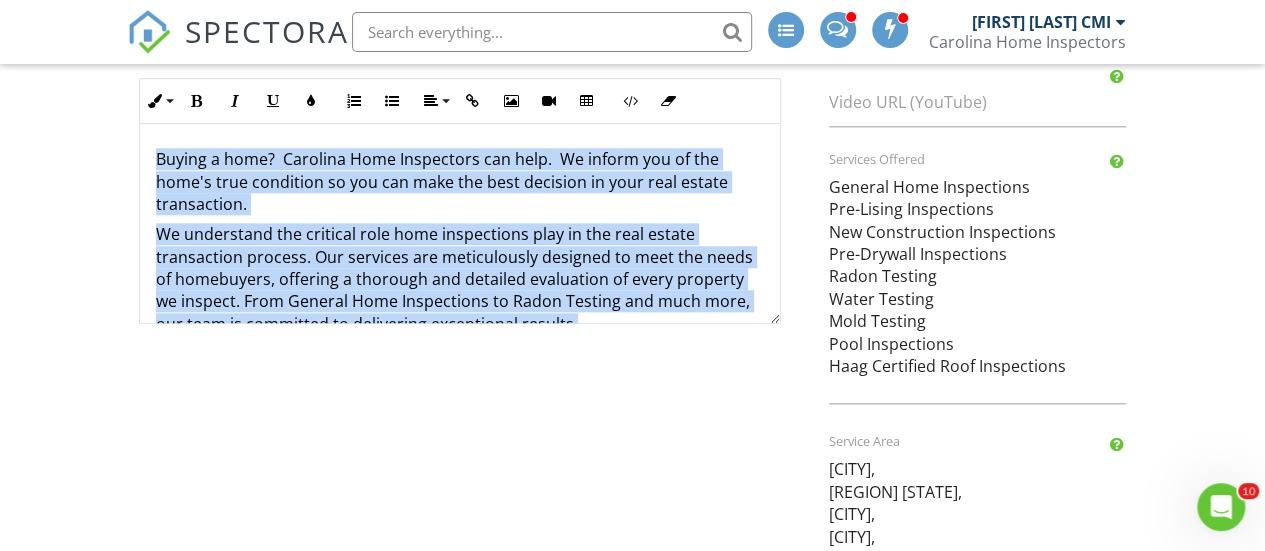 drag, startPoint x: 628, startPoint y: 281, endPoint x: 137, endPoint y: 115, distance: 518.30206 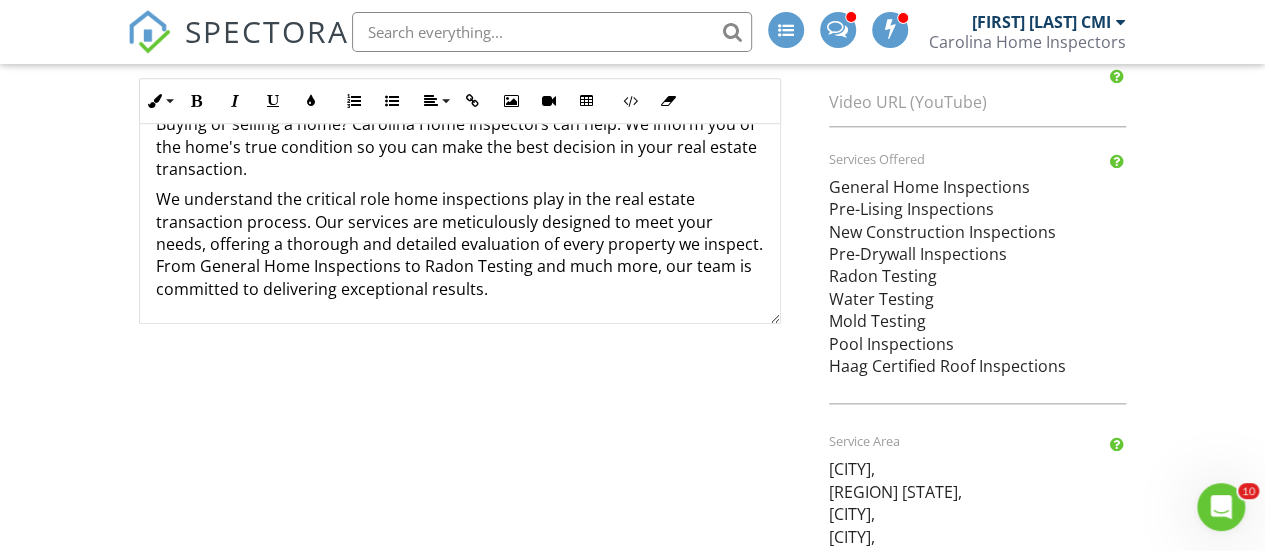 scroll, scrollTop: 34, scrollLeft: 0, axis: vertical 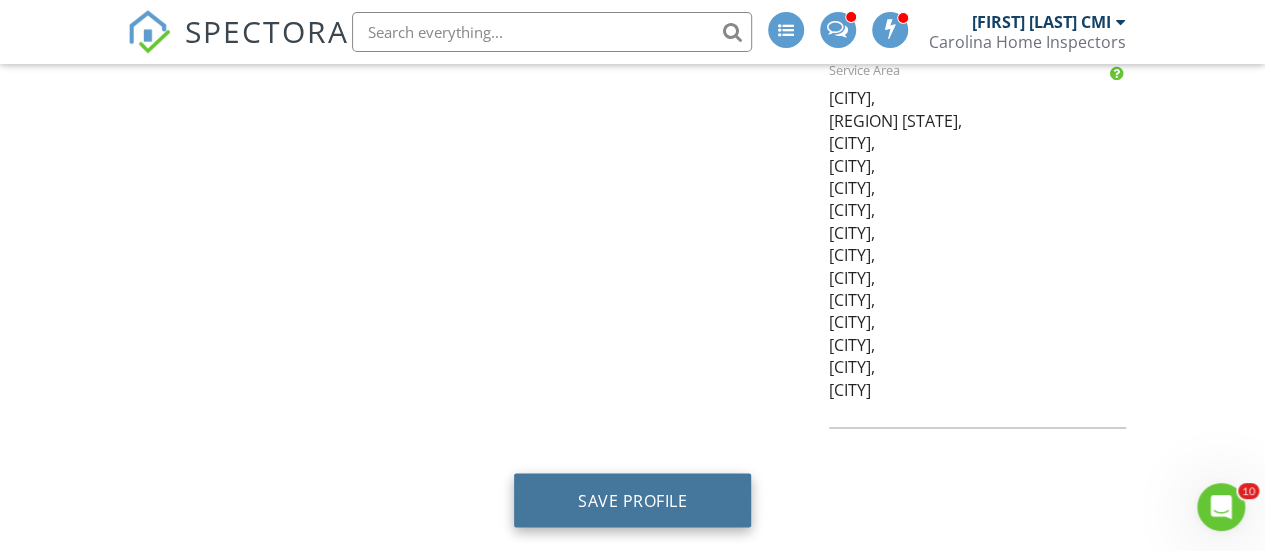 click on "Save Profile" at bounding box center (632, 500) 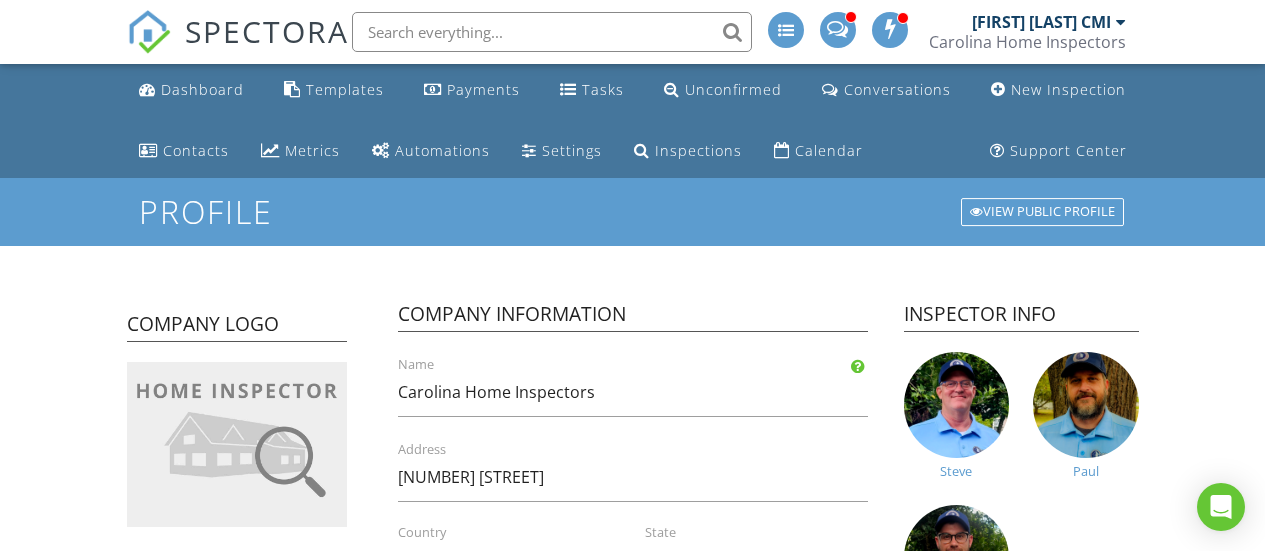 scroll, scrollTop: 0, scrollLeft: 0, axis: both 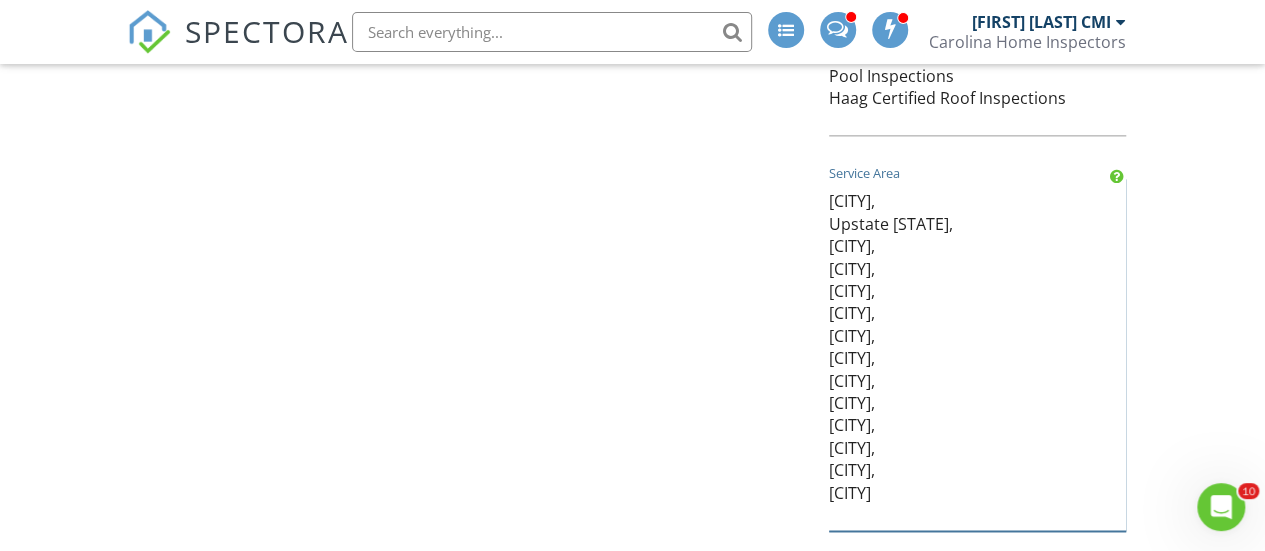 click on "Boiling Springs,
Upstate South Carolina,
Spartanburg,
Greenville,
Simpsonville,
Gaffney,
Union,
Anderson,
Greer,
Landrum,
Taylors,
Travelers Rest,
Woodruff,
Duncan" at bounding box center (977, 354) 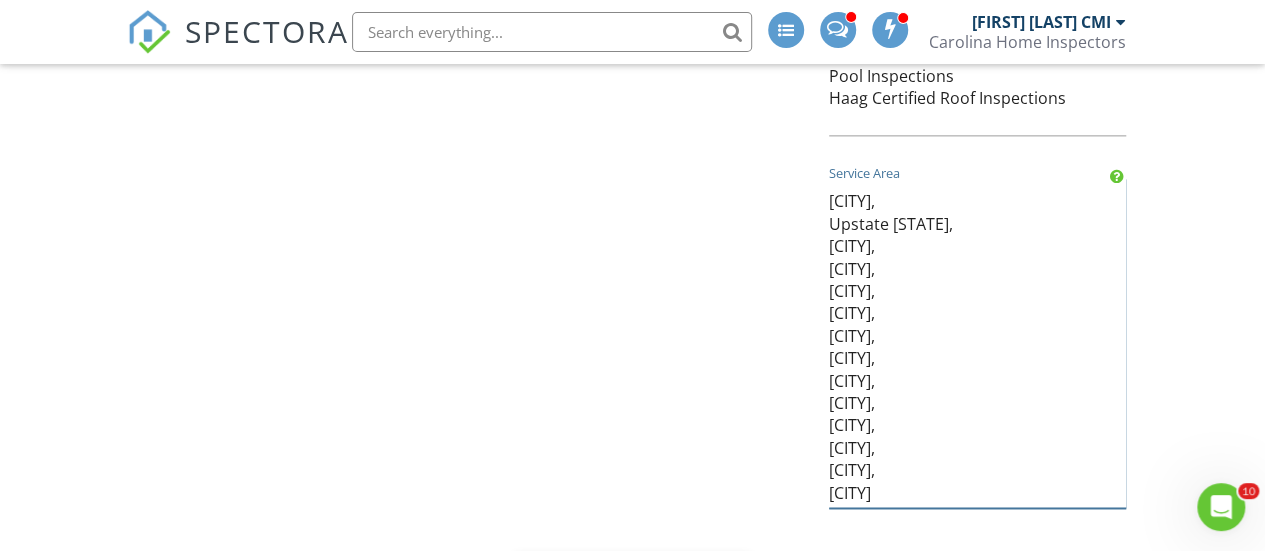 click on "Boiling Springs,
Upstate South Carolina,
Spartanburg,
Greenville,
Simpsonville,
Gaffney,
Union,
Anderson,
Greer,
Landrum,
Taylors,
Travelers Rest,
Woodruff,
Duncan" at bounding box center [977, 343] 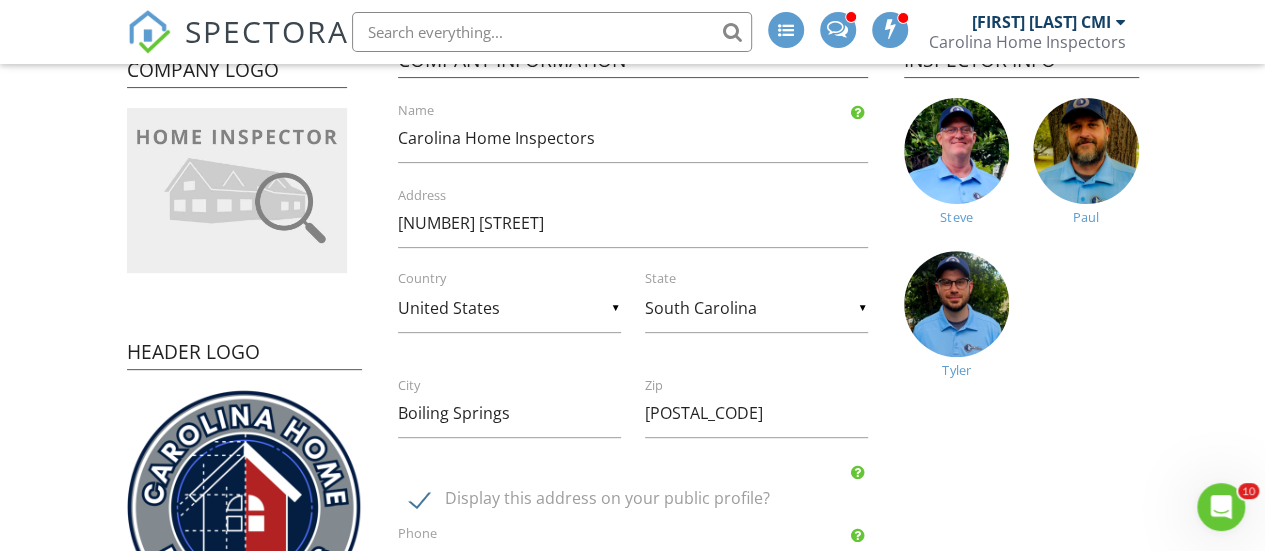 scroll, scrollTop: 256, scrollLeft: 0, axis: vertical 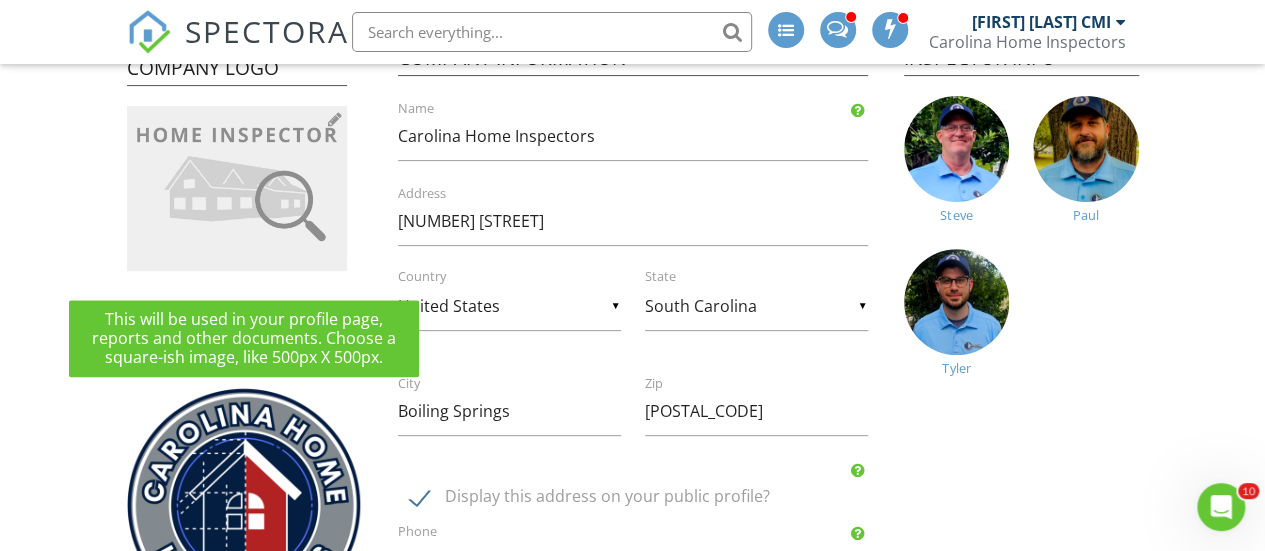type on "[CITY],
[REGION] [STATE],
[CITY],
[CITY],
[CITY],
[CITY],
[CITY],
[CITY],
[CITY],
[CITY],
[CITY],
[CITY],
[CITY],
[CITY]" 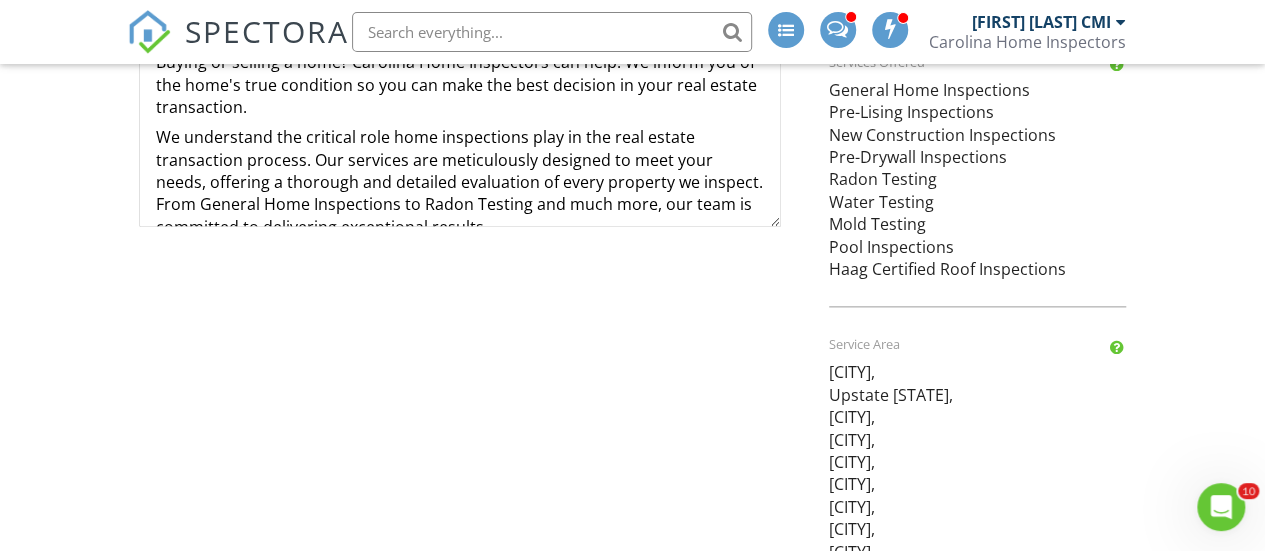 scroll, scrollTop: 1411, scrollLeft: 0, axis: vertical 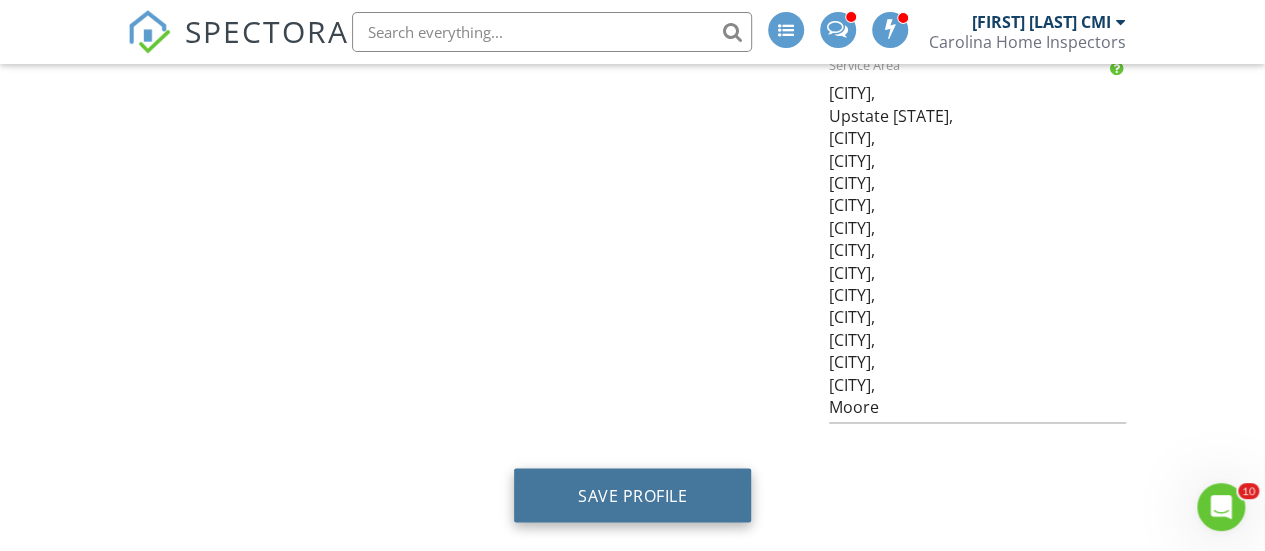 click on "Save Profile" at bounding box center (632, 495) 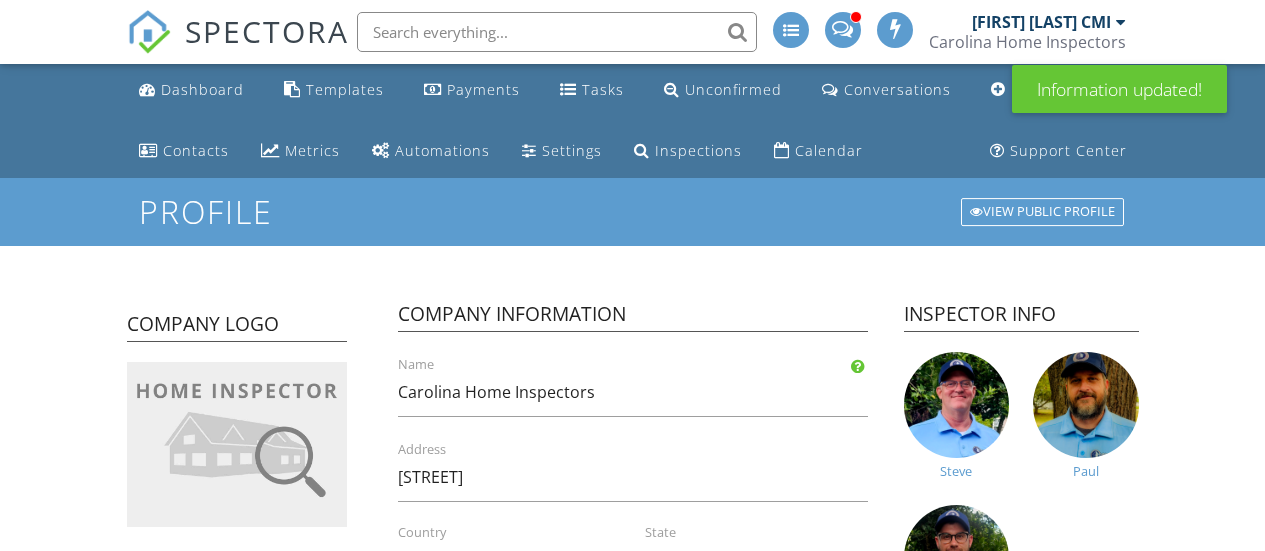 scroll, scrollTop: 0, scrollLeft: 0, axis: both 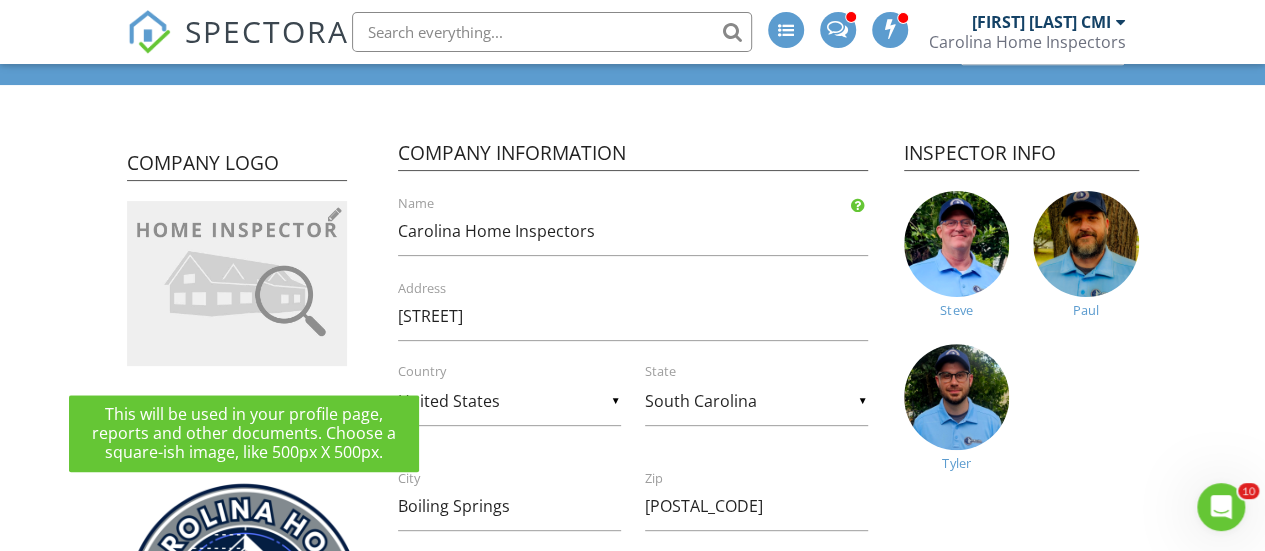 click at bounding box center (335, 214) 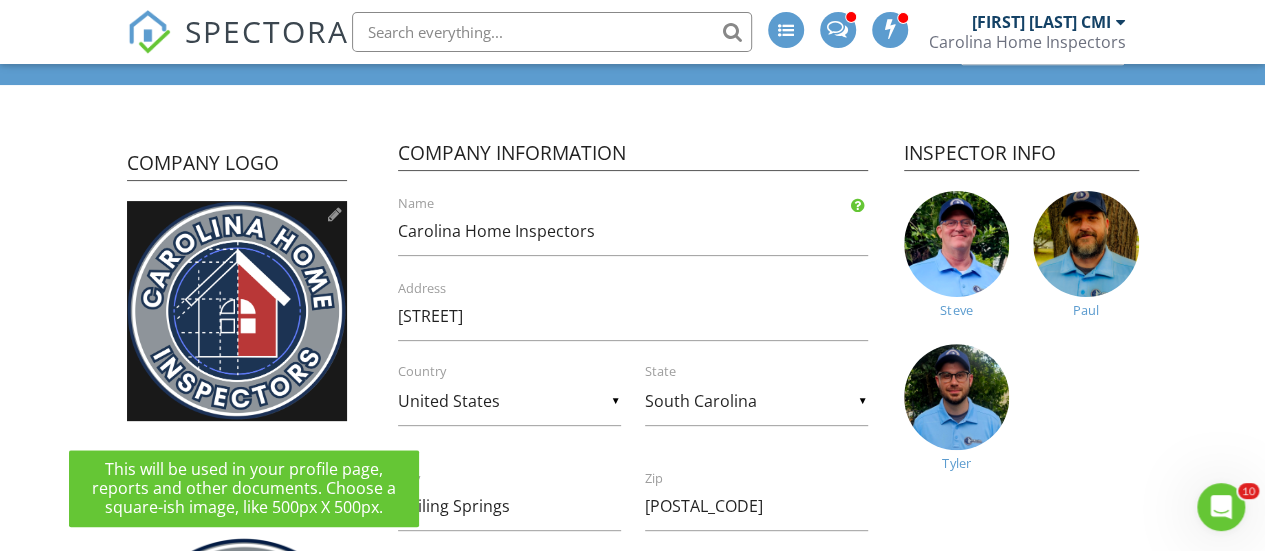 click at bounding box center [237, 311] 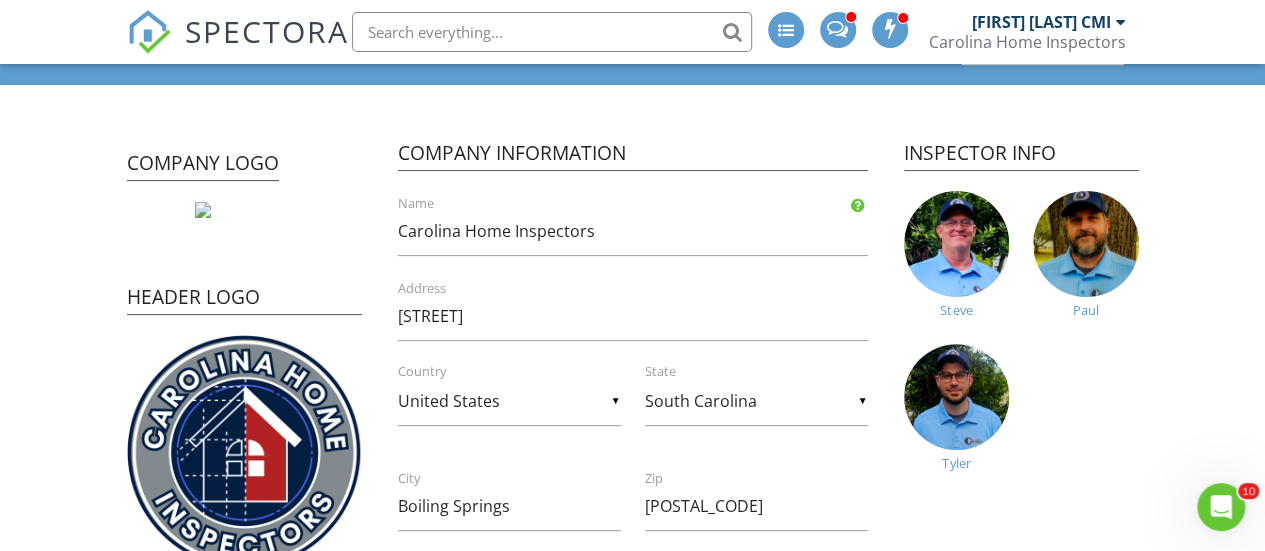 click on "Company Logo" at bounding box center (210, 172) 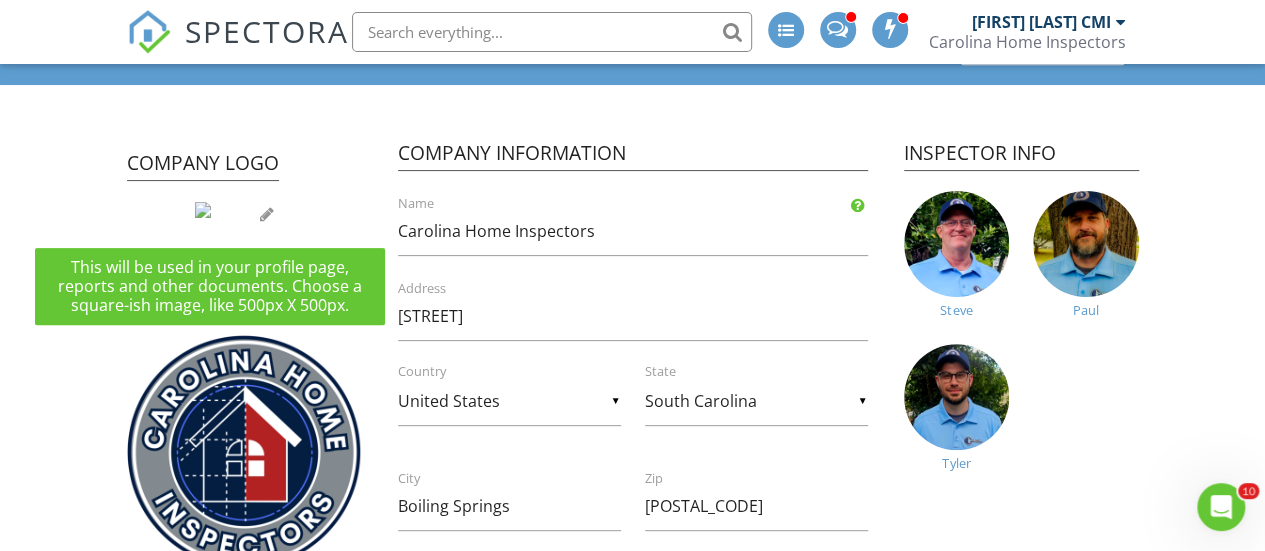 click at bounding box center [267, 214] 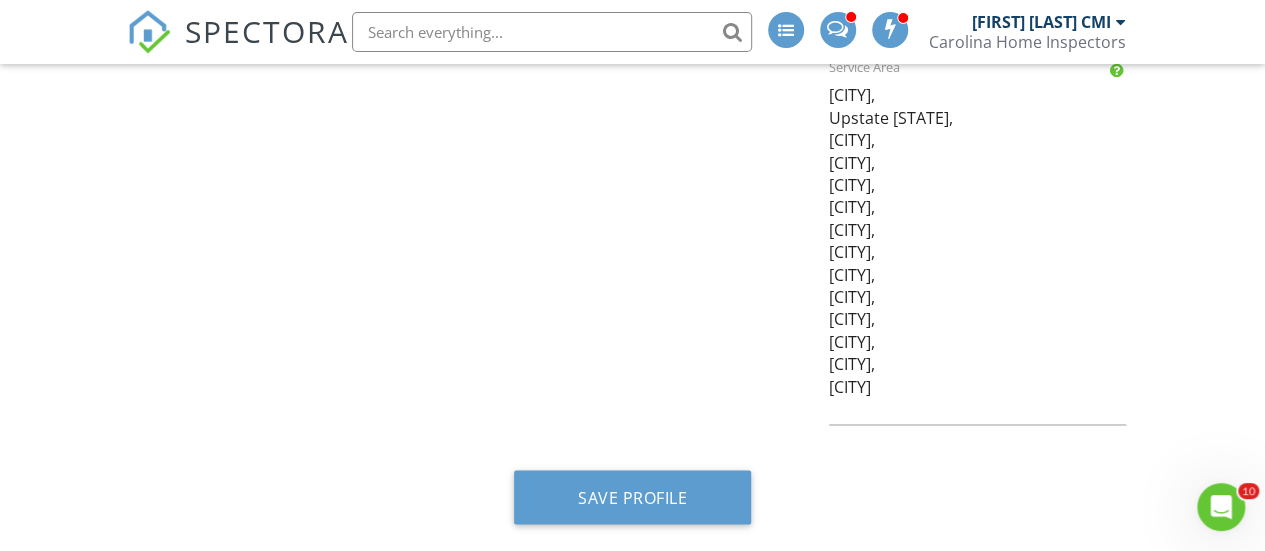 scroll, scrollTop: 1408, scrollLeft: 0, axis: vertical 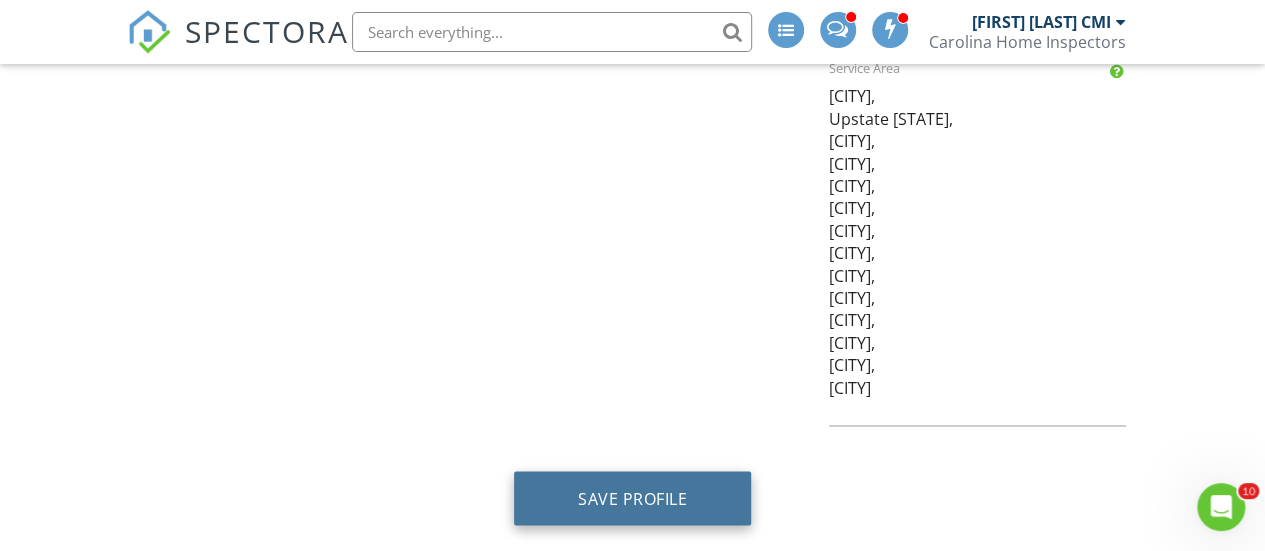 click on "Save Profile" at bounding box center [632, 498] 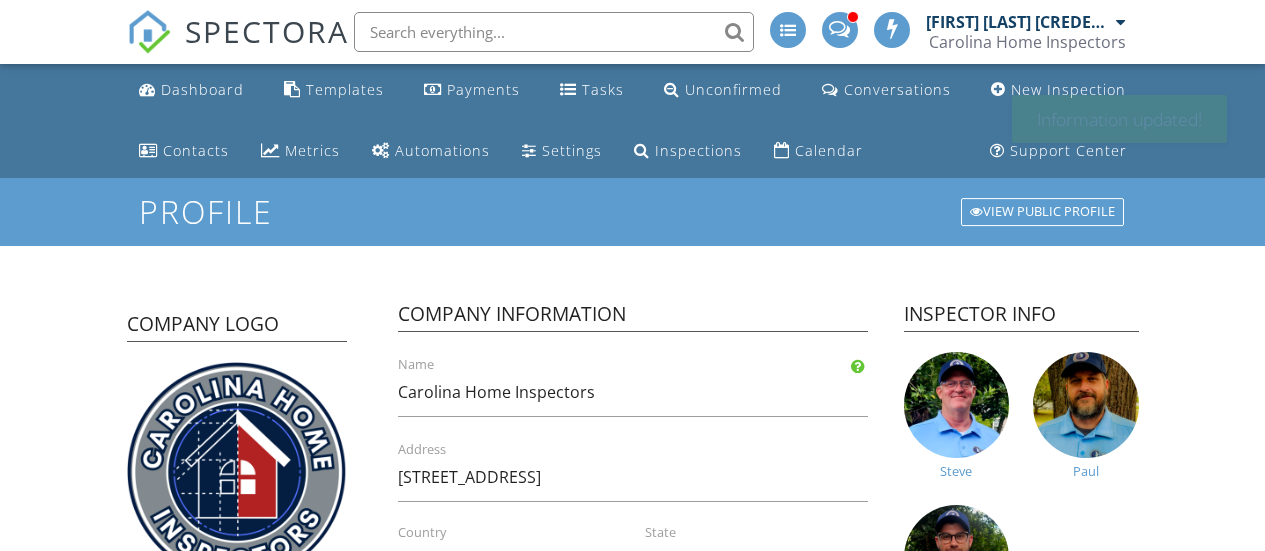 scroll, scrollTop: 0, scrollLeft: 0, axis: both 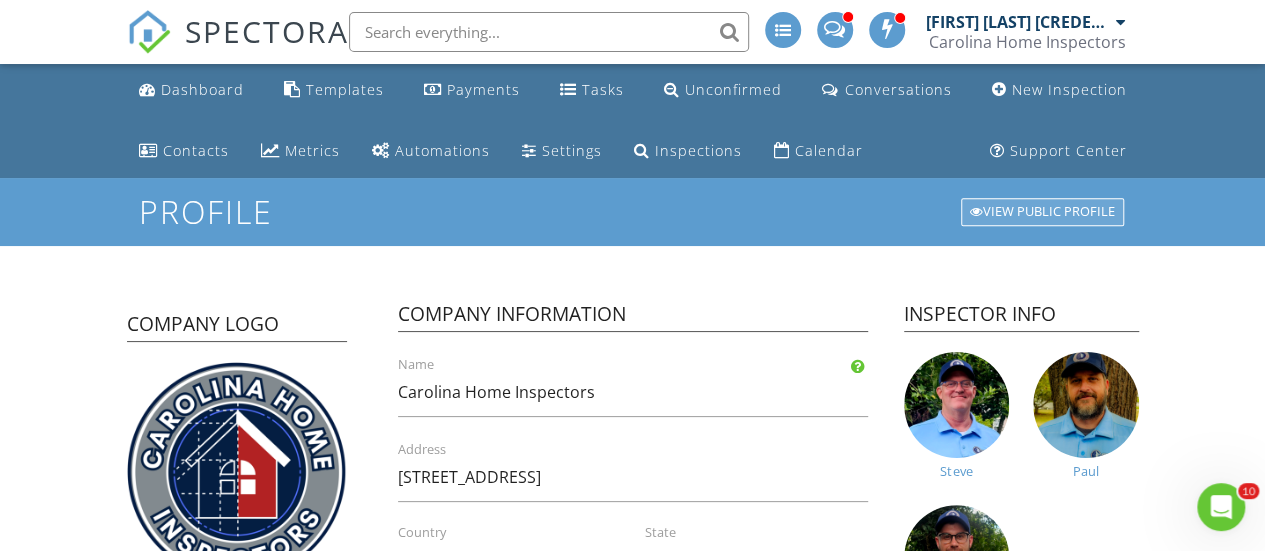 click on "View Public Profile" at bounding box center [1042, 212] 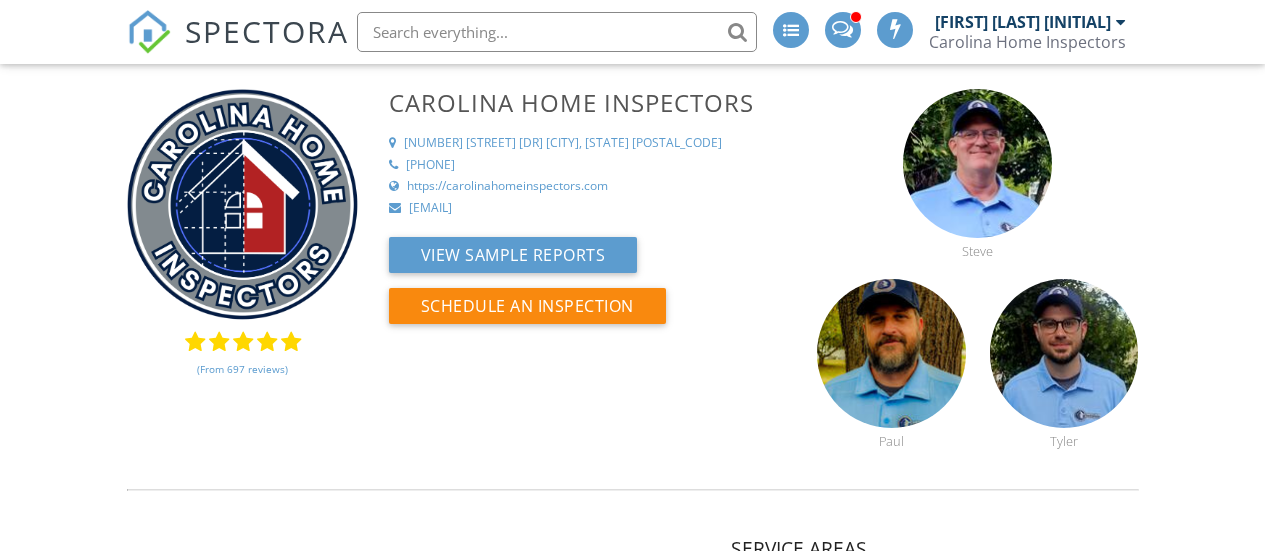 scroll, scrollTop: 0, scrollLeft: 0, axis: both 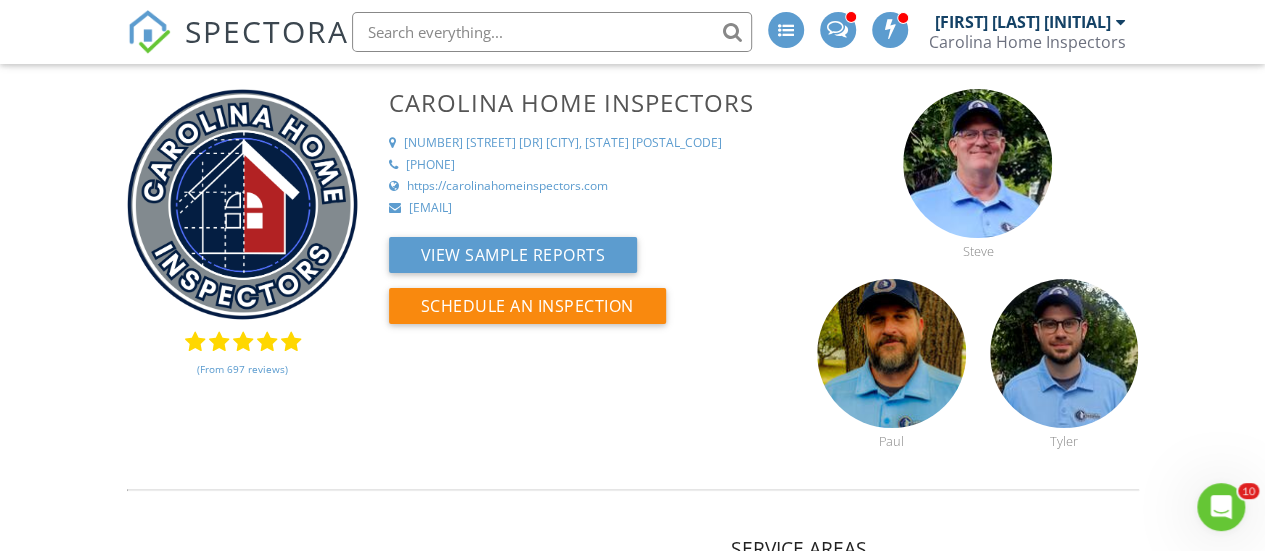 click at bounding box center [837, 29] 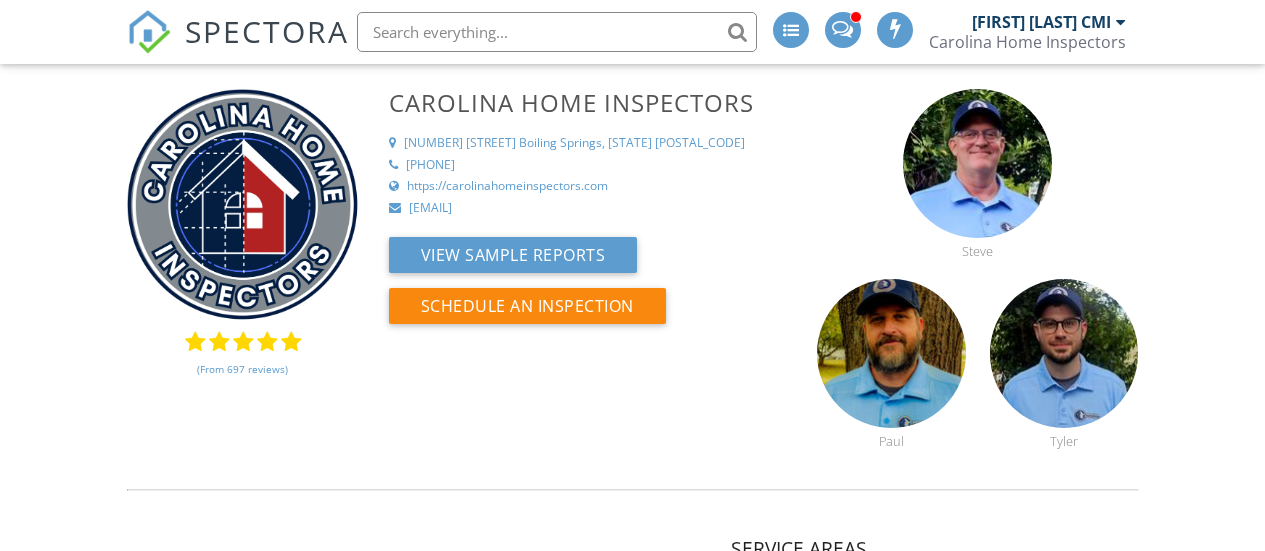 scroll, scrollTop: 0, scrollLeft: 0, axis: both 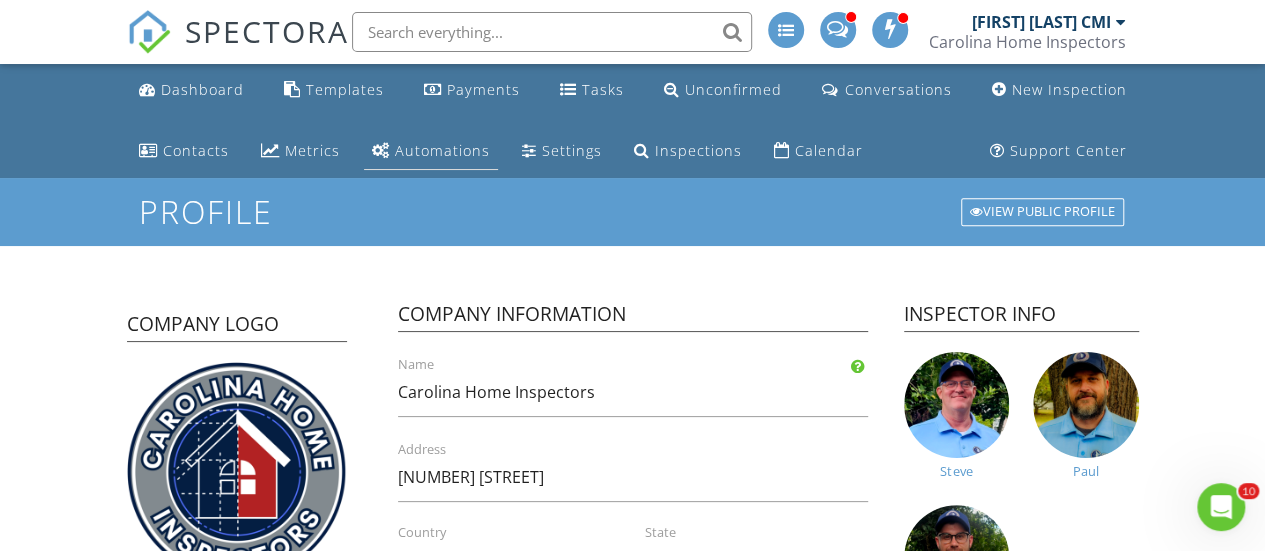 click on "Automations" at bounding box center (442, 150) 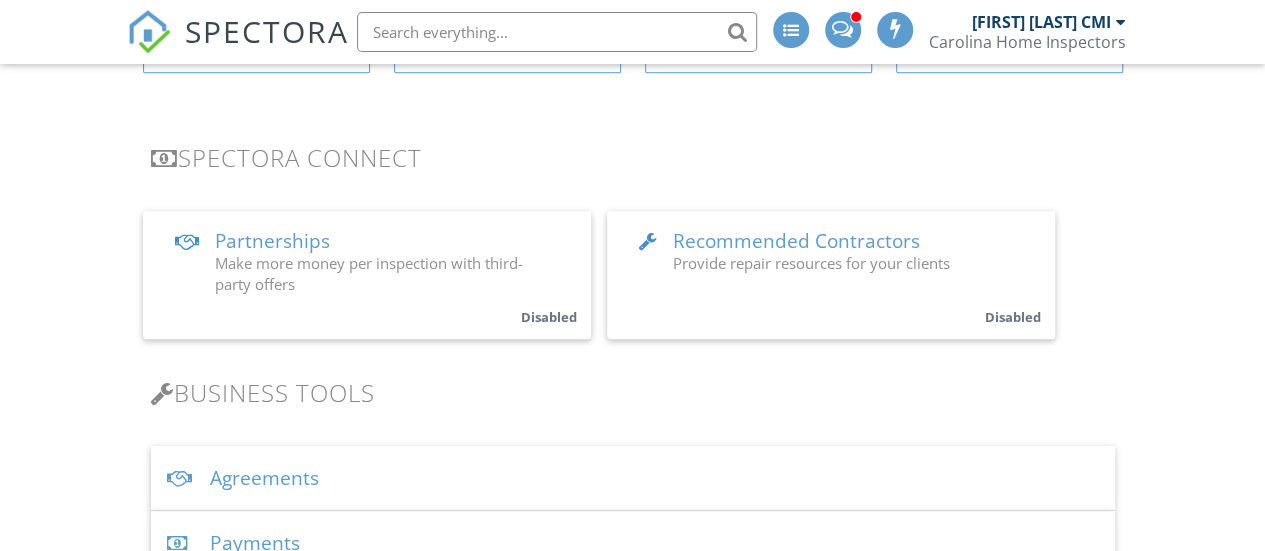 scroll, scrollTop: 0, scrollLeft: 0, axis: both 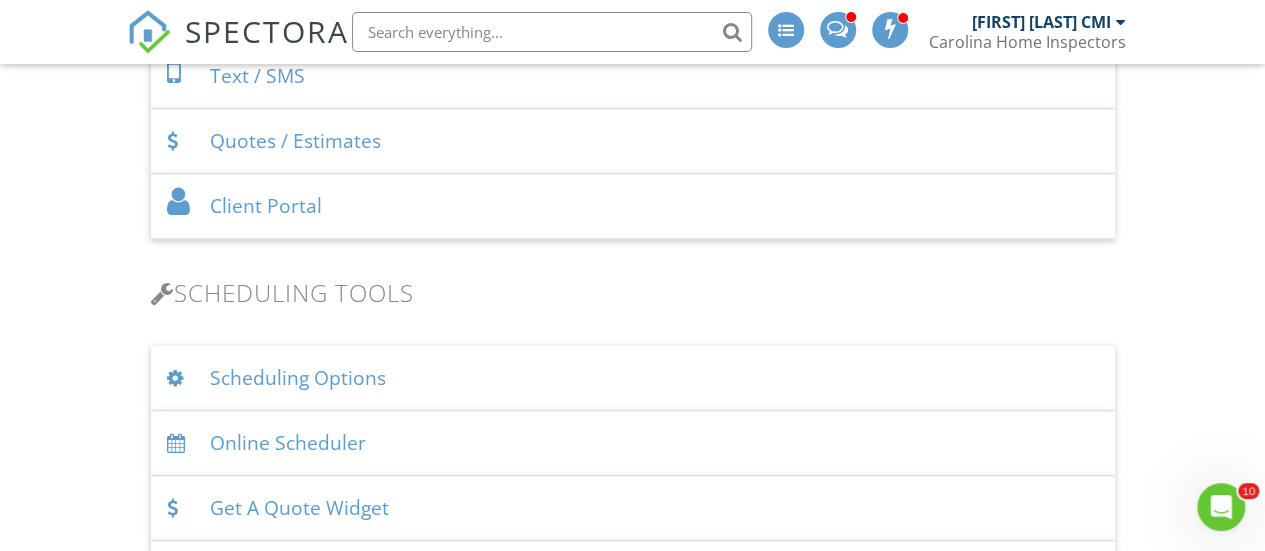 click on "Client Portal" at bounding box center [633, 206] 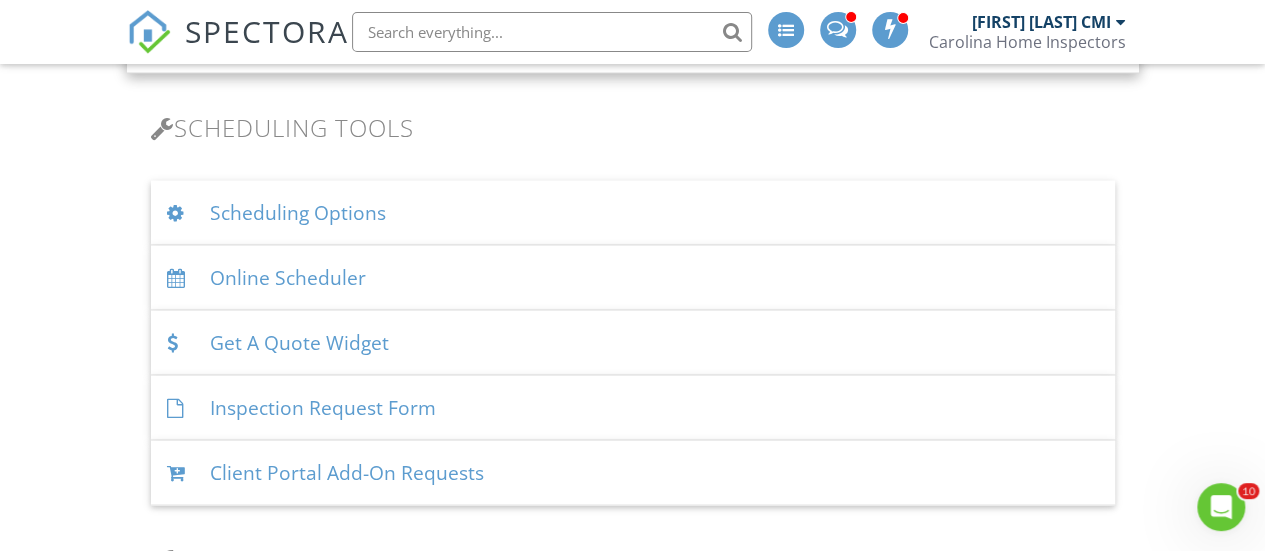 scroll, scrollTop: 1794, scrollLeft: 0, axis: vertical 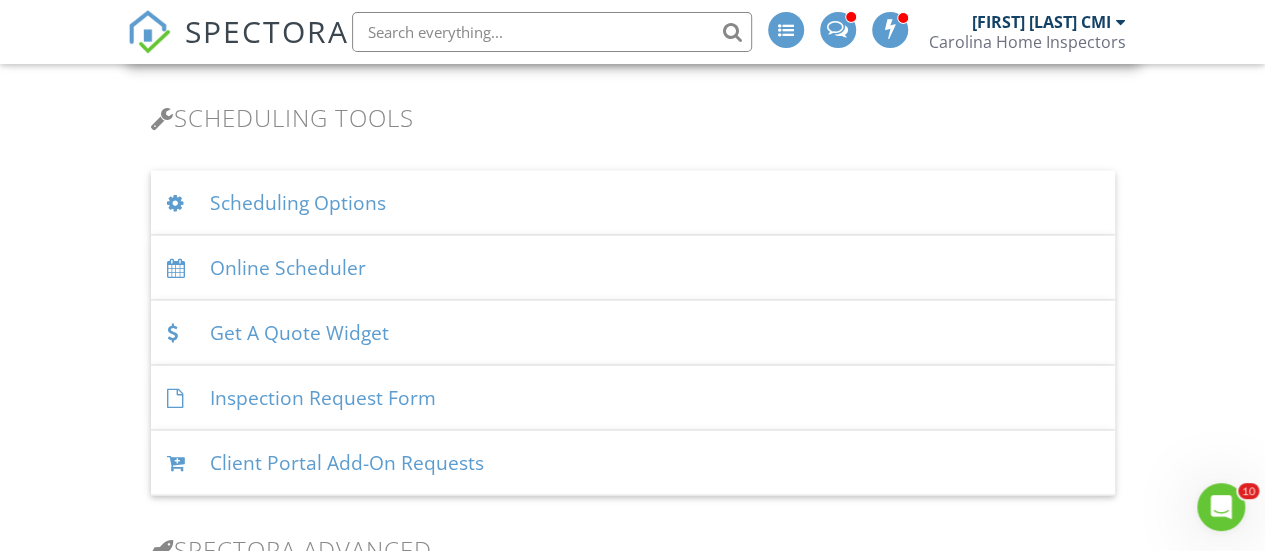click on "Scheduling Options" at bounding box center [633, 202] 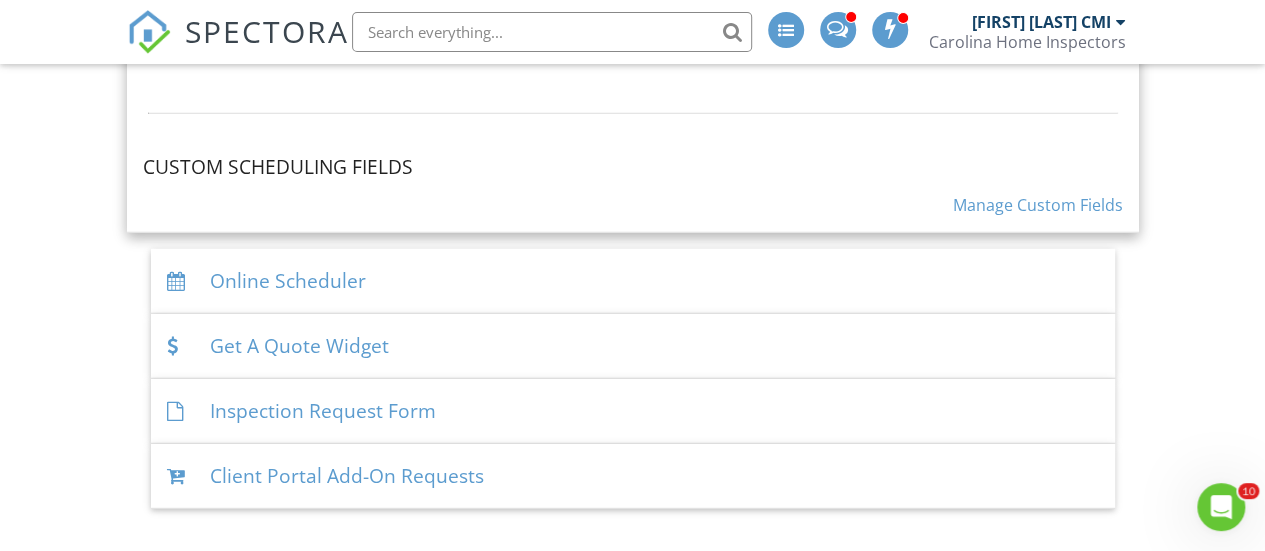 scroll, scrollTop: 2656, scrollLeft: 0, axis: vertical 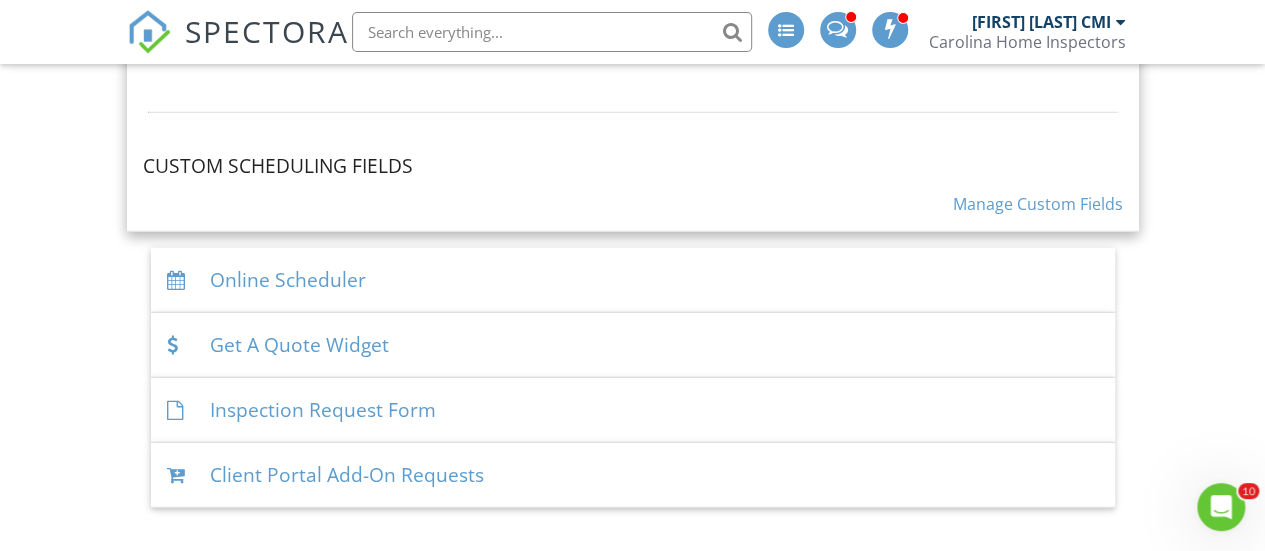 click on "Online Scheduler" at bounding box center [633, 280] 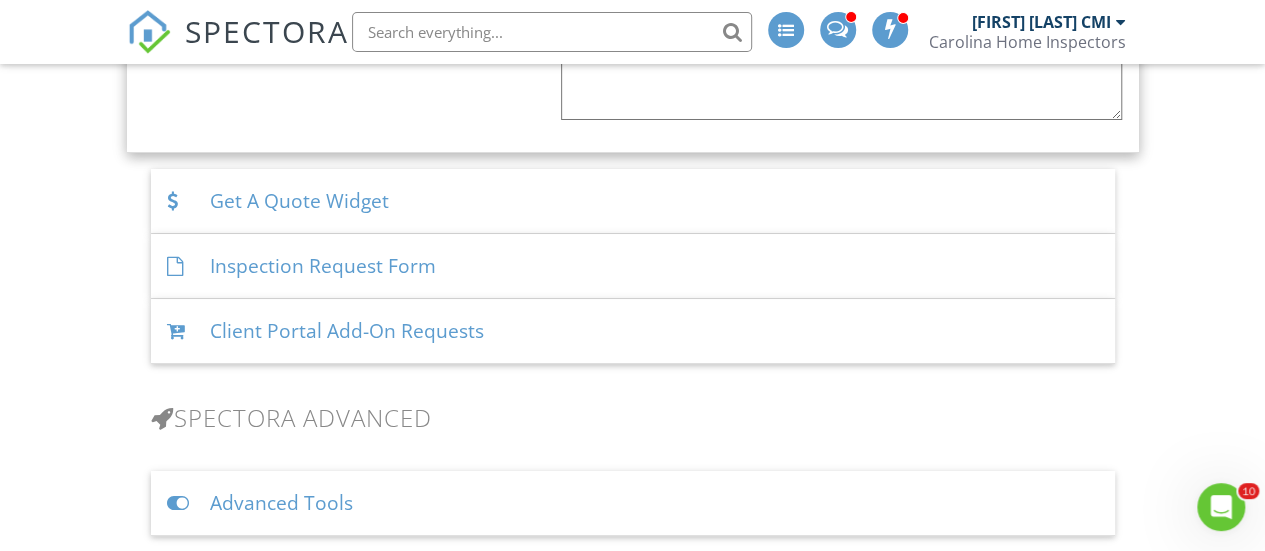 scroll, scrollTop: 3666, scrollLeft: 0, axis: vertical 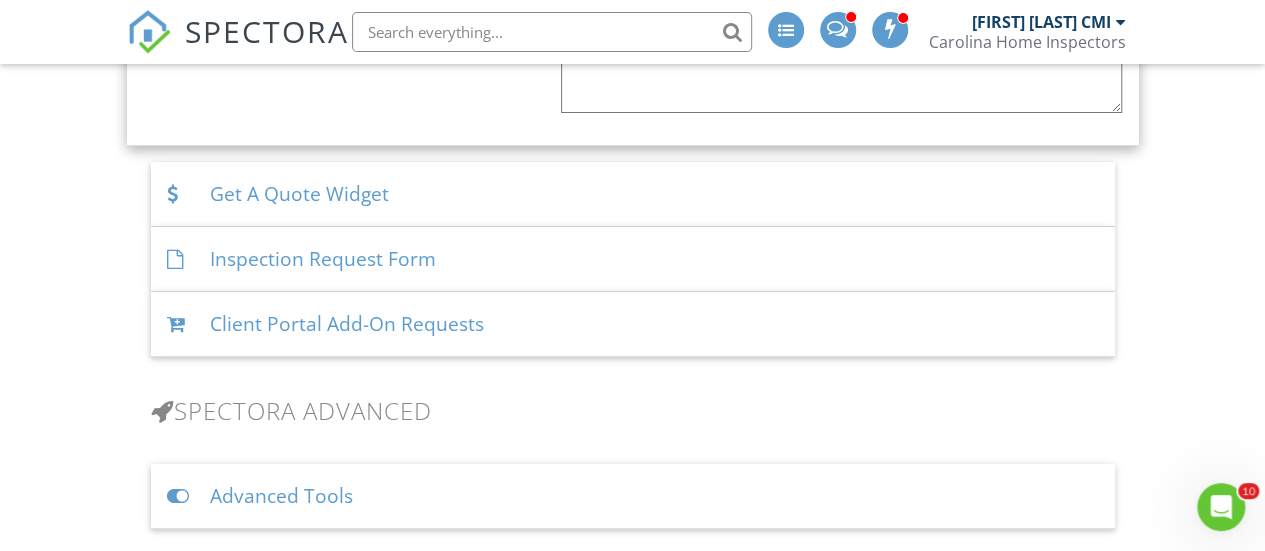 click on "Get A Quote Widget" at bounding box center (633, 194) 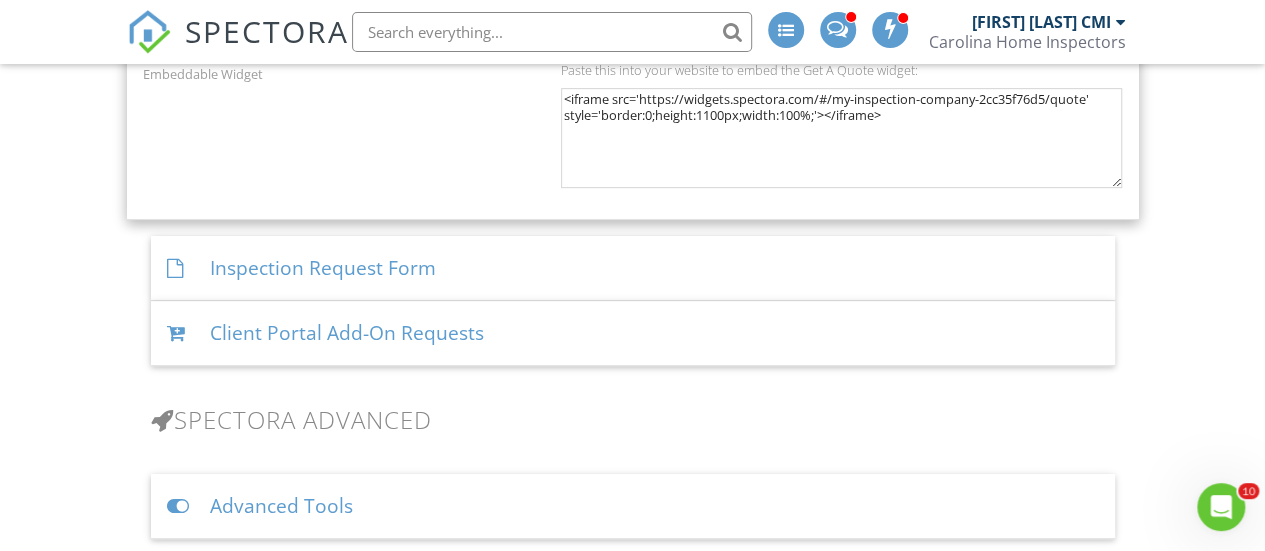 scroll, scrollTop: 4180, scrollLeft: 0, axis: vertical 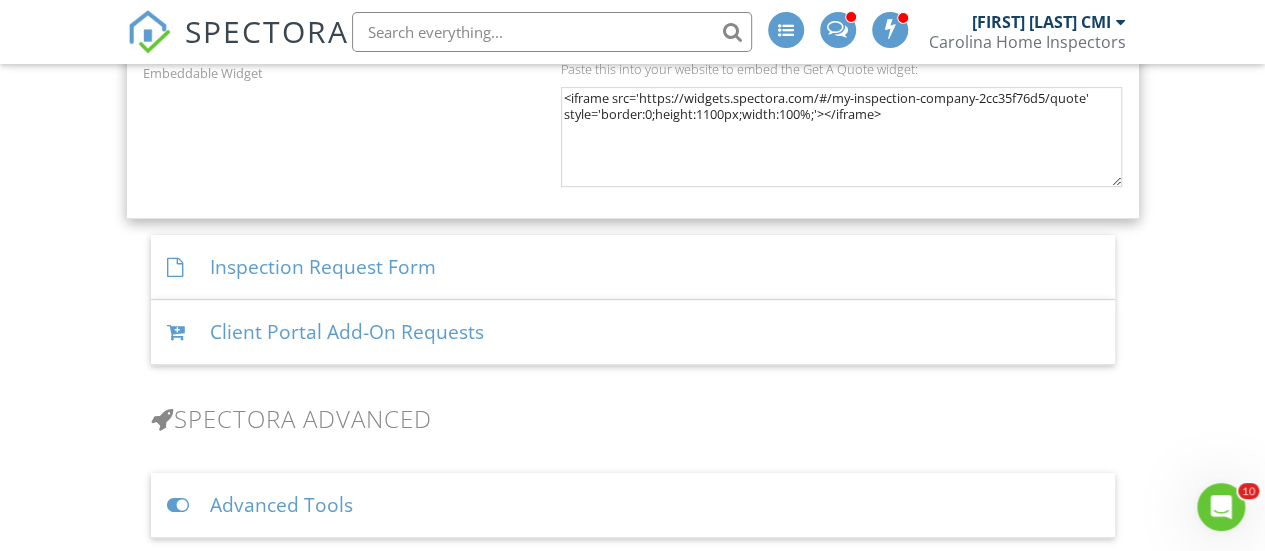 click on "Inspection Request Form" at bounding box center (633, 267) 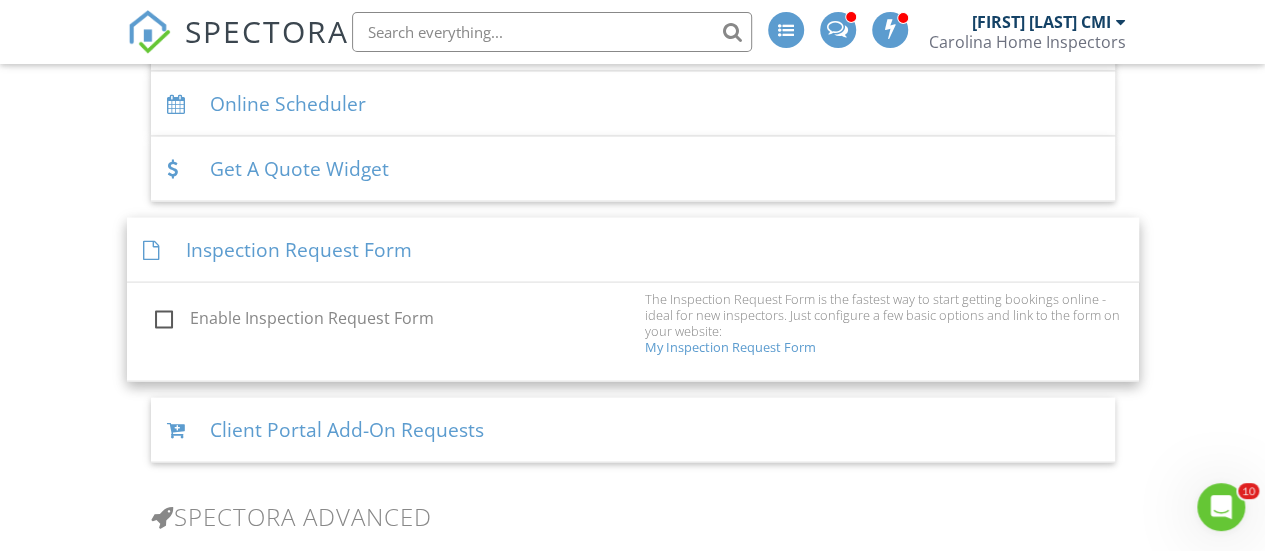 scroll, scrollTop: 1956, scrollLeft: 0, axis: vertical 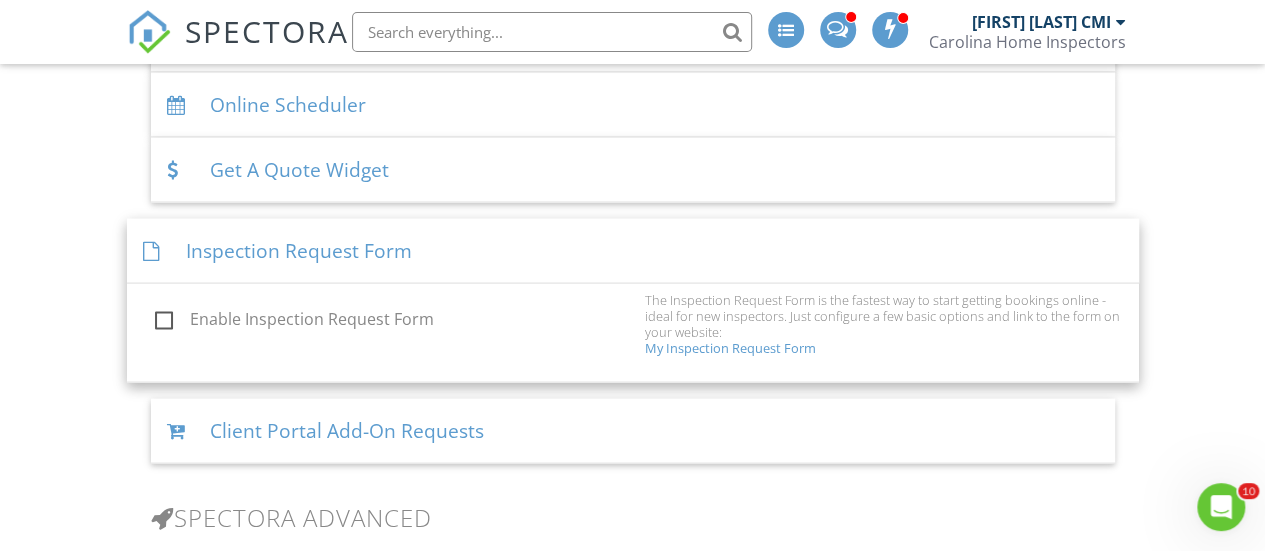 click on "My Inspection Request Form" at bounding box center [730, 348] 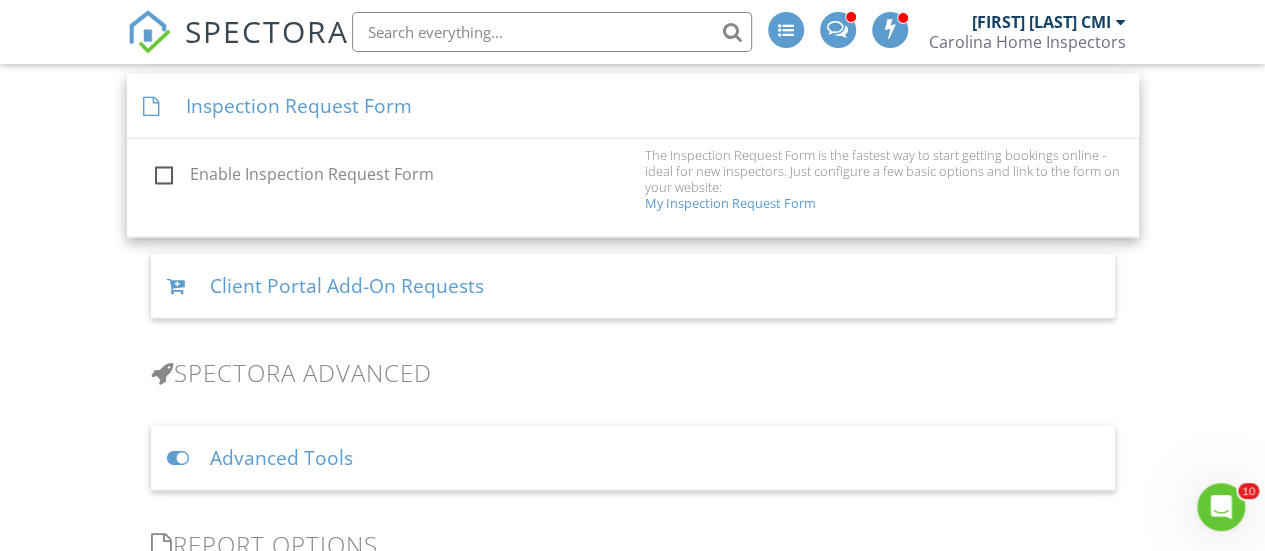 scroll, scrollTop: 2100, scrollLeft: 0, axis: vertical 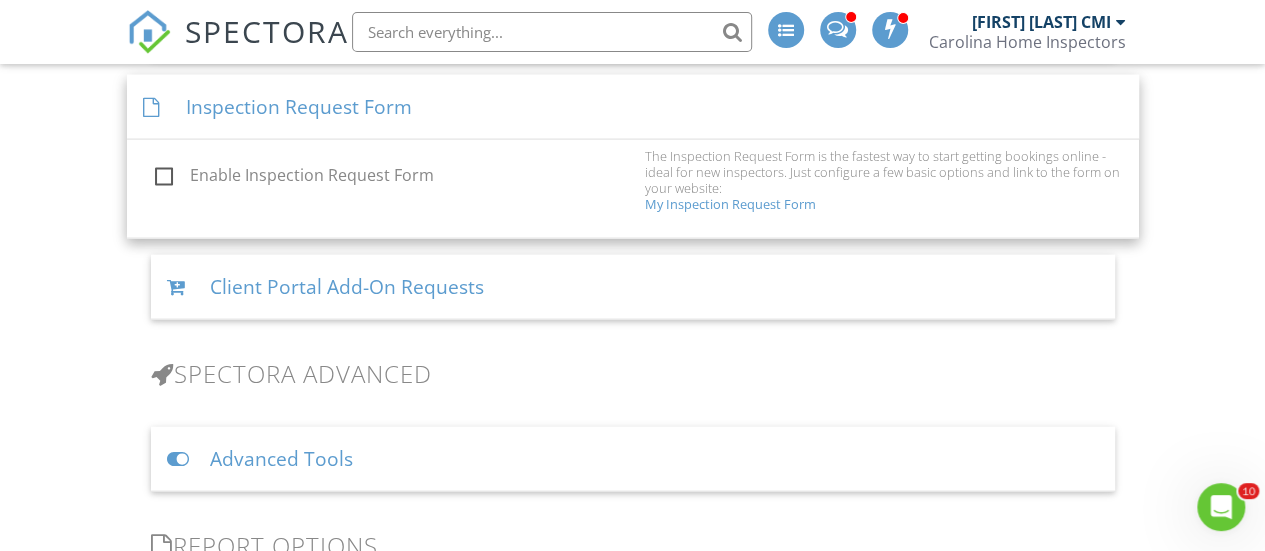 click on "Client Portal Add-On Requests" at bounding box center (633, 287) 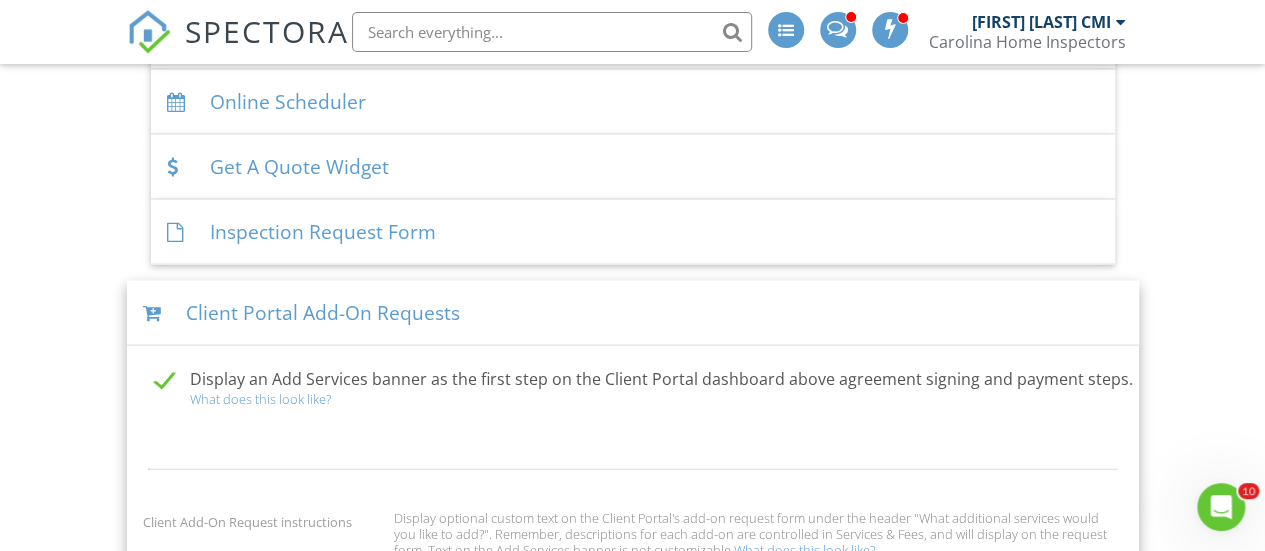 scroll, scrollTop: 1953, scrollLeft: 0, axis: vertical 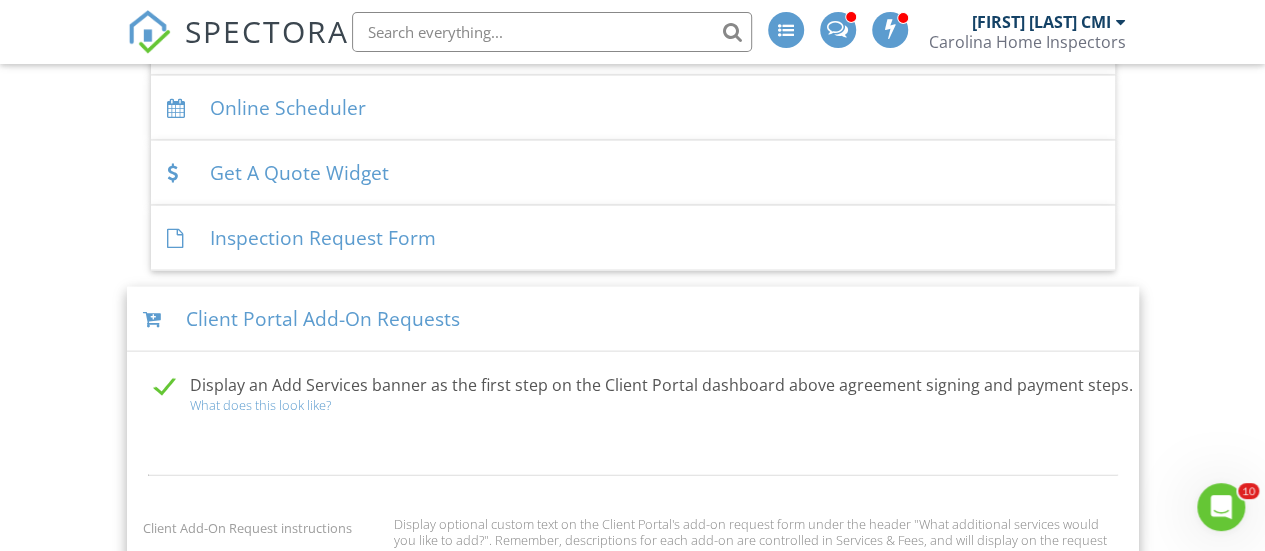drag, startPoint x: 307, startPoint y: 311, endPoint x: 262, endPoint y: 315, distance: 45.17743 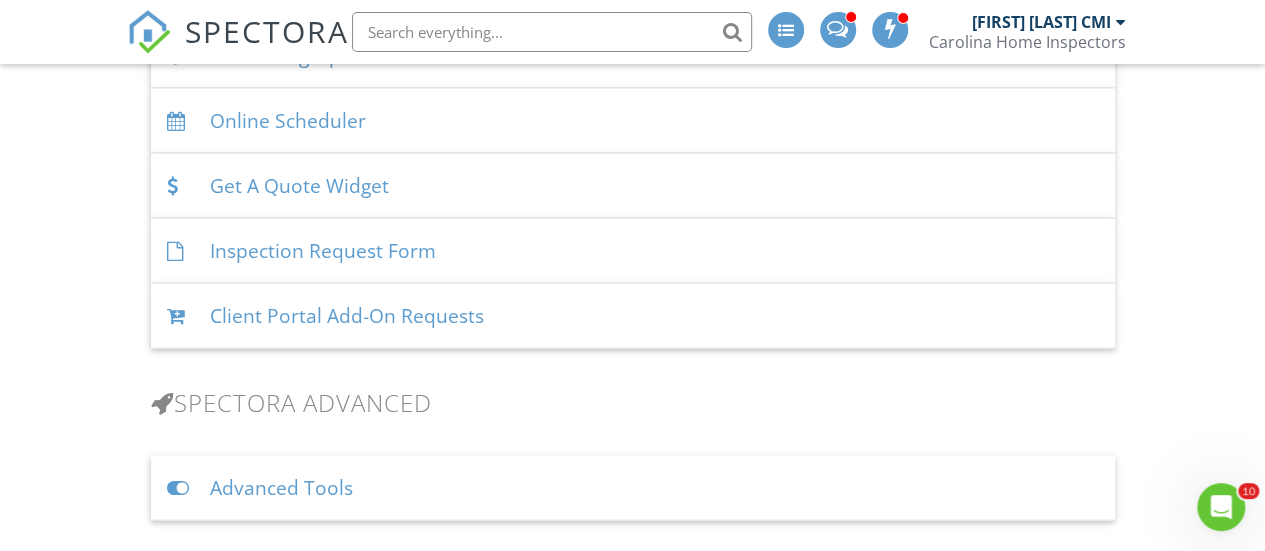 scroll, scrollTop: 1930, scrollLeft: 0, axis: vertical 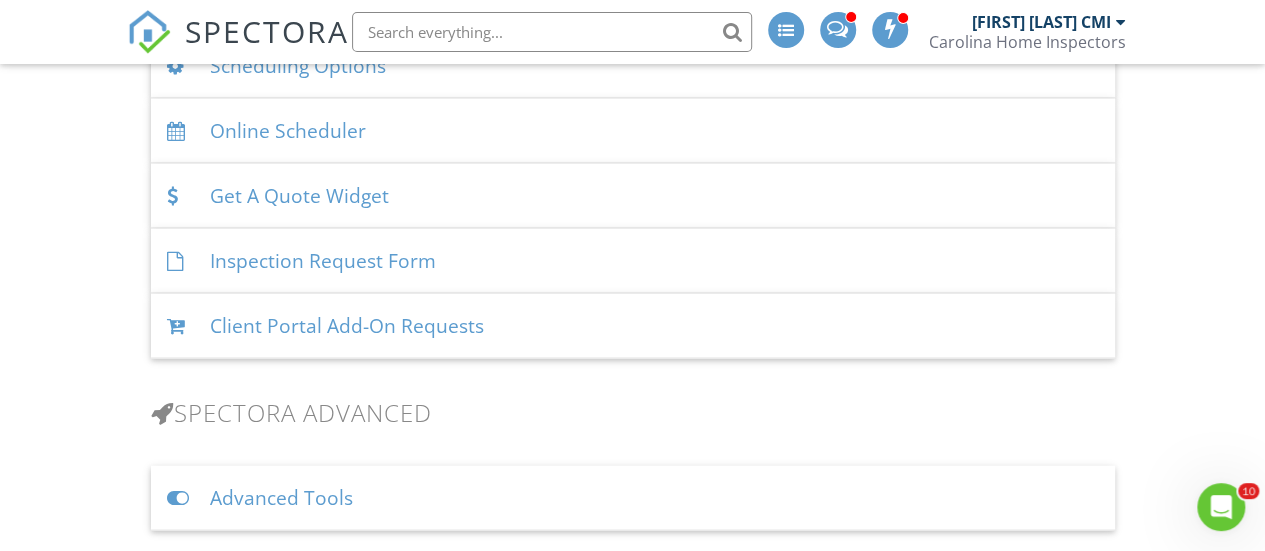 click on "Inspection Request Form" at bounding box center (633, 261) 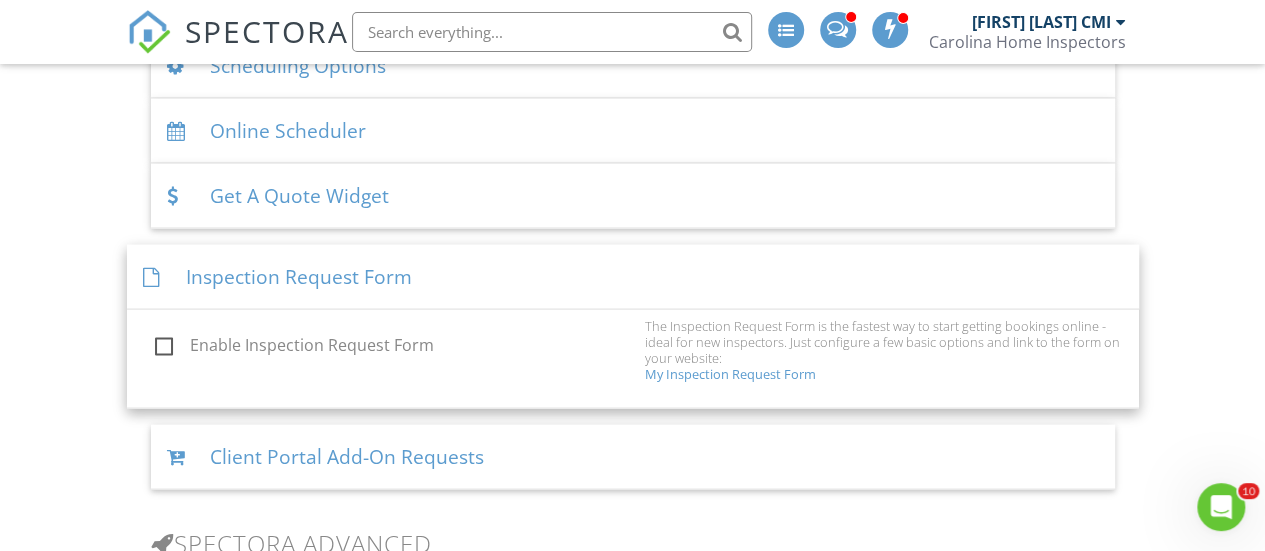 click on "Enable Inspection Request Form" at bounding box center (394, 348) 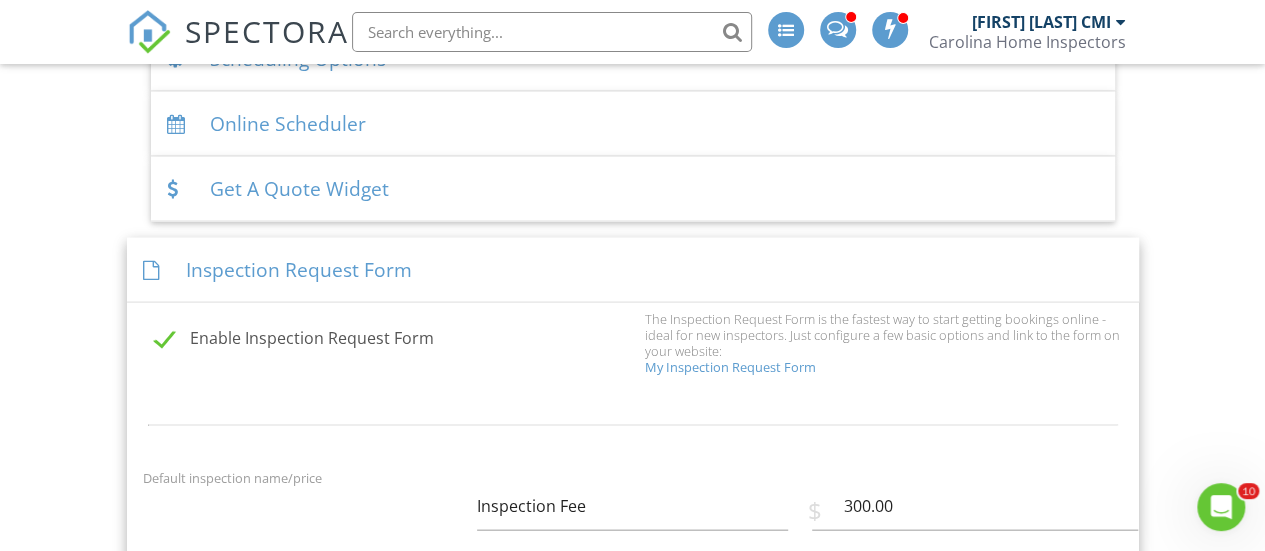 scroll, scrollTop: 1936, scrollLeft: 0, axis: vertical 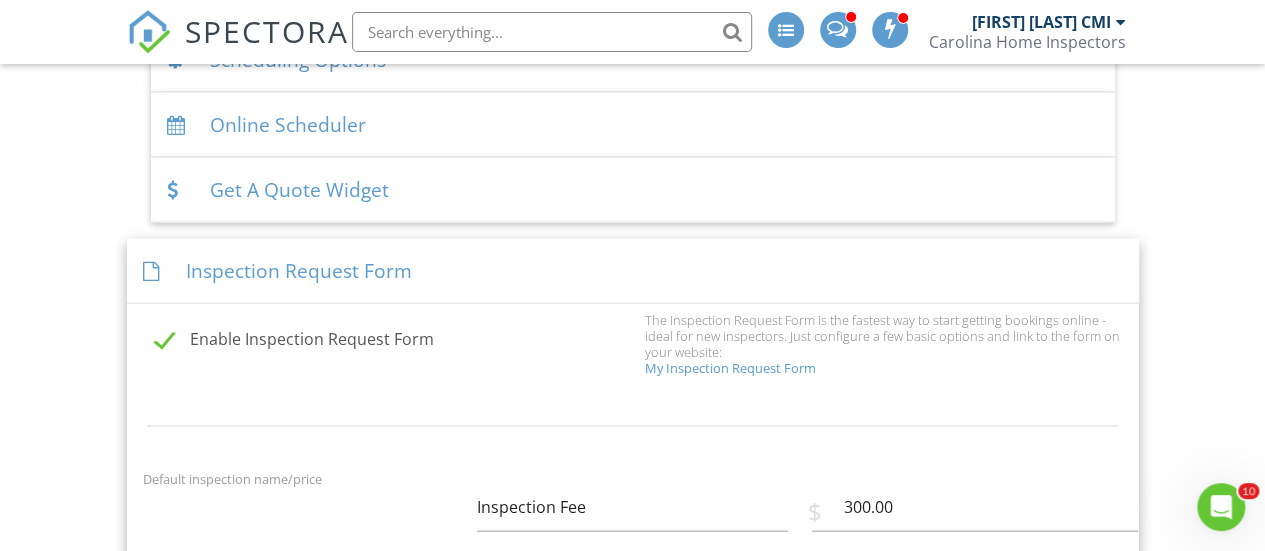 click on "Enable Inspection Request Form" at bounding box center (394, 342) 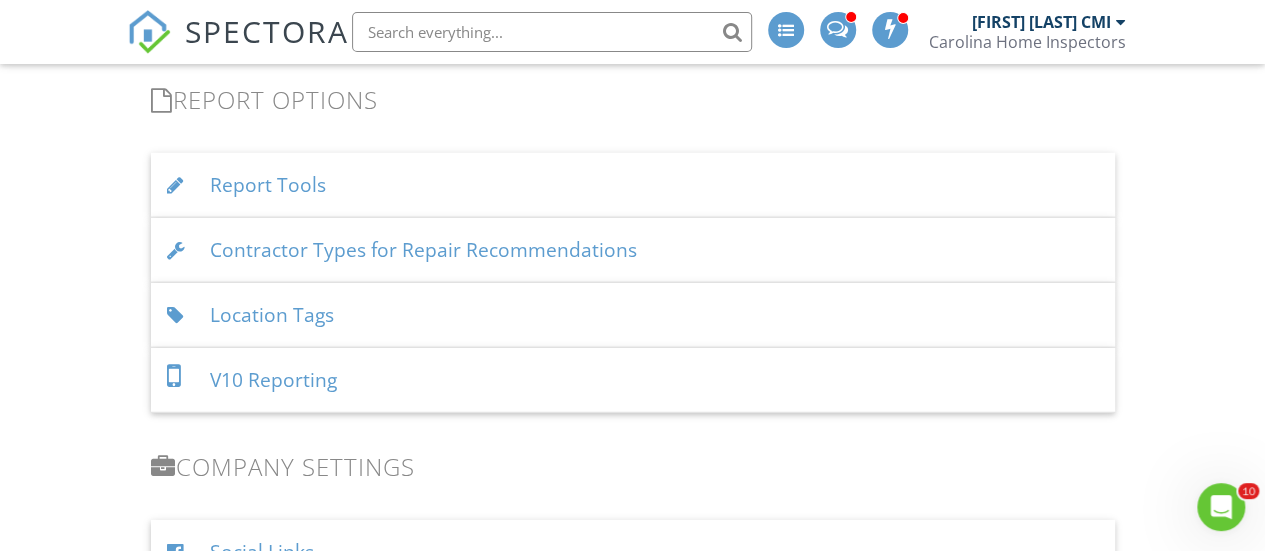 scroll, scrollTop: 2547, scrollLeft: 0, axis: vertical 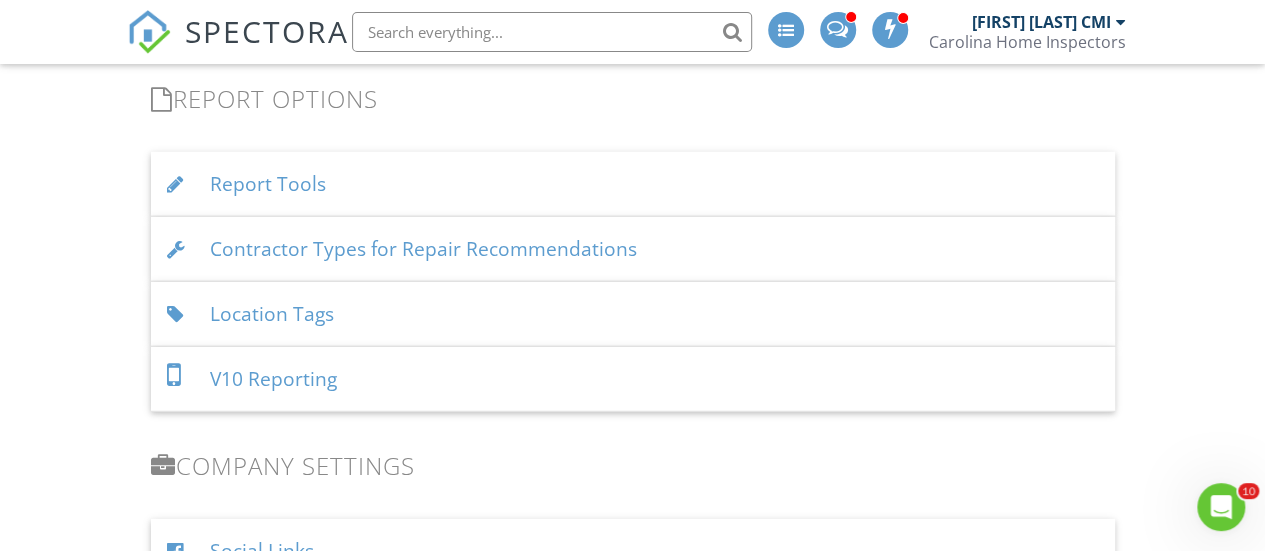 drag, startPoint x: 318, startPoint y: 182, endPoint x: 282, endPoint y: 182, distance: 36 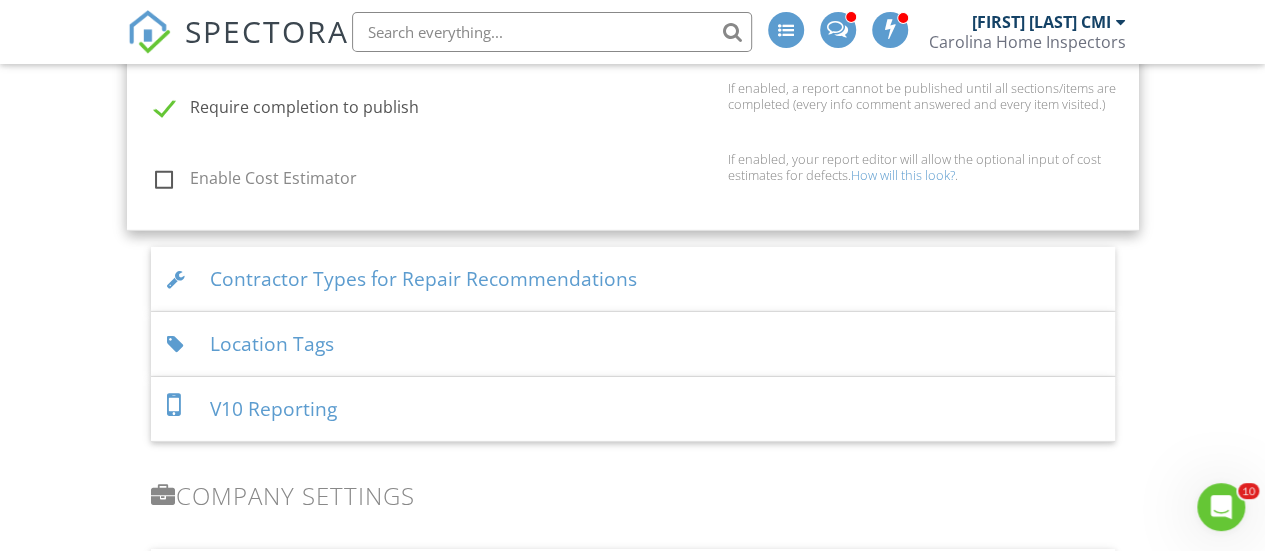 scroll, scrollTop: 2998, scrollLeft: 0, axis: vertical 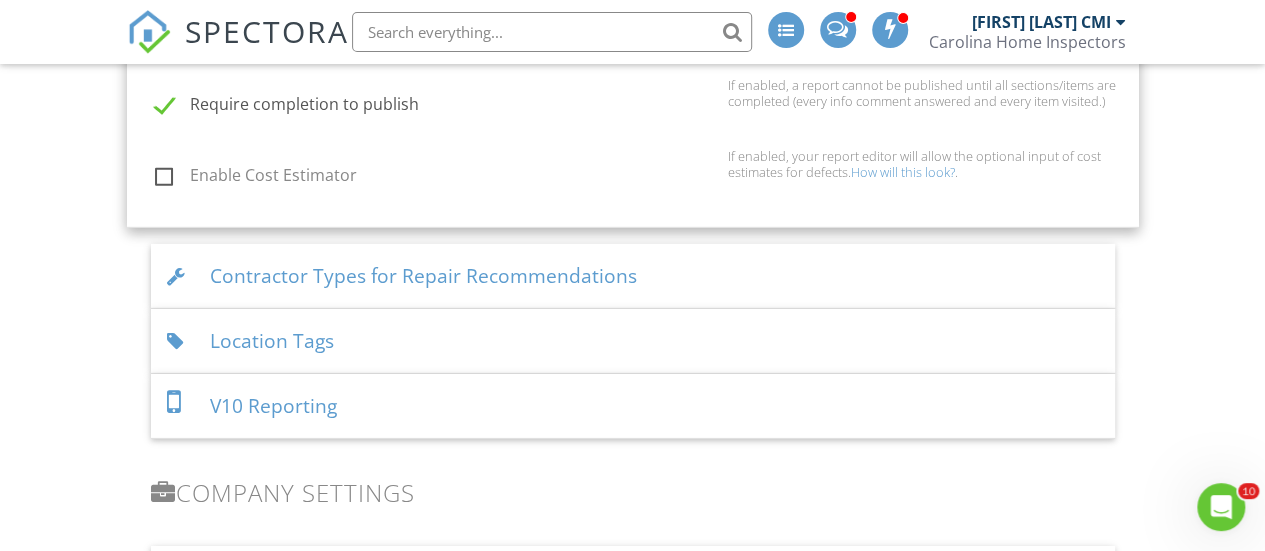click on "Contractor Types for Repair Recommendations" at bounding box center (633, 276) 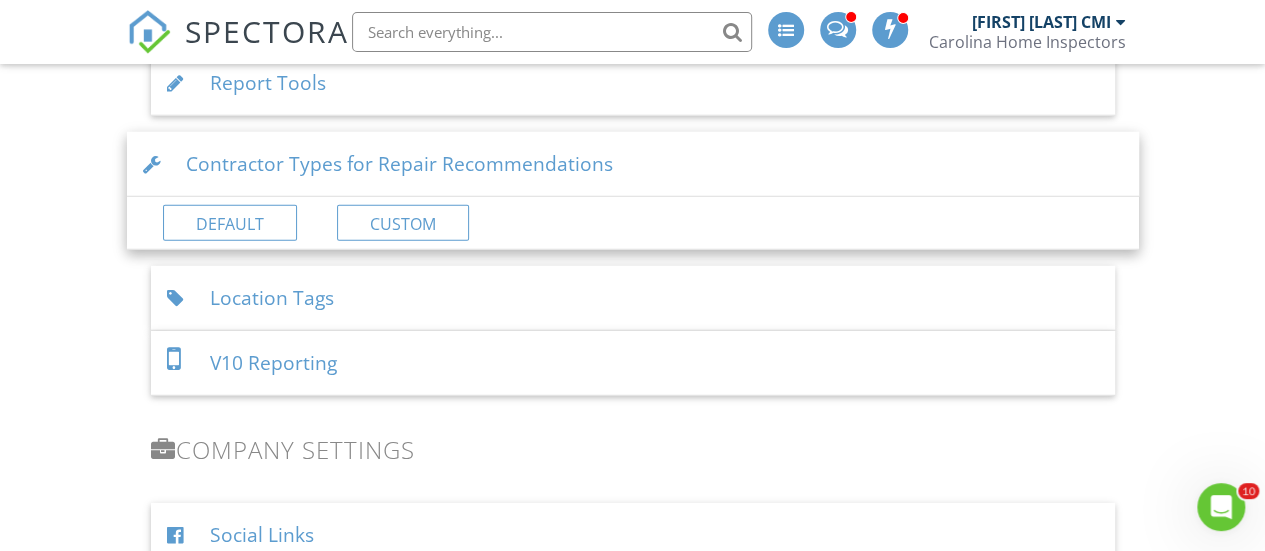 scroll, scrollTop: 2648, scrollLeft: 0, axis: vertical 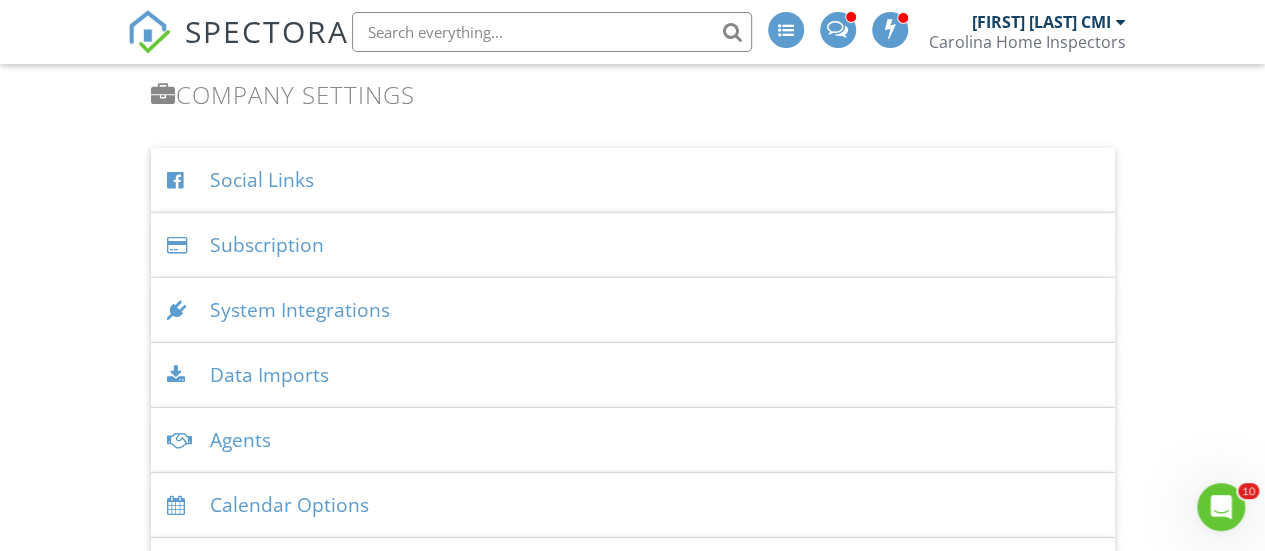 click on "System Integrations" at bounding box center [633, 310] 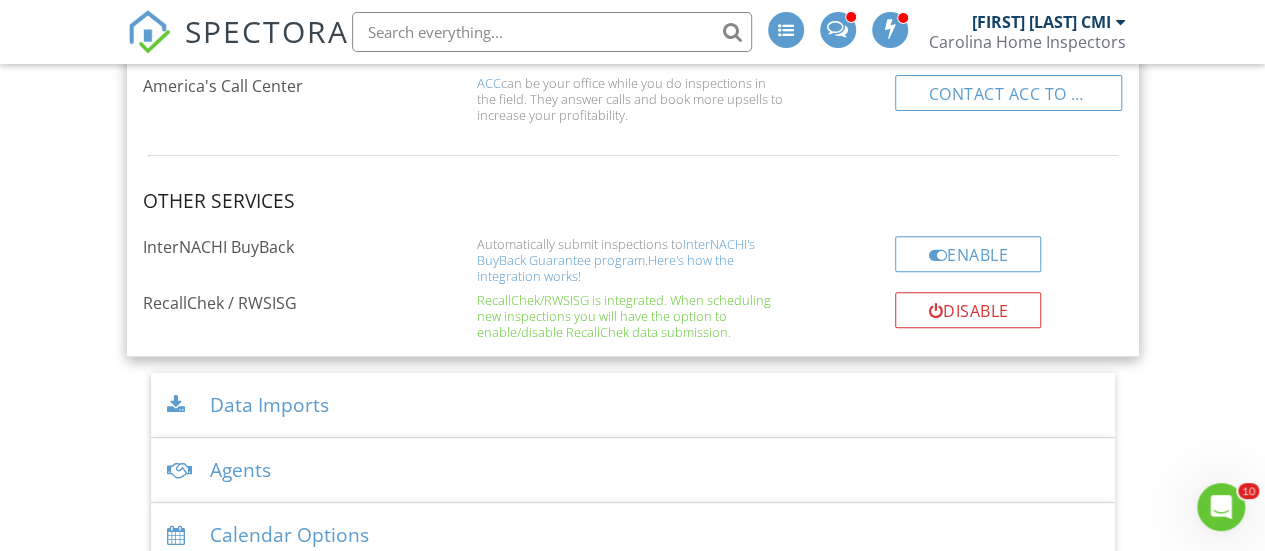 scroll, scrollTop: 4090, scrollLeft: 0, axis: vertical 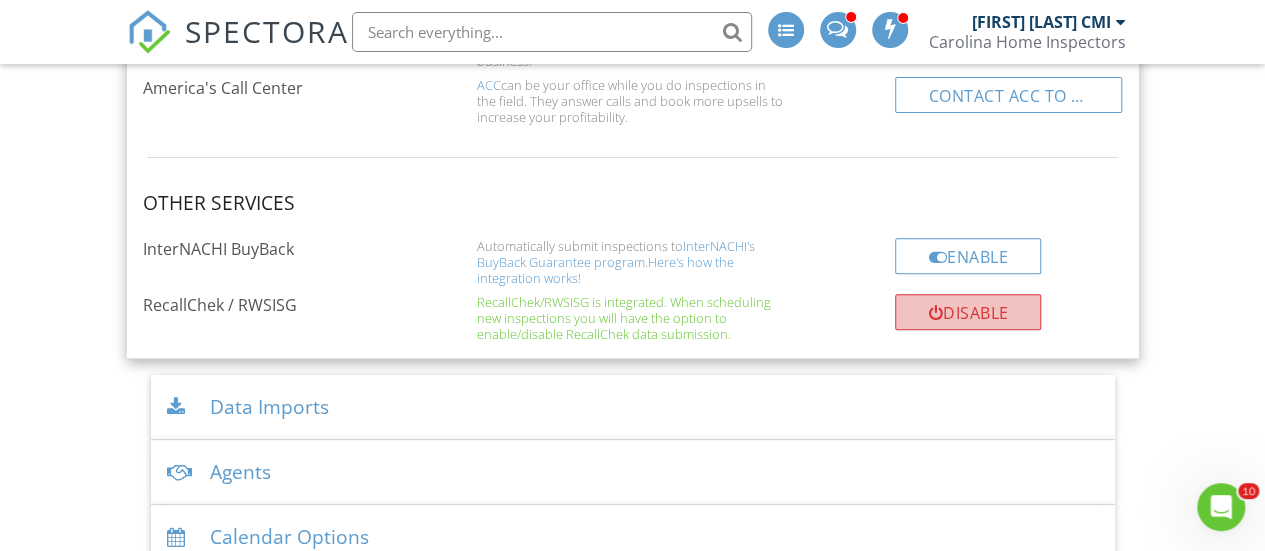 click on "Disable" at bounding box center [968, 312] 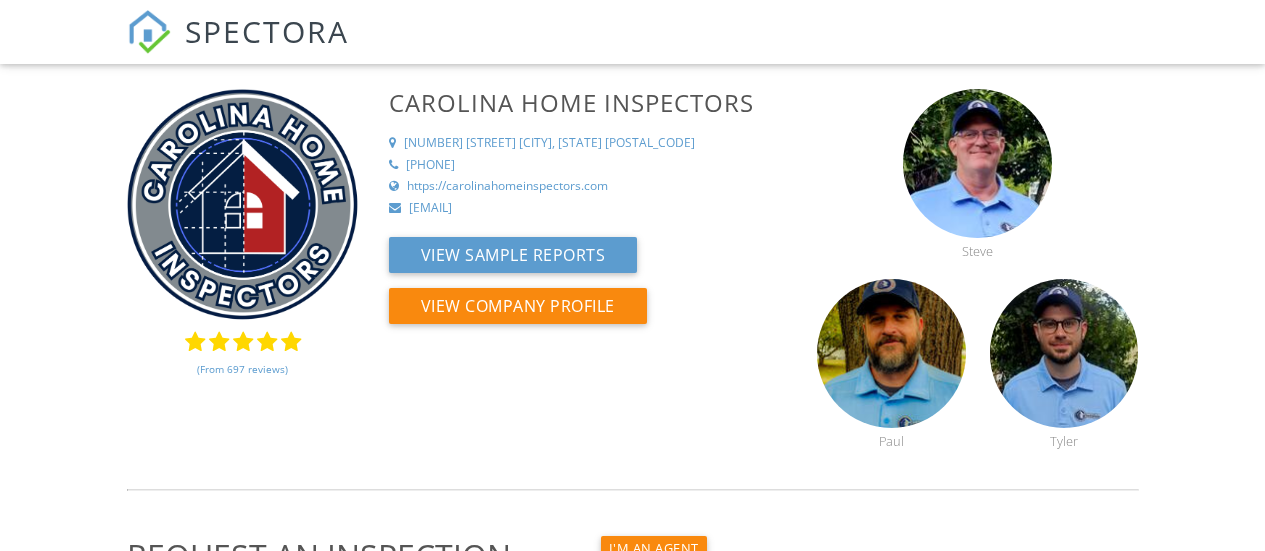 scroll, scrollTop: 0, scrollLeft: 0, axis: both 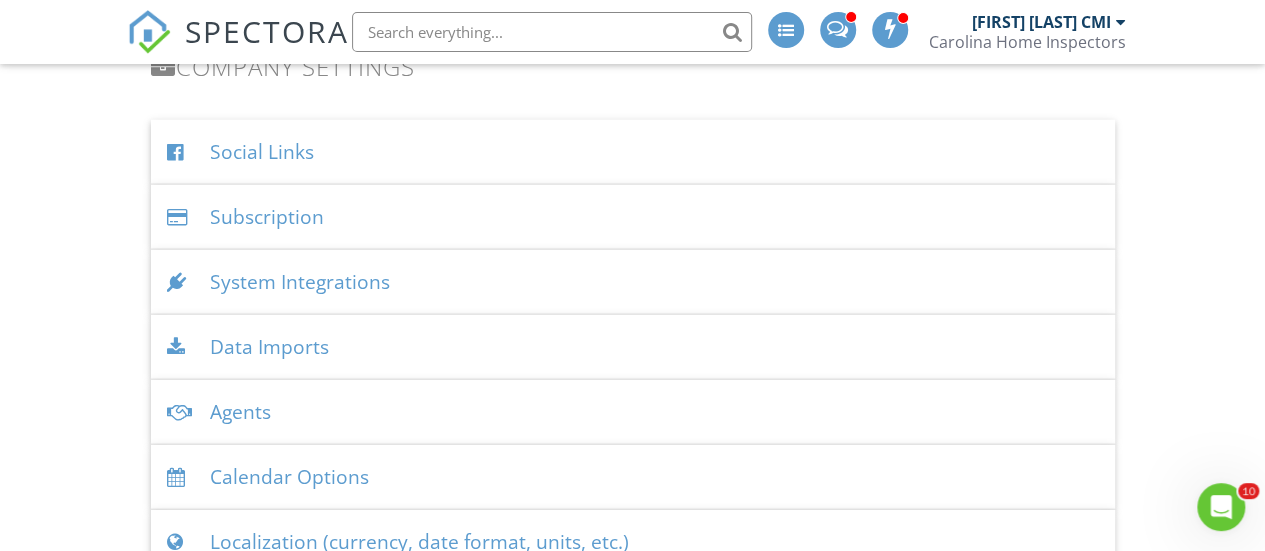 click on "System Integrations" at bounding box center (633, 282) 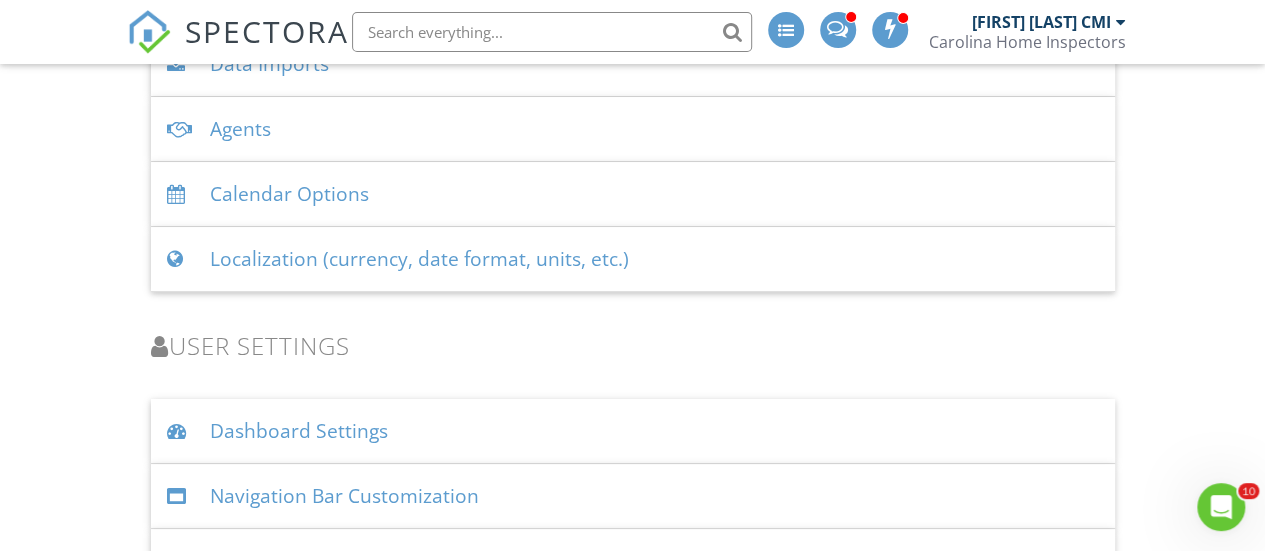 scroll, scrollTop: 3934, scrollLeft: 0, axis: vertical 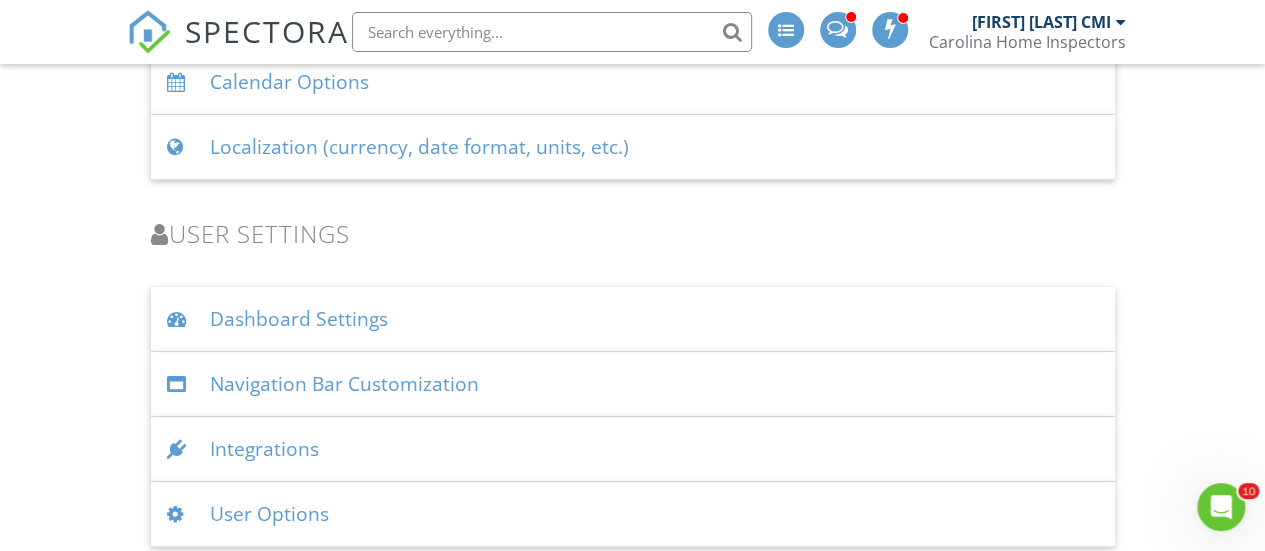 click on "Integrations" at bounding box center [633, 449] 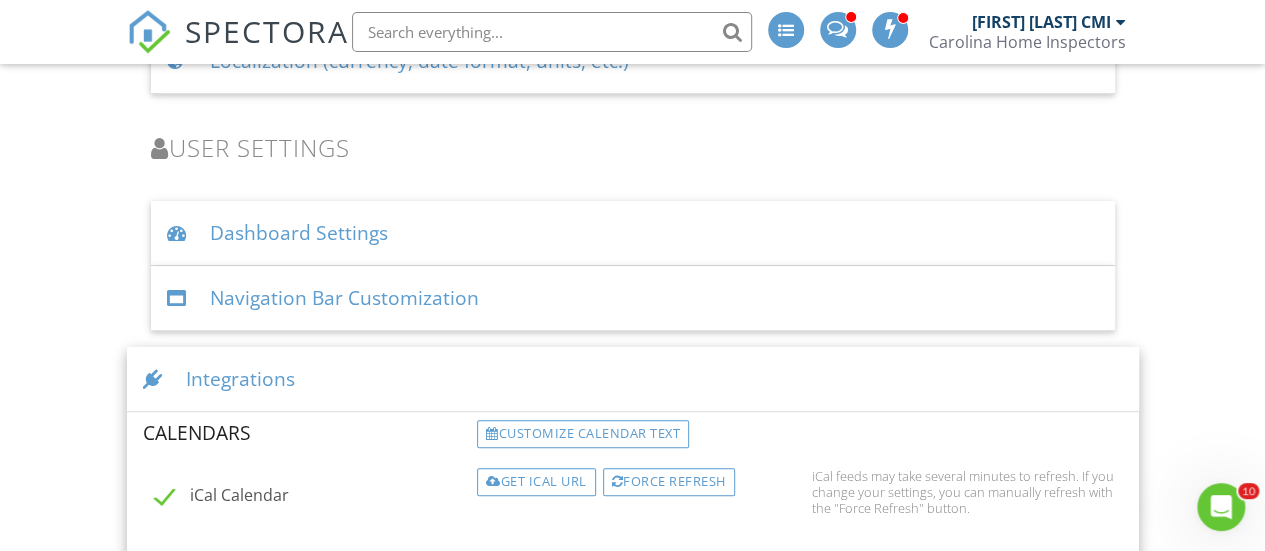 scroll, scrollTop: 4014, scrollLeft: 0, axis: vertical 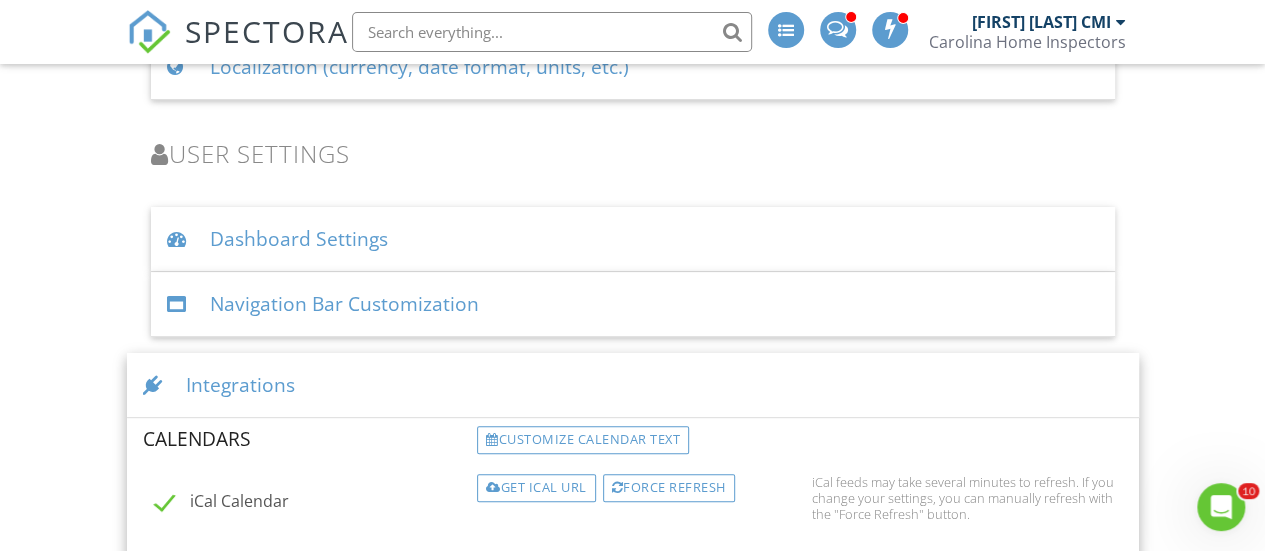 click on "Integrations" at bounding box center [633, 385] 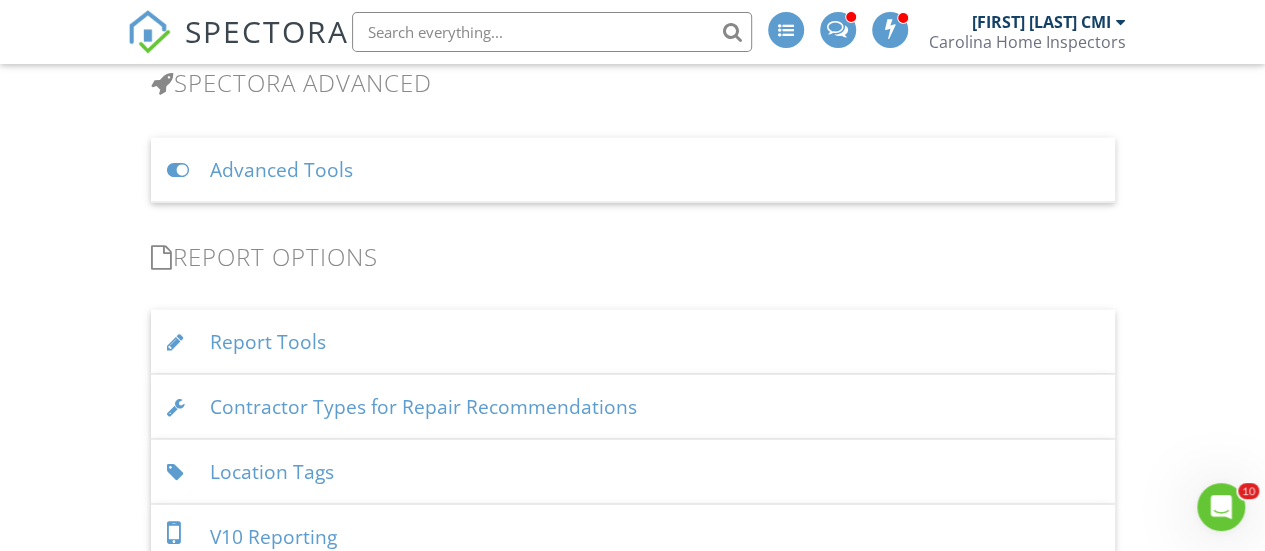 scroll, scrollTop: 1816, scrollLeft: 0, axis: vertical 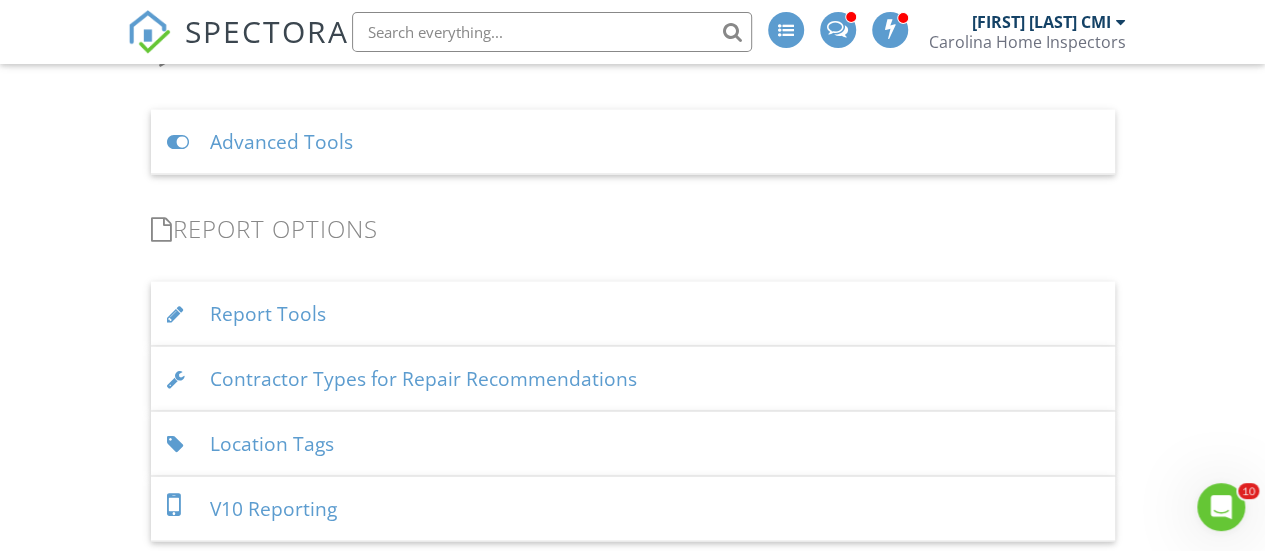 click on "Report Tools" at bounding box center (633, 313) 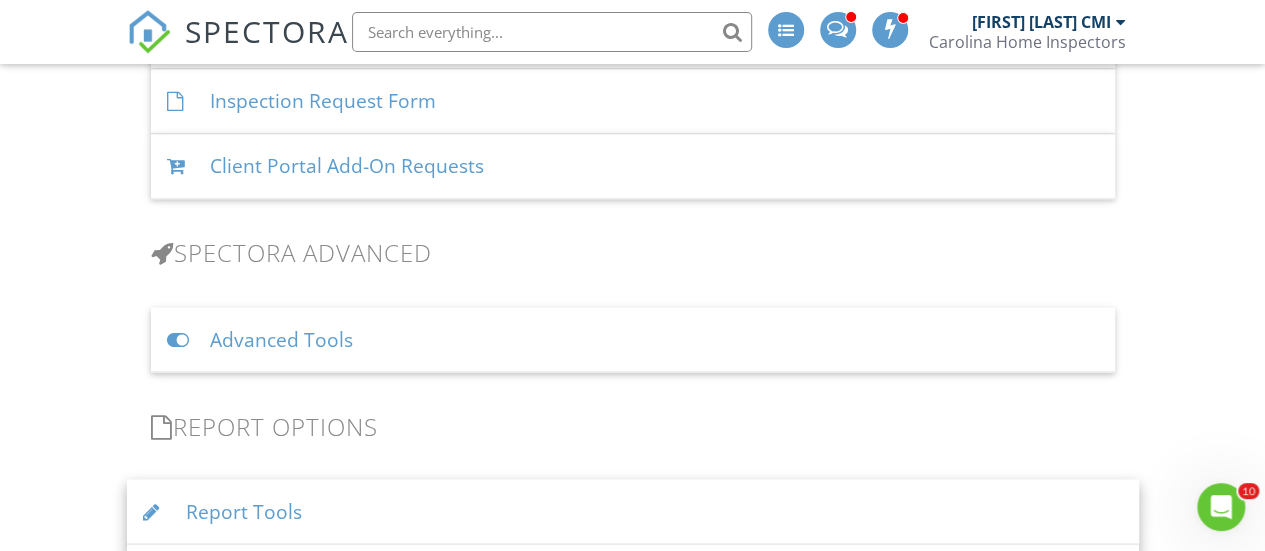 scroll, scrollTop: 1616, scrollLeft: 0, axis: vertical 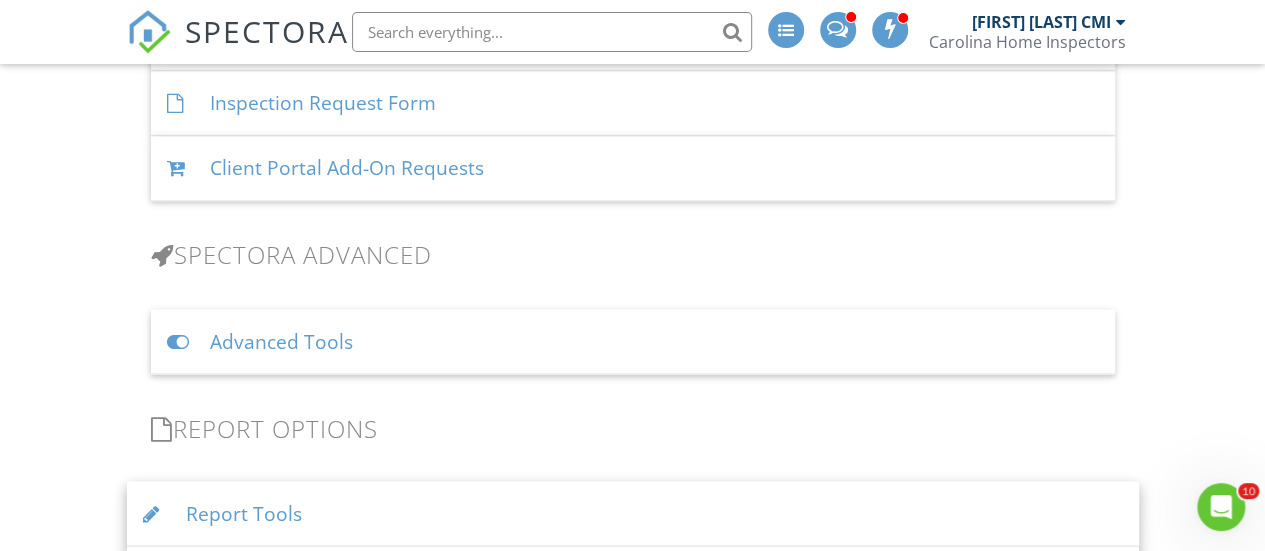 click on "Report Tools" at bounding box center [633, 513] 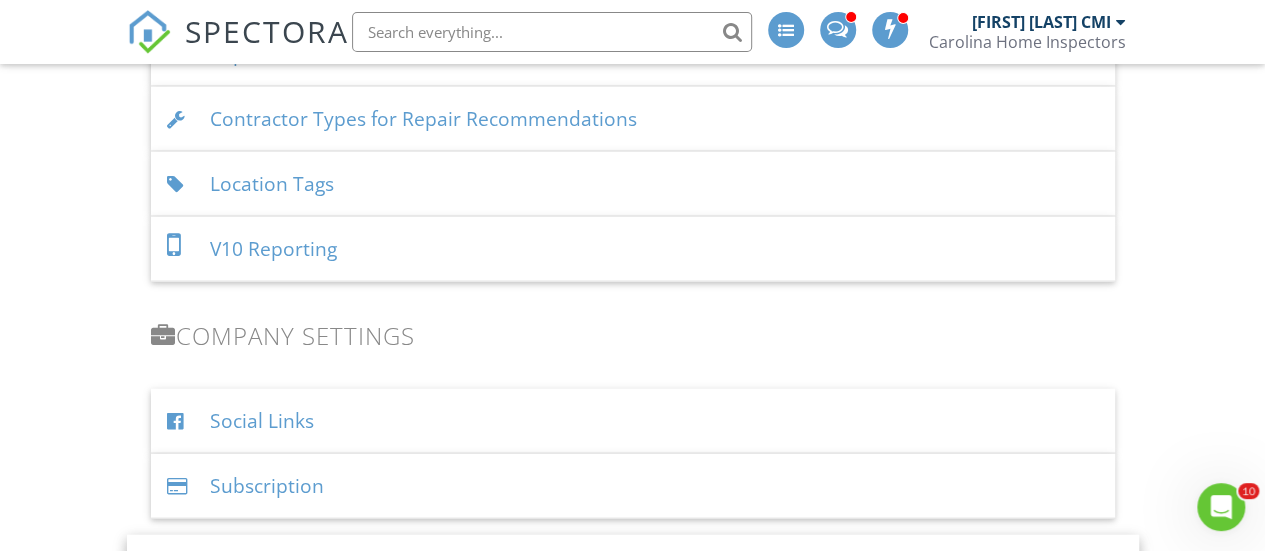 scroll, scrollTop: 2073, scrollLeft: 0, axis: vertical 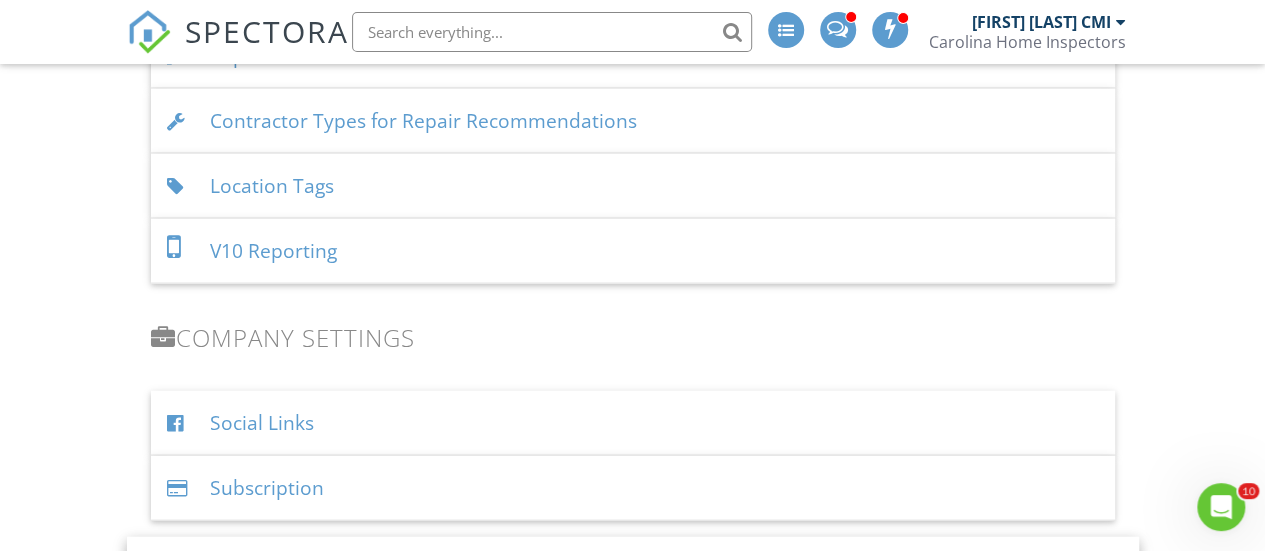click on "V10 Reporting" at bounding box center [633, 251] 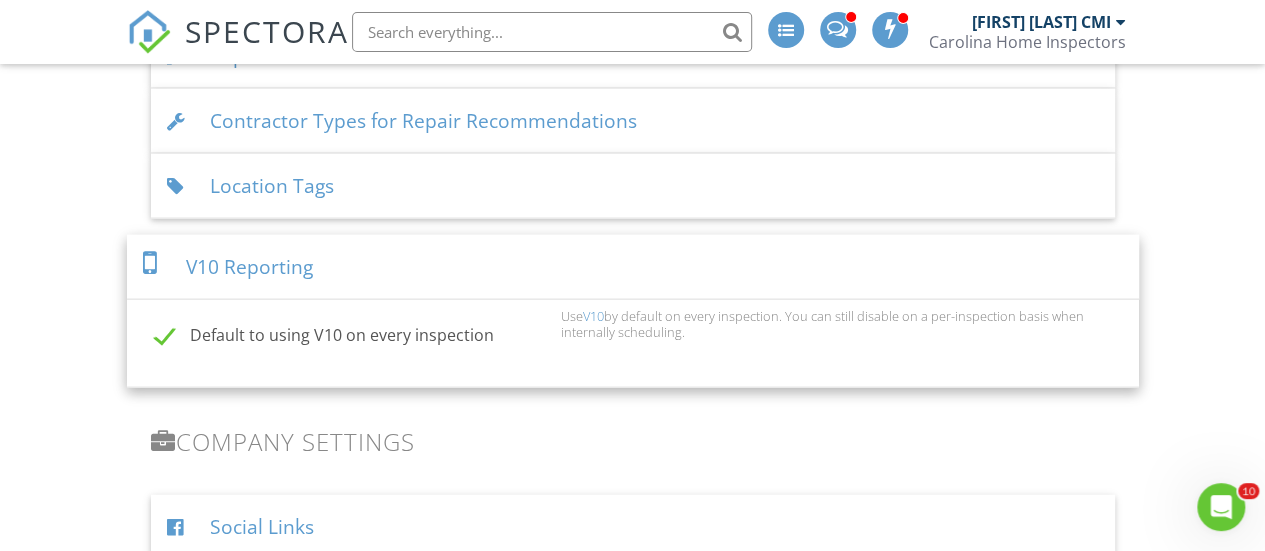 click on "V10 Reporting" at bounding box center (633, 267) 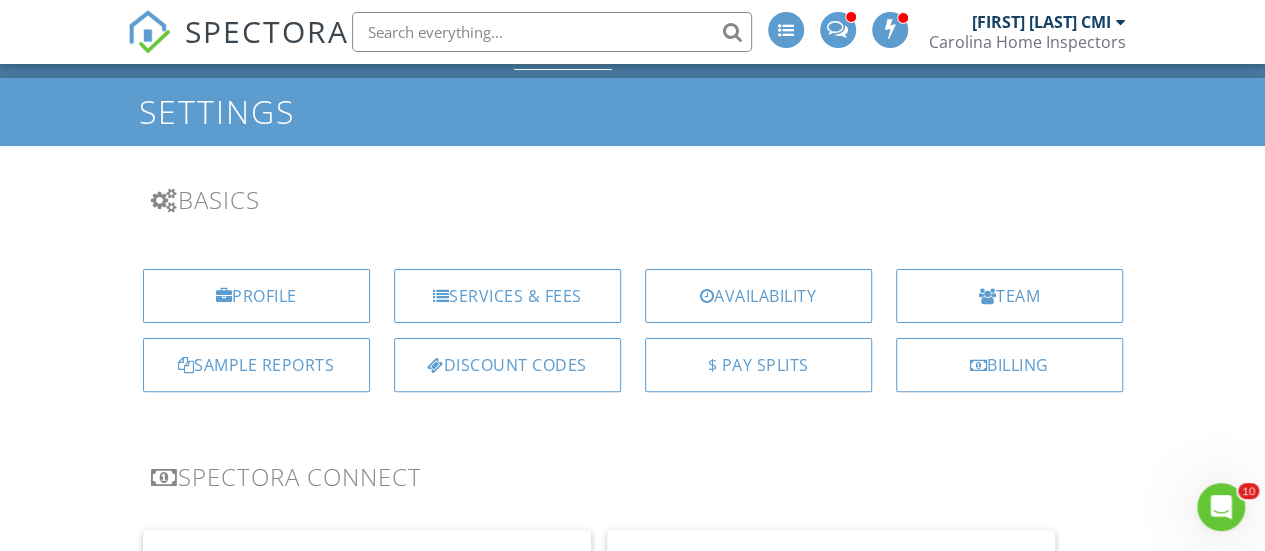 scroll, scrollTop: 0, scrollLeft: 0, axis: both 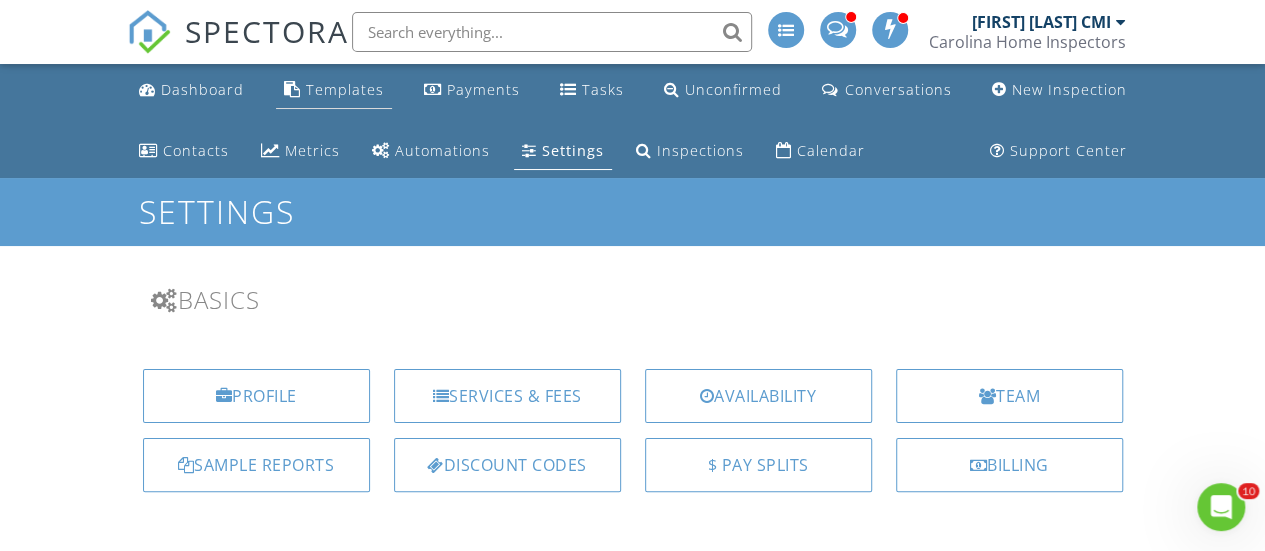 click on "Templates" at bounding box center (345, 89) 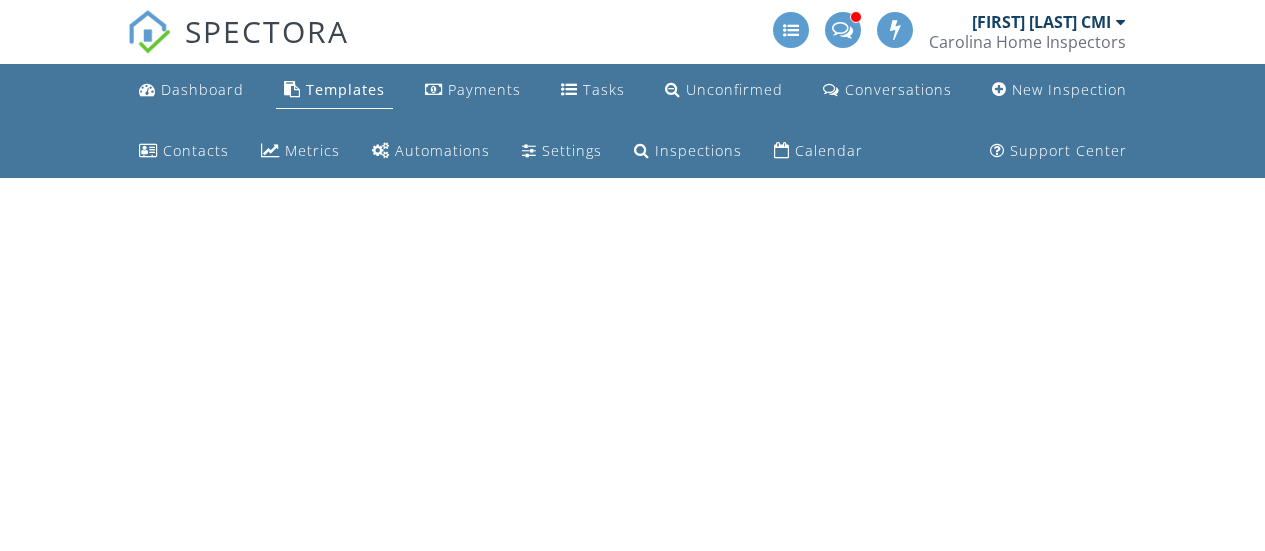 scroll, scrollTop: 0, scrollLeft: 0, axis: both 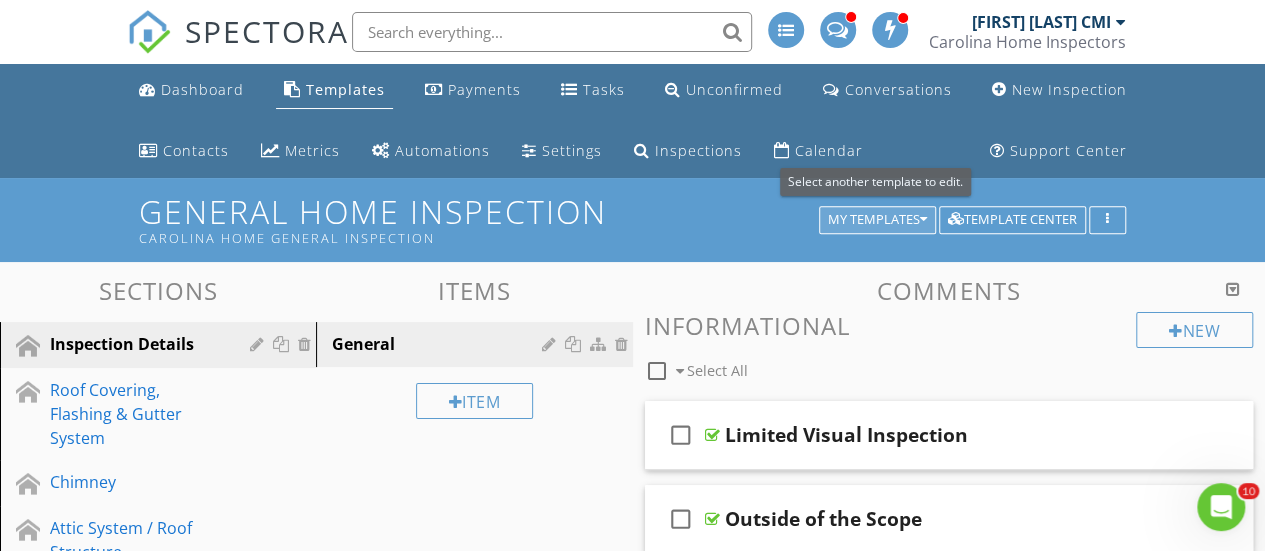 click on "My Templates" at bounding box center (877, 220) 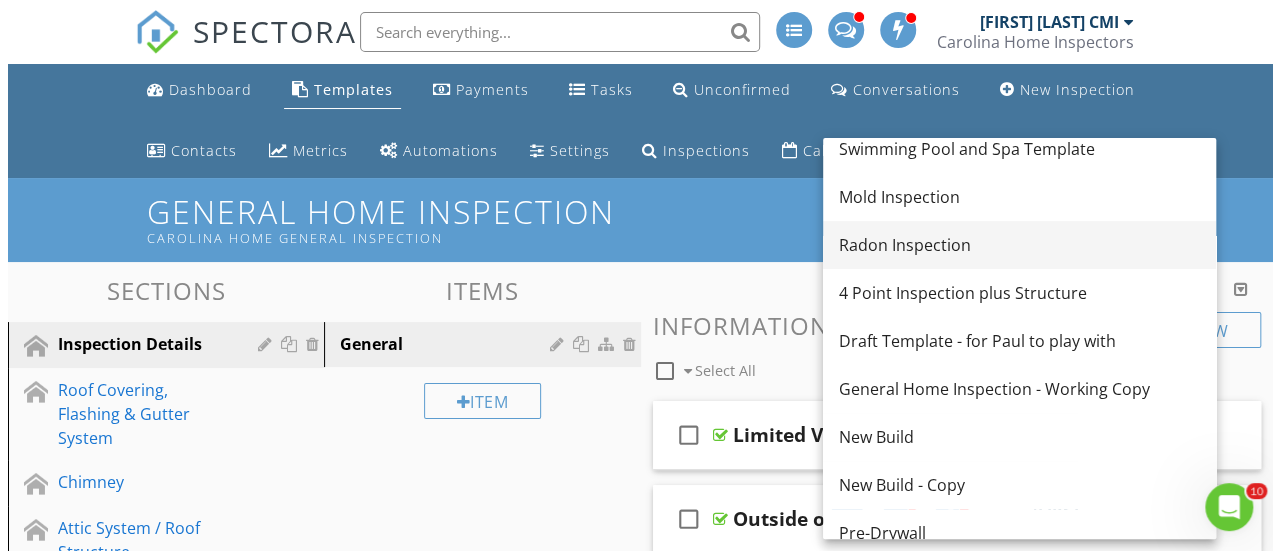 scroll, scrollTop: 159, scrollLeft: 0, axis: vertical 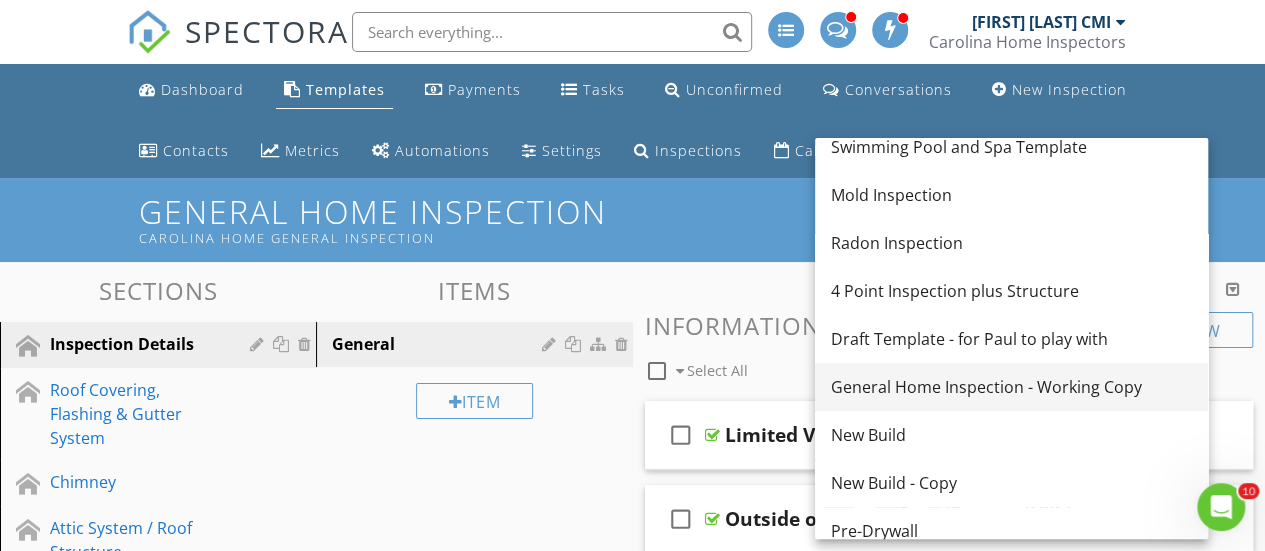 click on "General Home Inspection - Working Copy" at bounding box center (1011, 387) 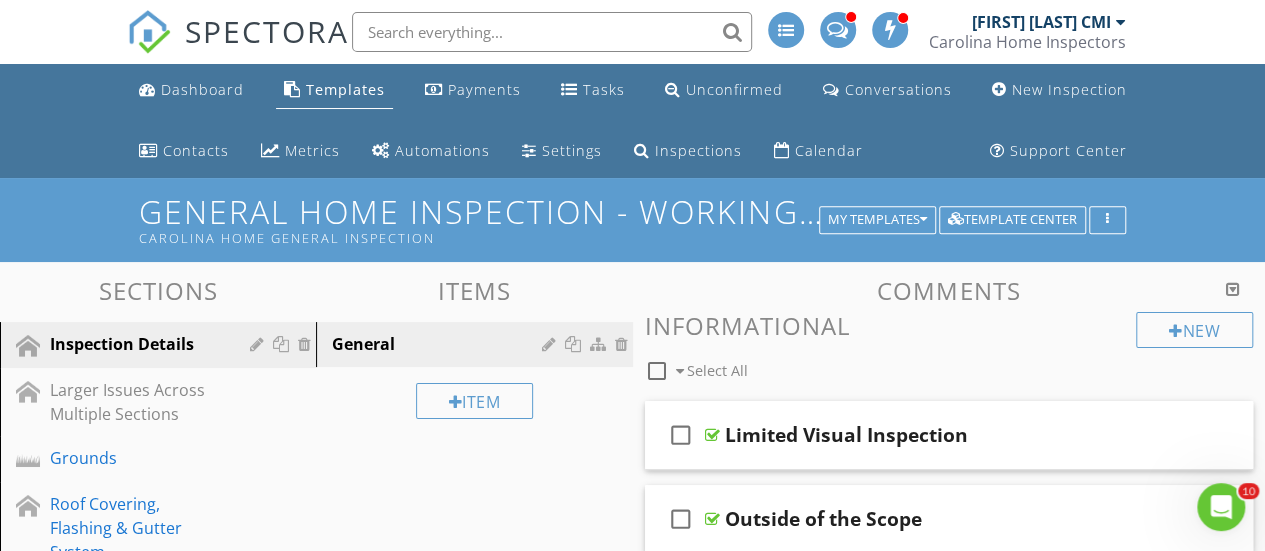 click on "General Home Inspection - Working Copy
Carolina Home General Inspection" at bounding box center (632, 219) 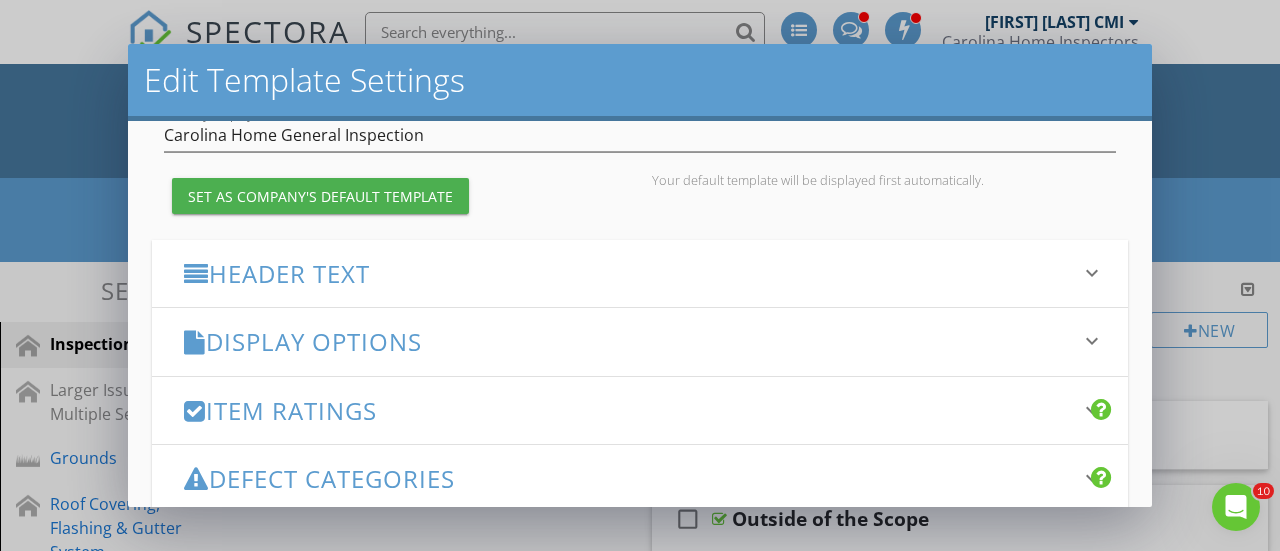 scroll, scrollTop: 191, scrollLeft: 0, axis: vertical 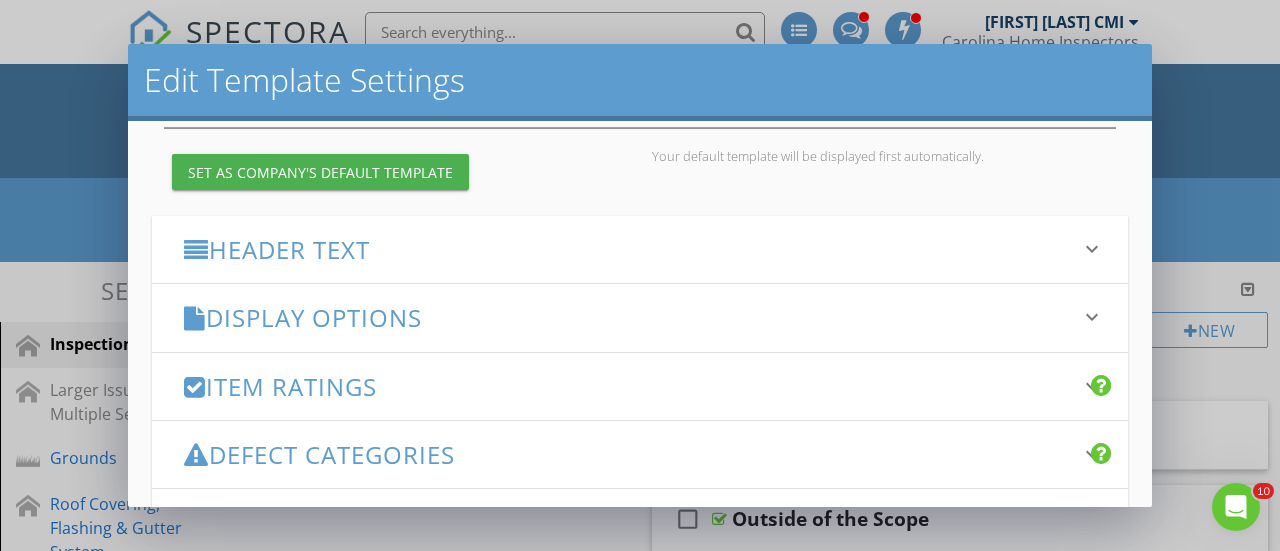 click on "keyboard_arrow_down" at bounding box center [1092, 317] 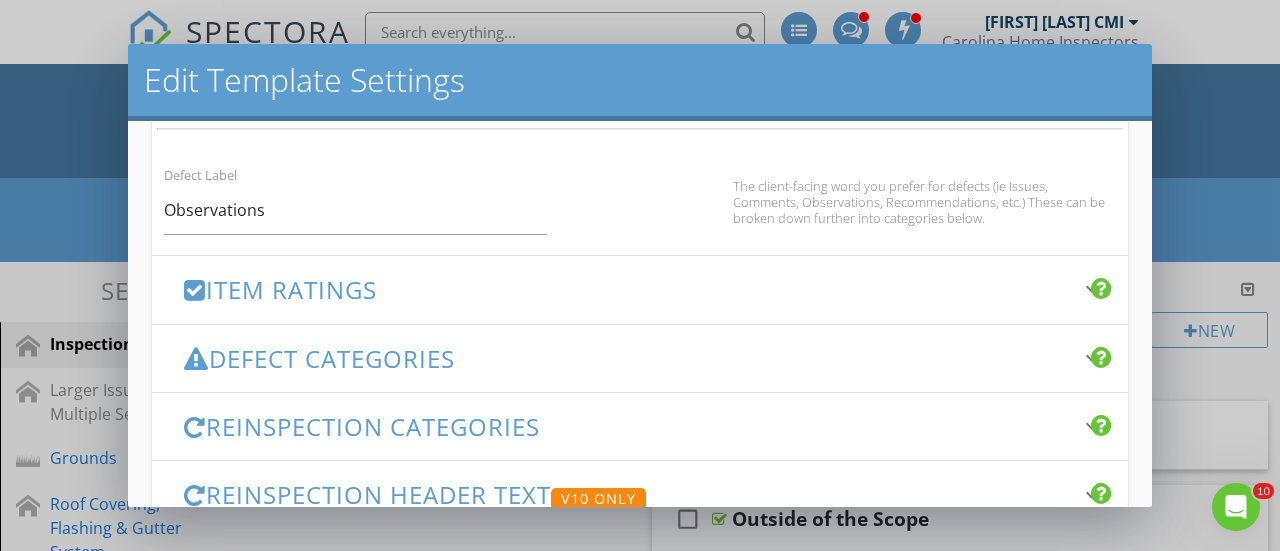 scroll, scrollTop: 1400, scrollLeft: 0, axis: vertical 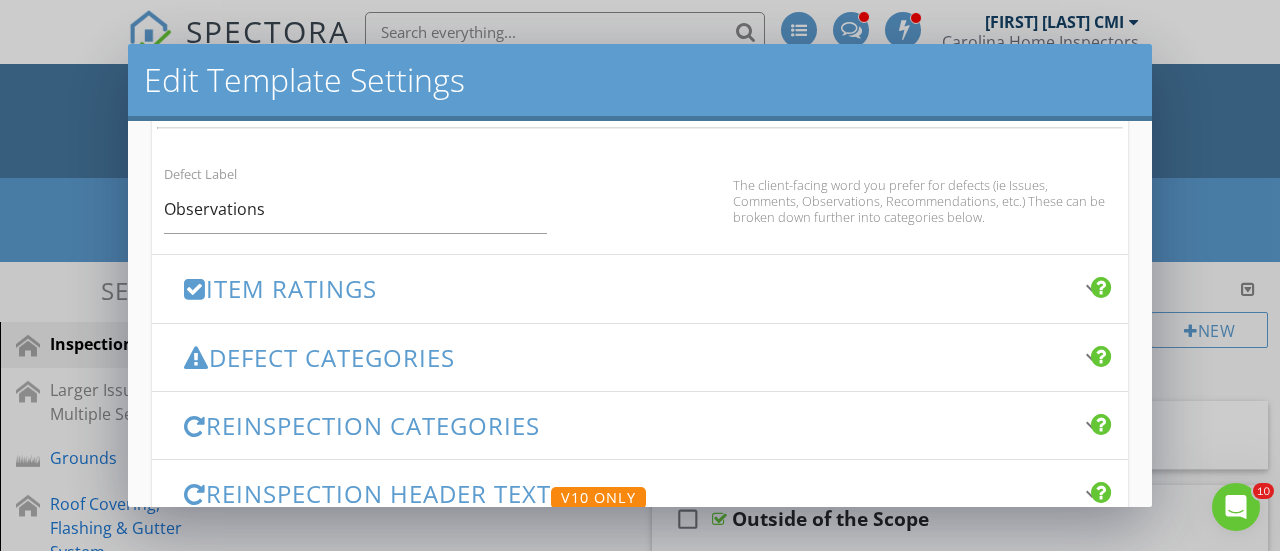 click on "Item Ratings" at bounding box center [628, 288] 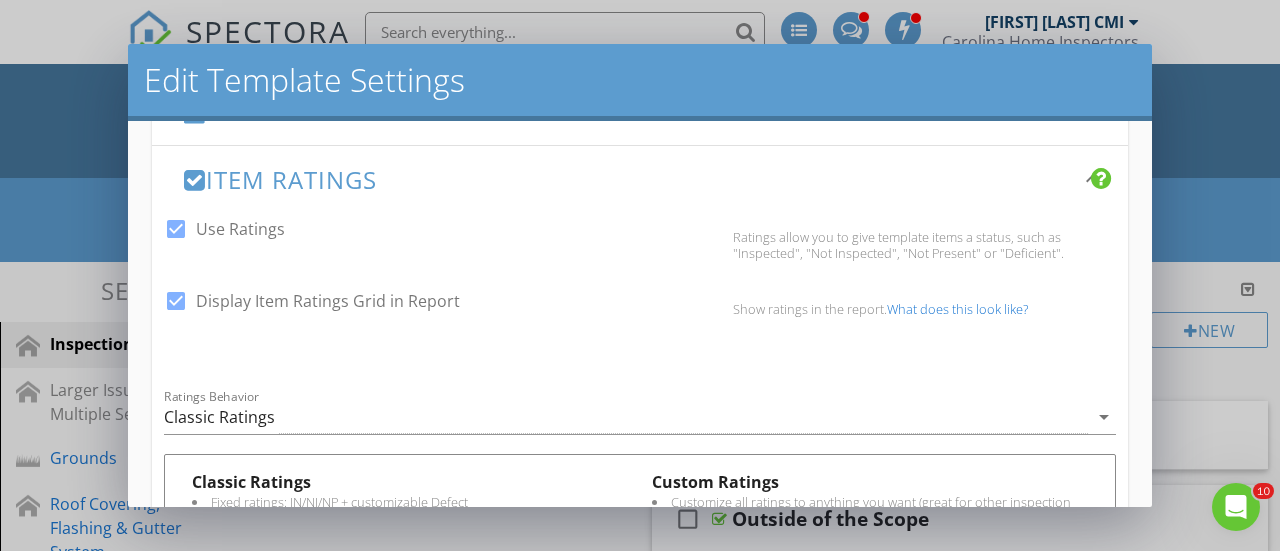scroll, scrollTop: 397, scrollLeft: 0, axis: vertical 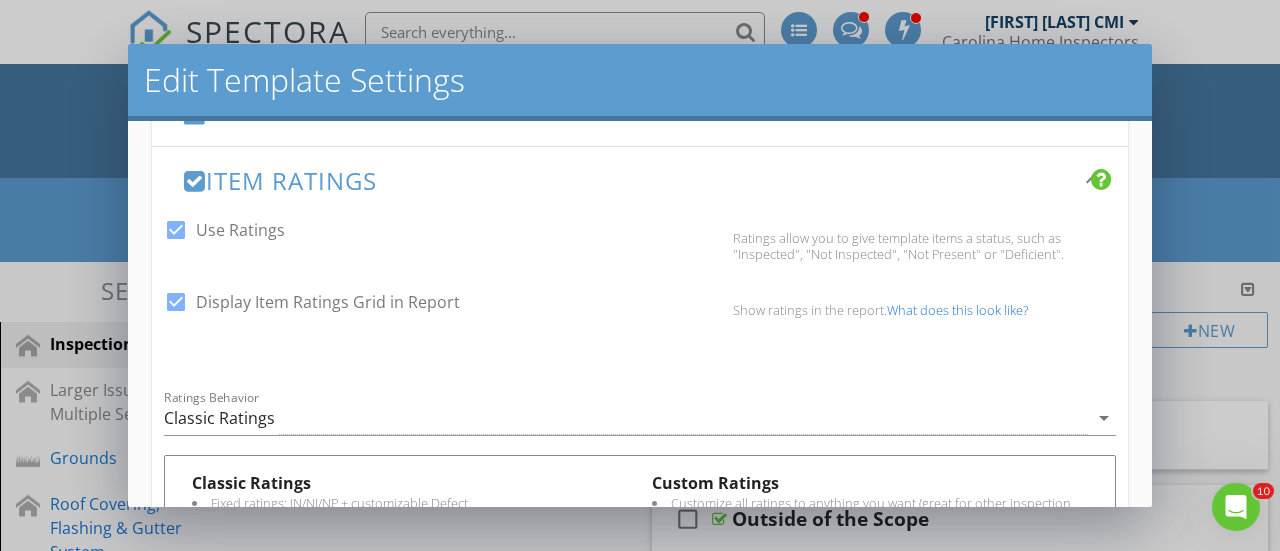 click on "What does this look like?" at bounding box center [957, 310] 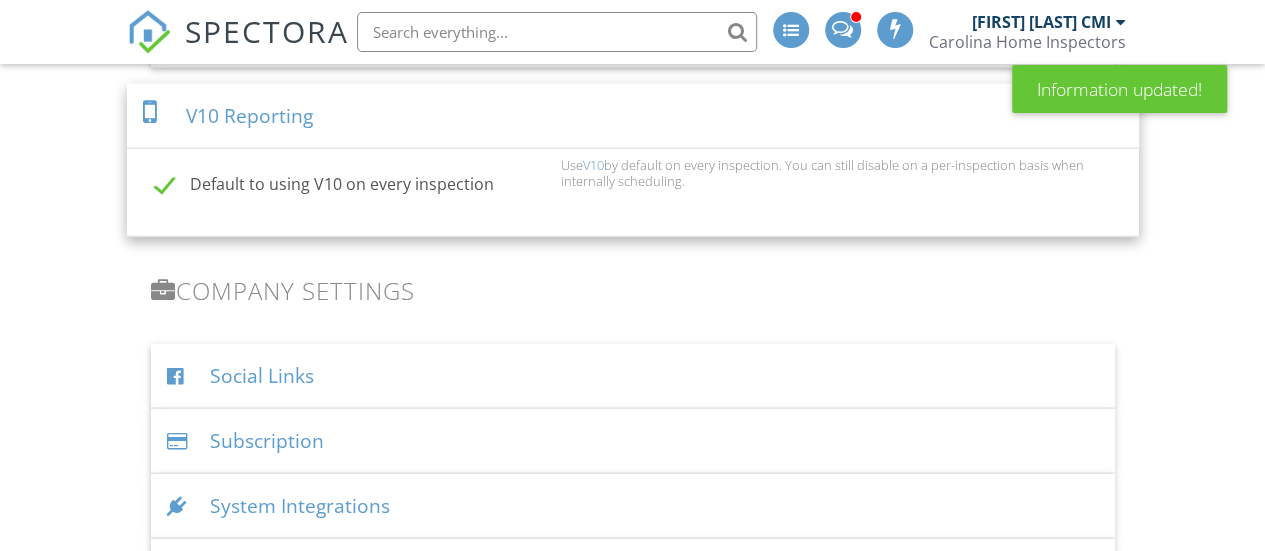 scroll, scrollTop: 2225, scrollLeft: 0, axis: vertical 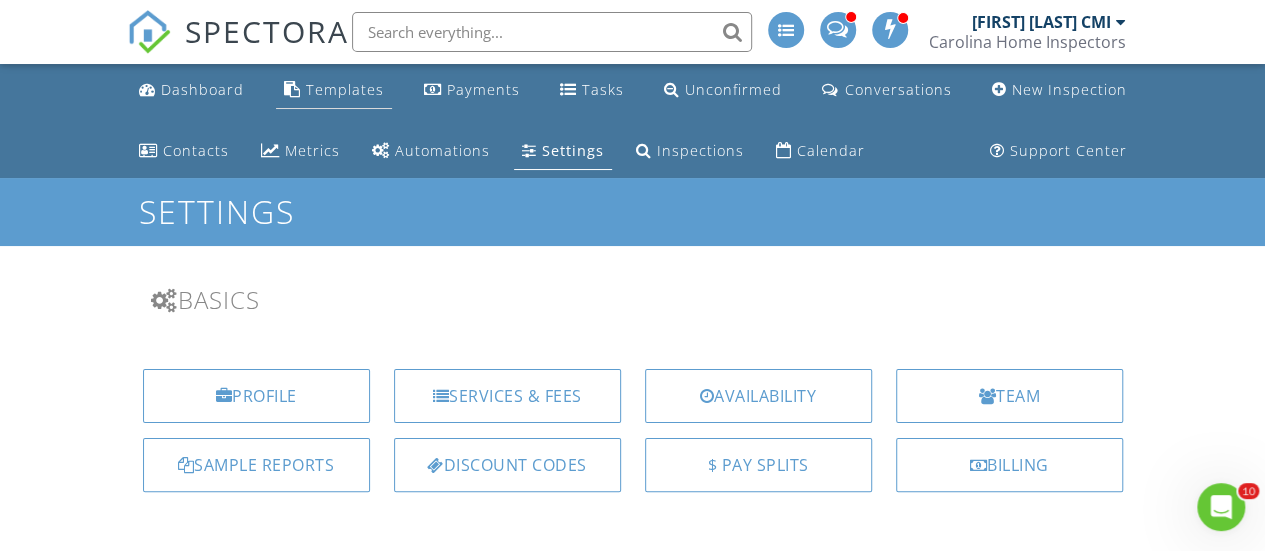 click on "Templates" at bounding box center [345, 89] 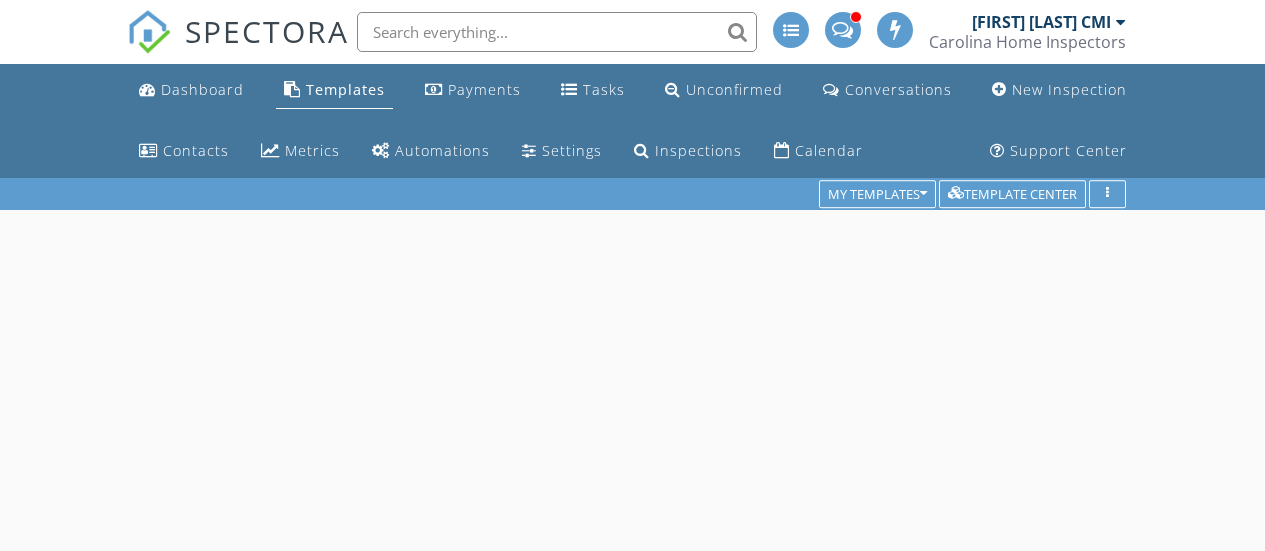 scroll, scrollTop: 0, scrollLeft: 0, axis: both 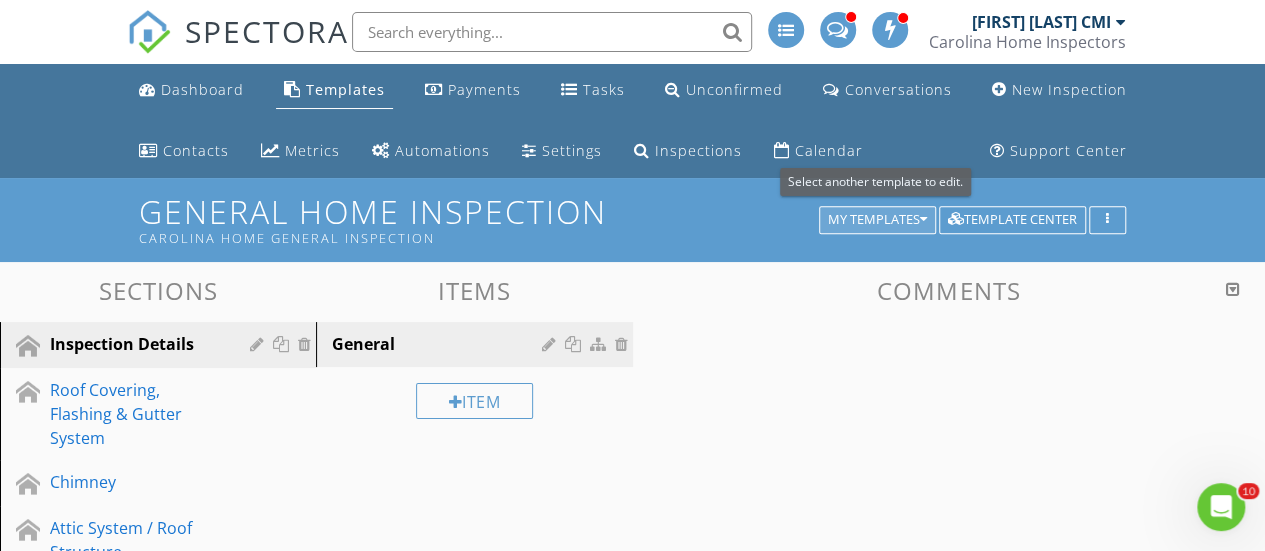click at bounding box center (923, 220) 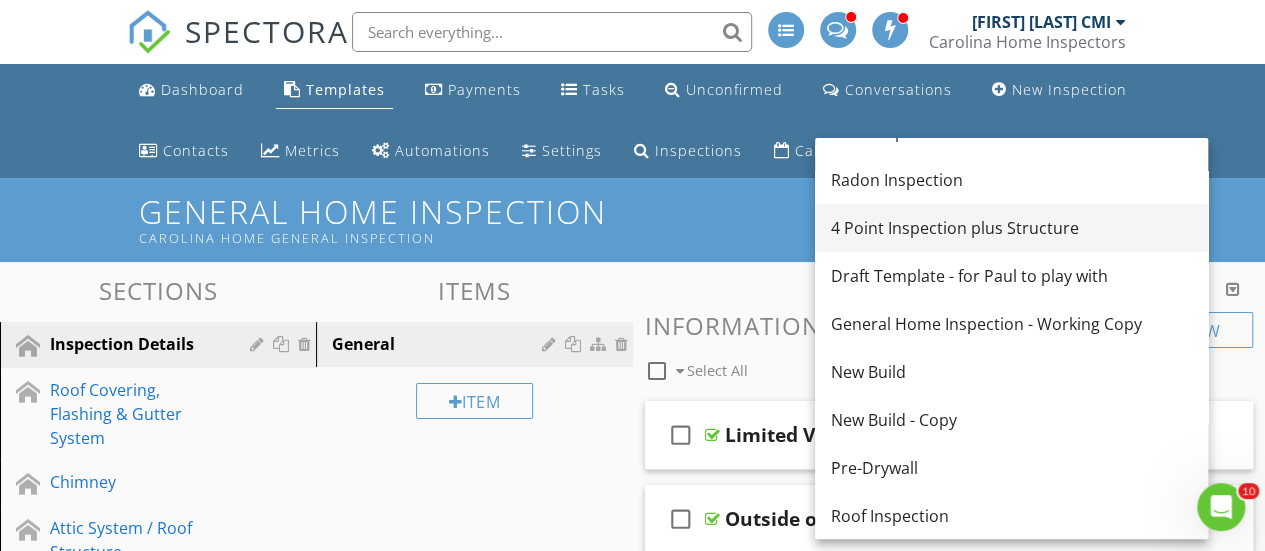 scroll, scrollTop: 222, scrollLeft: 0, axis: vertical 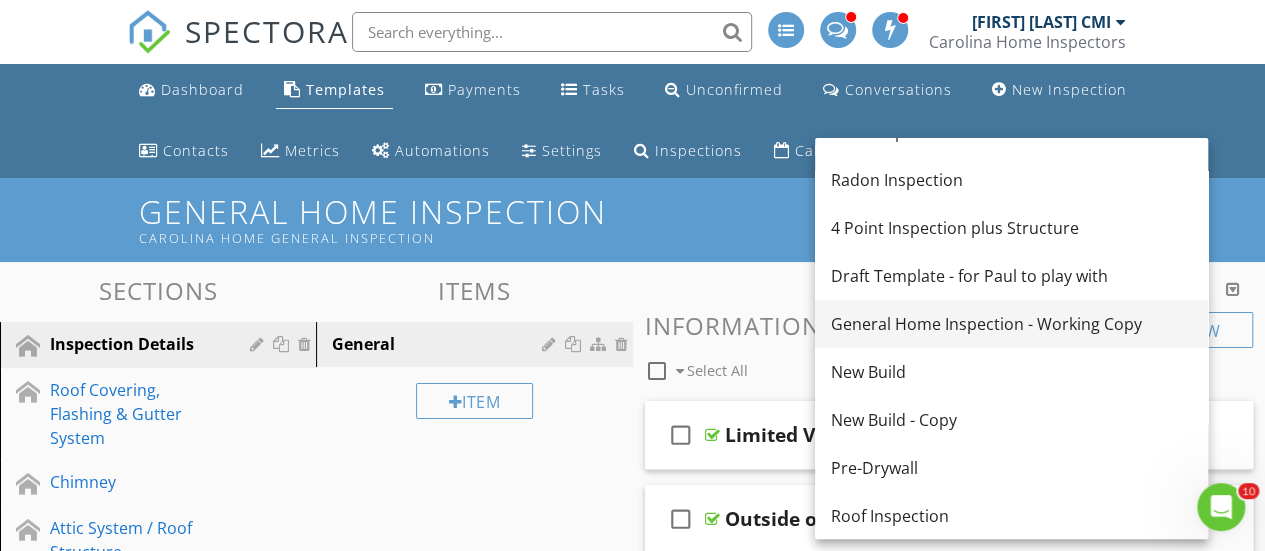click on "General Home Inspection - Working Copy" at bounding box center [1011, 324] 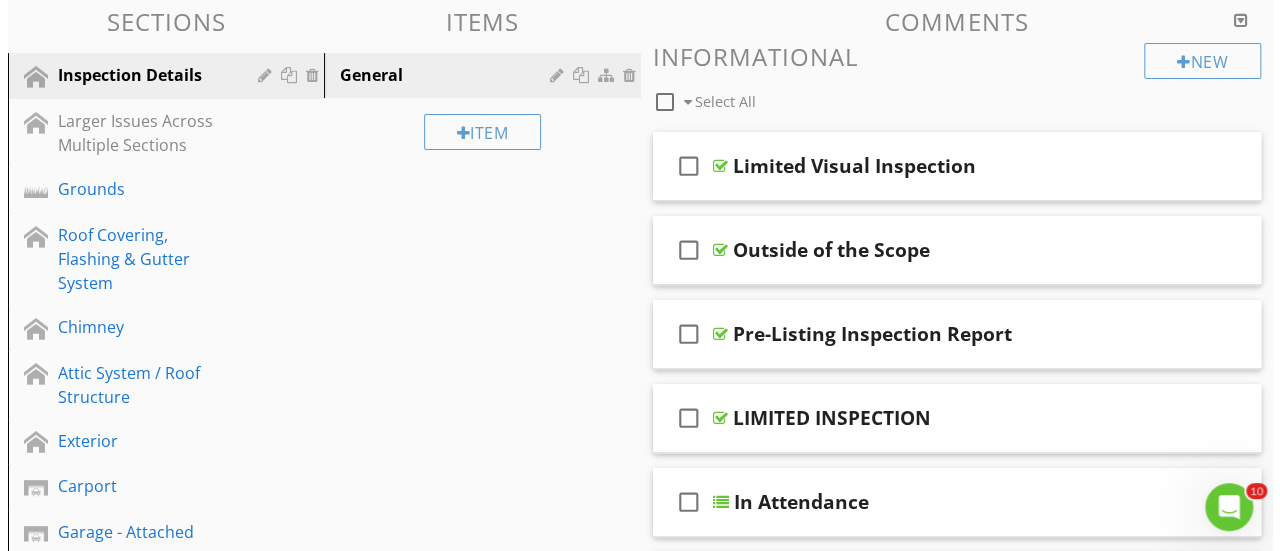 scroll, scrollTop: 0, scrollLeft: 0, axis: both 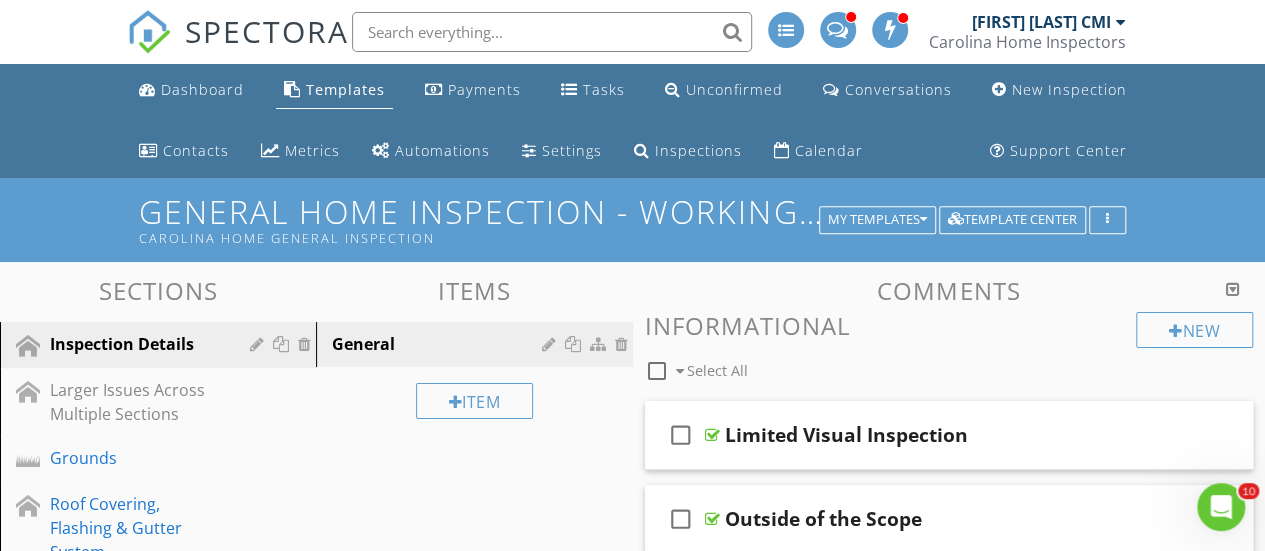 click on "General Home Inspection - Working Copy
Carolina Home General Inspection" at bounding box center [632, 219] 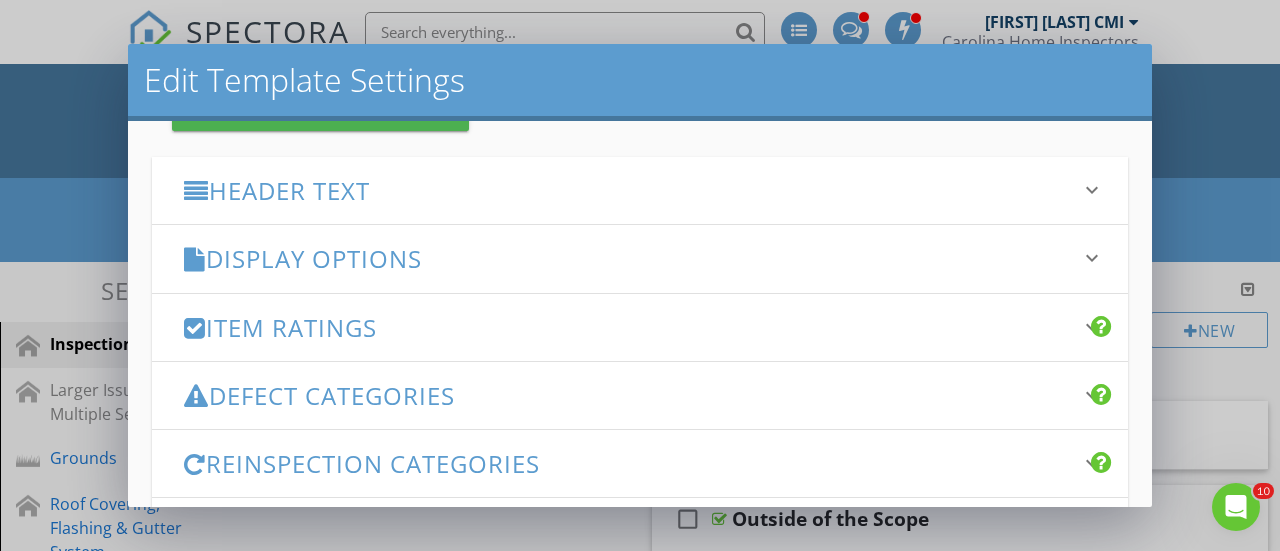 scroll, scrollTop: 276, scrollLeft: 0, axis: vertical 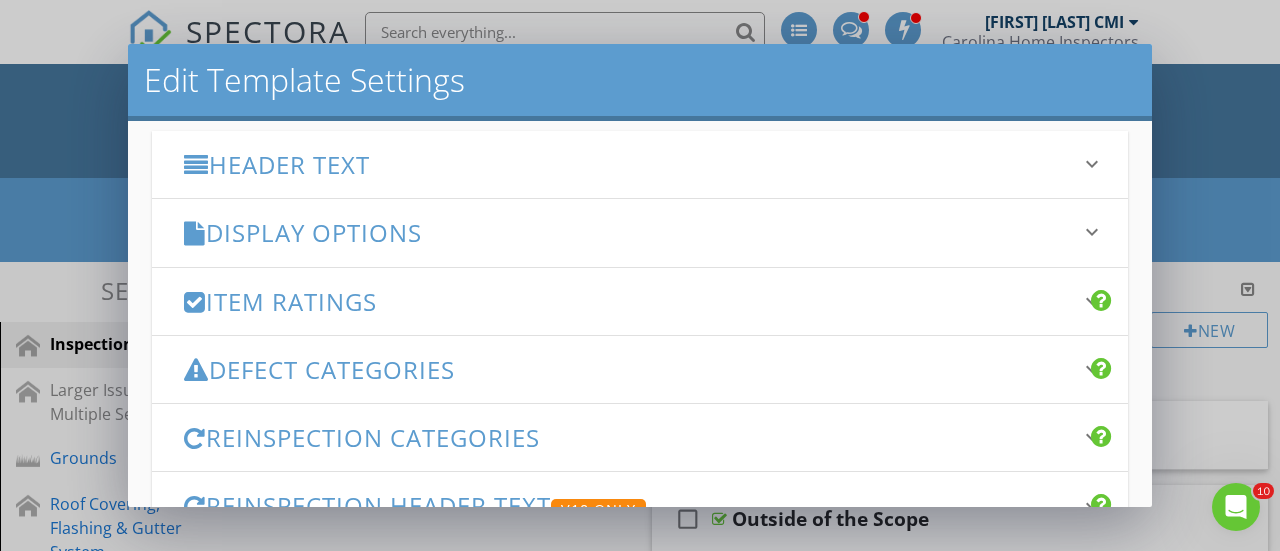 click on "Item Ratings" at bounding box center (628, 301) 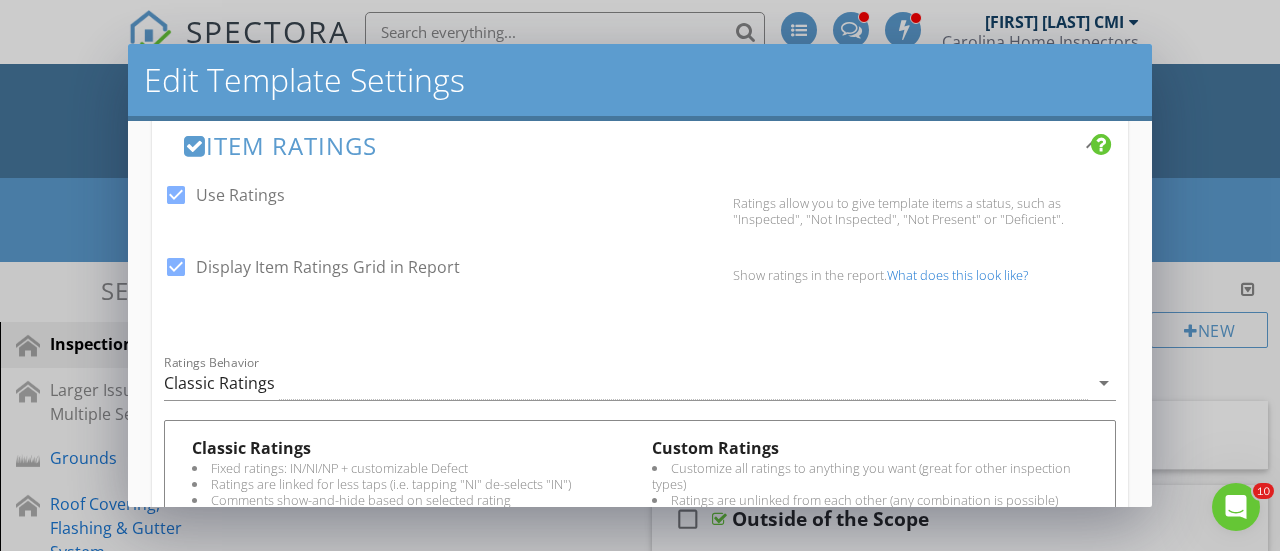 scroll, scrollTop: 433, scrollLeft: 0, axis: vertical 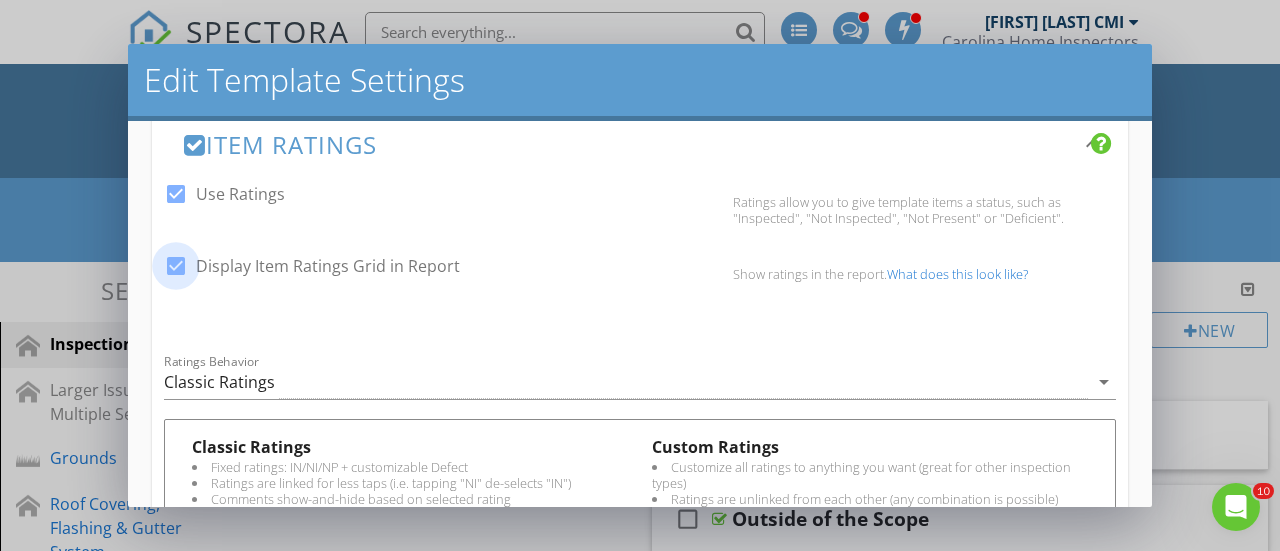 click at bounding box center [176, 266] 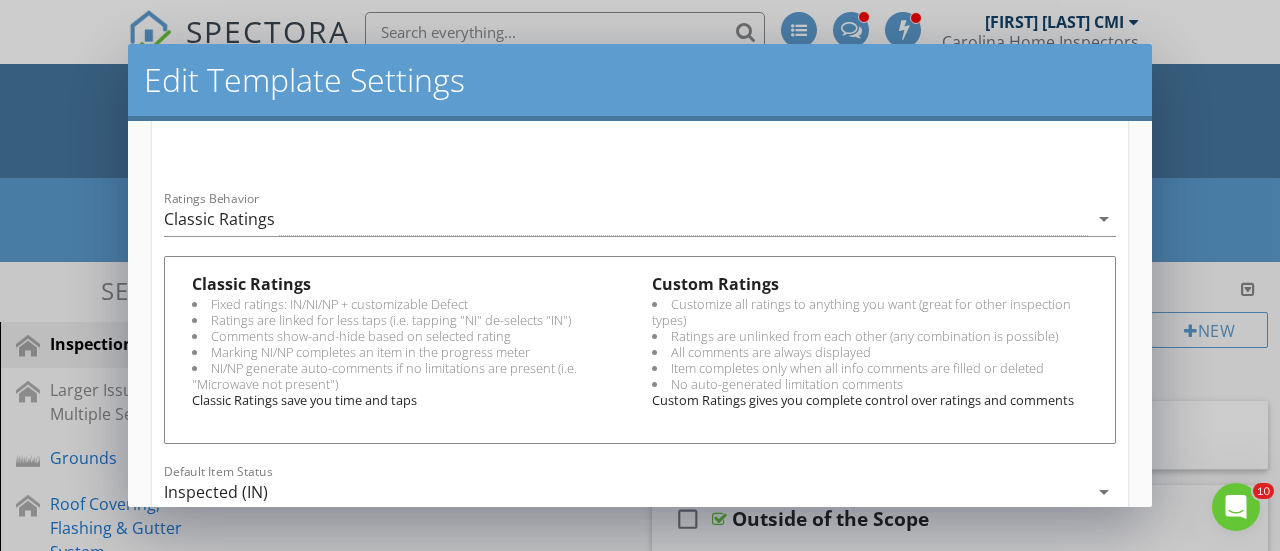 scroll, scrollTop: 597, scrollLeft: 0, axis: vertical 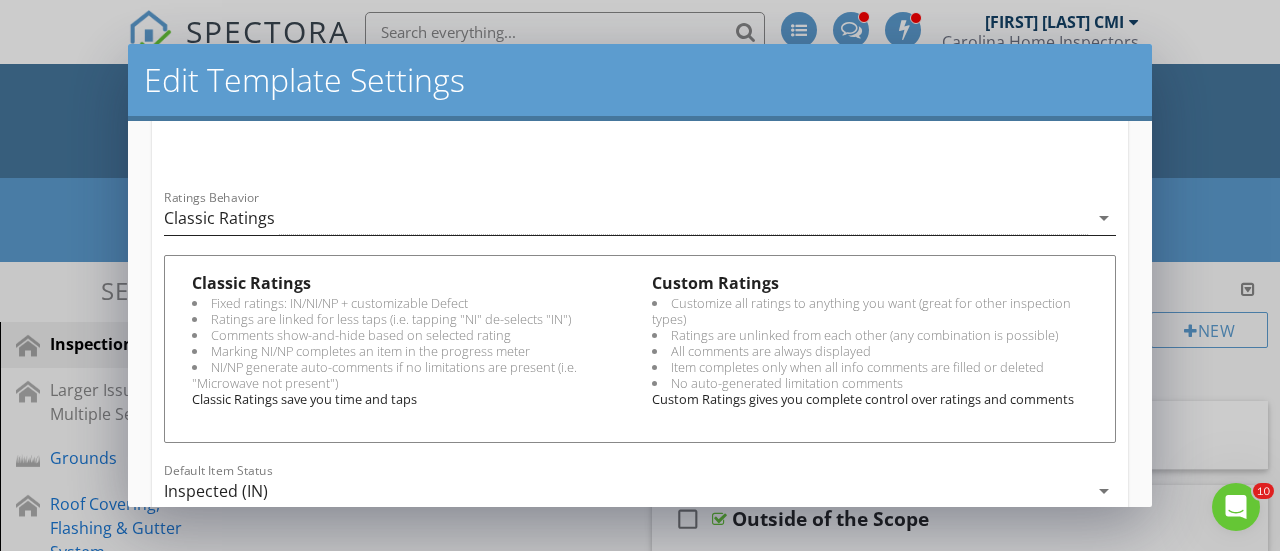click on "arrow_drop_down" at bounding box center (1104, 218) 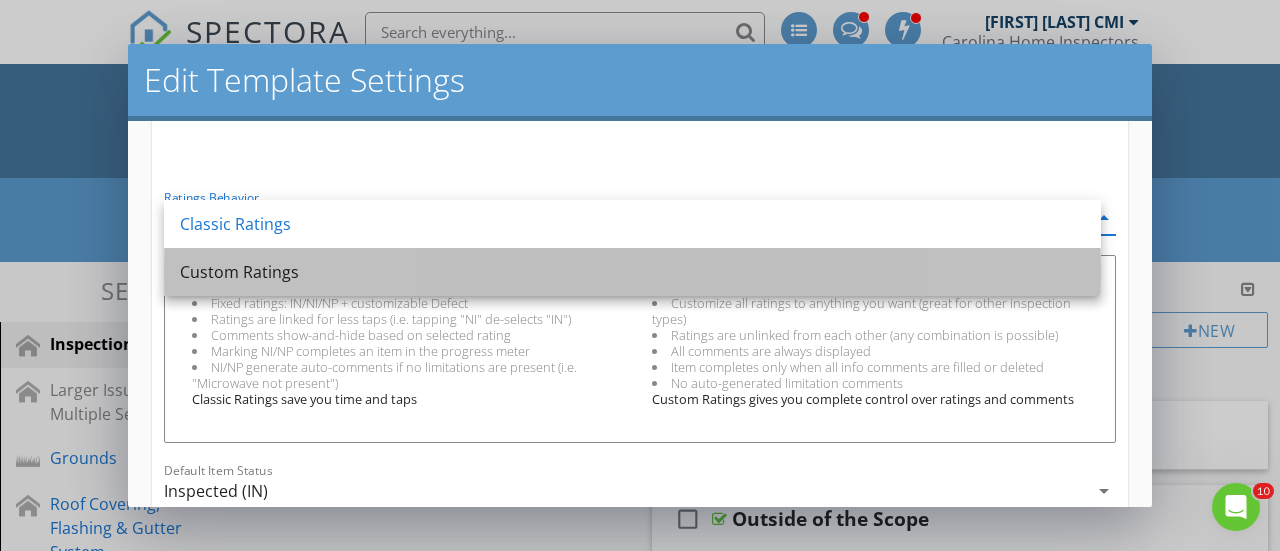 click on "Custom Ratings" at bounding box center [632, 272] 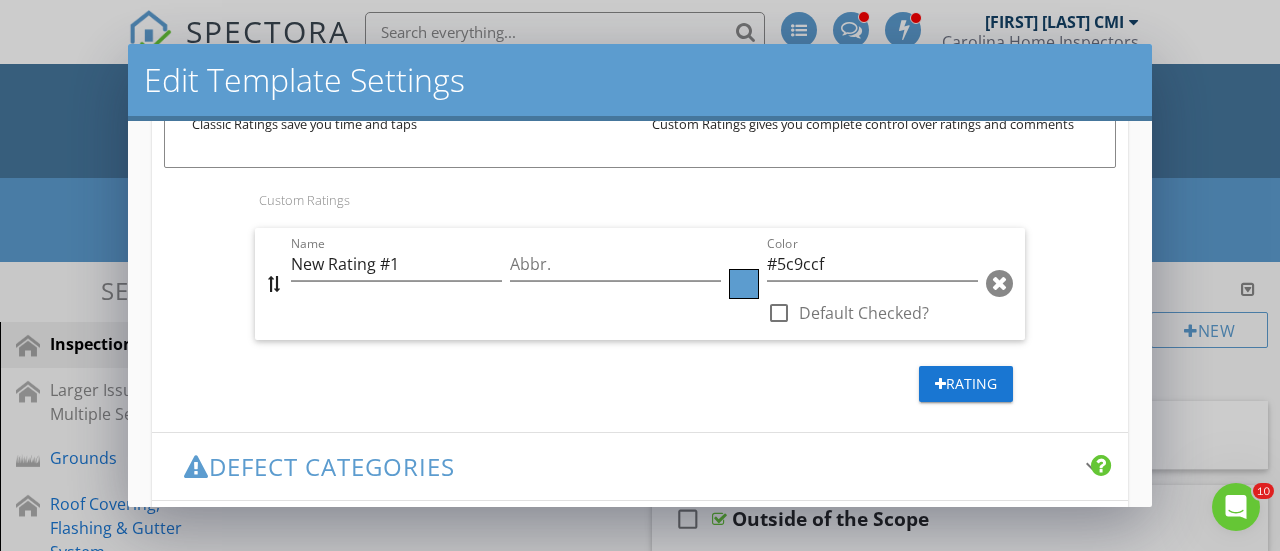 scroll, scrollTop: 868, scrollLeft: 0, axis: vertical 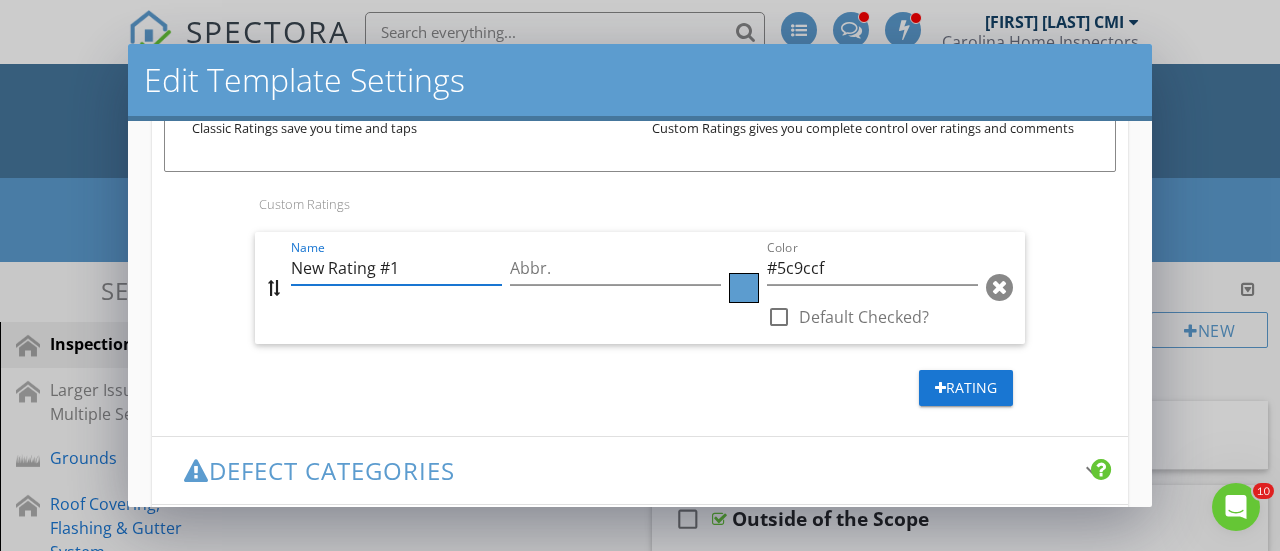 click on "New Rating #1" at bounding box center [396, 268] 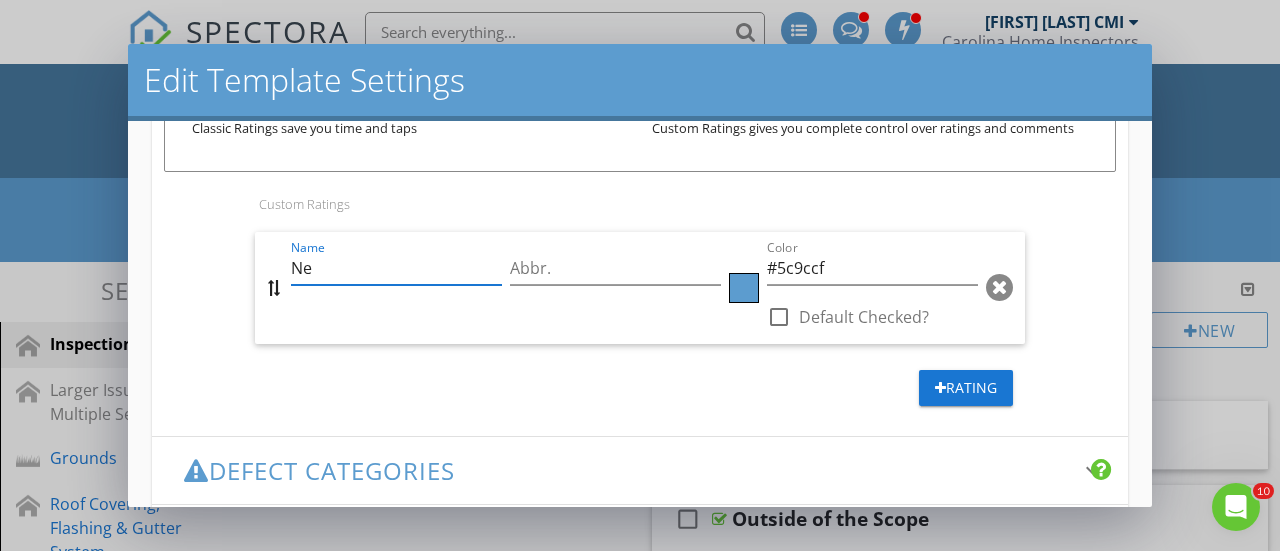 type on "N" 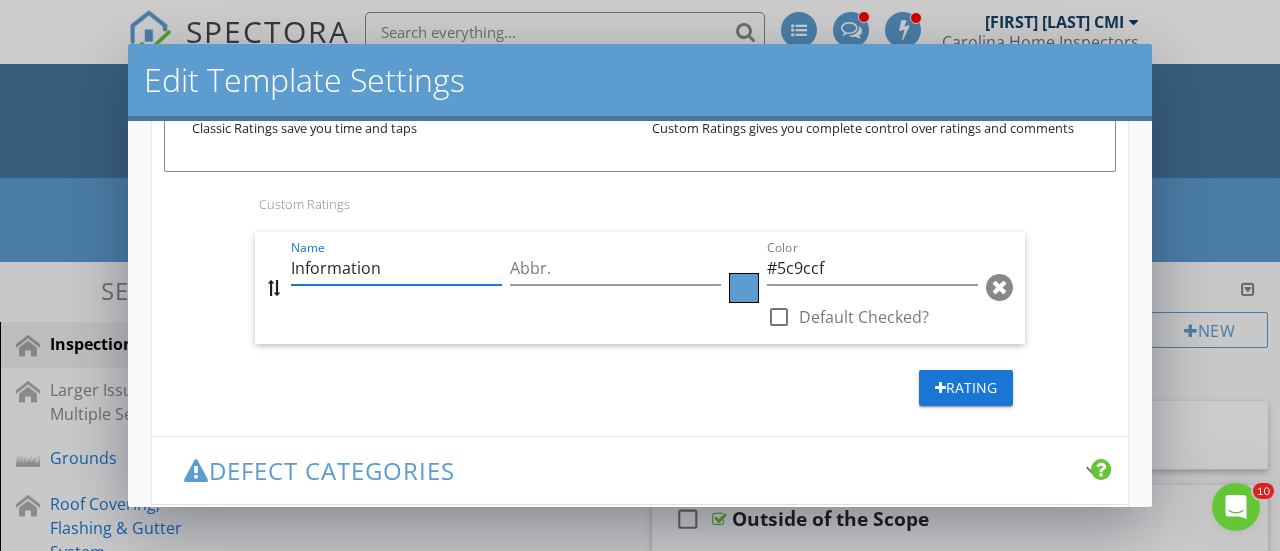 type on "Information" 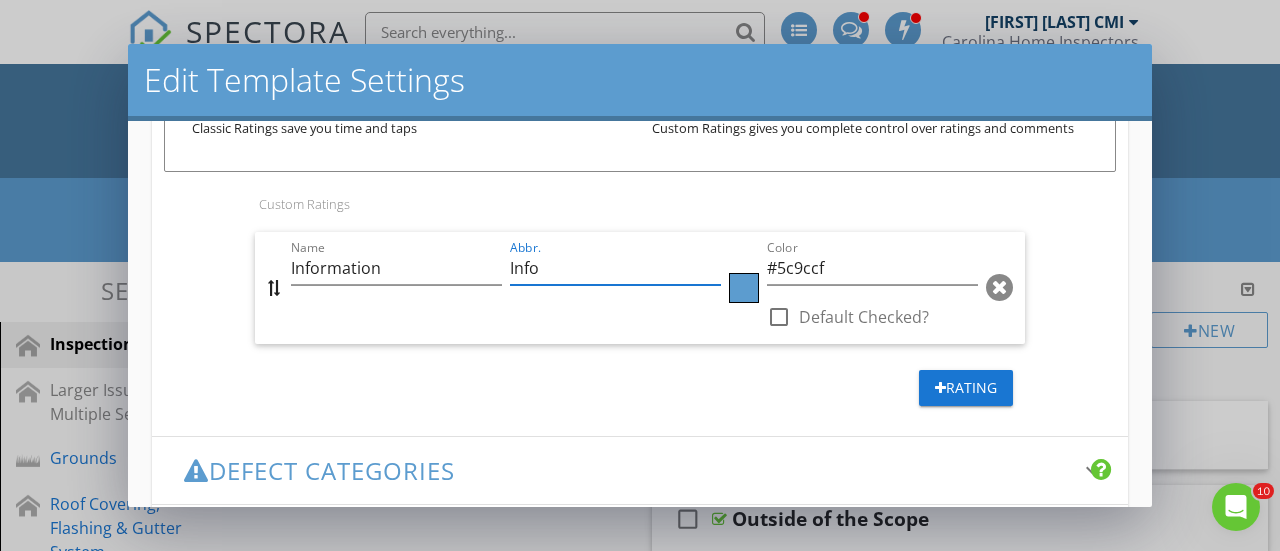 type on "Info" 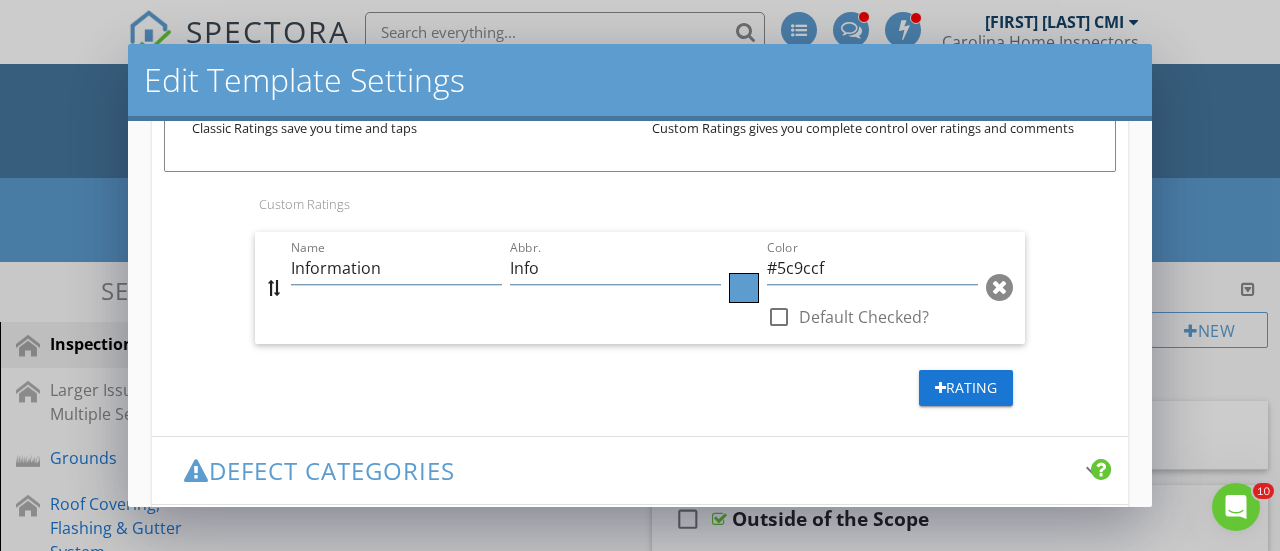 click at bounding box center (744, 288) 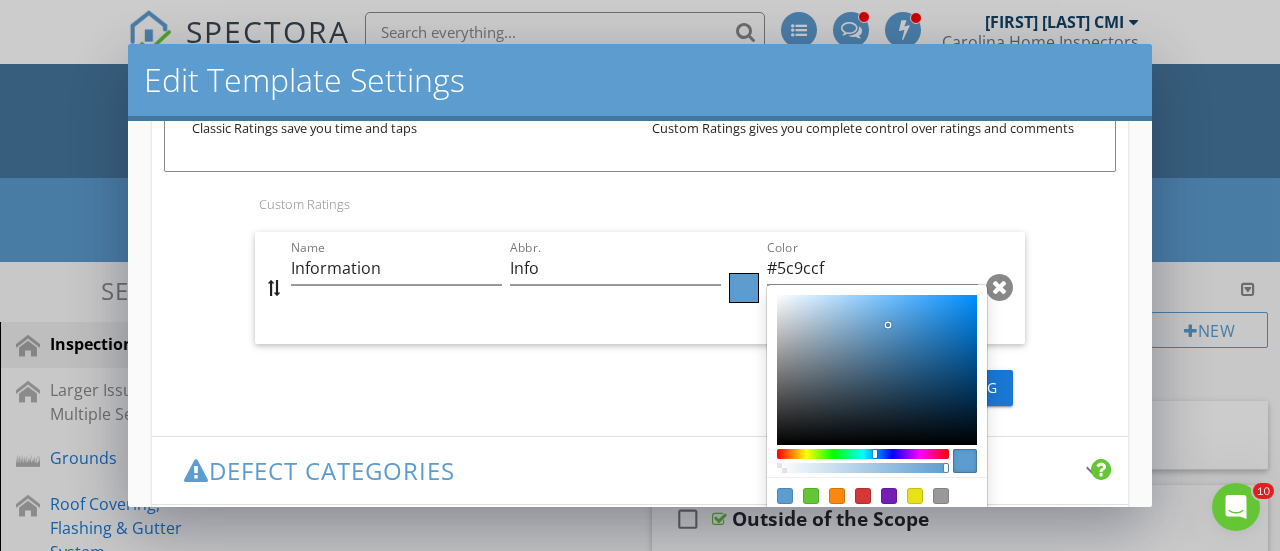 click at bounding box center [811, 496] 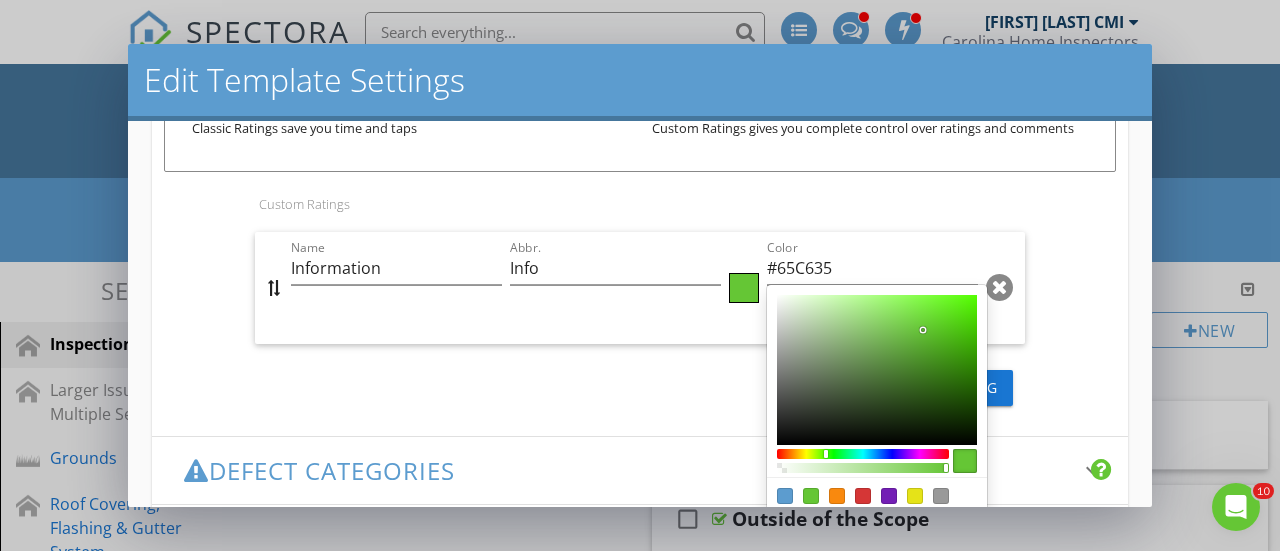 click at bounding box center (877, 370) 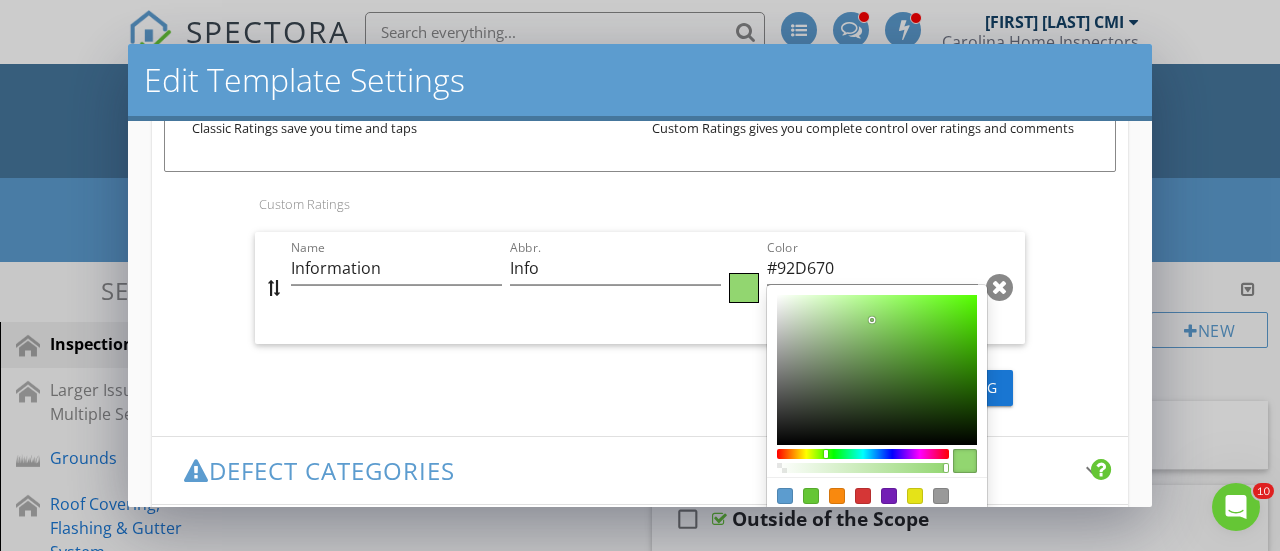 click at bounding box center (877, 370) 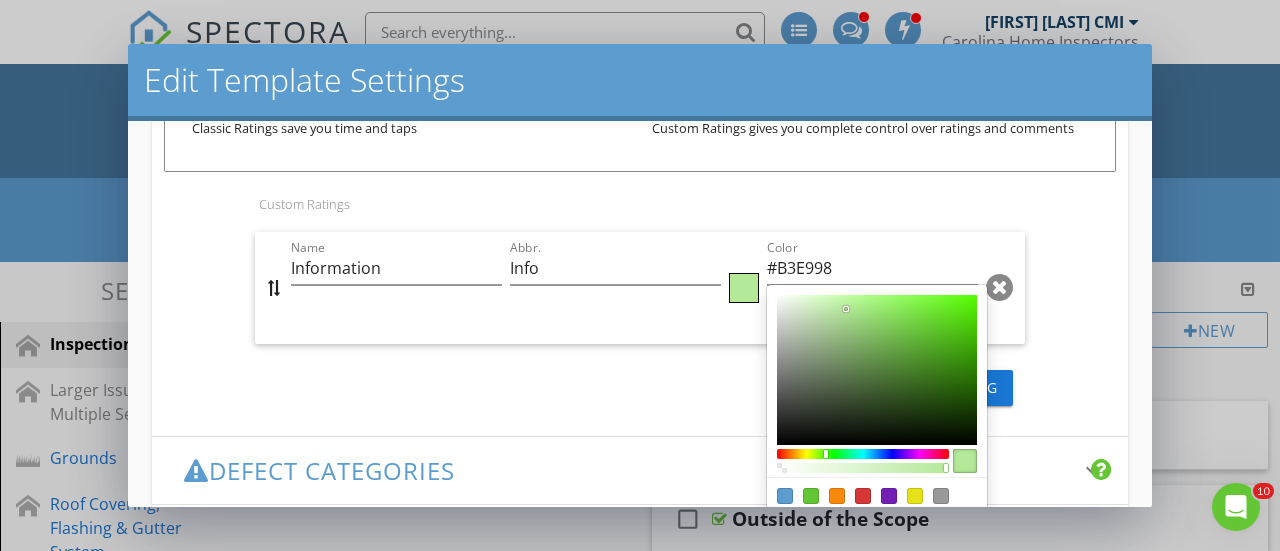 click at bounding box center (877, 370) 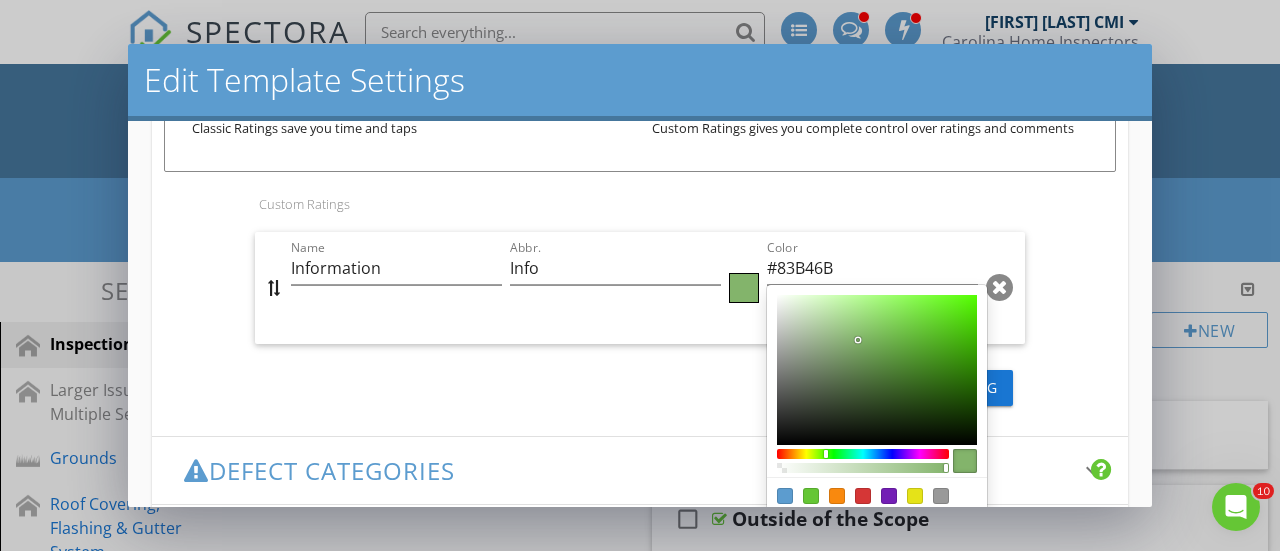 click at bounding box center (877, 370) 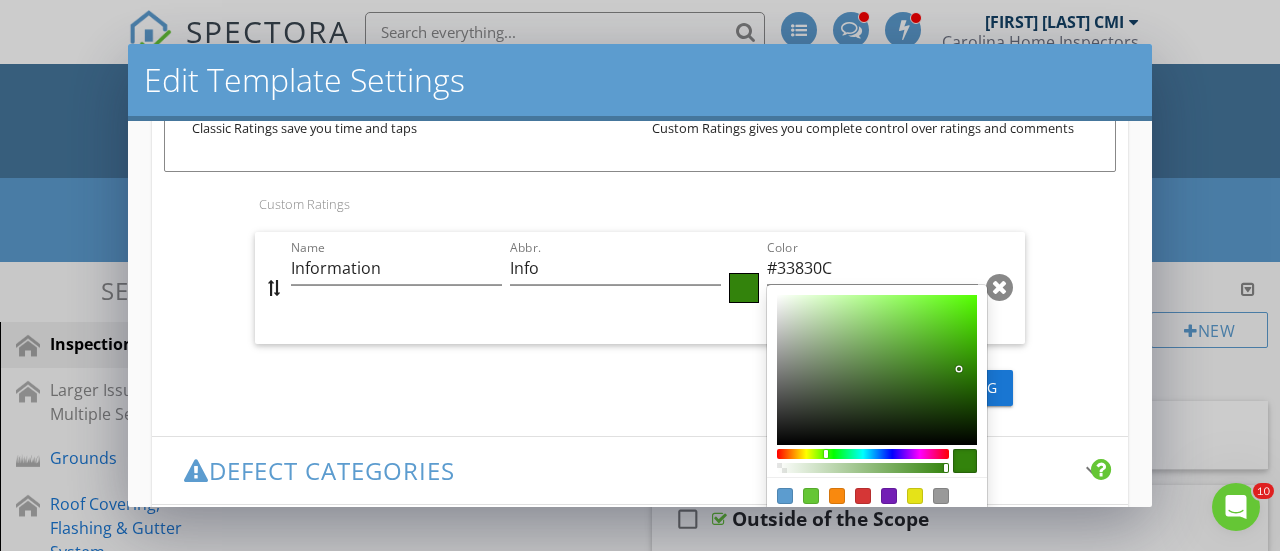 click at bounding box center [877, 370] 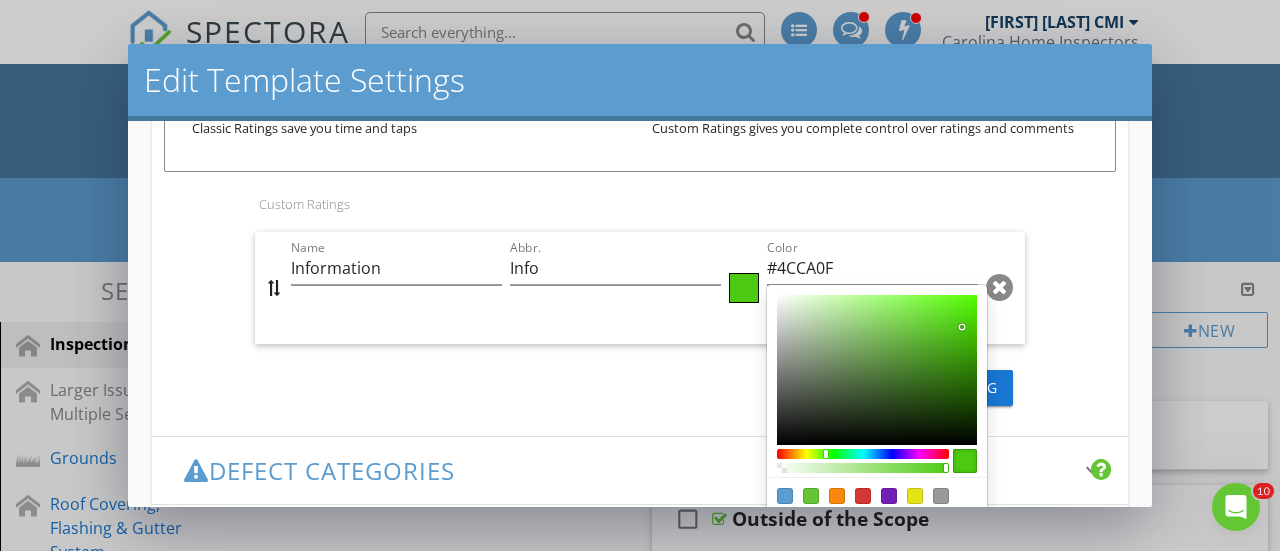 click at bounding box center [877, 370] 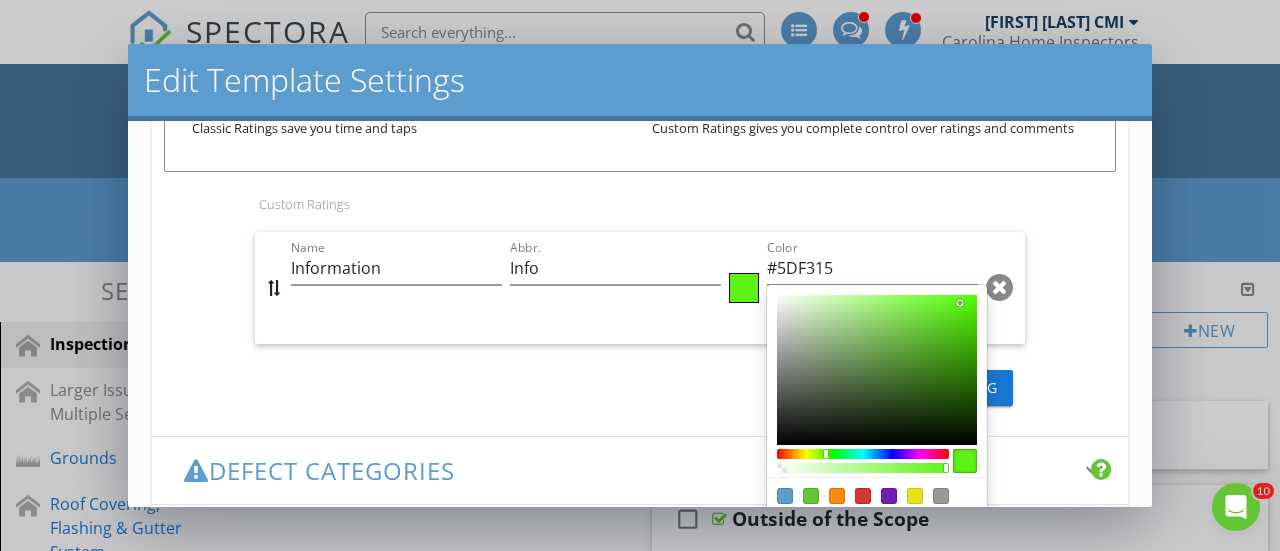 click at bounding box center (877, 370) 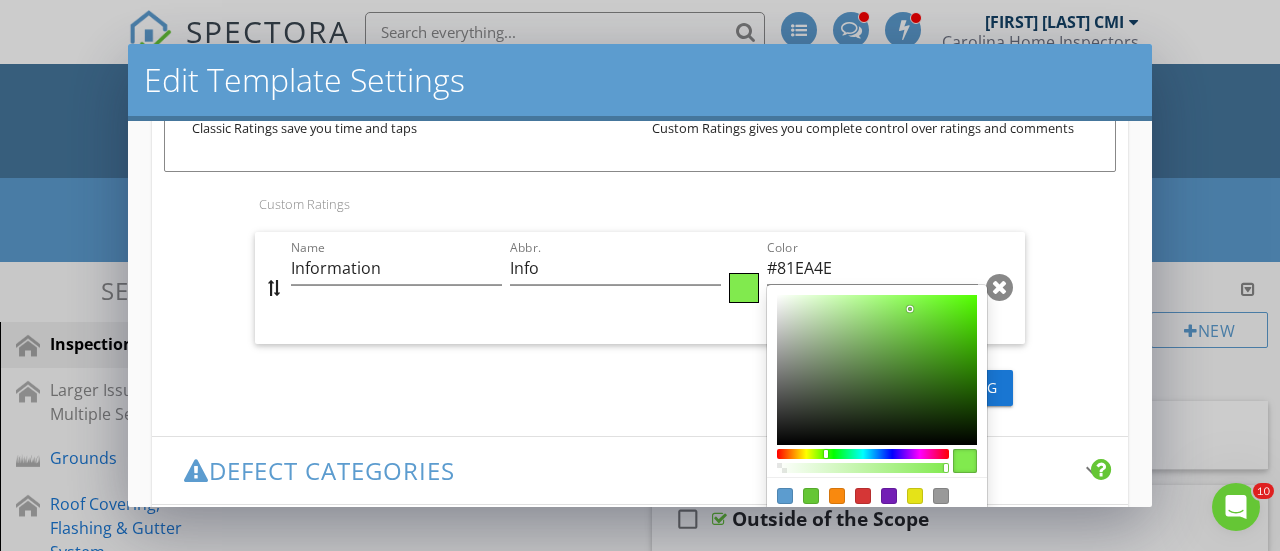 click at bounding box center [877, 370] 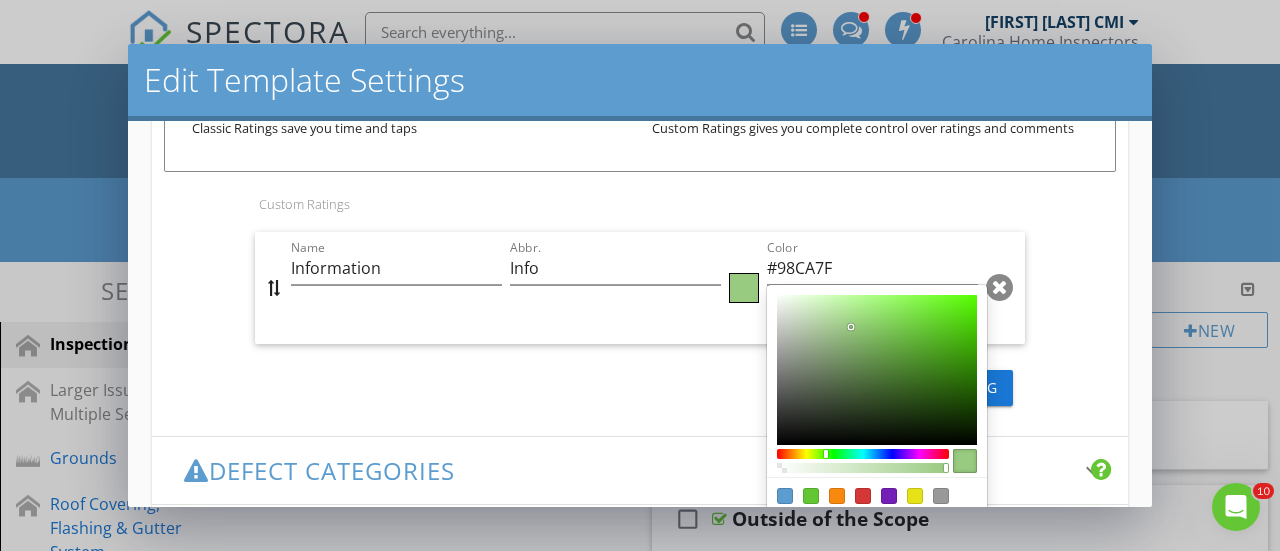 click at bounding box center (877, 370) 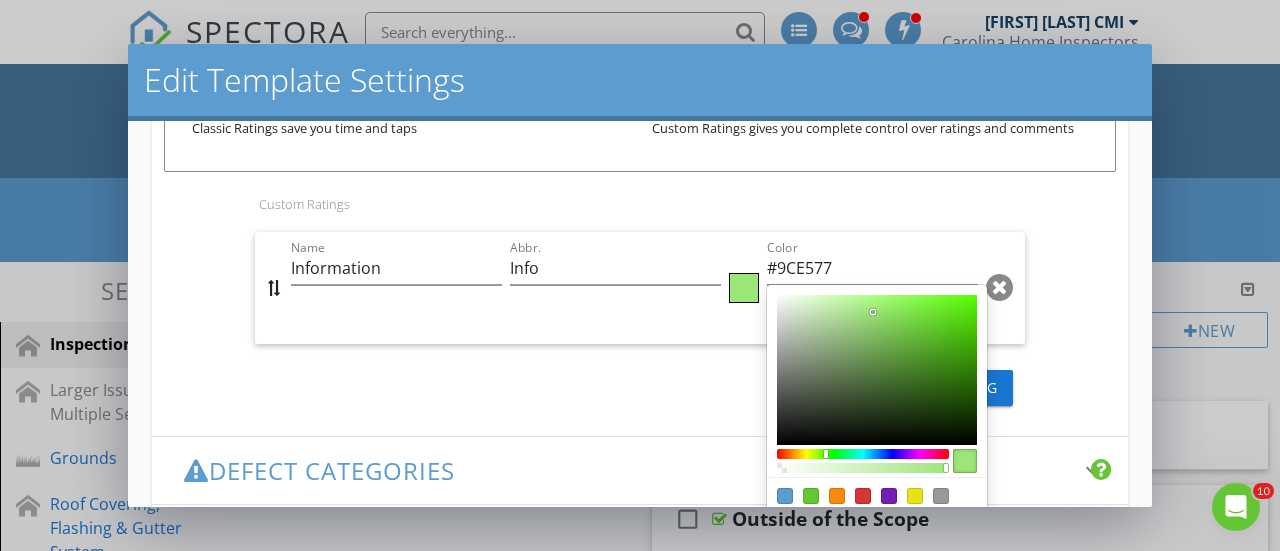 click at bounding box center (640, 275) 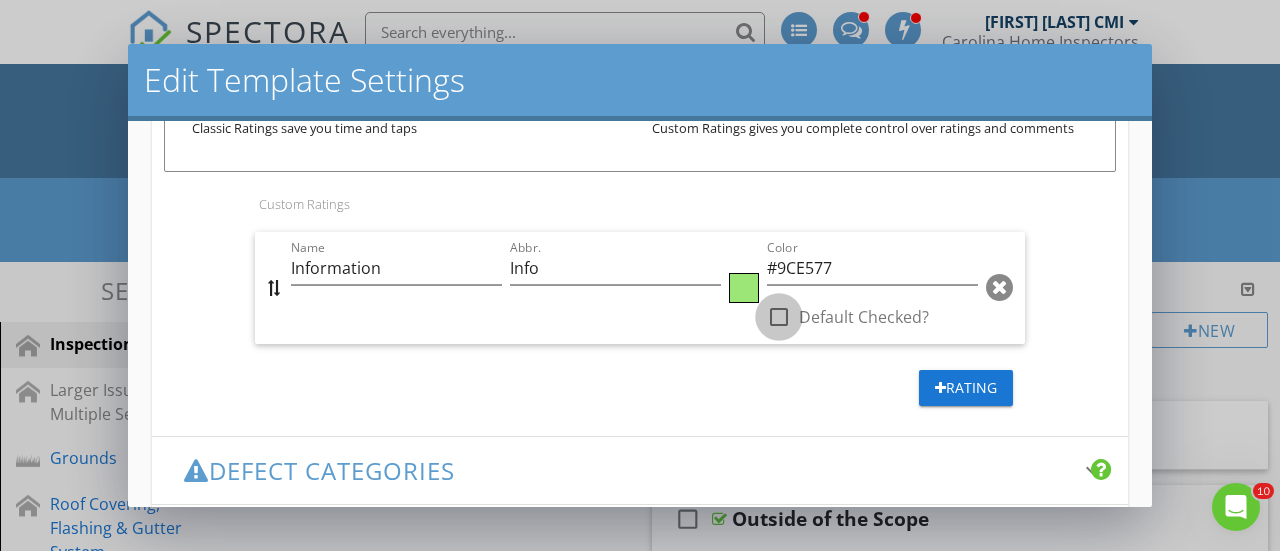 click at bounding box center [779, 317] 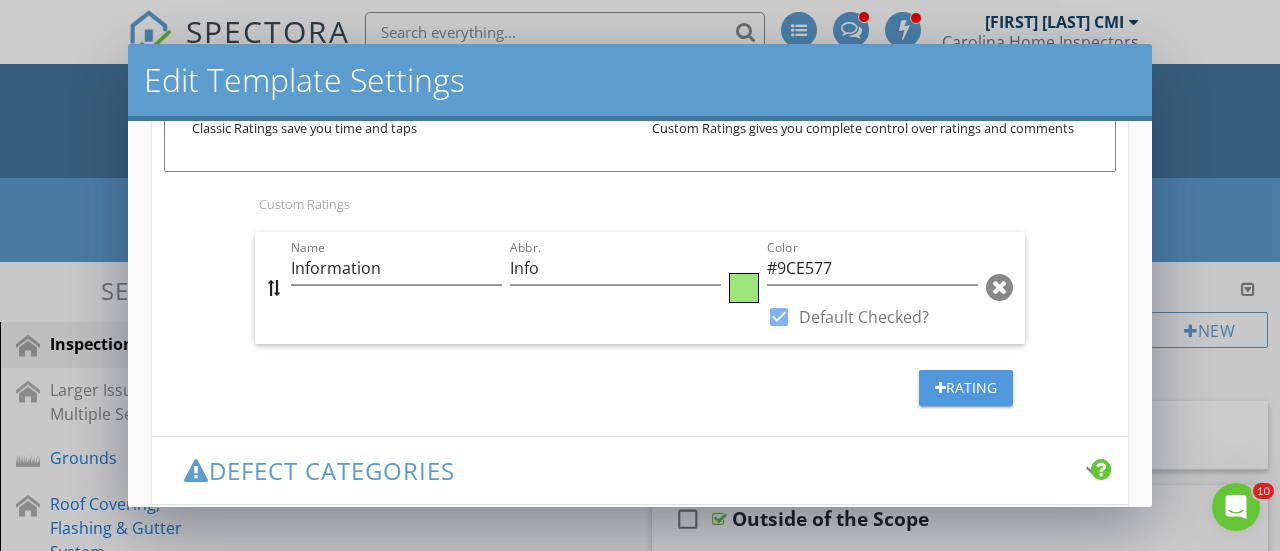 click on "Rating" at bounding box center [966, 387] 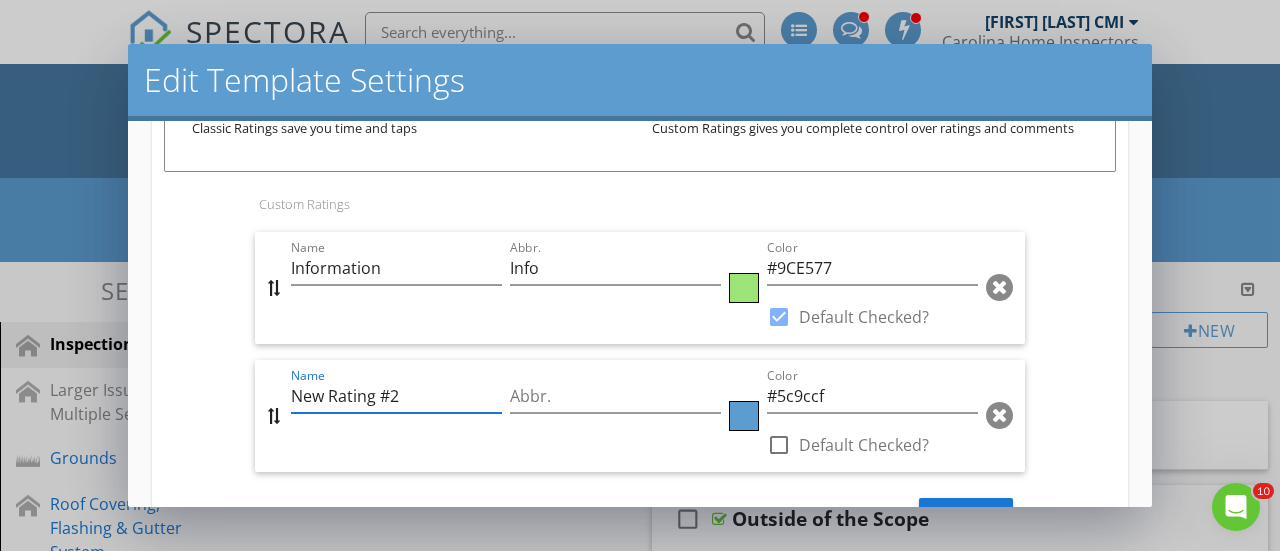 click on "New Rating #2" at bounding box center [396, 396] 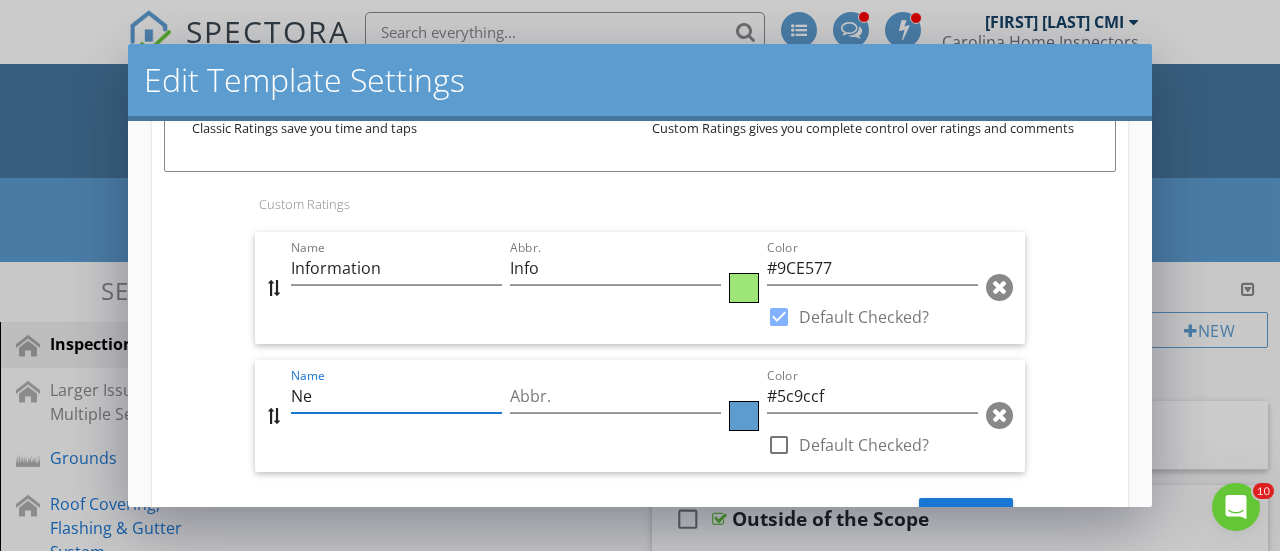 type on "N" 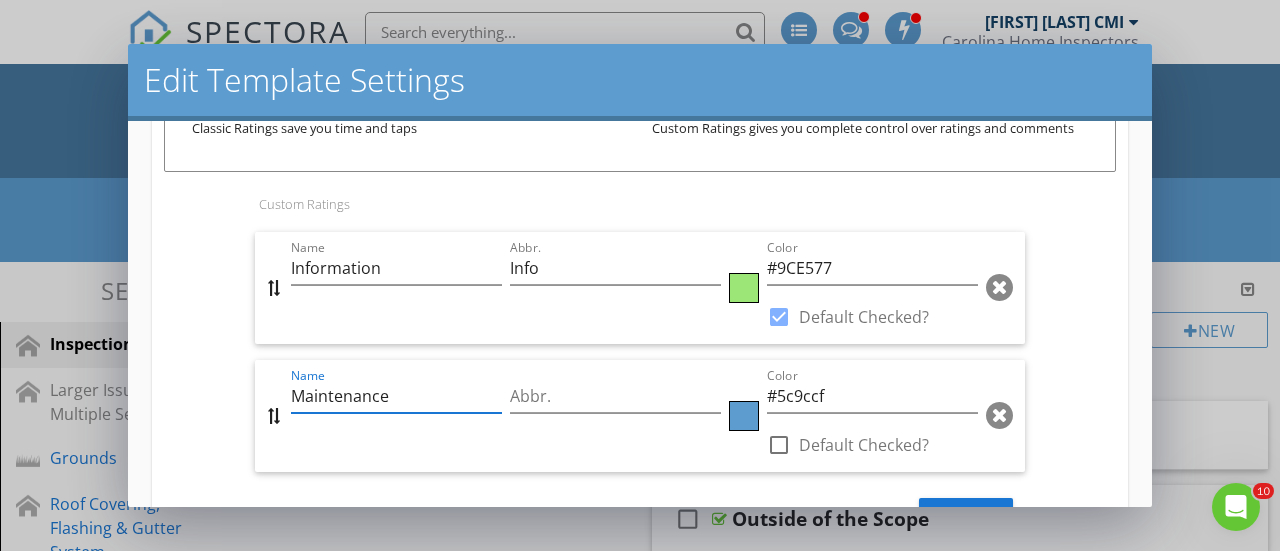 type on "Maintenance" 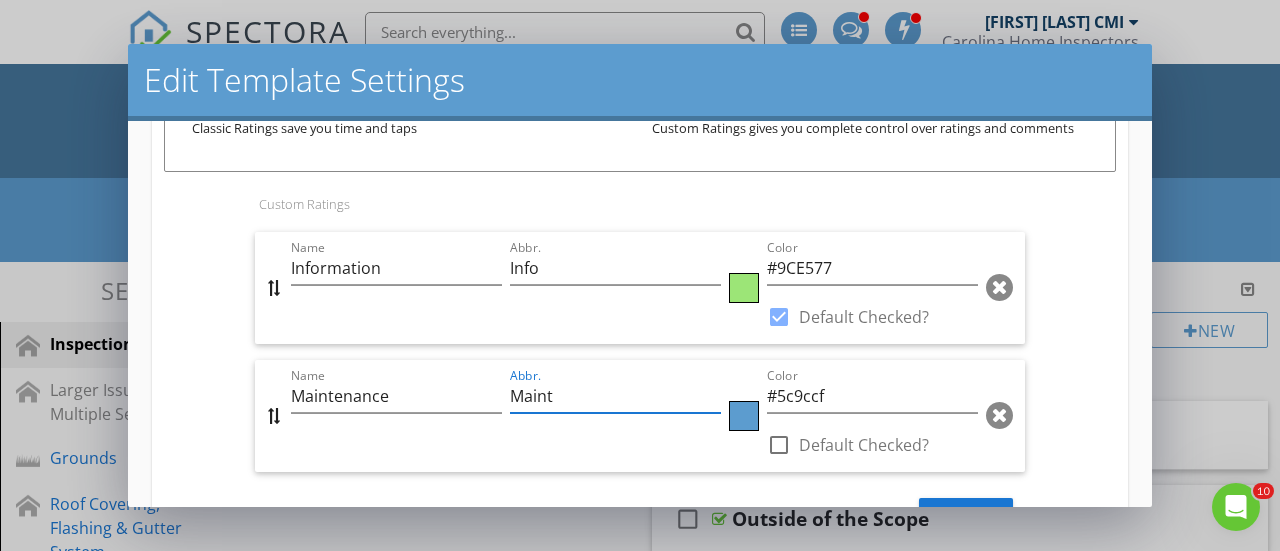 type on "Maint" 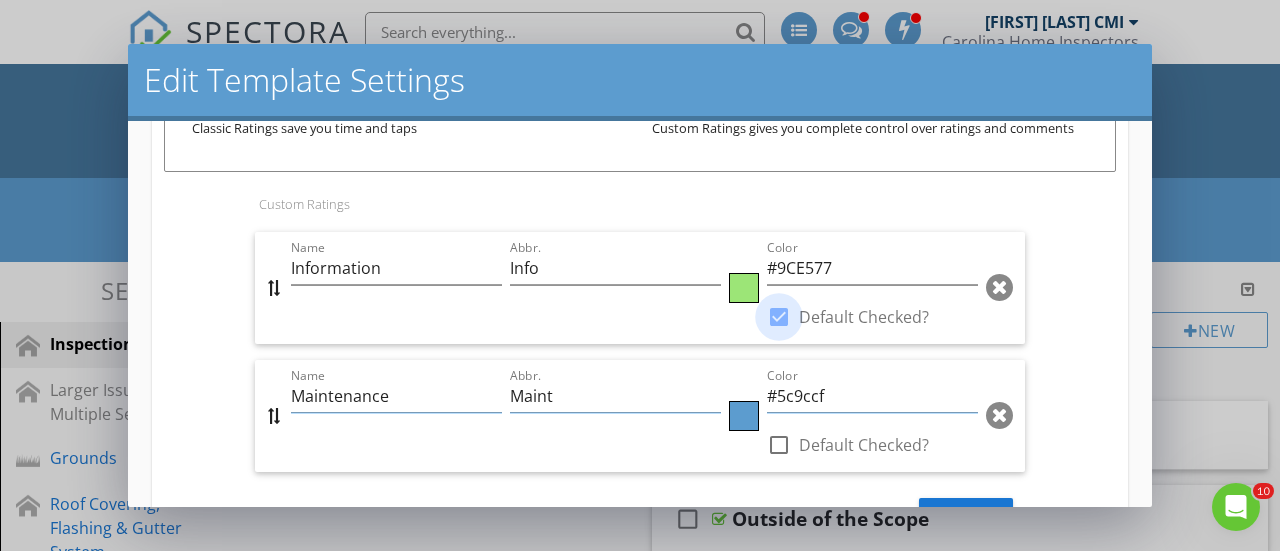 click at bounding box center [779, 317] 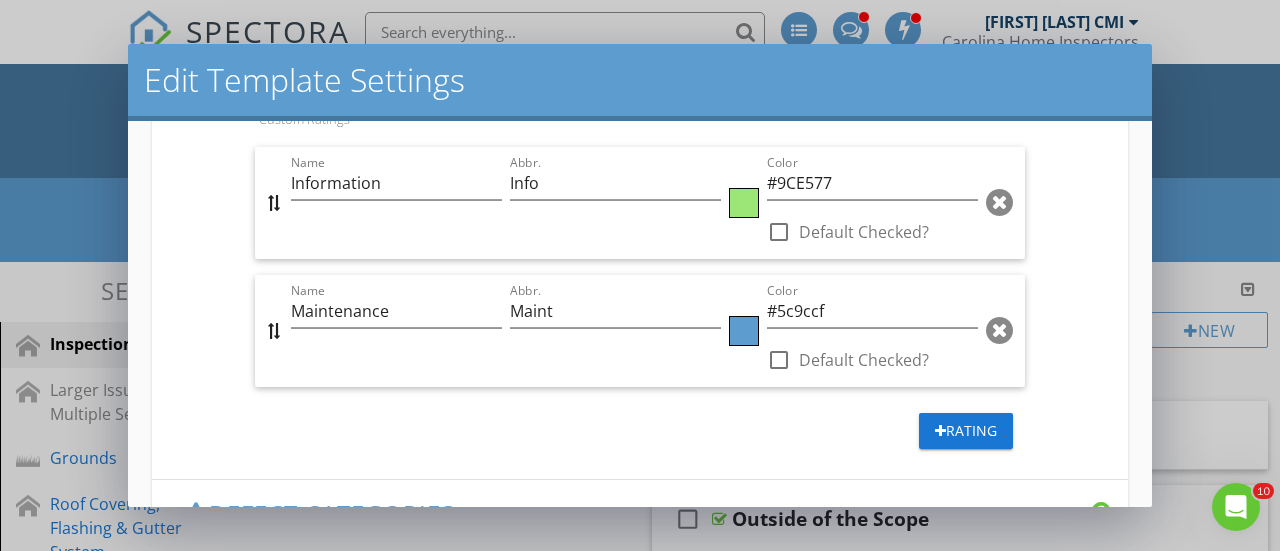 scroll, scrollTop: 952, scrollLeft: 0, axis: vertical 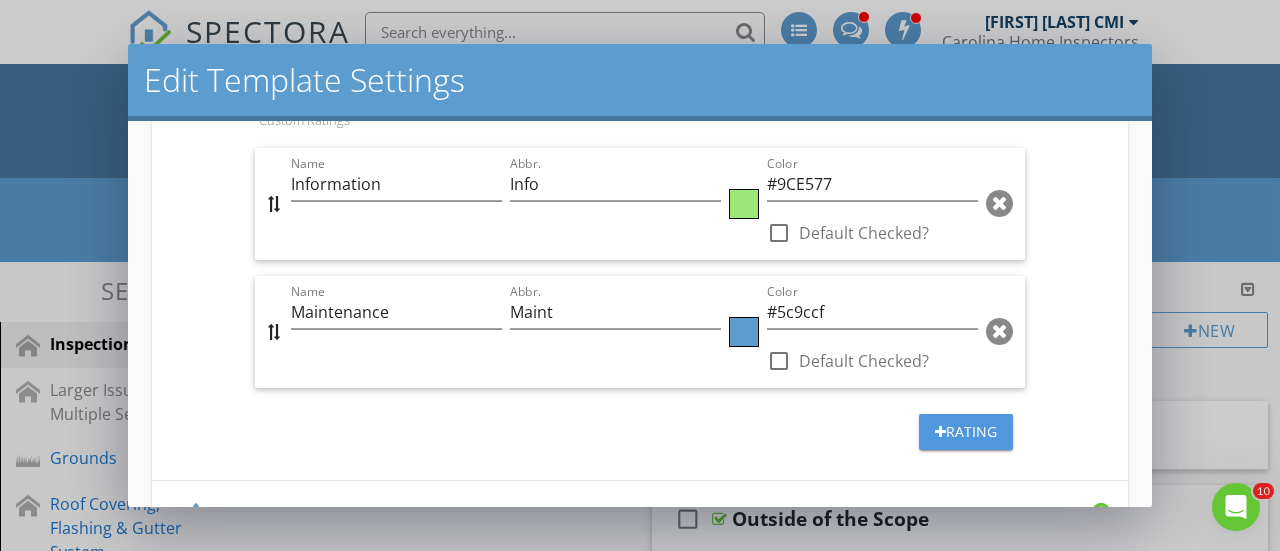 click on "Rating" at bounding box center [966, 431] 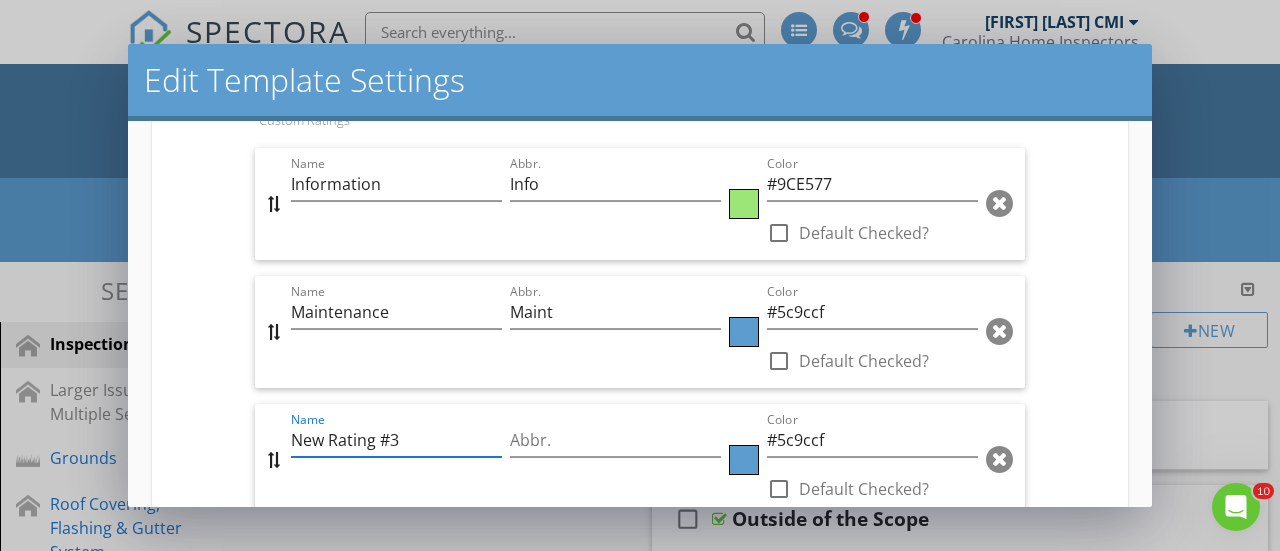 click on "New Rating #3" at bounding box center (396, 440) 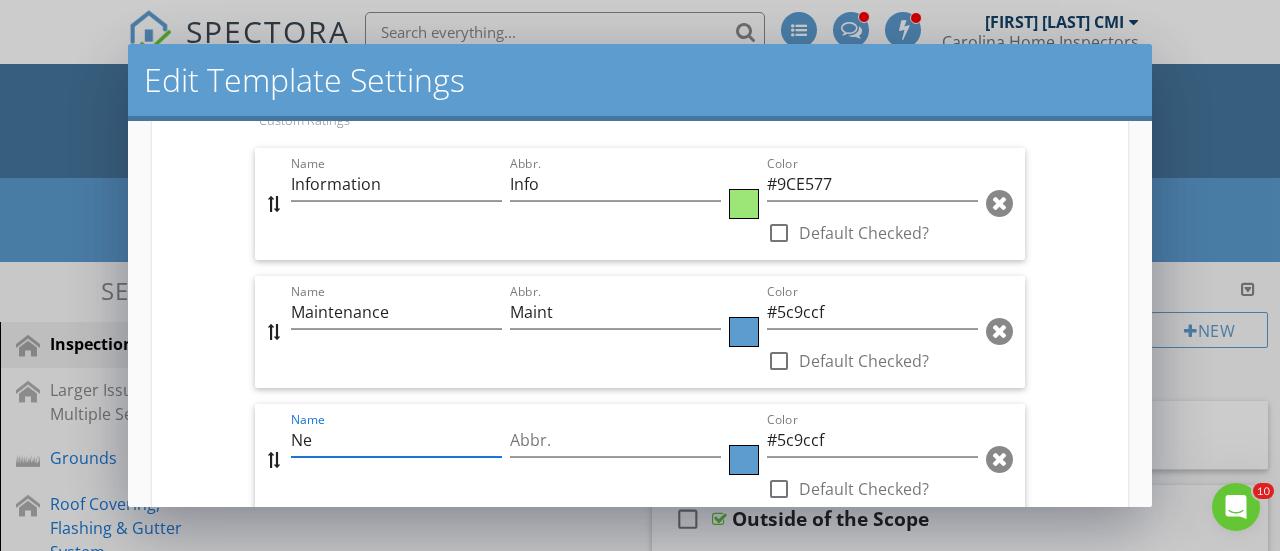 type on "N" 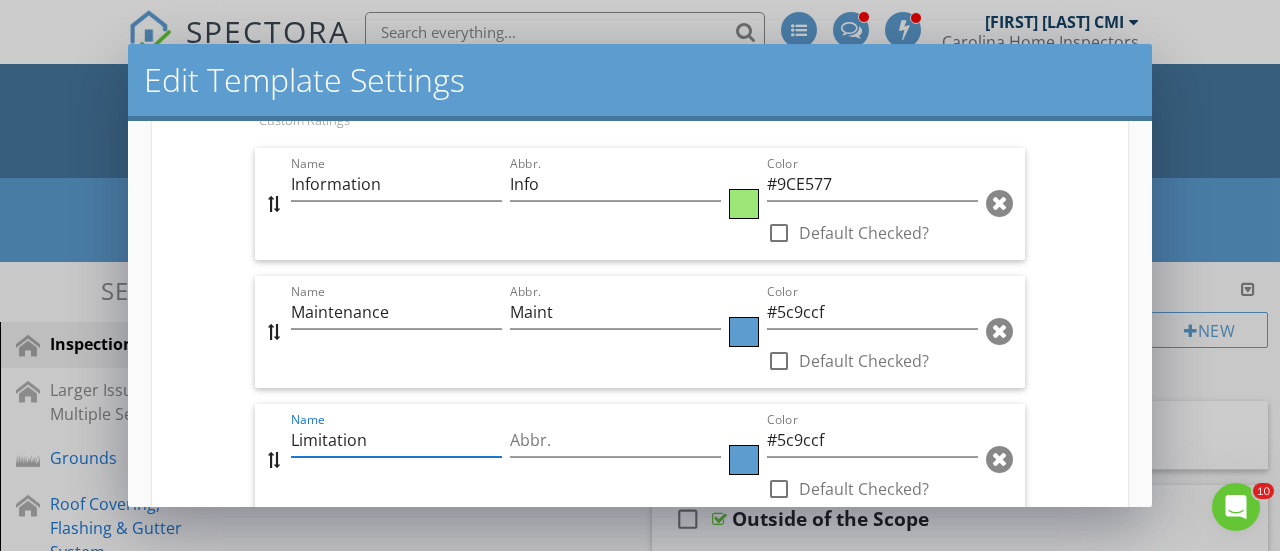 type on "Limitation" 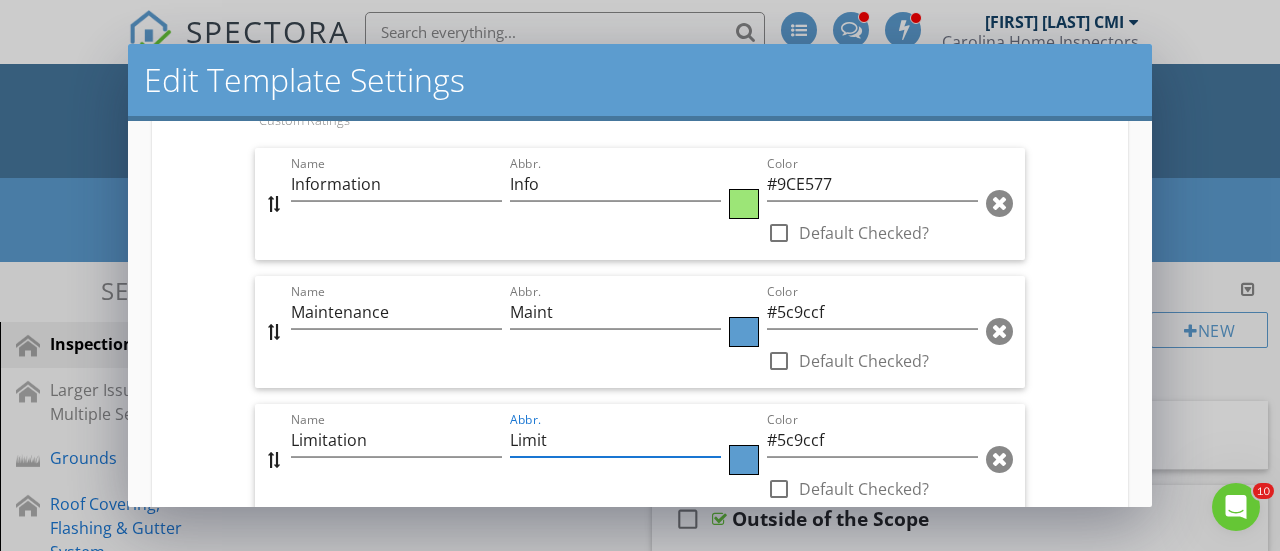 type on "Limit" 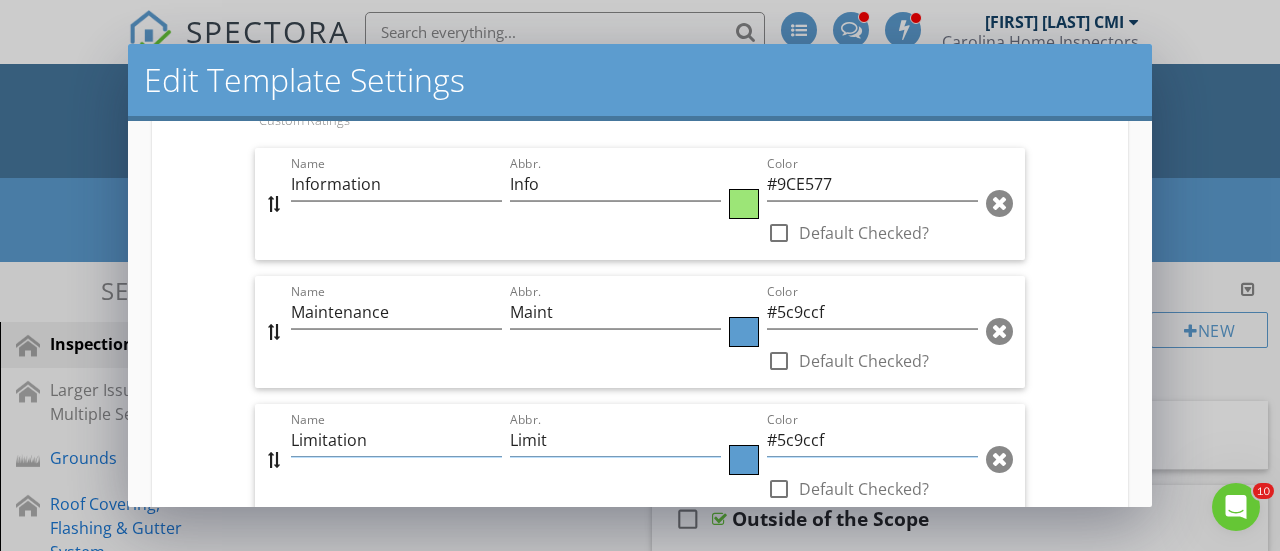 click at bounding box center (744, 460) 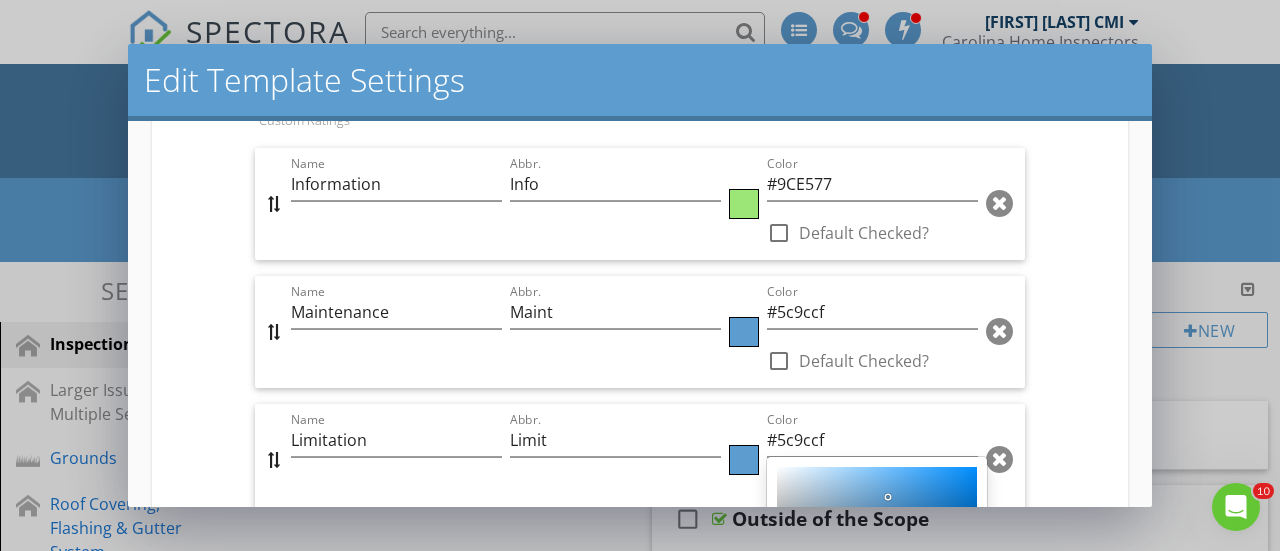 drag, startPoint x: 1142, startPoint y: 382, endPoint x: 1136, endPoint y: 443, distance: 61.294373 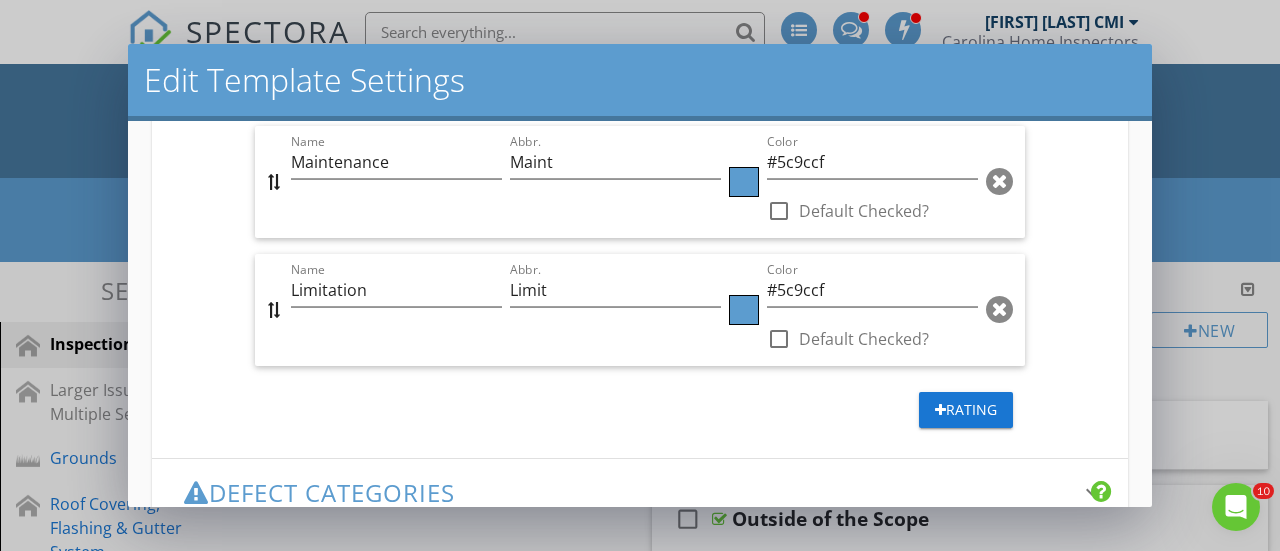 scroll, scrollTop: 1081, scrollLeft: 0, axis: vertical 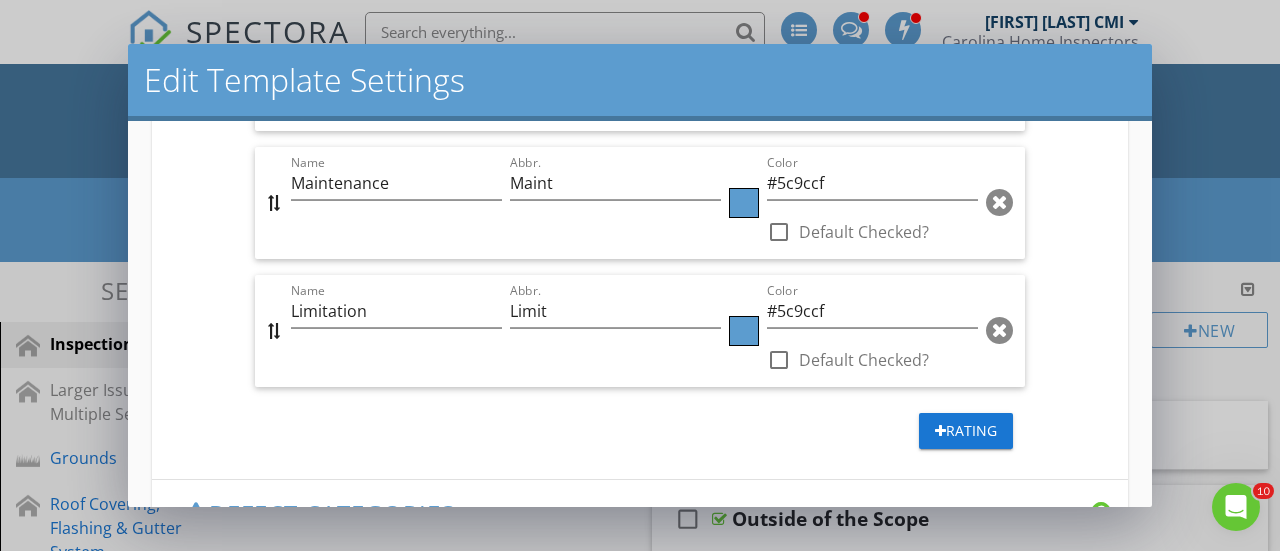 click at bounding box center [744, 331] 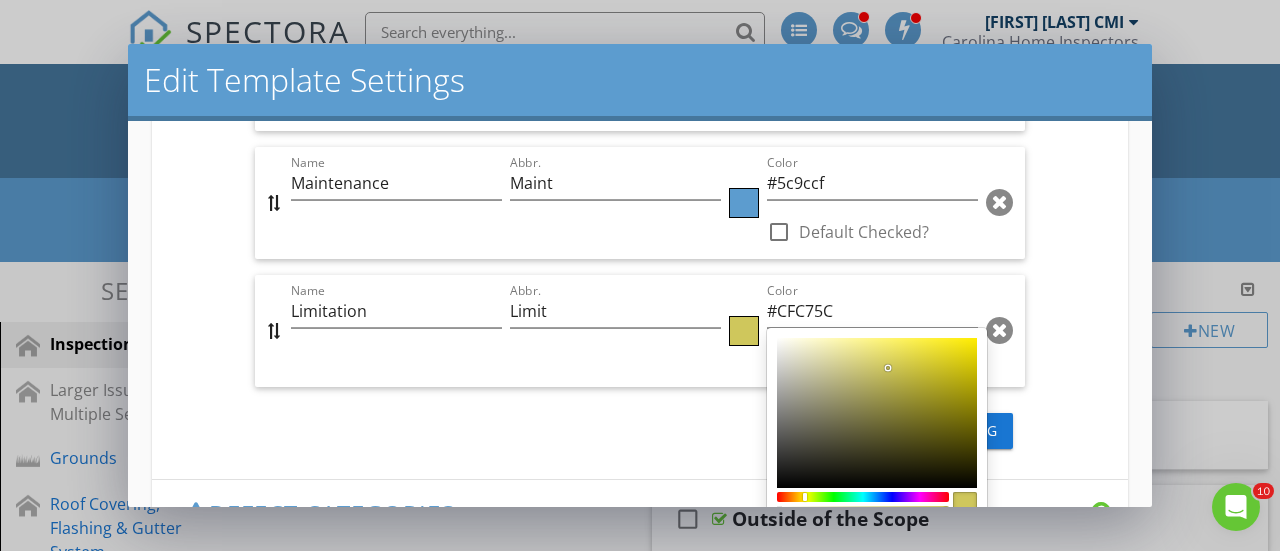 click at bounding box center (863, 497) 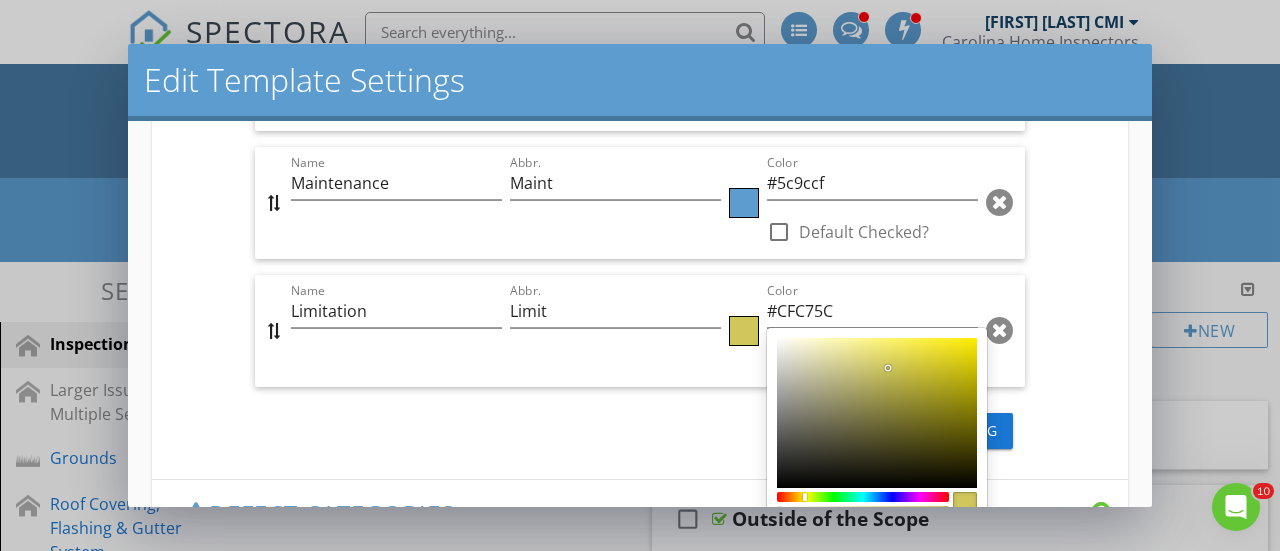 click at bounding box center (877, 413) 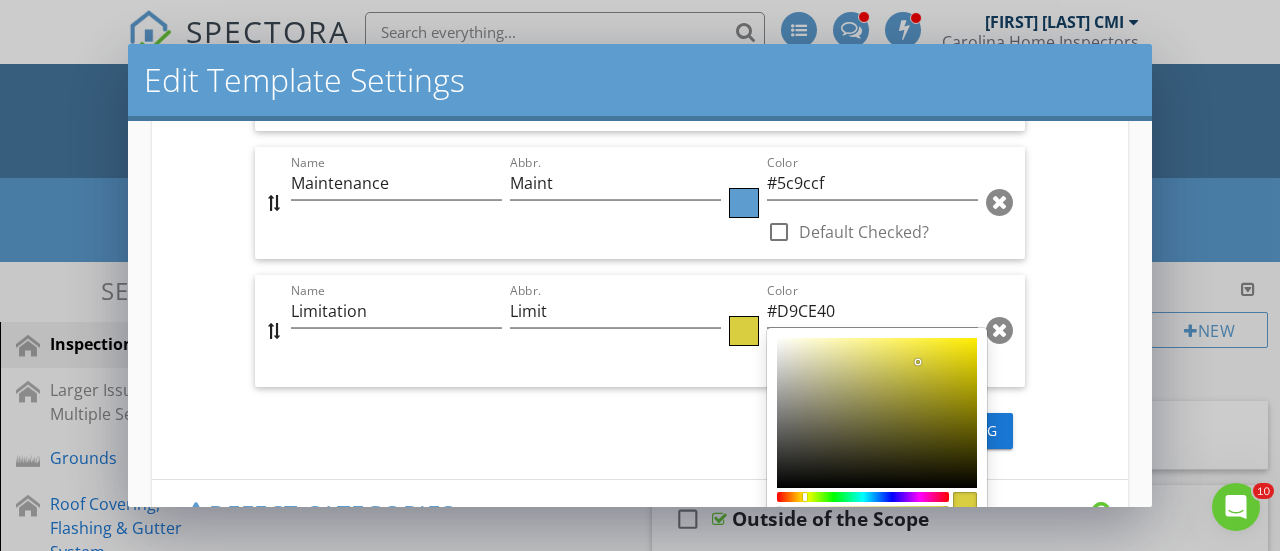 click at bounding box center [877, 413] 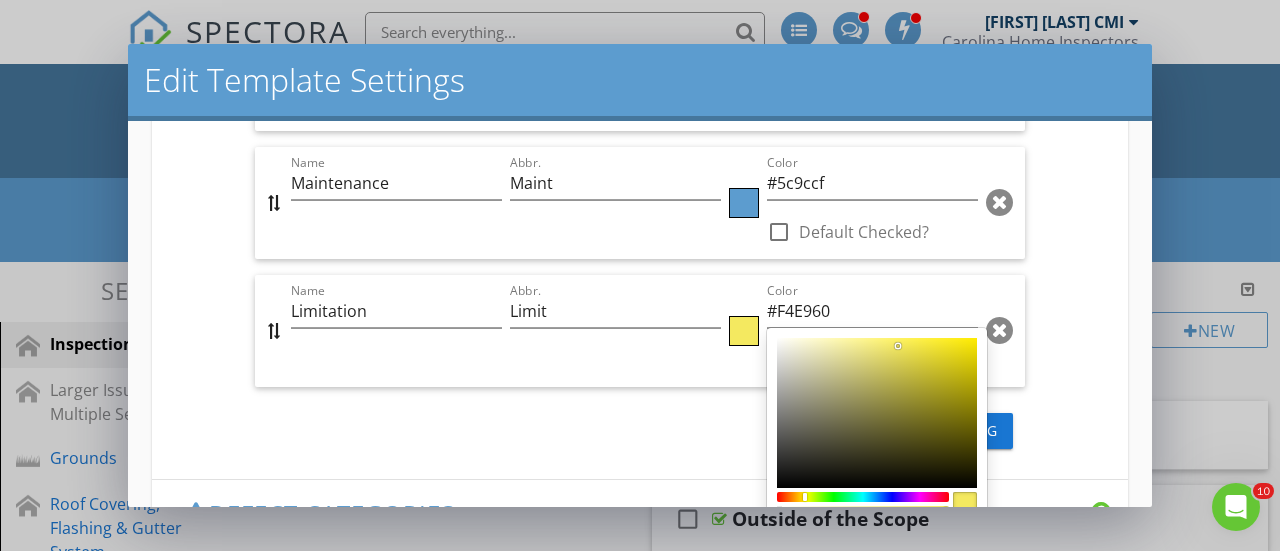 click at bounding box center [877, 413] 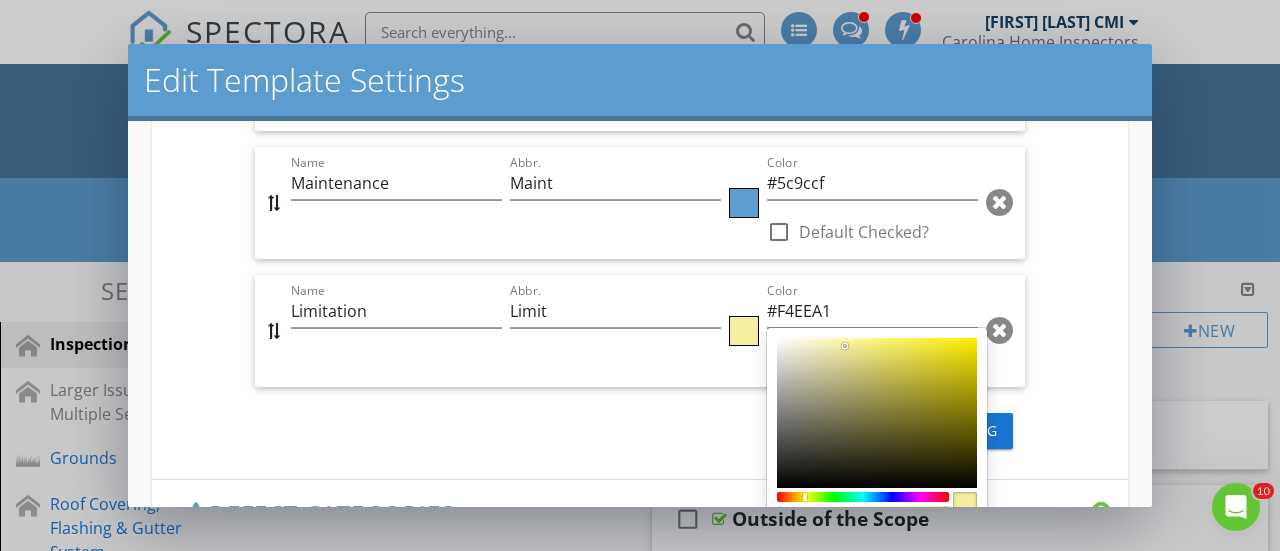 click at bounding box center (877, 413) 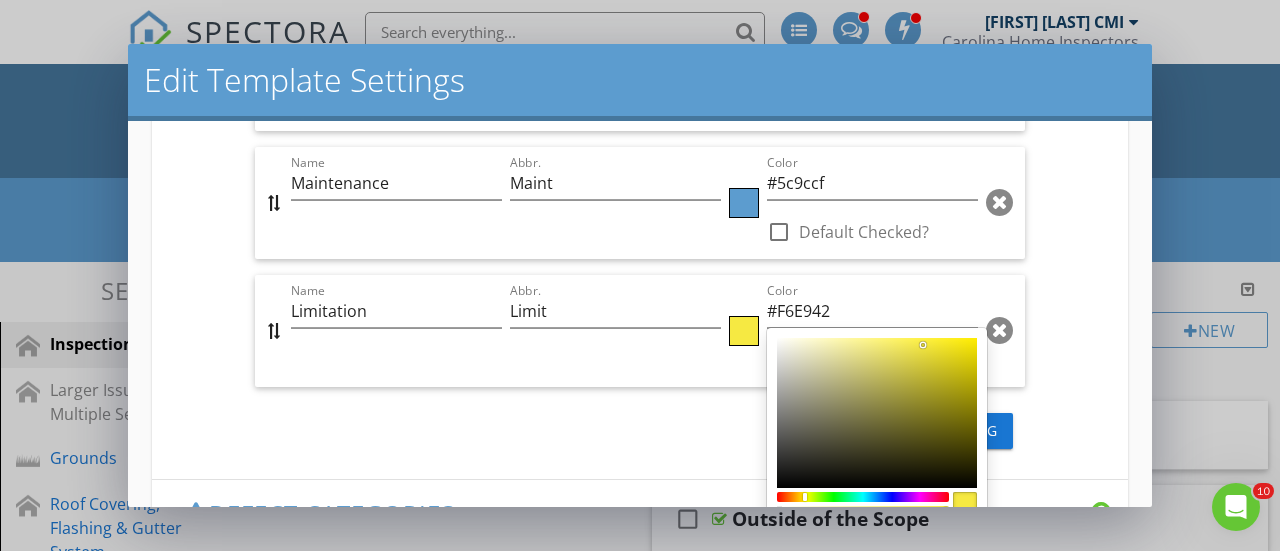 click at bounding box center (877, 413) 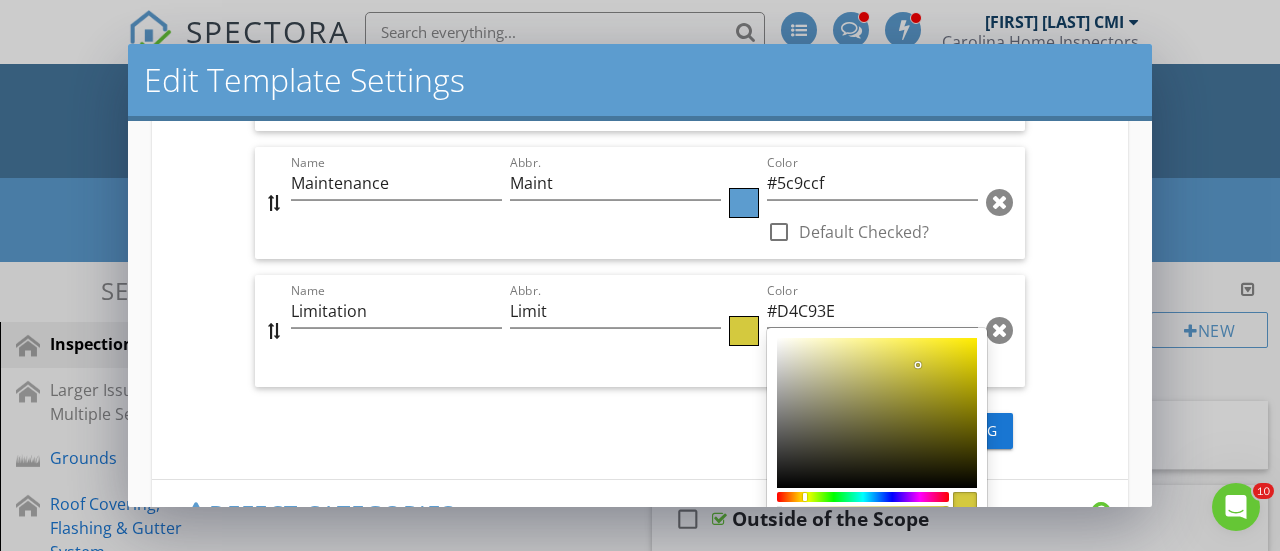 click at bounding box center (877, 413) 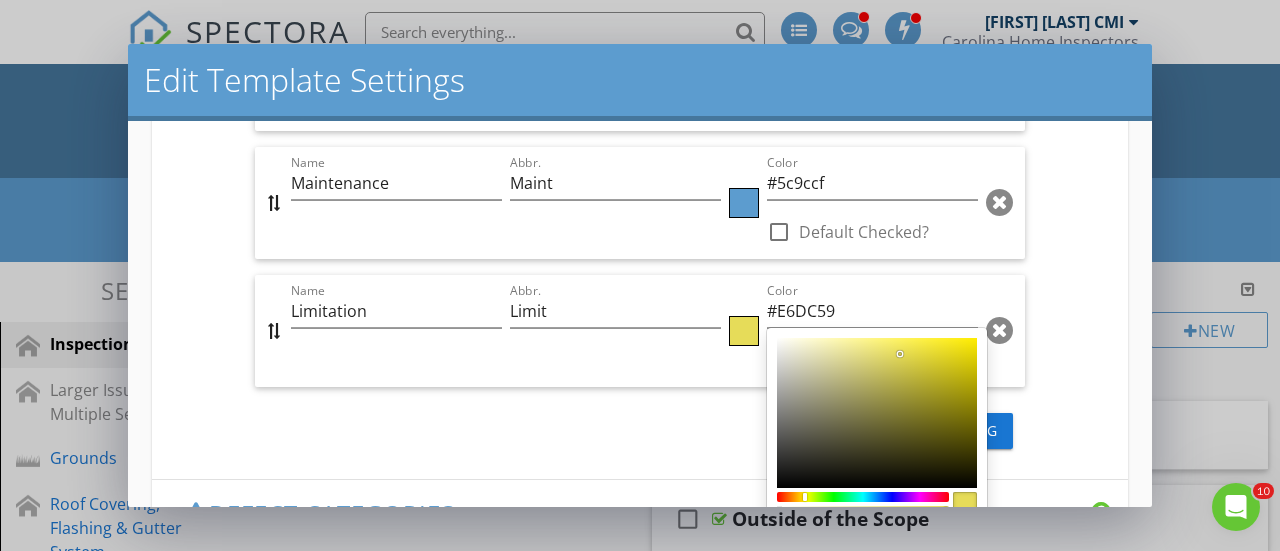 click at bounding box center [877, 413] 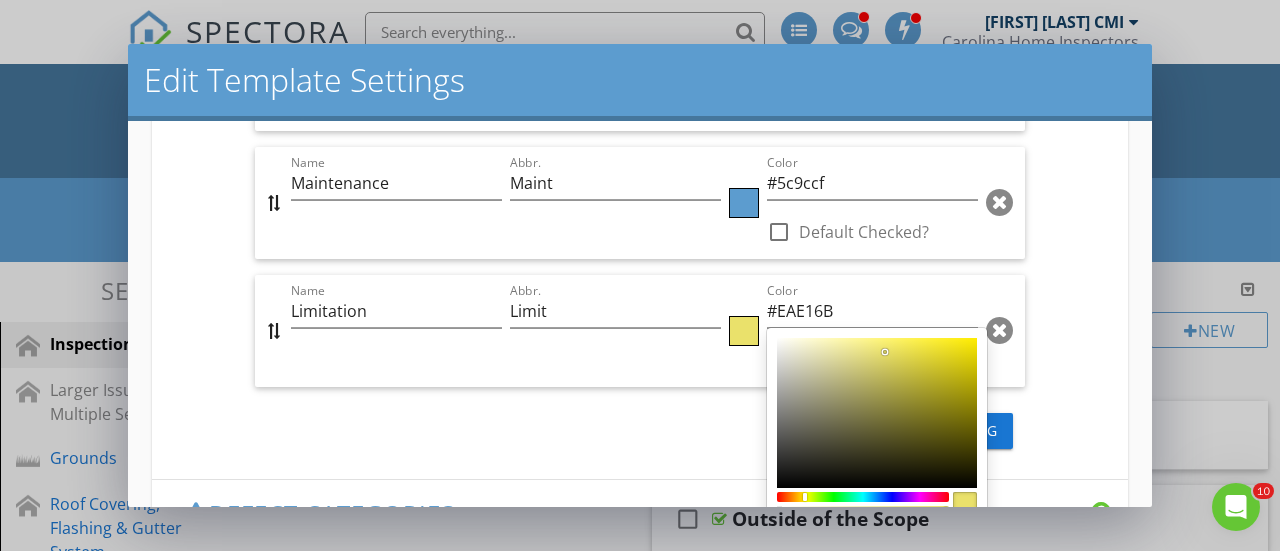 click at bounding box center [640, 275] 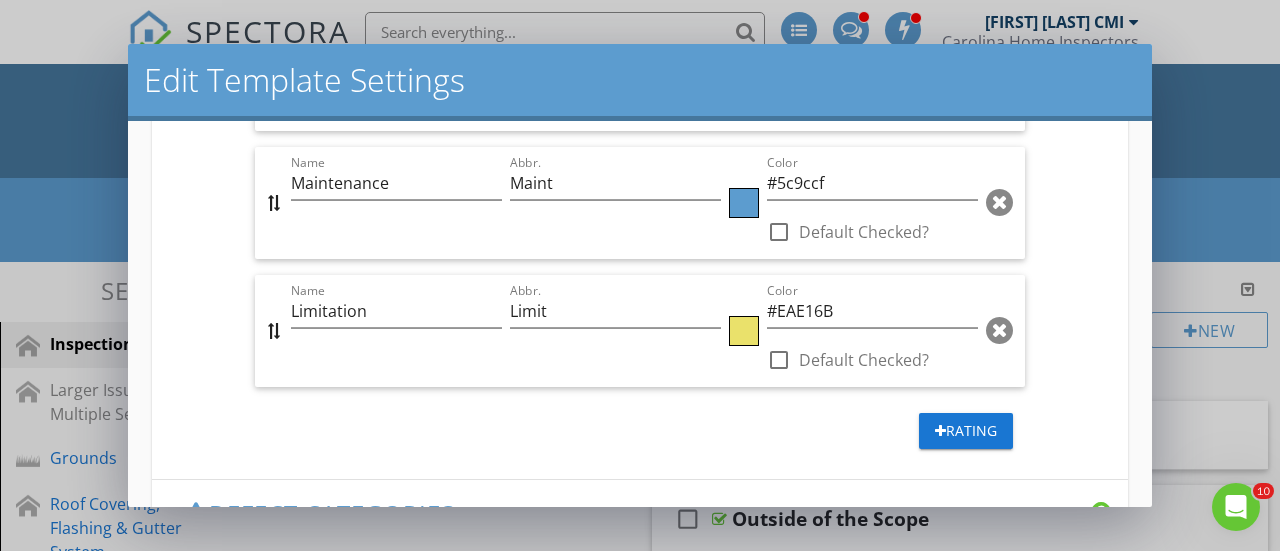 type 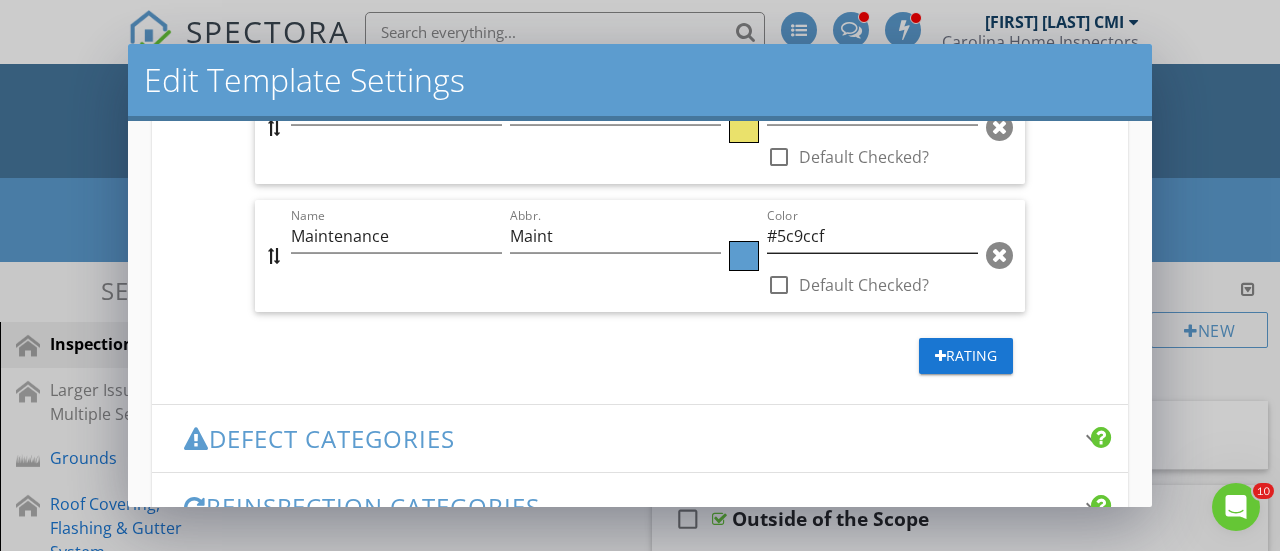 scroll, scrollTop: 1157, scrollLeft: 0, axis: vertical 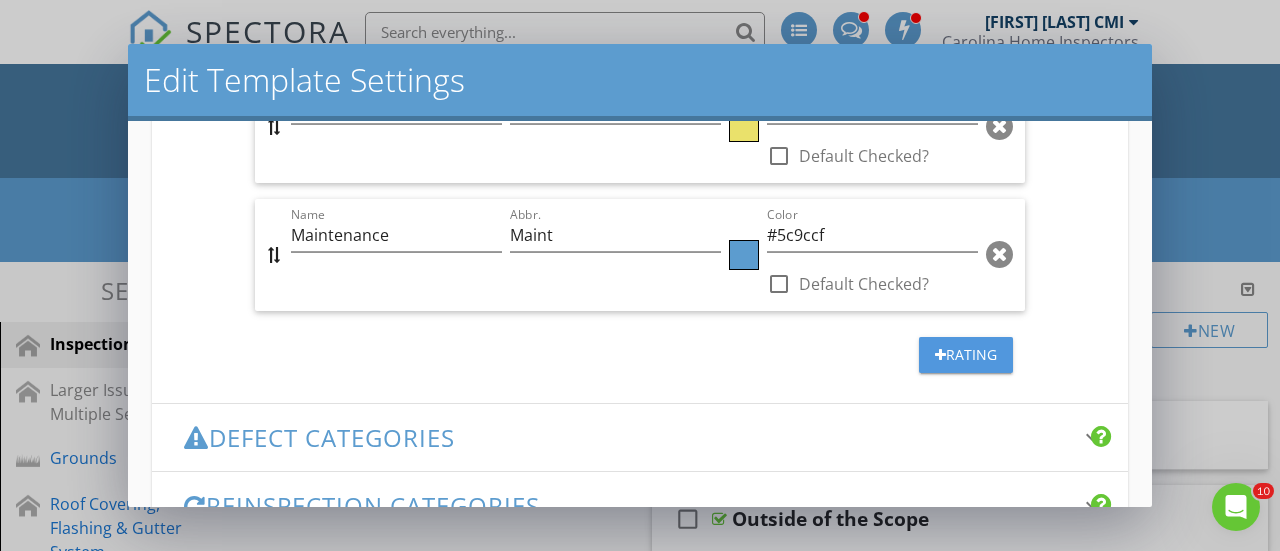 click on "Rating" at bounding box center [966, 354] 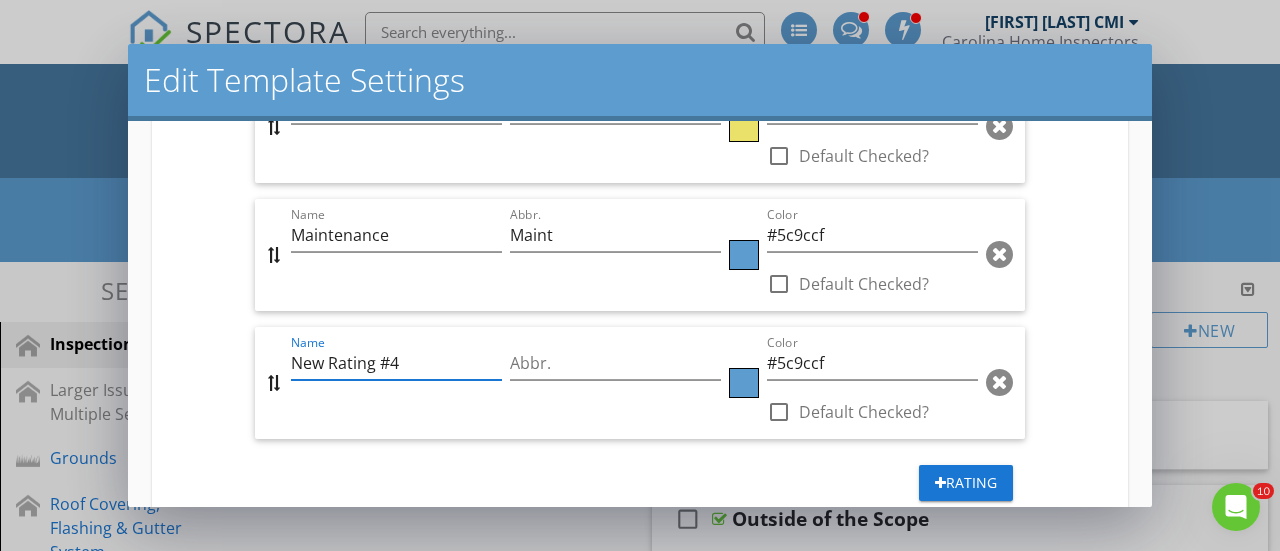 click on "New Rating #4" at bounding box center (396, 363) 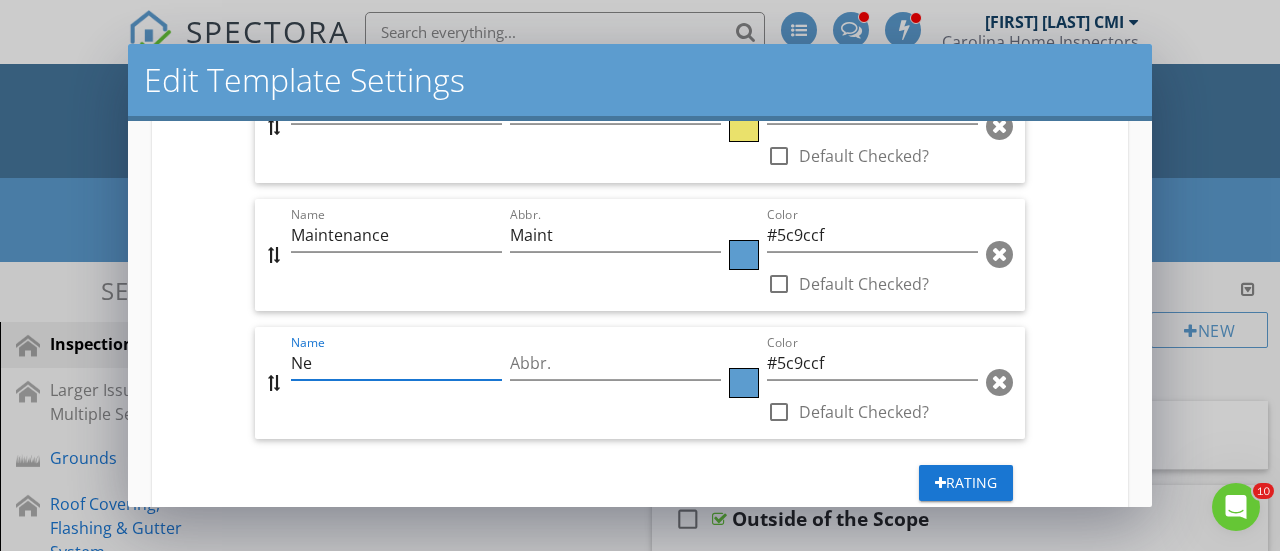 type on "N" 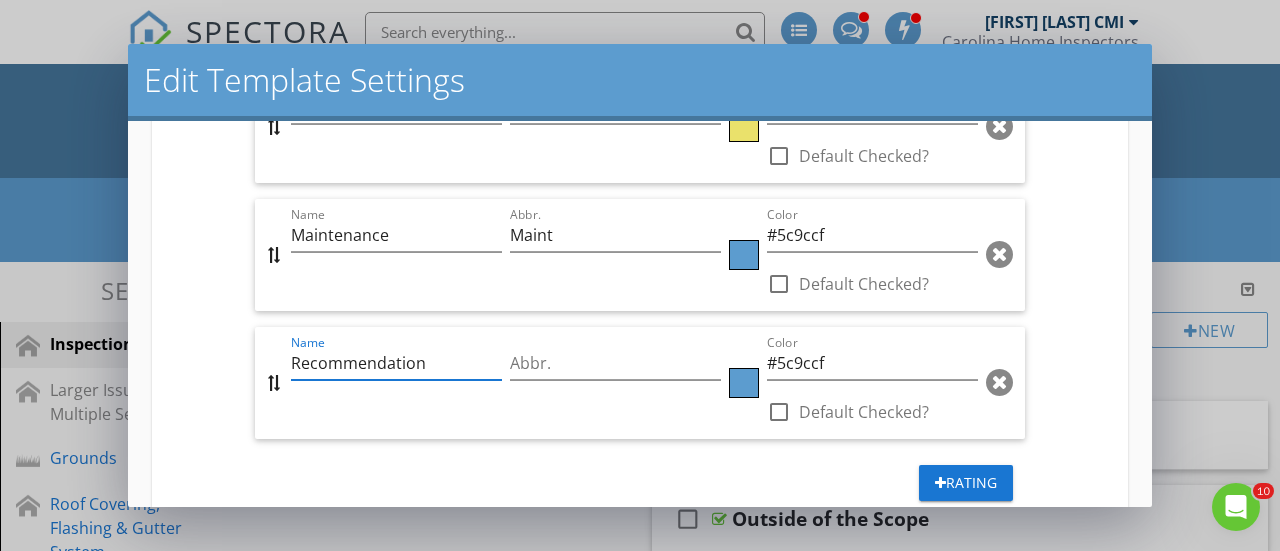 type on "Recommendation" 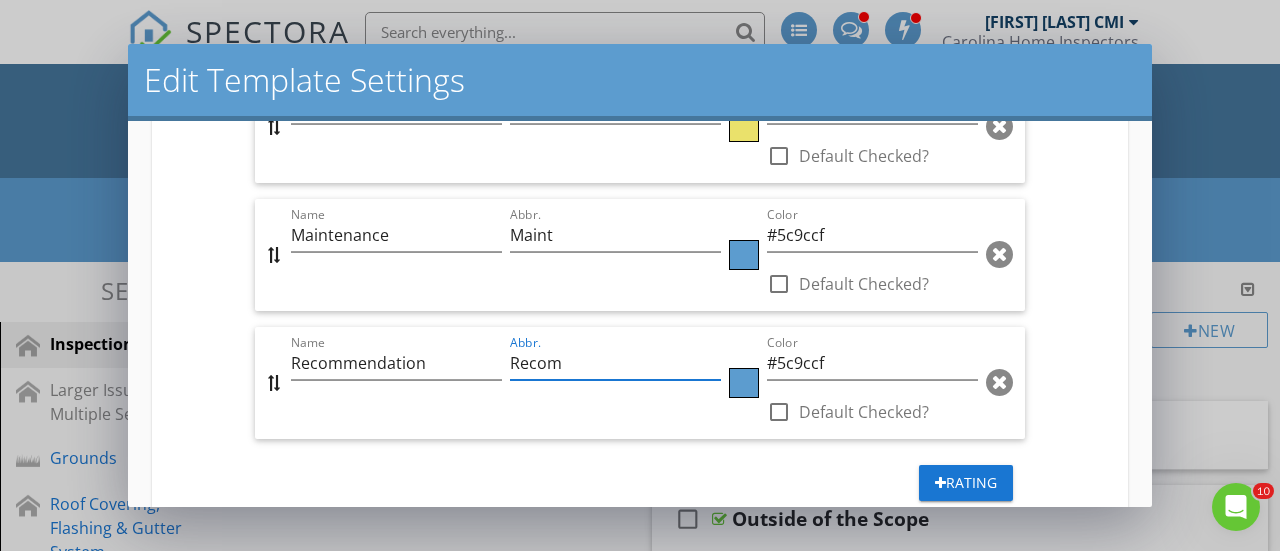 type on "Recom" 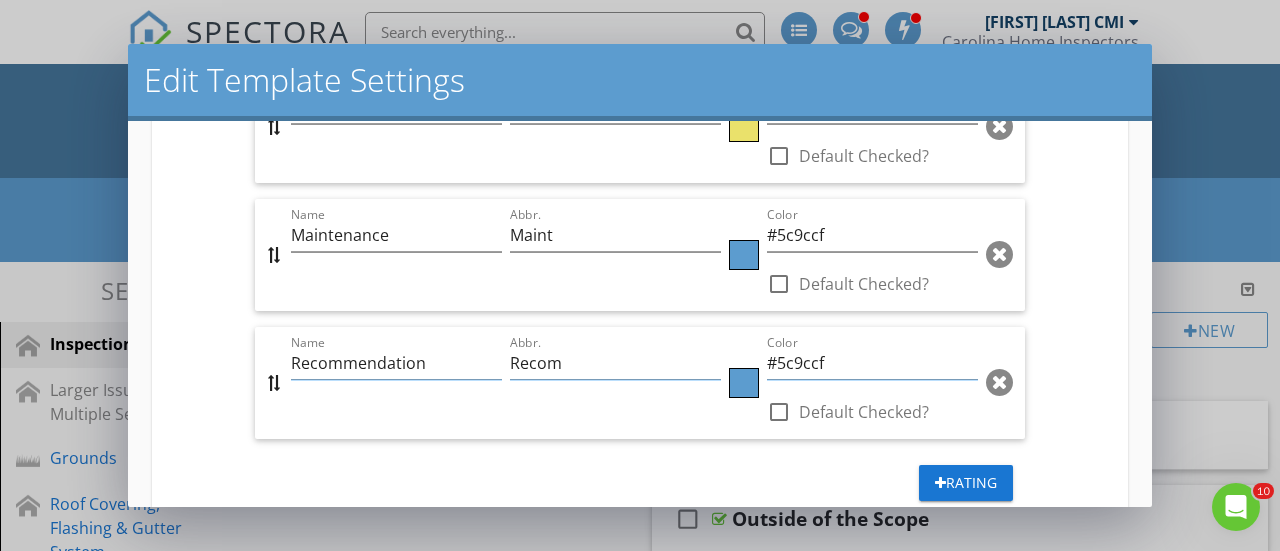 click at bounding box center [744, 383] 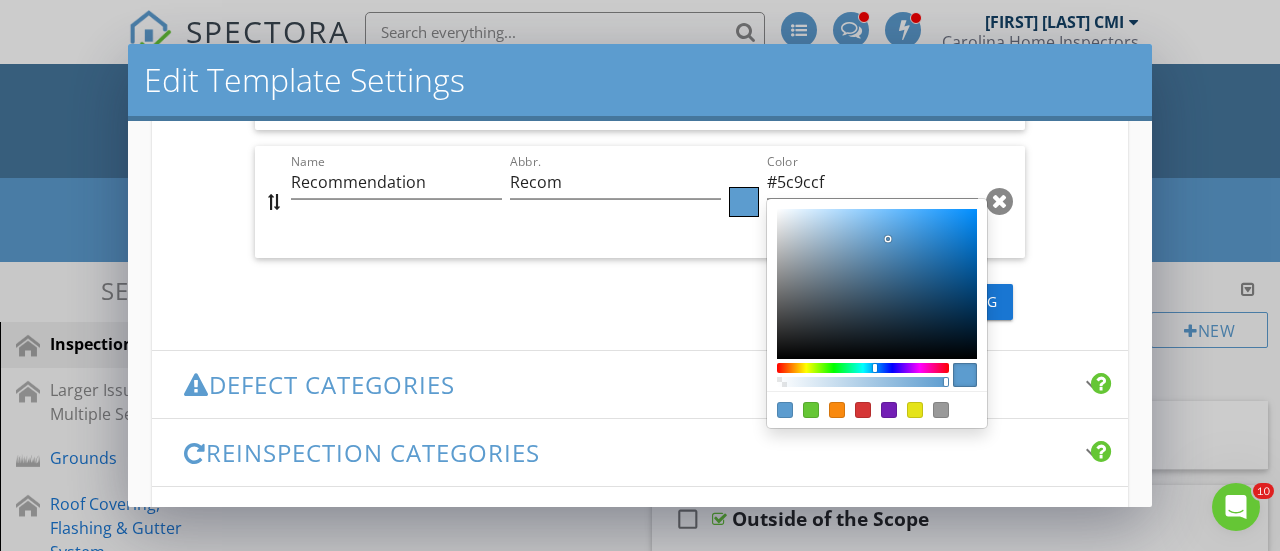 scroll, scrollTop: 1337, scrollLeft: 0, axis: vertical 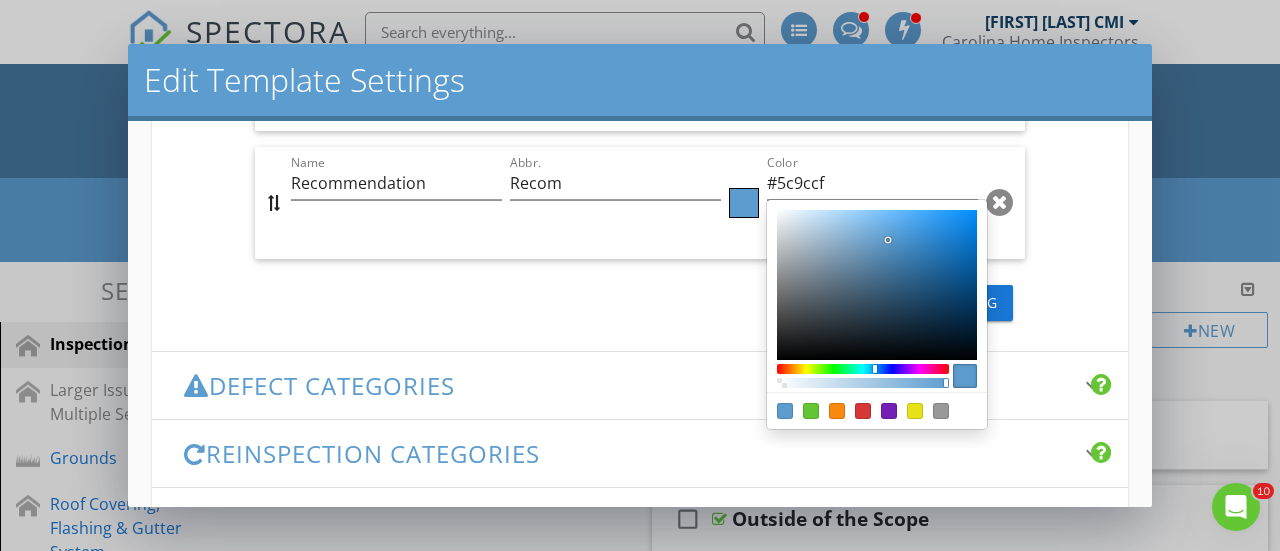 click at bounding box center (837, 411) 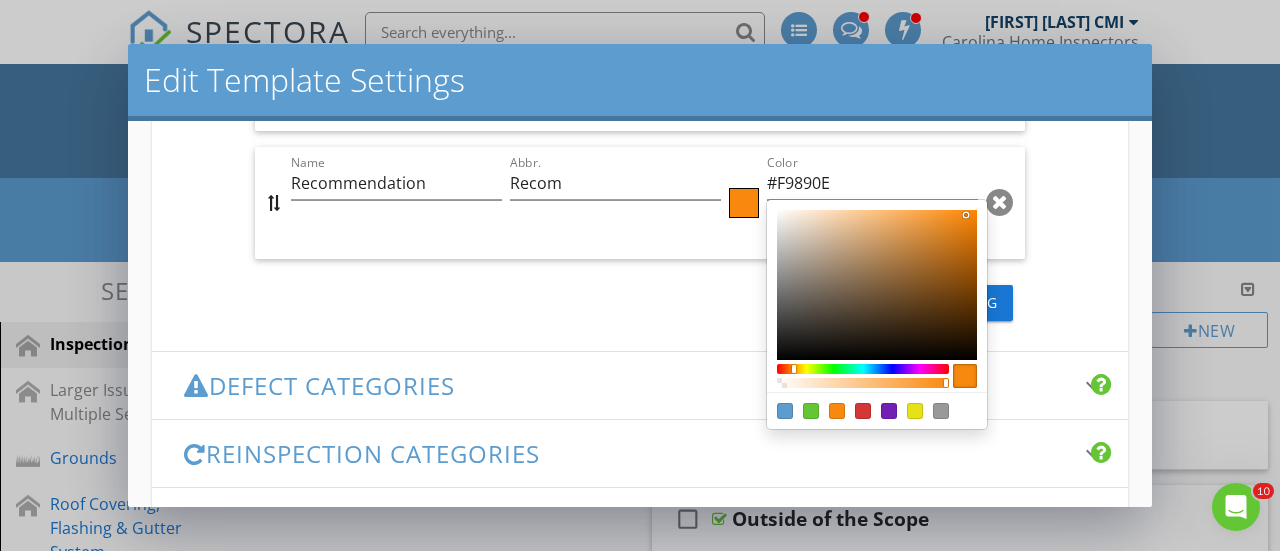 click at bounding box center (877, 285) 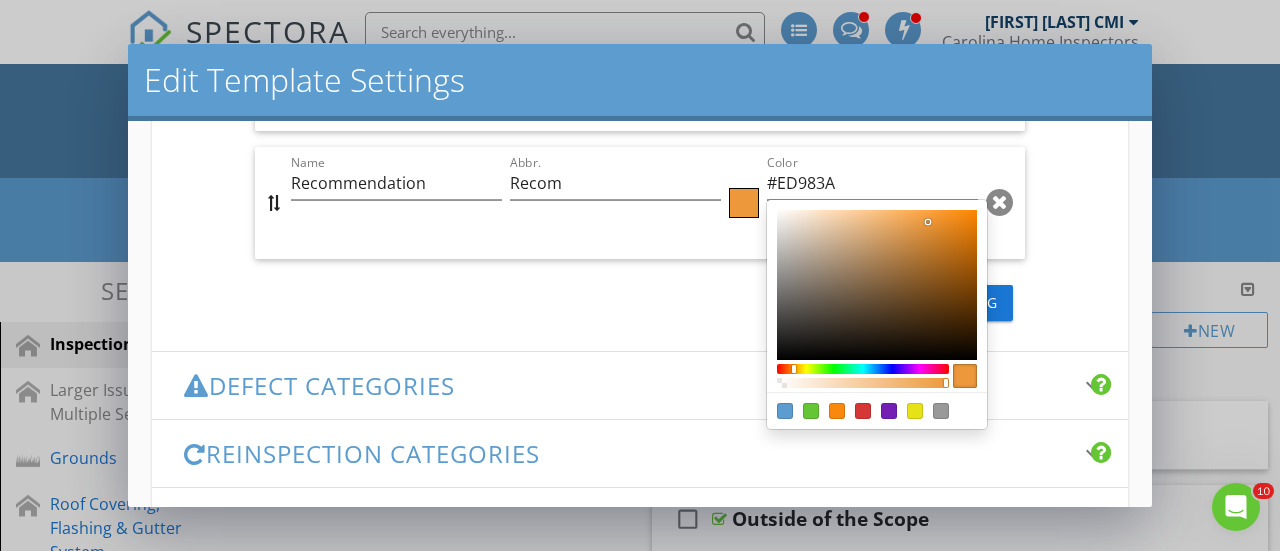 click at bounding box center [877, 285] 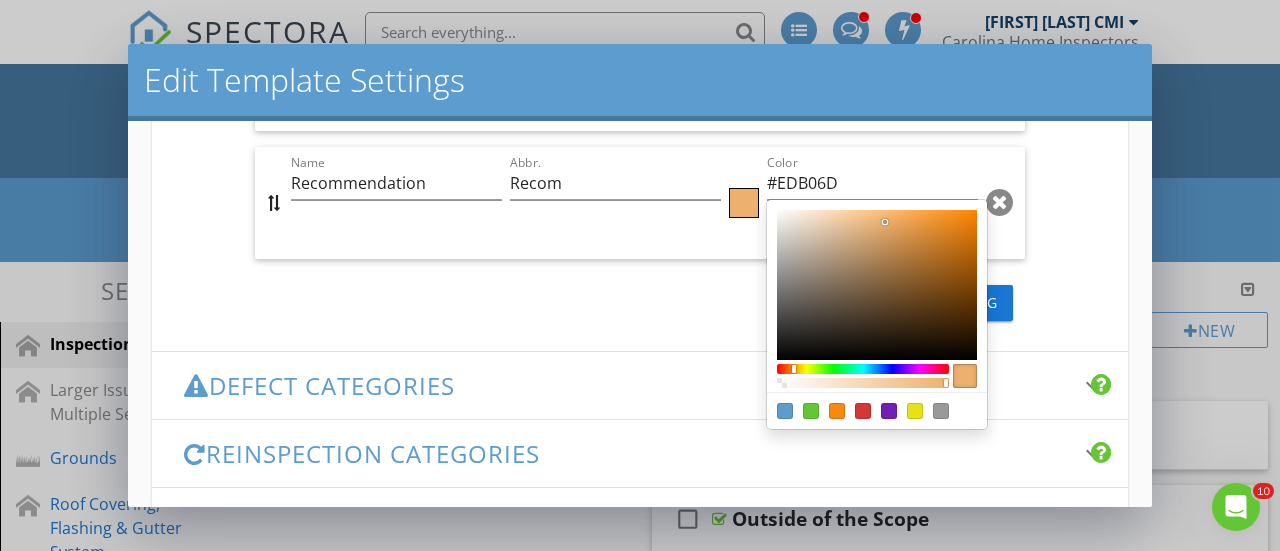 click at bounding box center [877, 285] 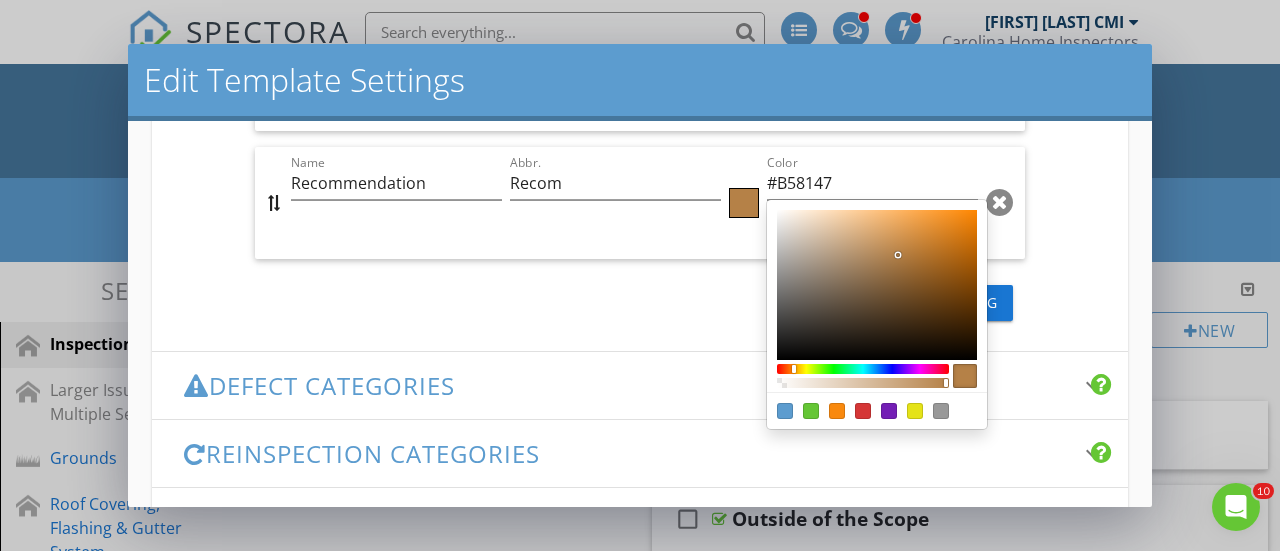 click at bounding box center (877, 285) 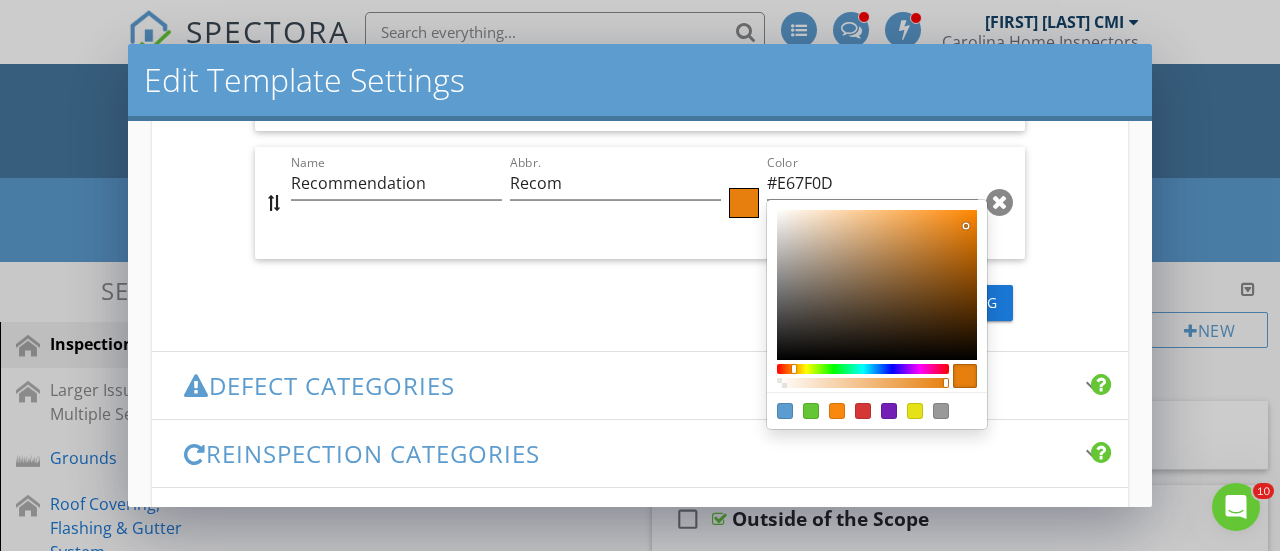 click at bounding box center [877, 285] 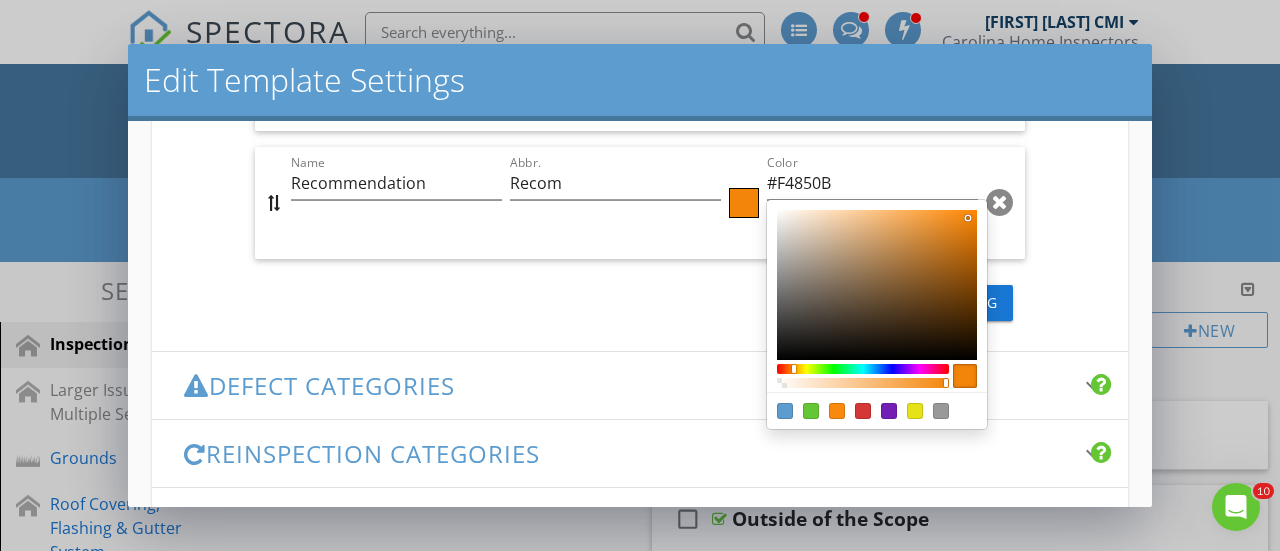 click at bounding box center (640, 275) 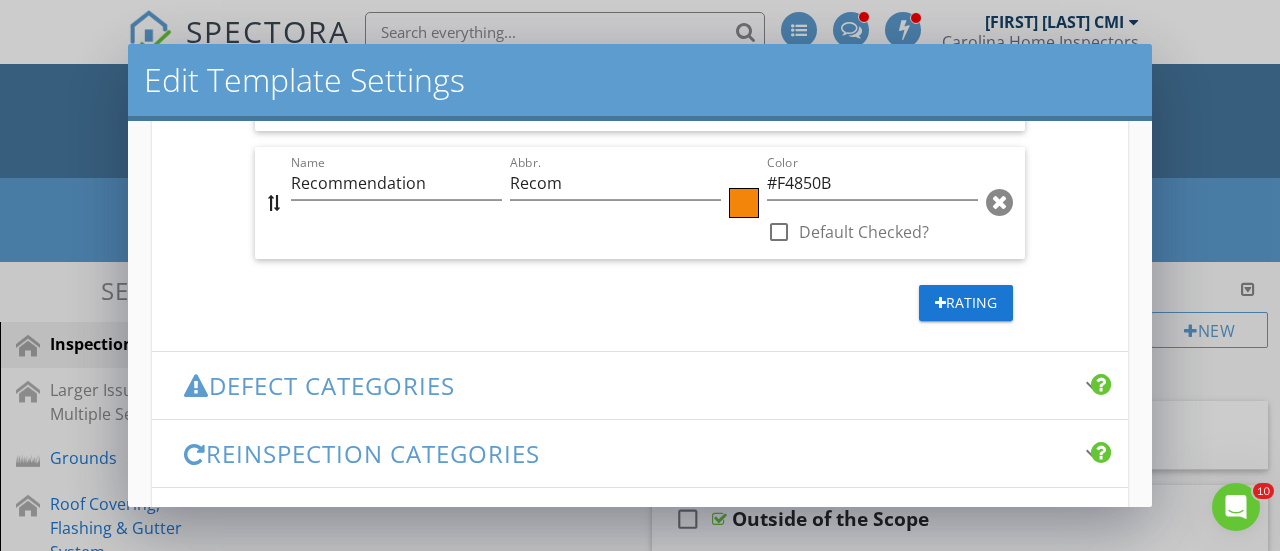 click on "Rating" at bounding box center (966, 302) 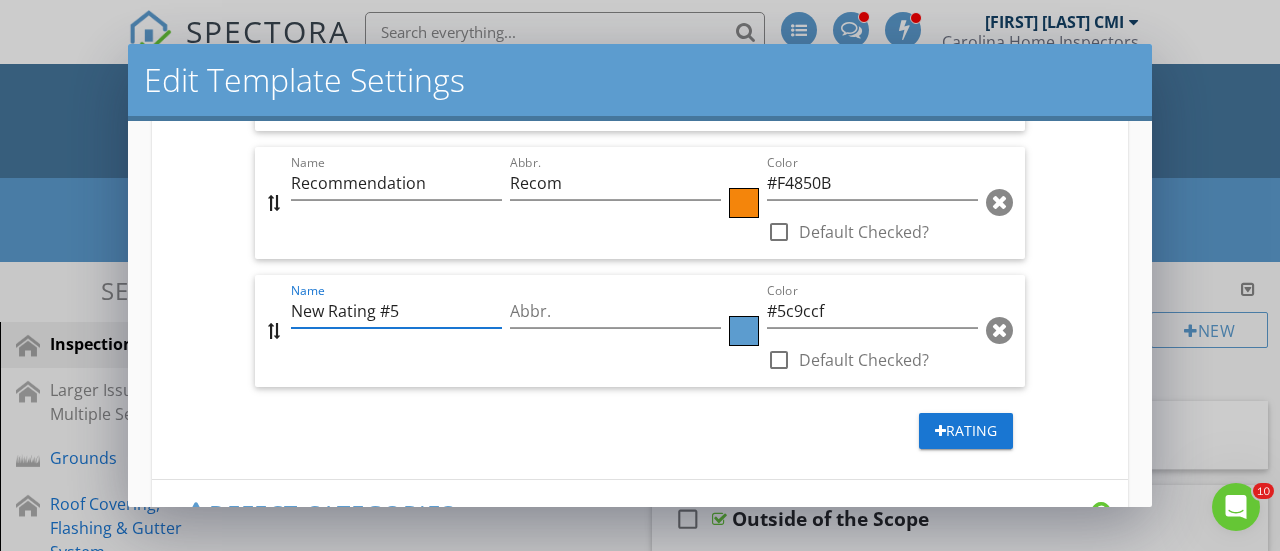 click on "New Rating #5" at bounding box center [396, 311] 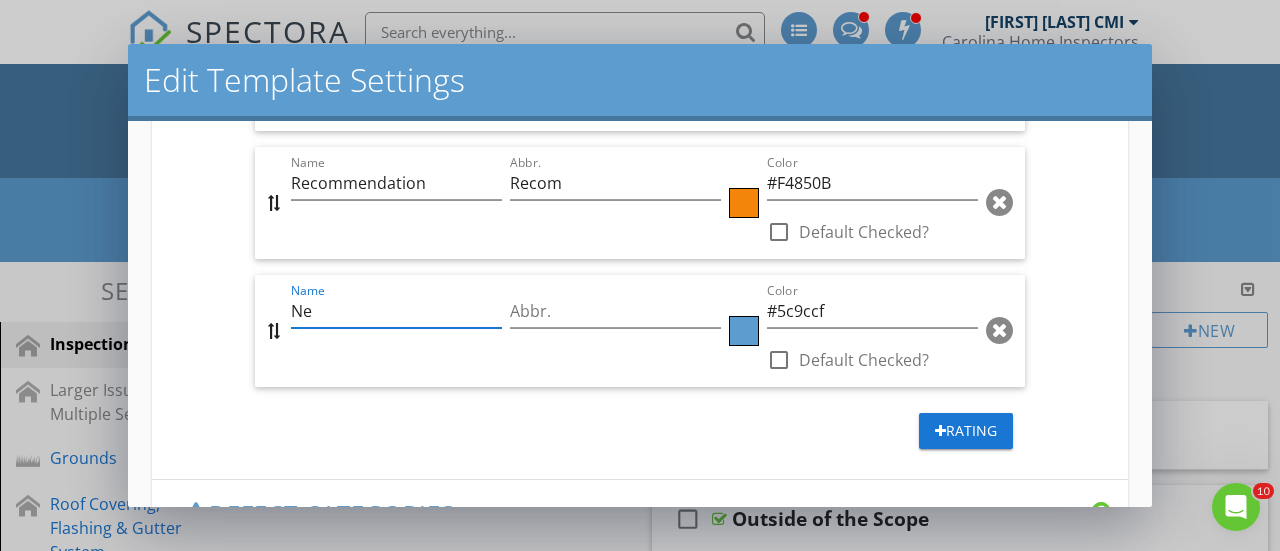 type on "N" 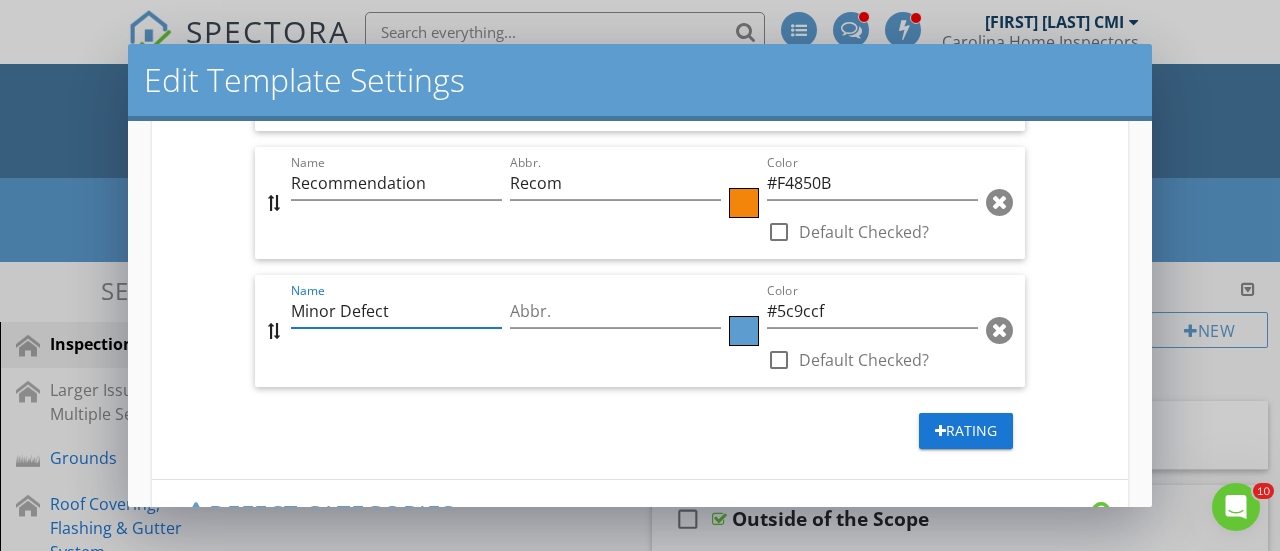 type on "Minor Defect" 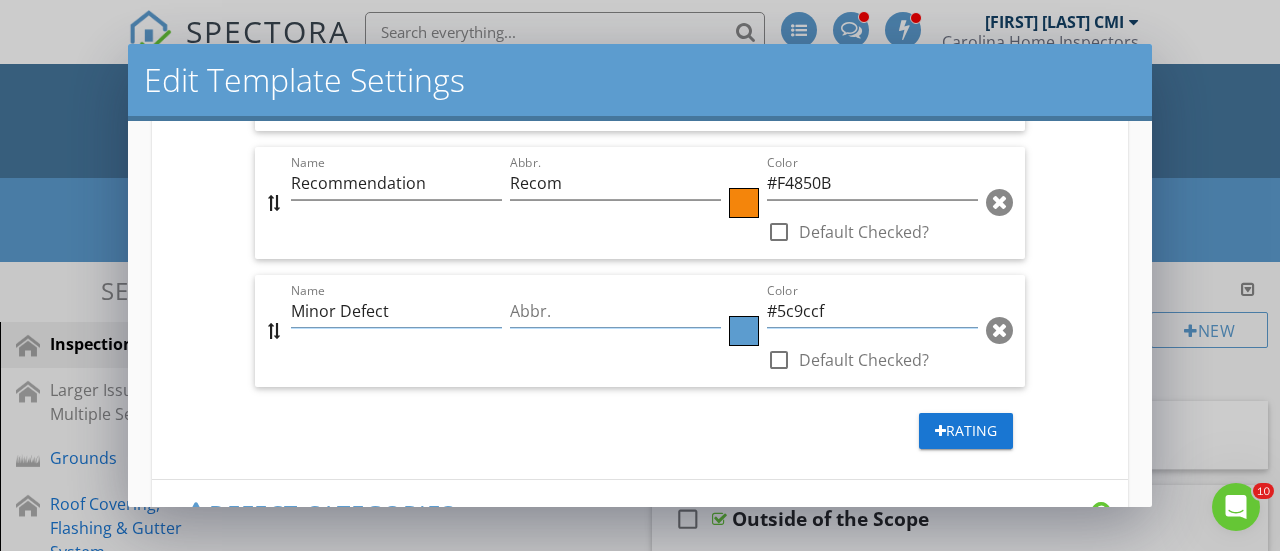 click at bounding box center [744, 331] 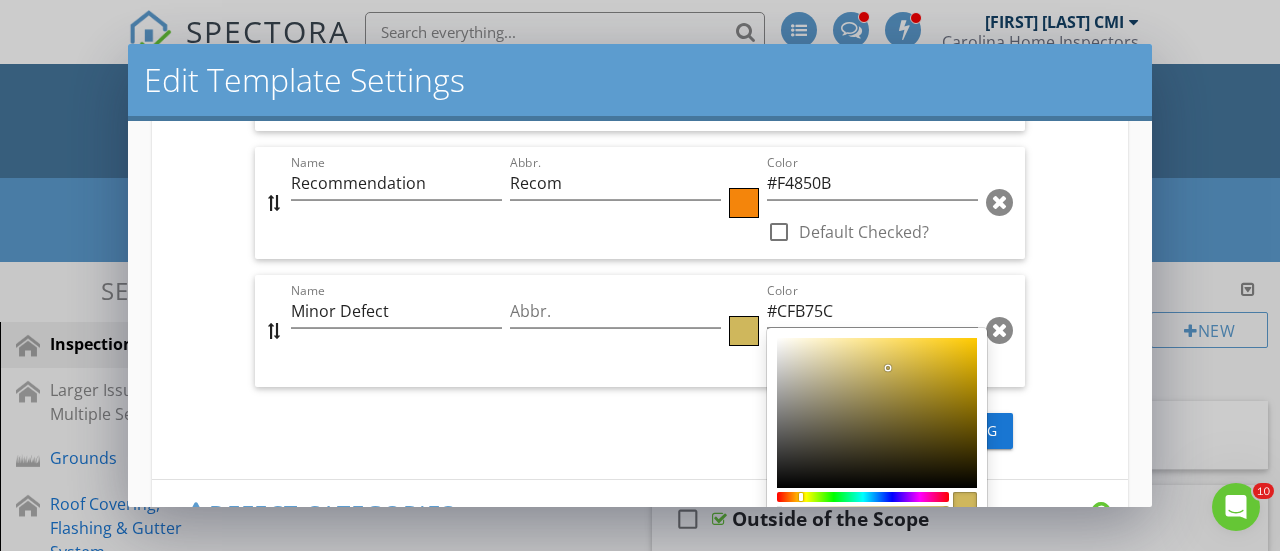 click at bounding box center (863, 497) 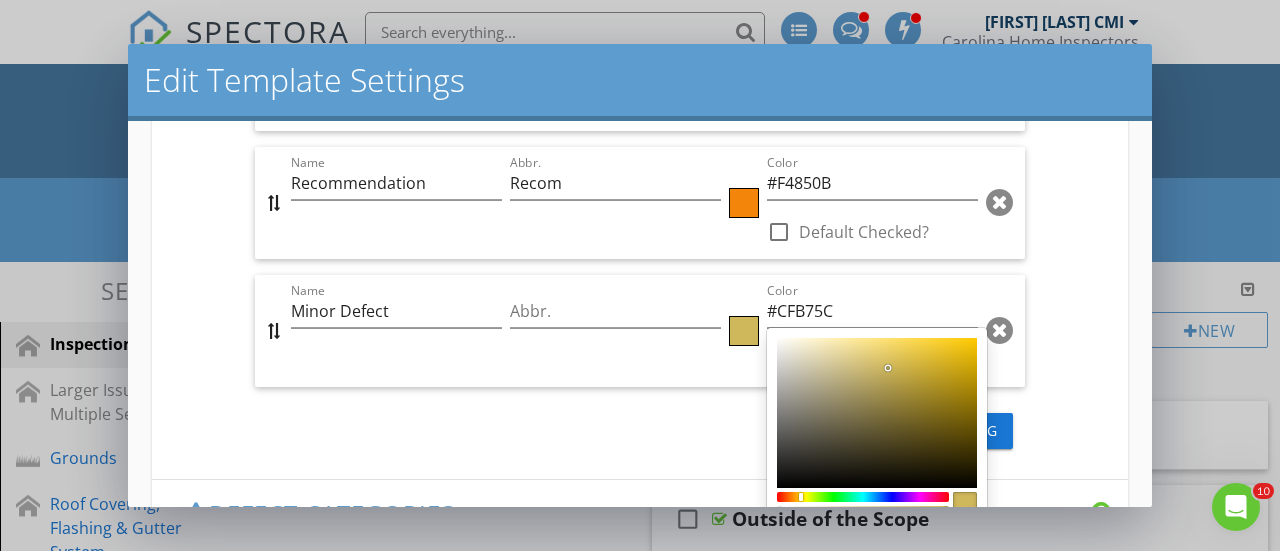 click at bounding box center (877, 413) 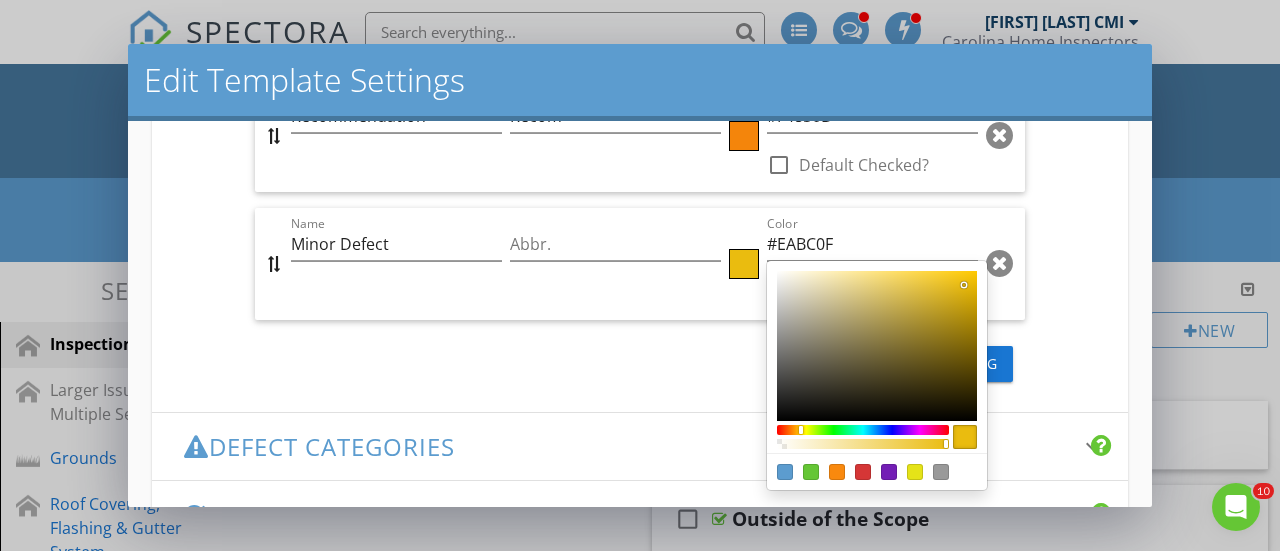 scroll, scrollTop: 1402, scrollLeft: 0, axis: vertical 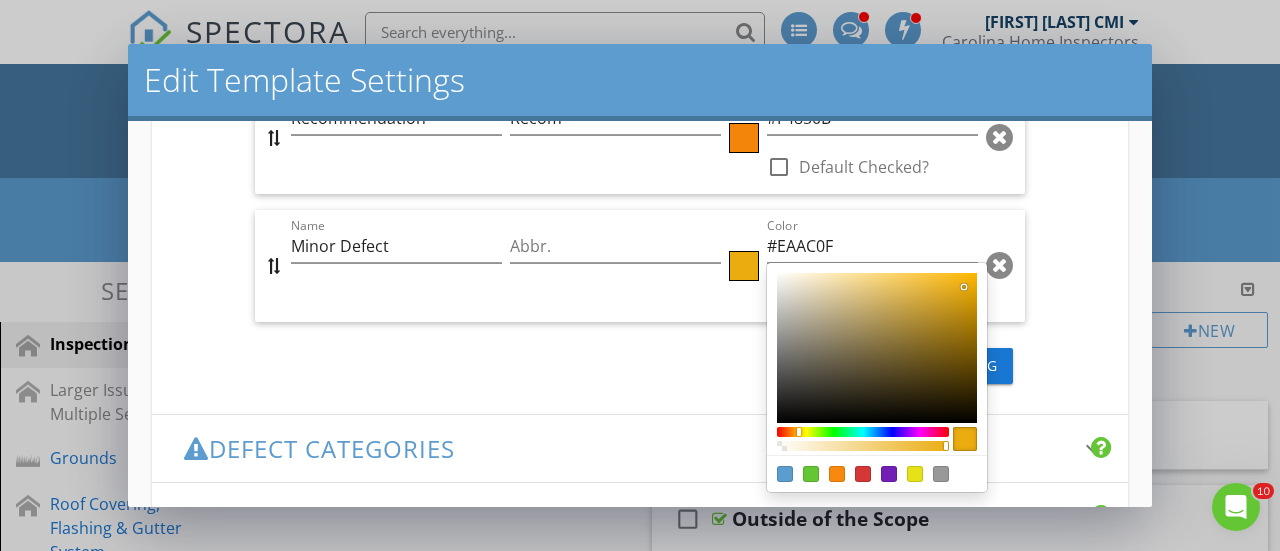 click at bounding box center (799, 432) 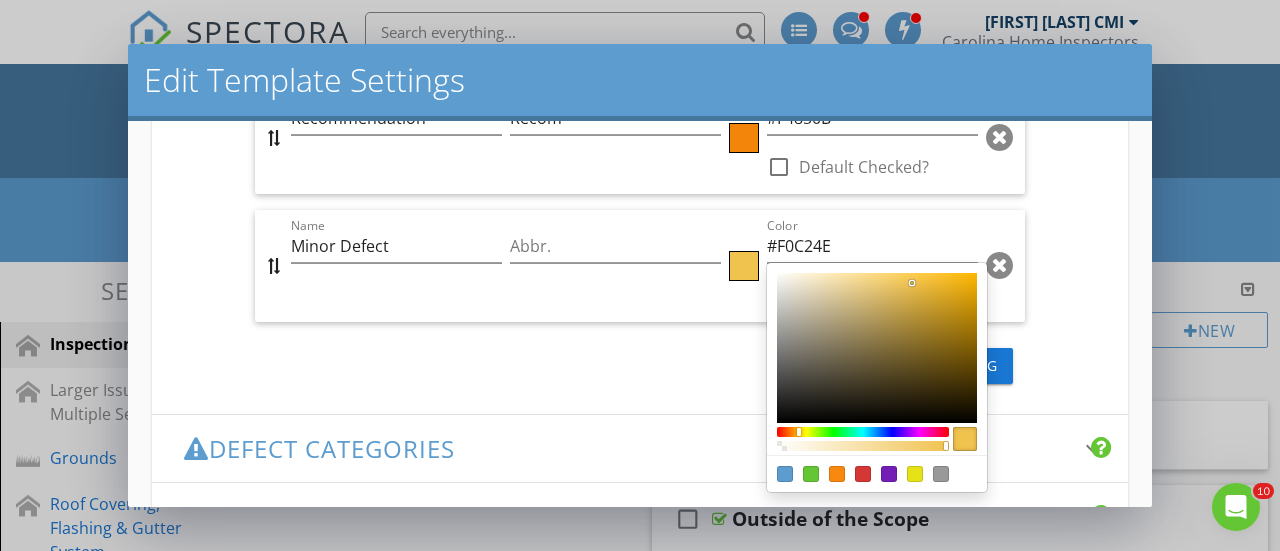 click at bounding box center (640, 275) 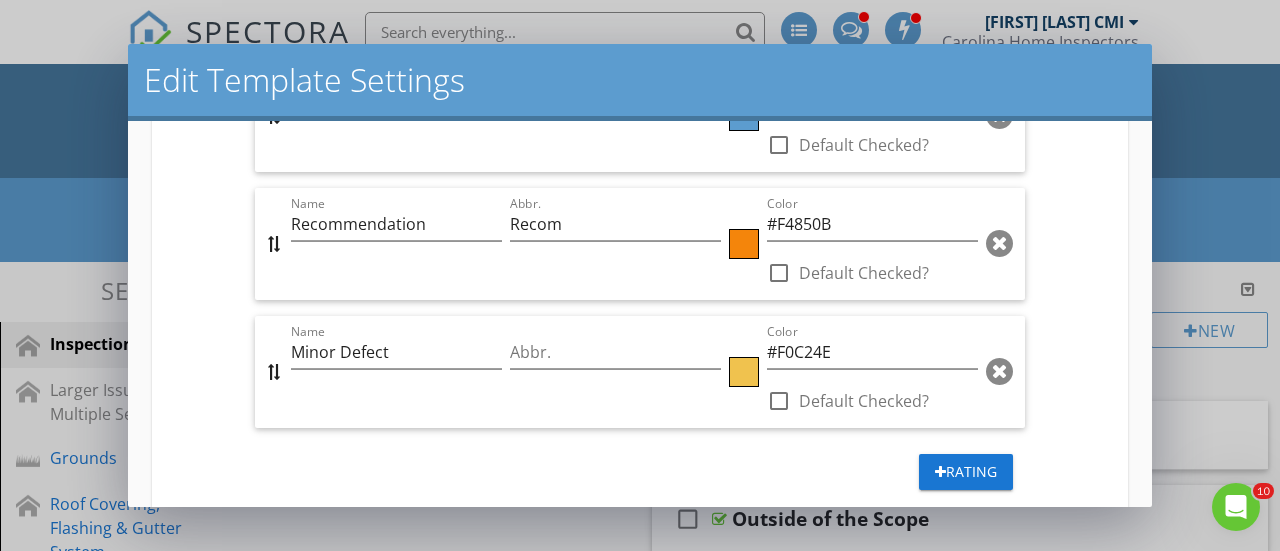 scroll, scrollTop: 1295, scrollLeft: 0, axis: vertical 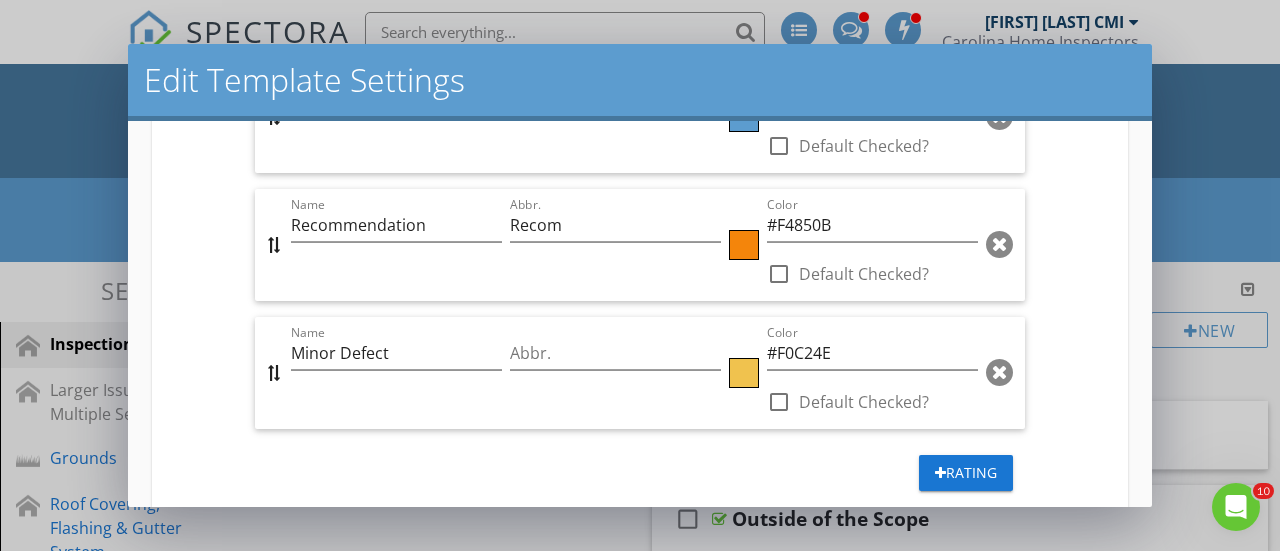 click at bounding box center [744, 373] 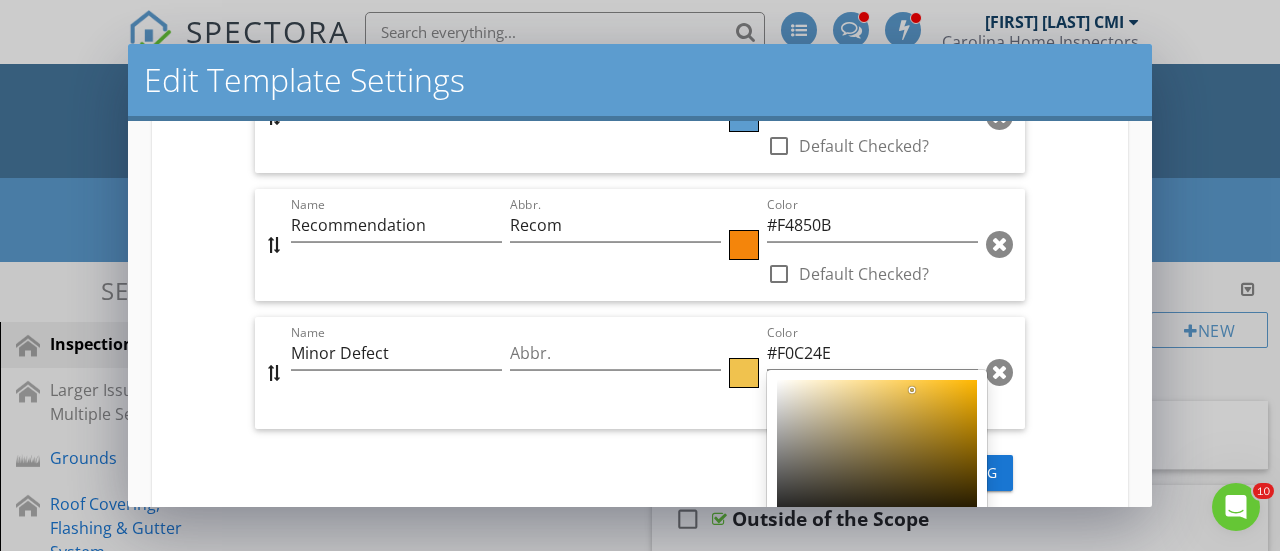 click at bounding box center (877, 455) 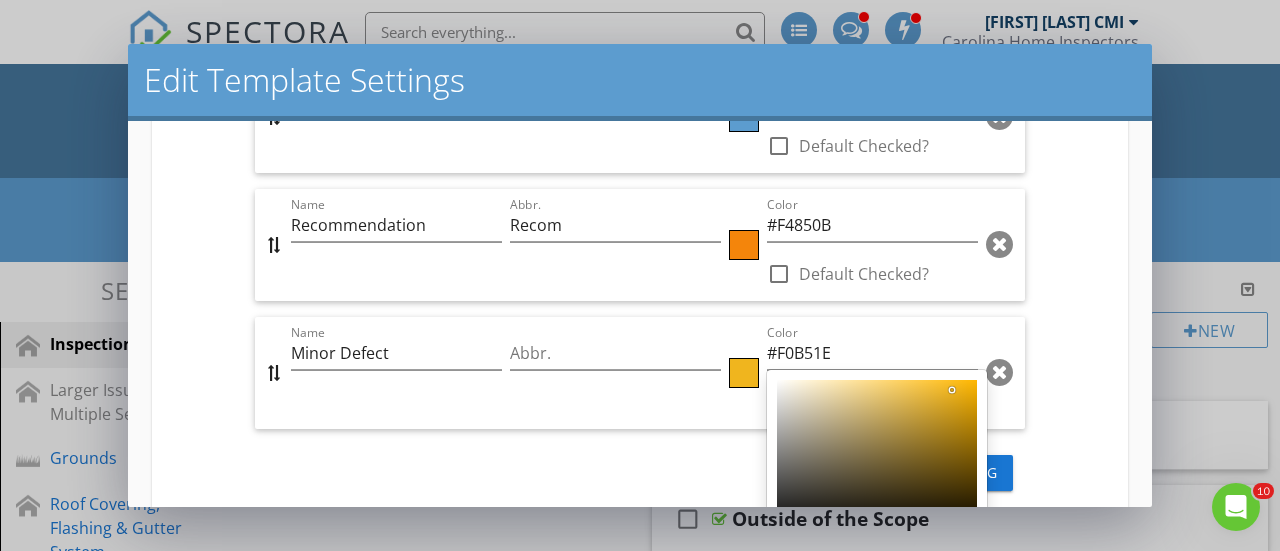 click at bounding box center (640, 275) 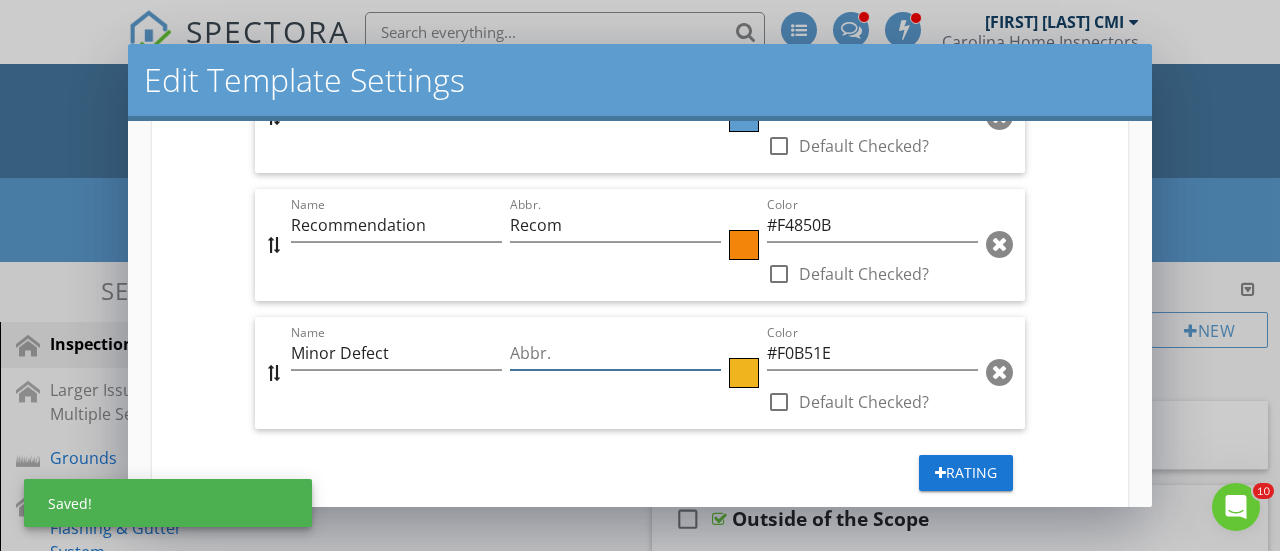 click at bounding box center [615, 353] 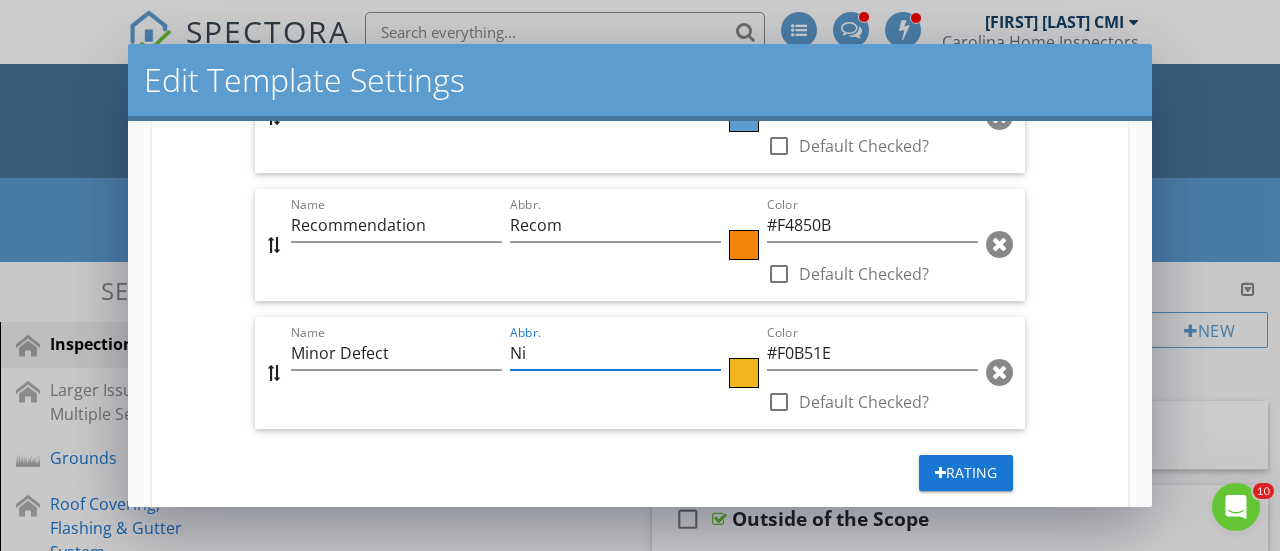 type on "N" 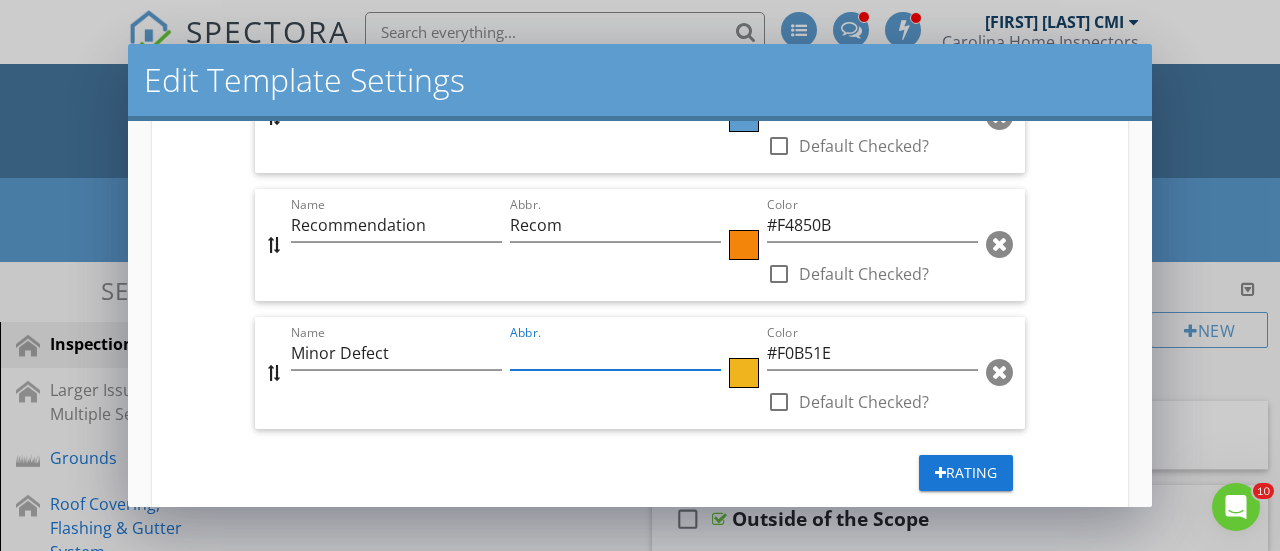 type on "m" 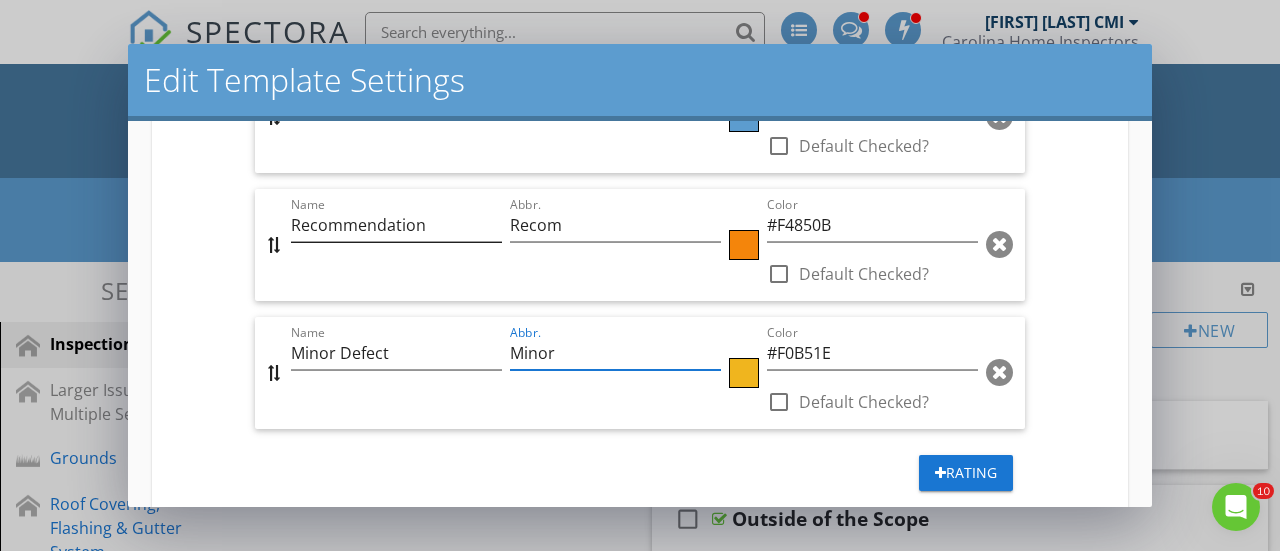 type on "Minor" 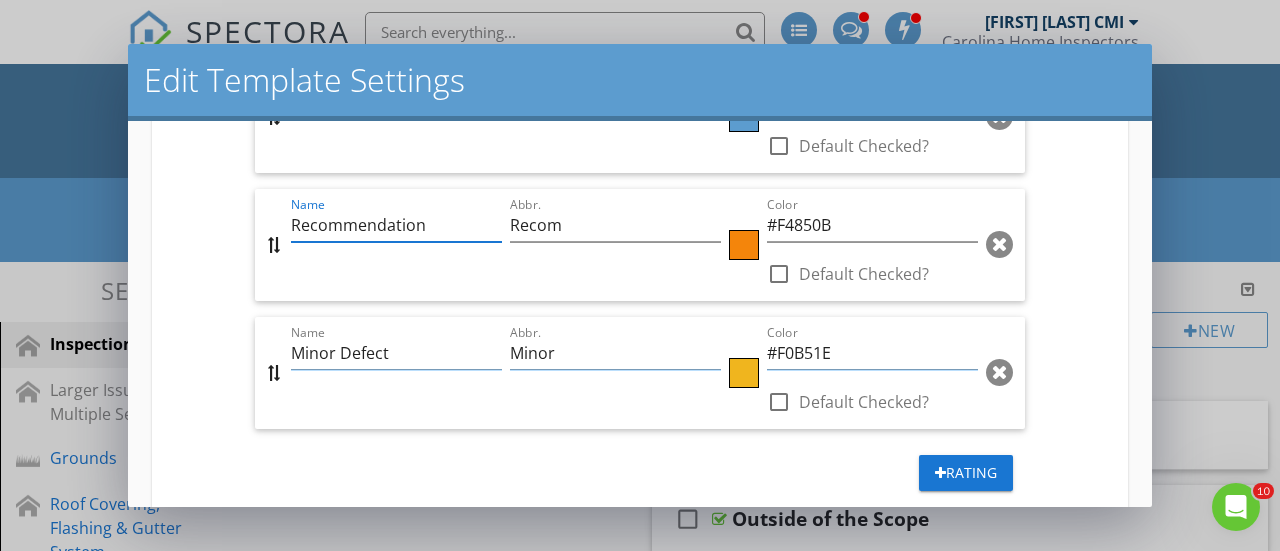click on "Recommendation" at bounding box center (396, 225) 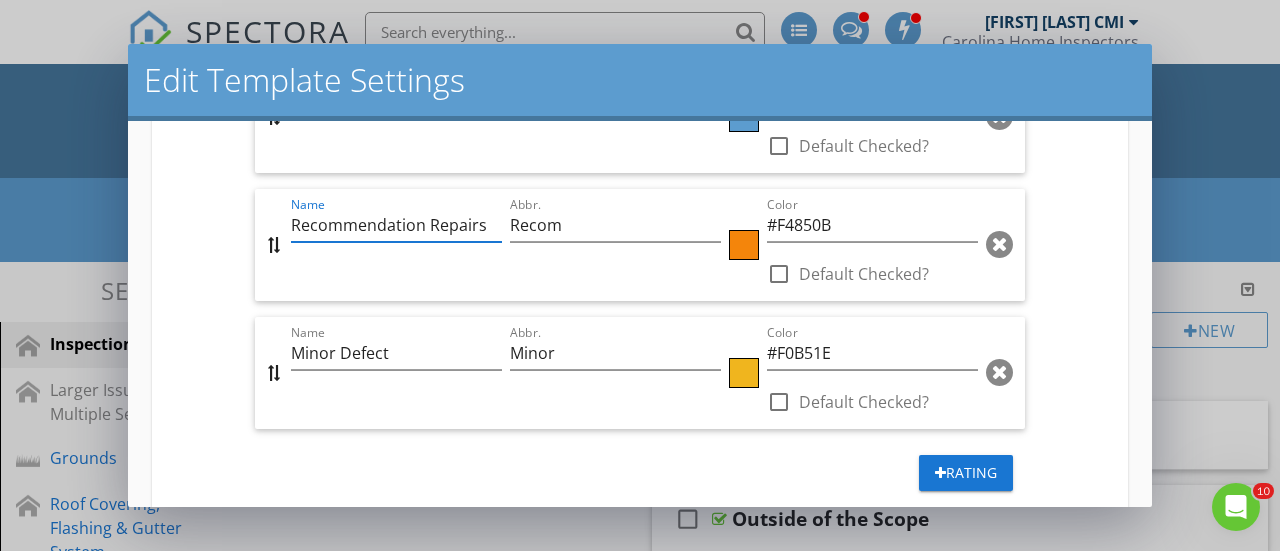 type on "Recommendation Repairs" 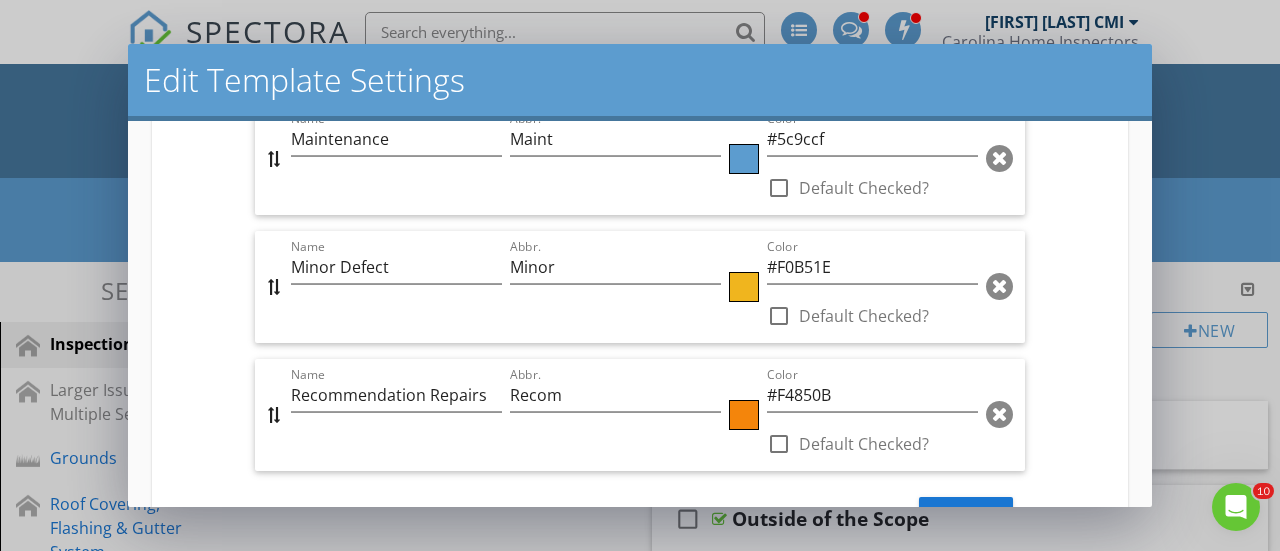 scroll, scrollTop: 1309, scrollLeft: 0, axis: vertical 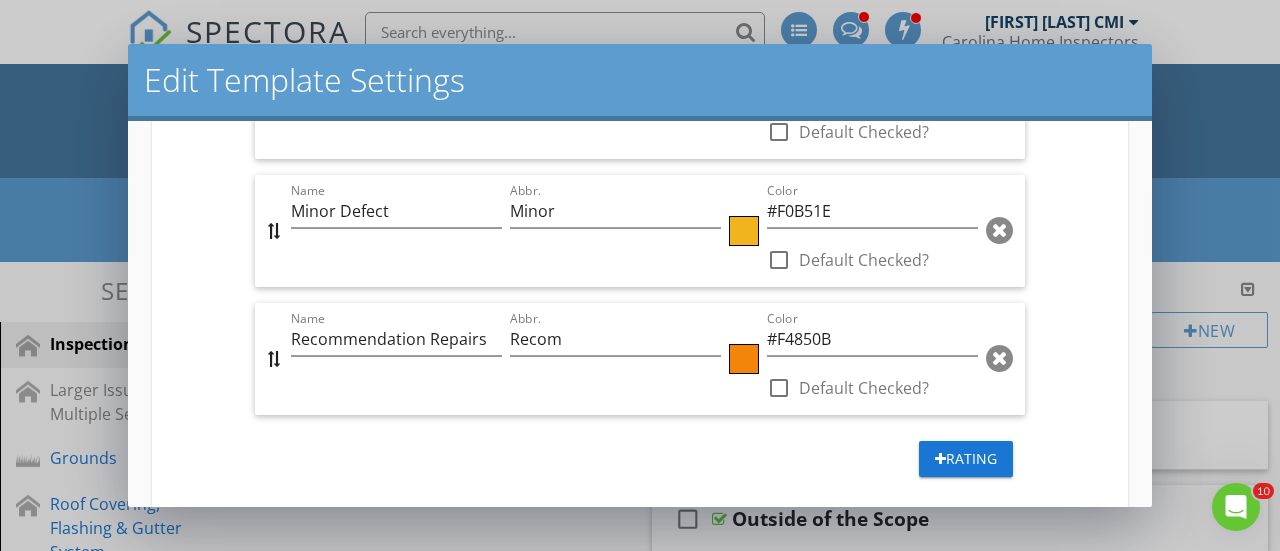 click on "Rating" at bounding box center [966, 458] 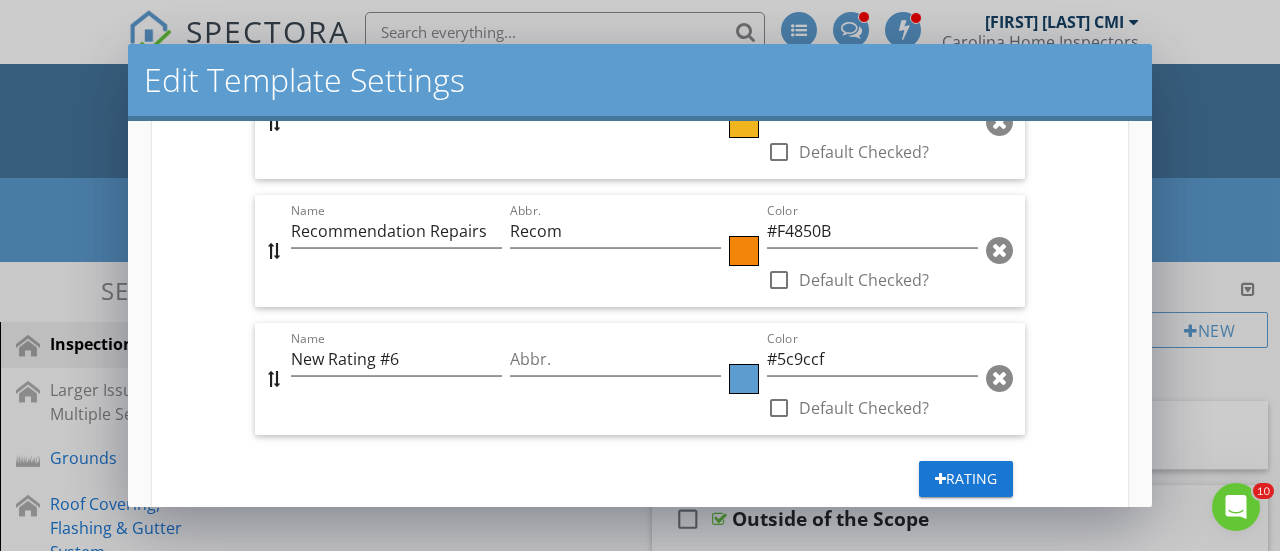 scroll, scrollTop: 1415, scrollLeft: 0, axis: vertical 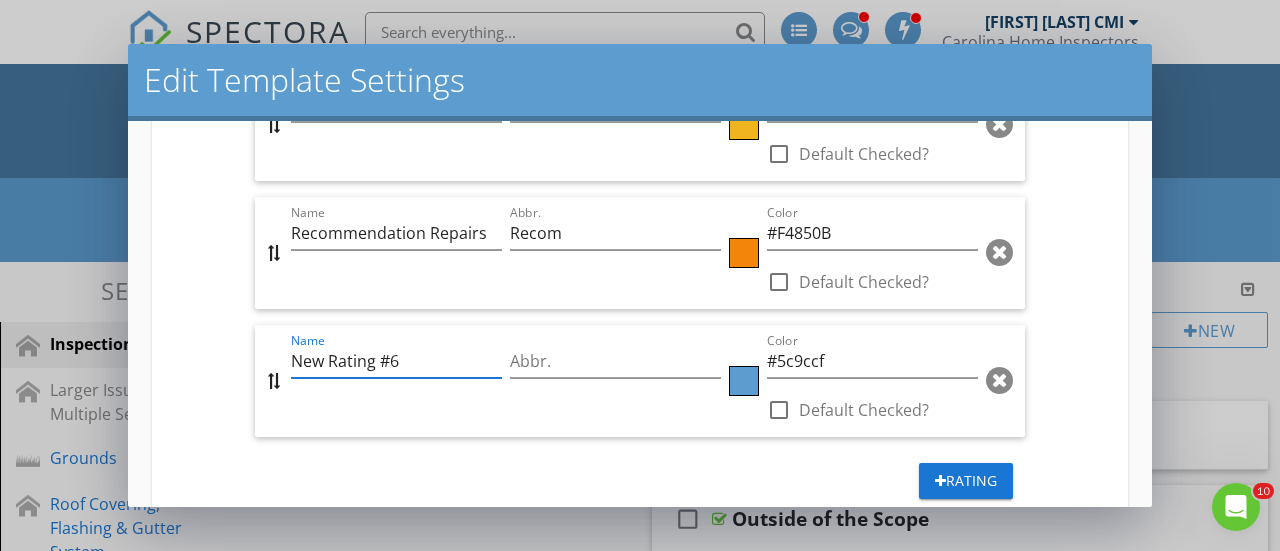 click on "New Rating #6" at bounding box center [396, 361] 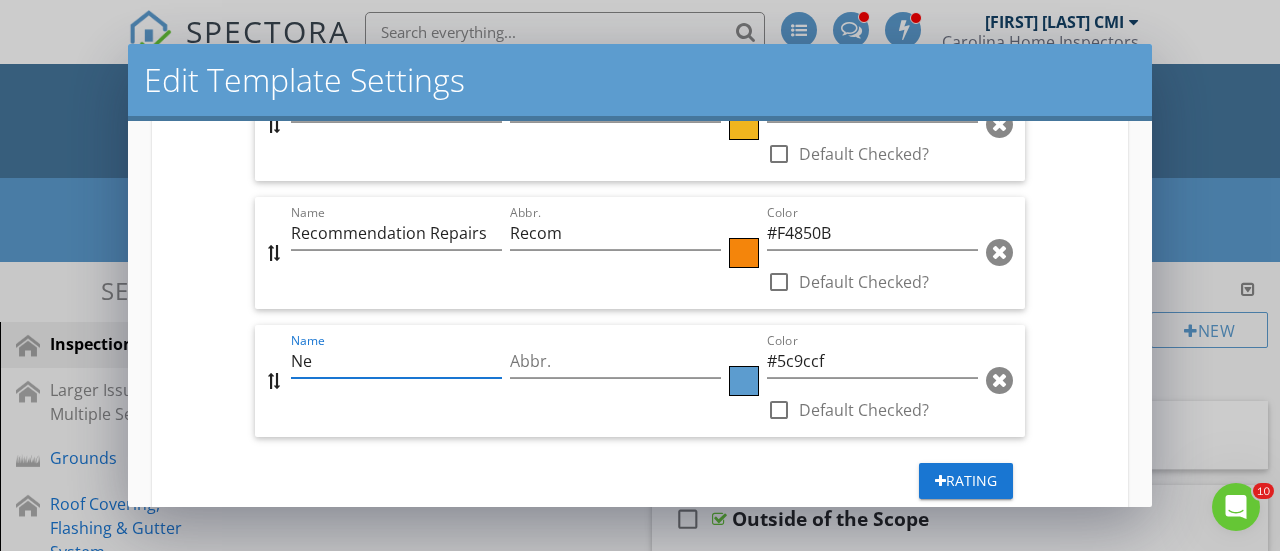 type on "N" 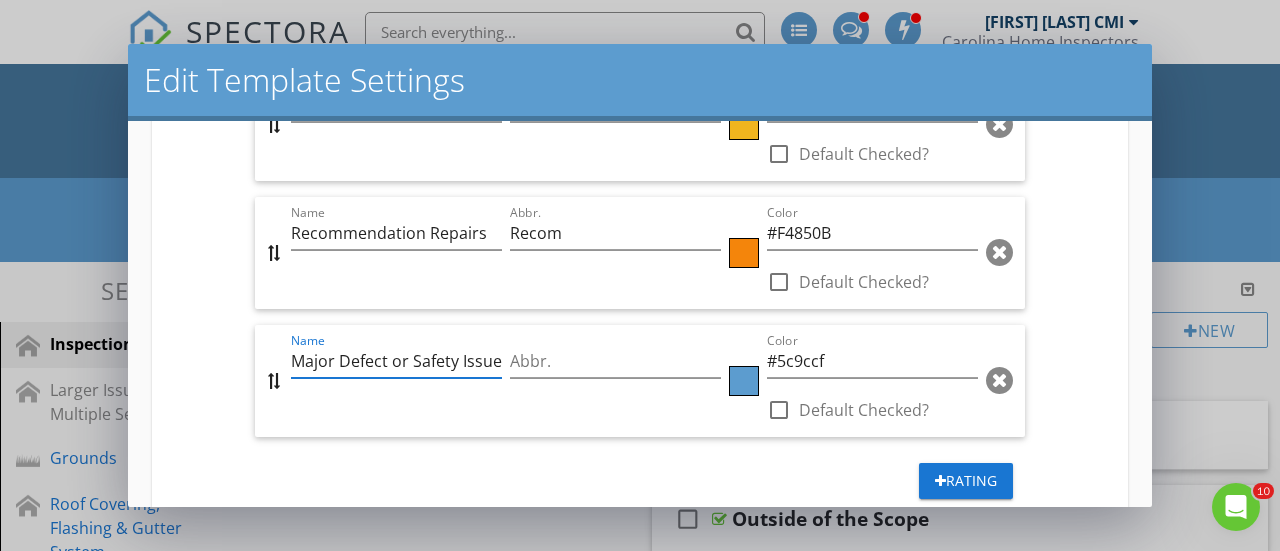 scroll, scrollTop: 0, scrollLeft: 2, axis: horizontal 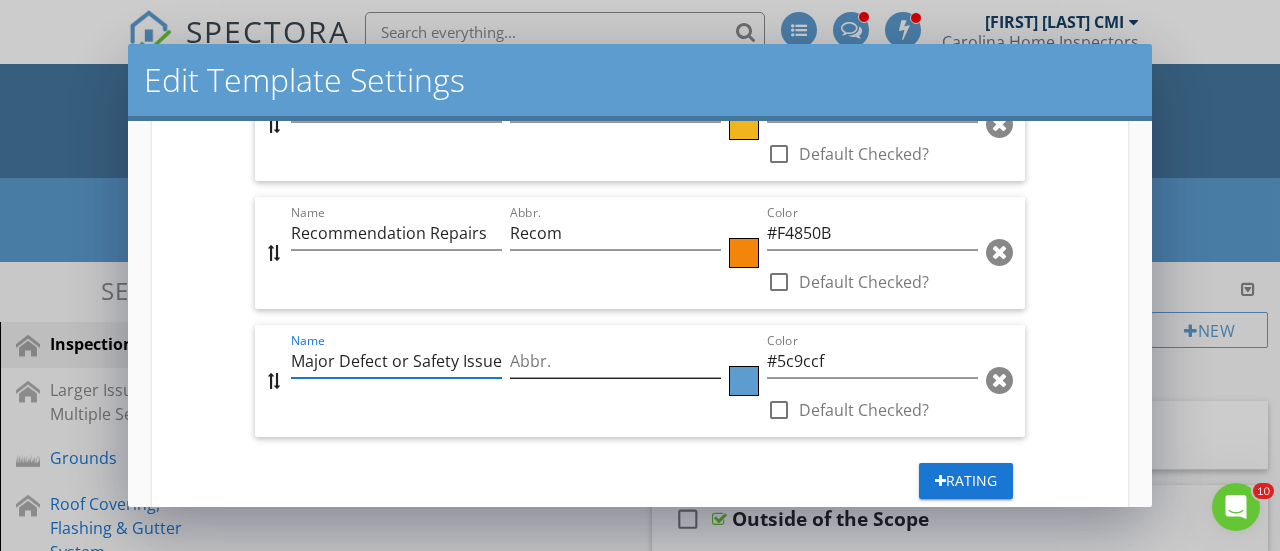 type on "Major Defect or Safety Issue" 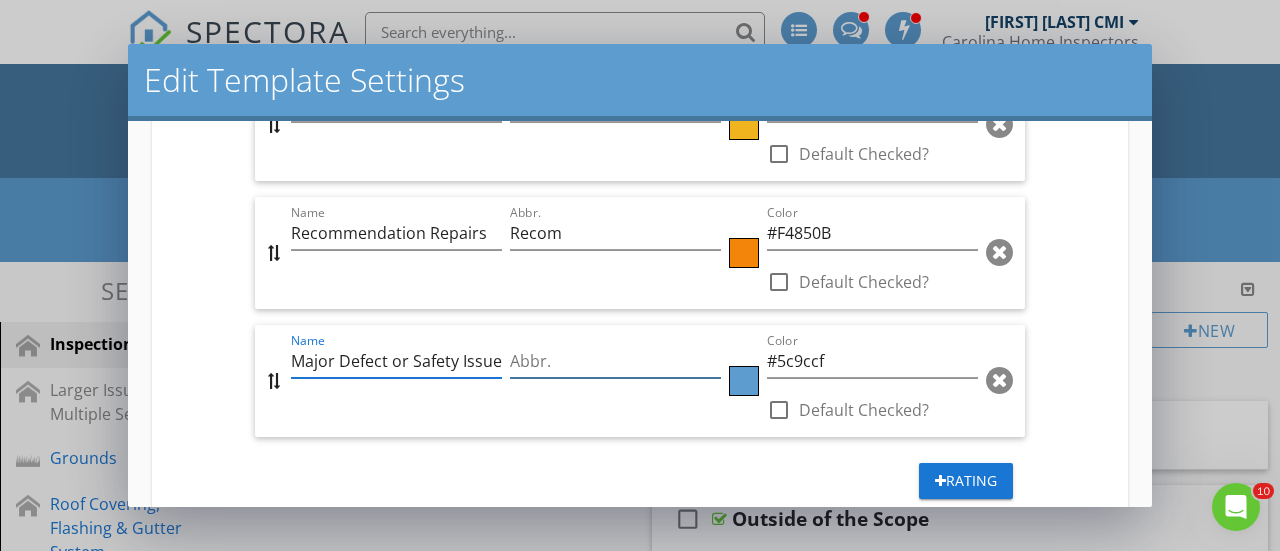 click at bounding box center (615, 361) 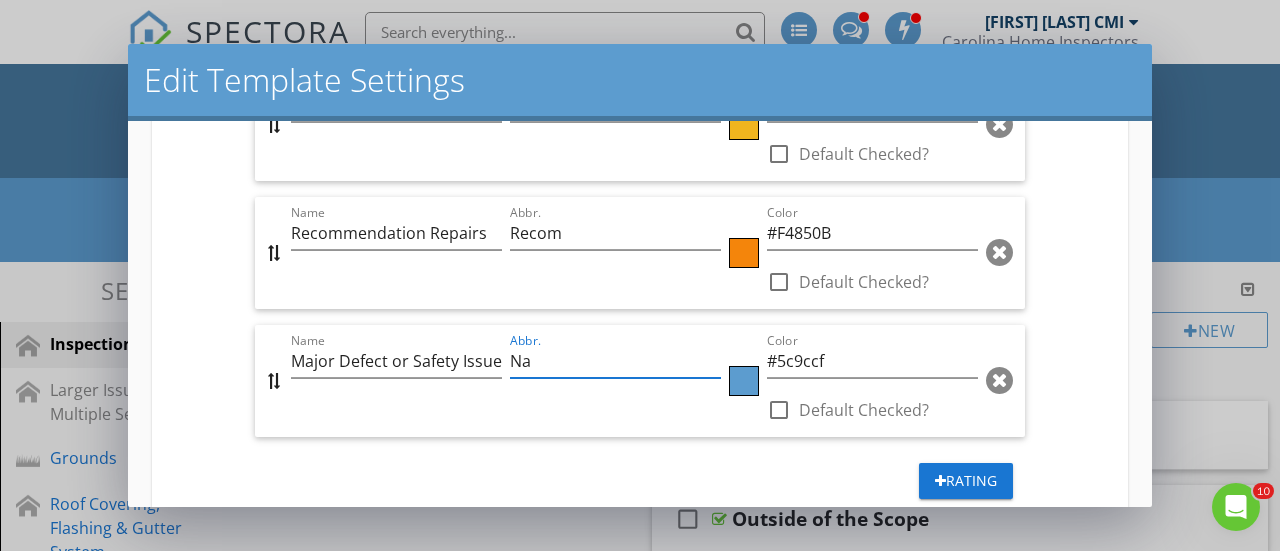 type on "N" 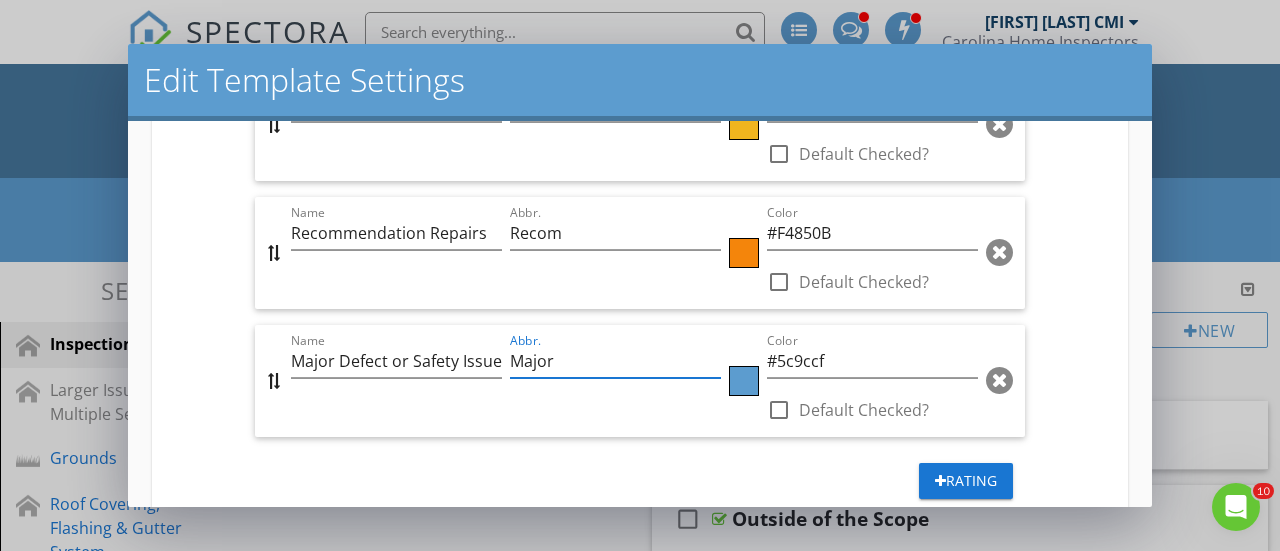 type on "Major" 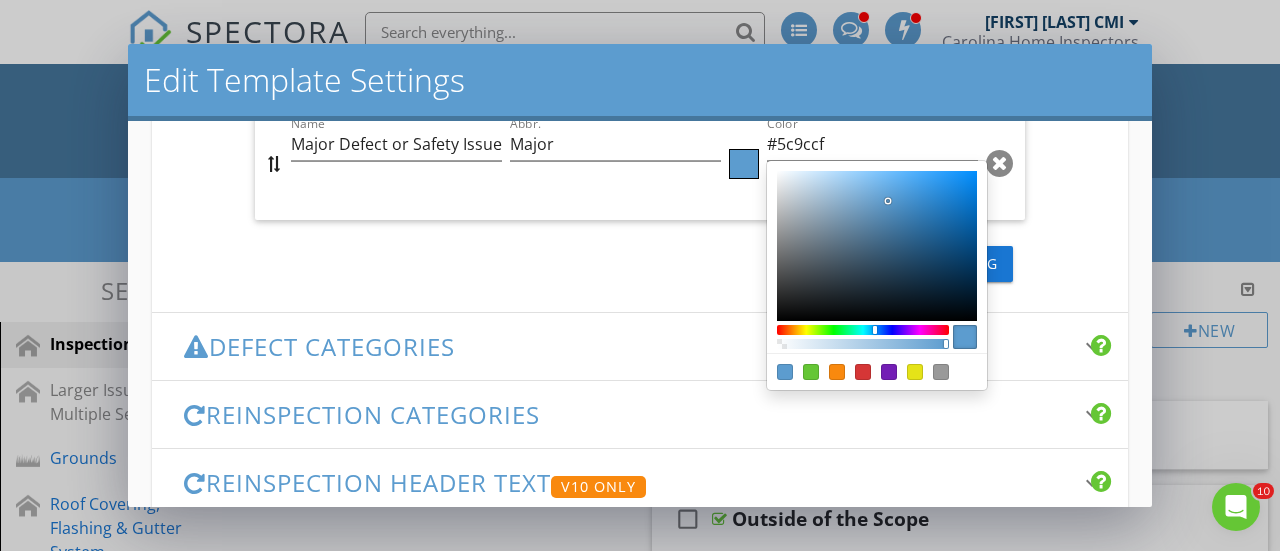 scroll, scrollTop: 1633, scrollLeft: 0, axis: vertical 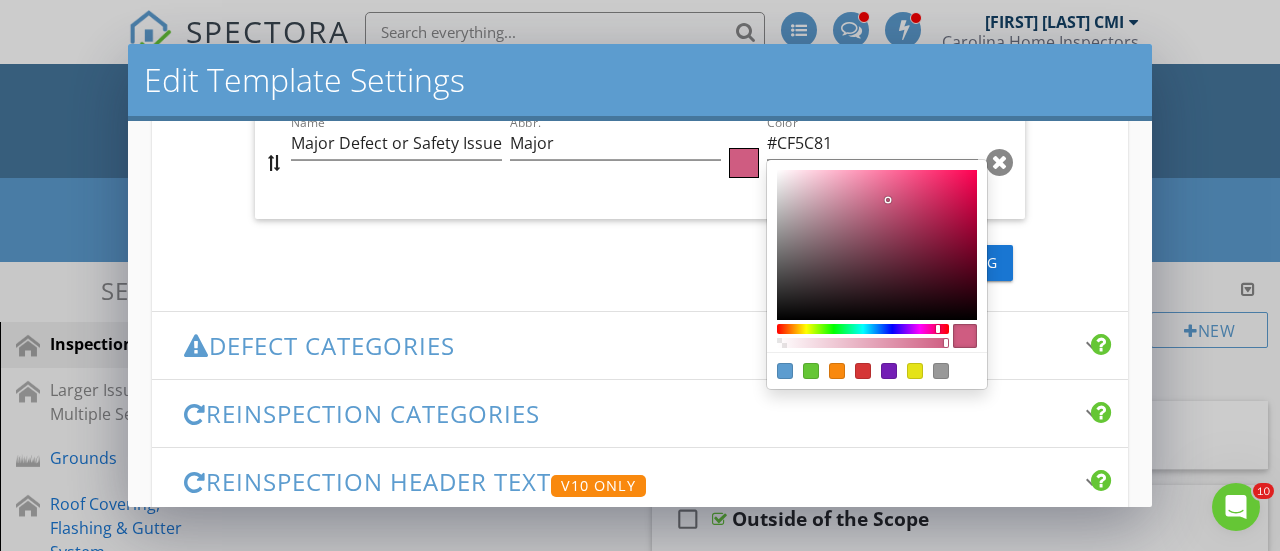 click at bounding box center (863, 329) 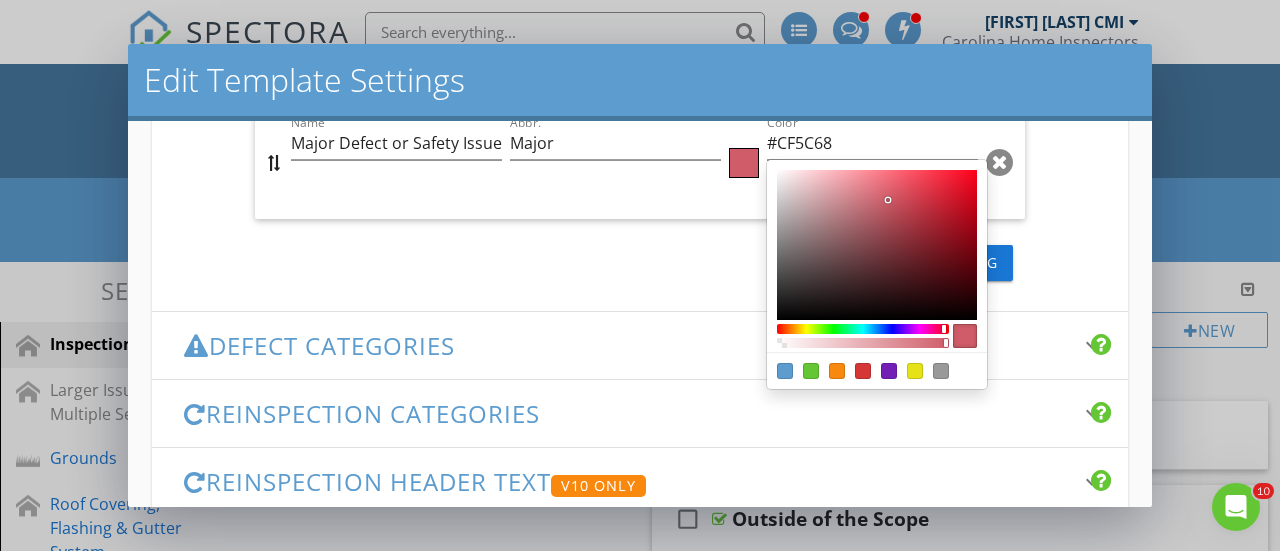 click at bounding box center (863, 329) 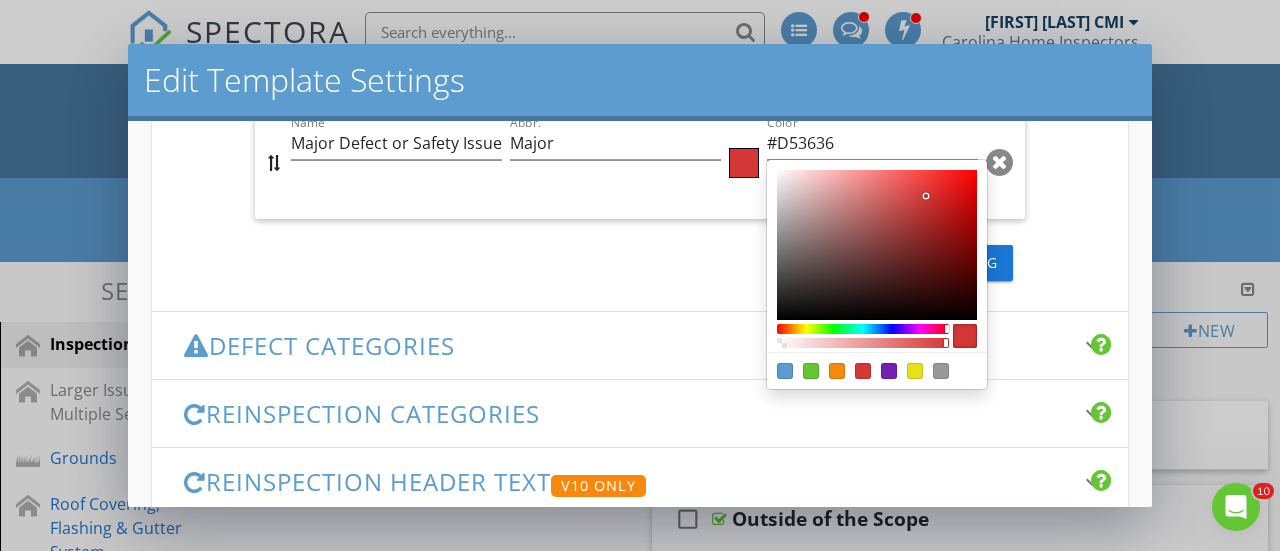 click at bounding box center [877, 245] 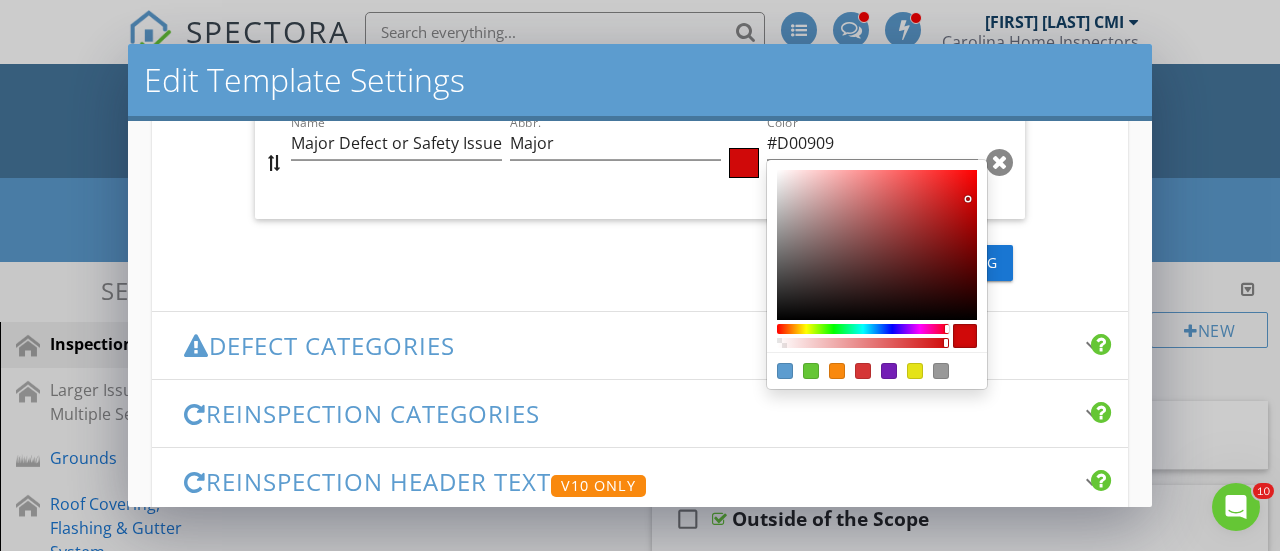 click at bounding box center [877, 245] 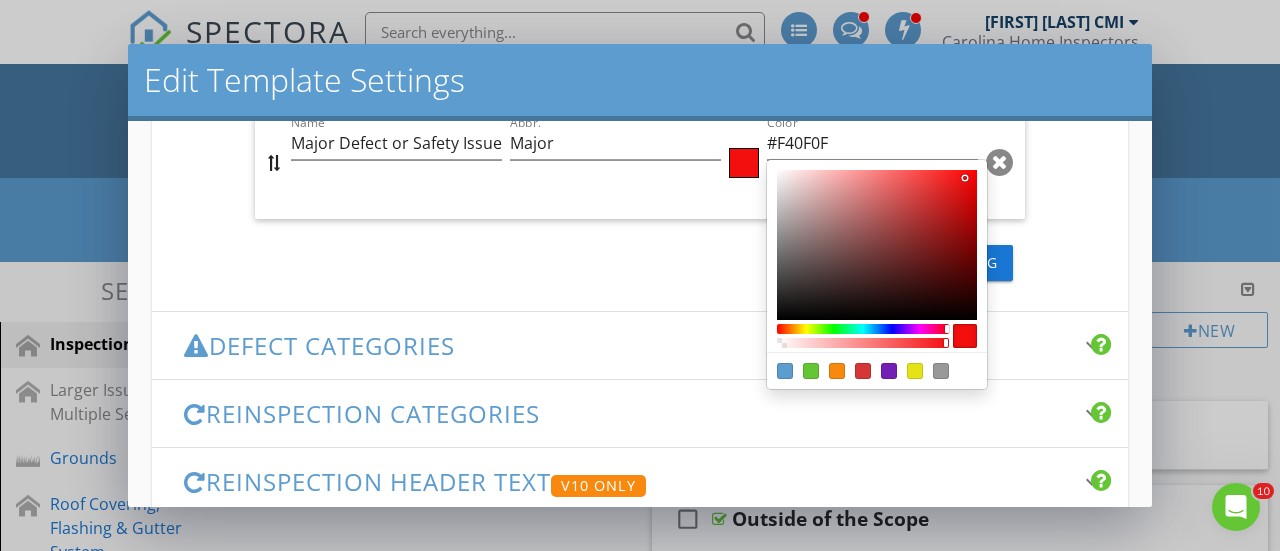 click at bounding box center [640, 275] 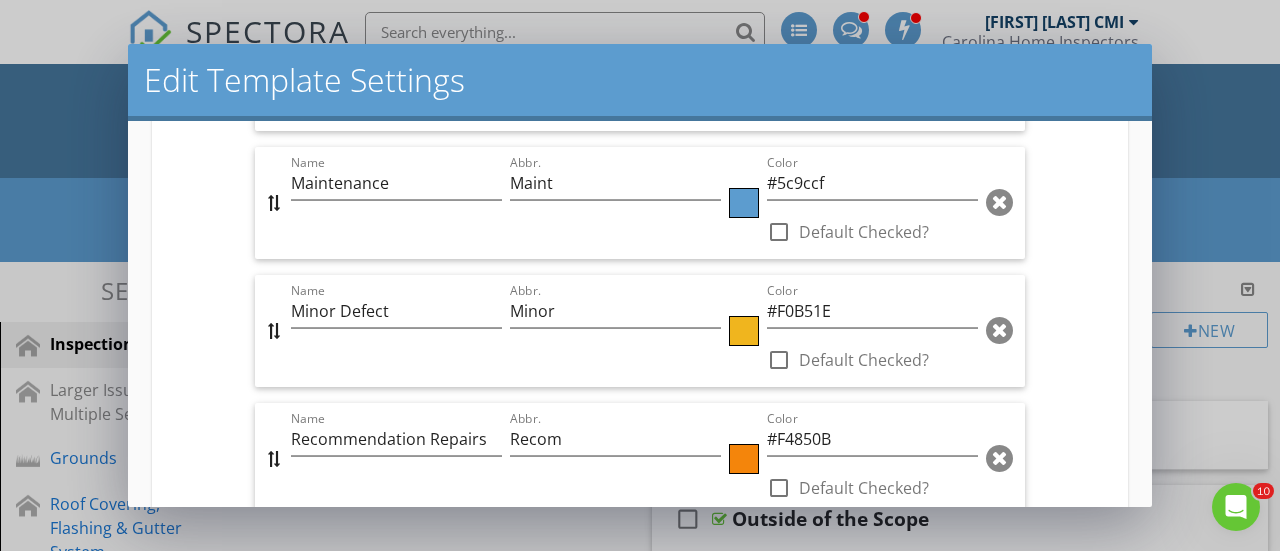scroll, scrollTop: 1212, scrollLeft: 0, axis: vertical 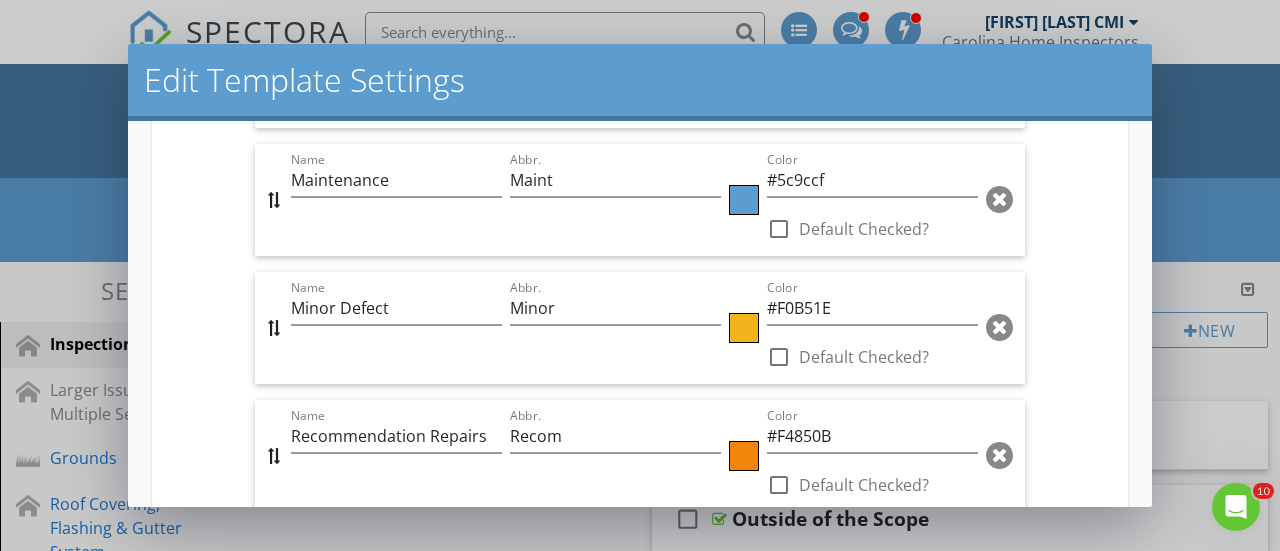 click at bounding box center [744, 200] 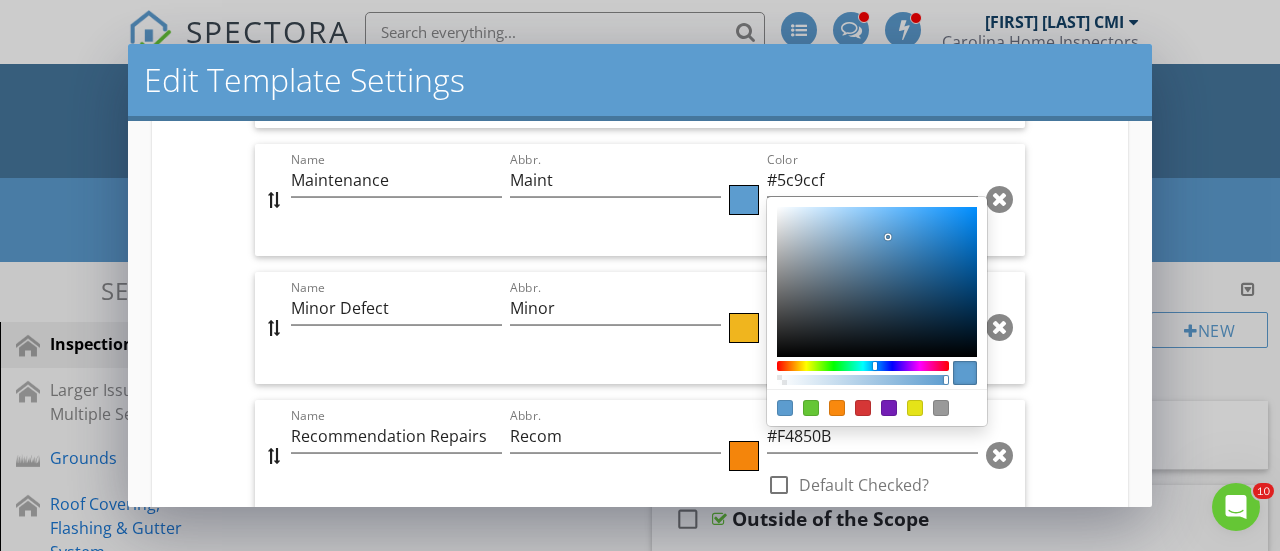 click at bounding box center (877, 282) 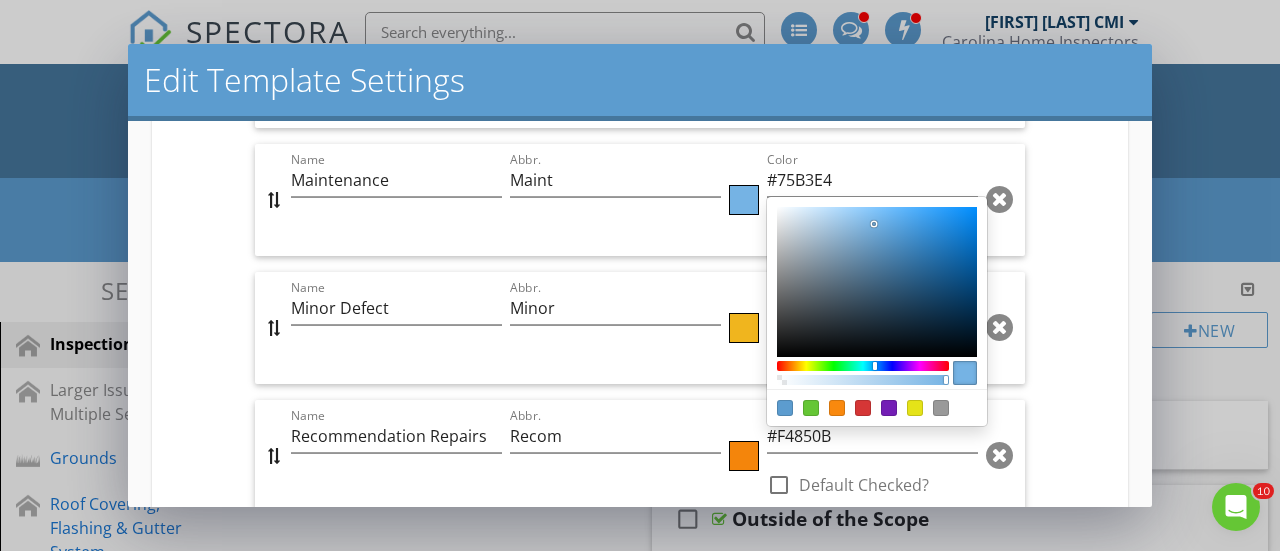 click at bounding box center [640, 275] 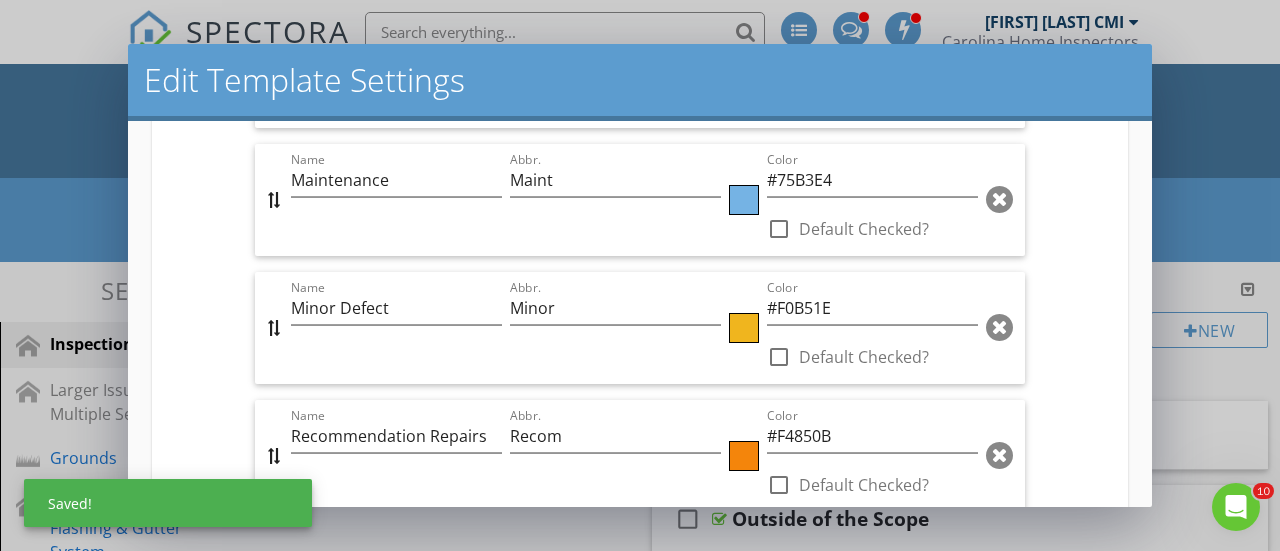 click at bounding box center (744, 328) 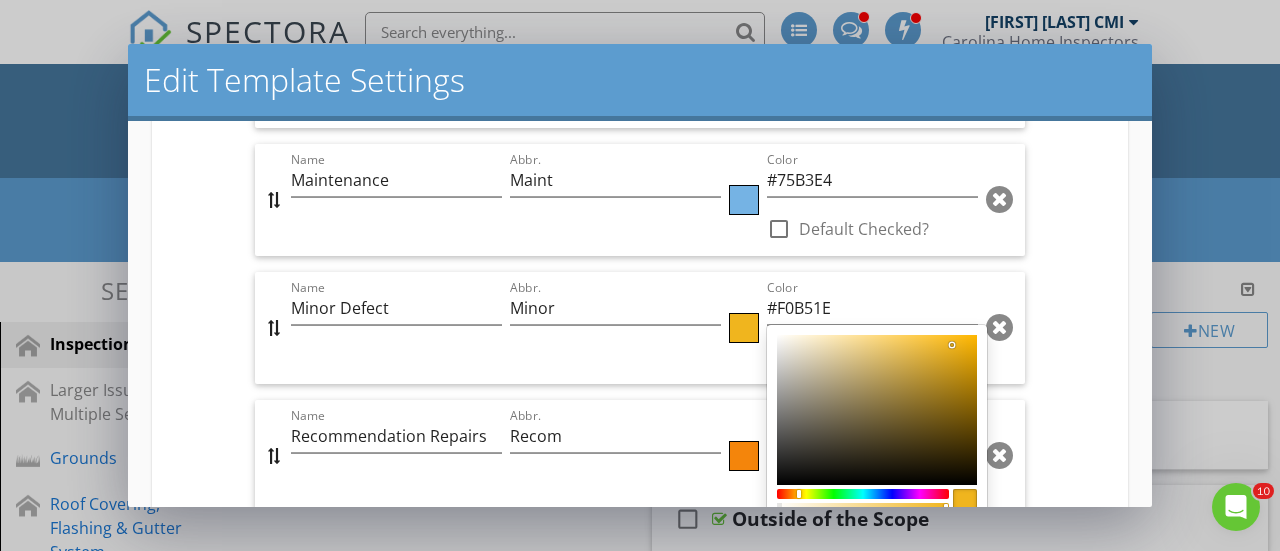 click at bounding box center [877, 410] 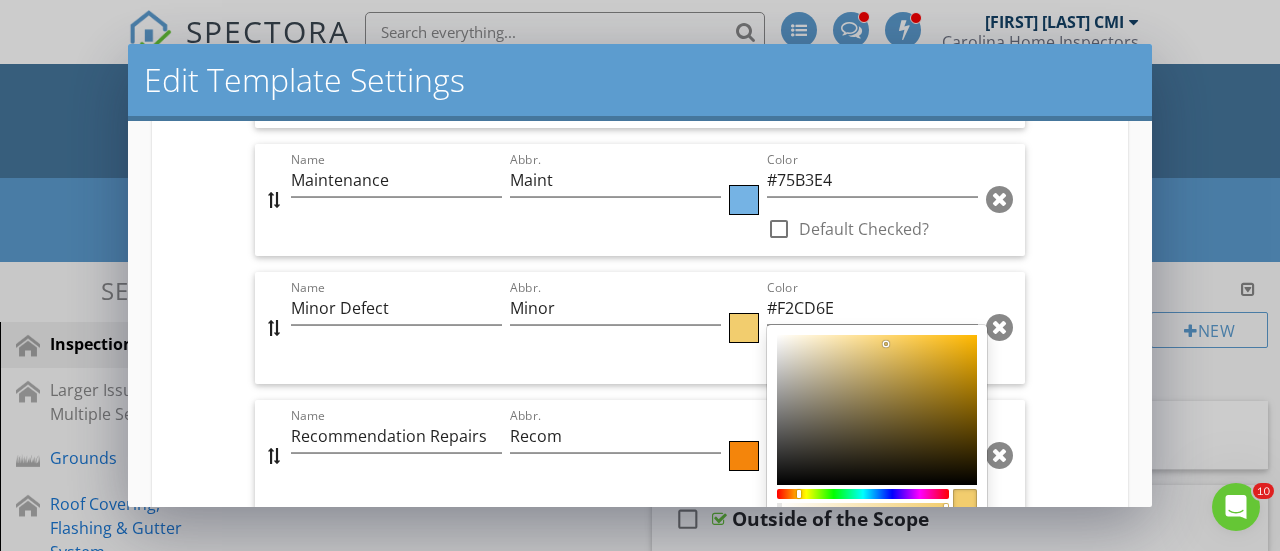 click at bounding box center [640, 275] 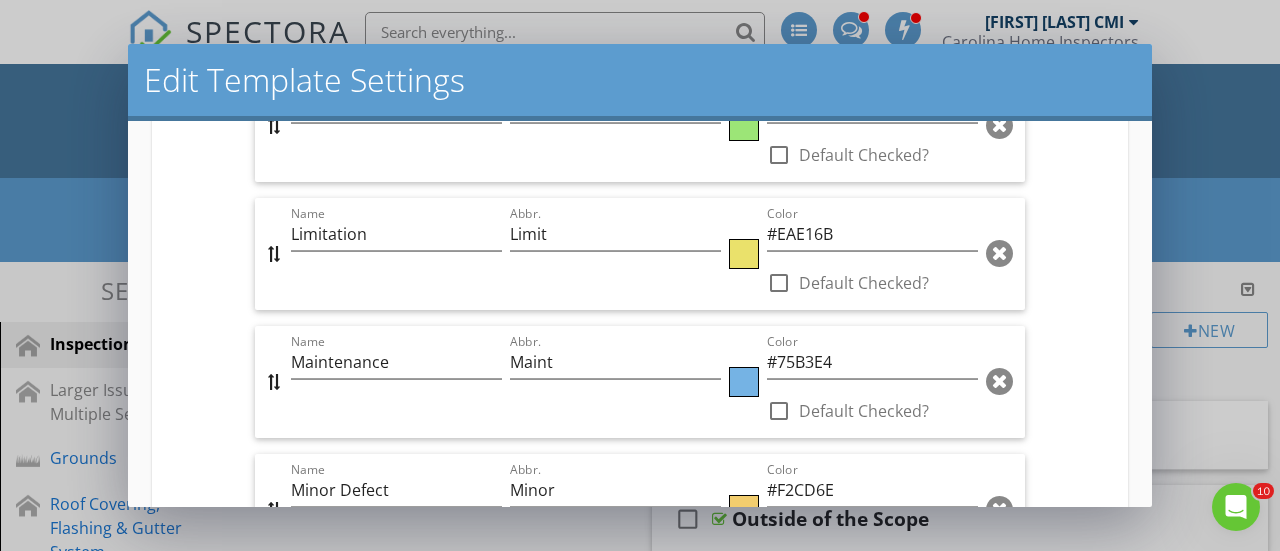 scroll, scrollTop: 1029, scrollLeft: 0, axis: vertical 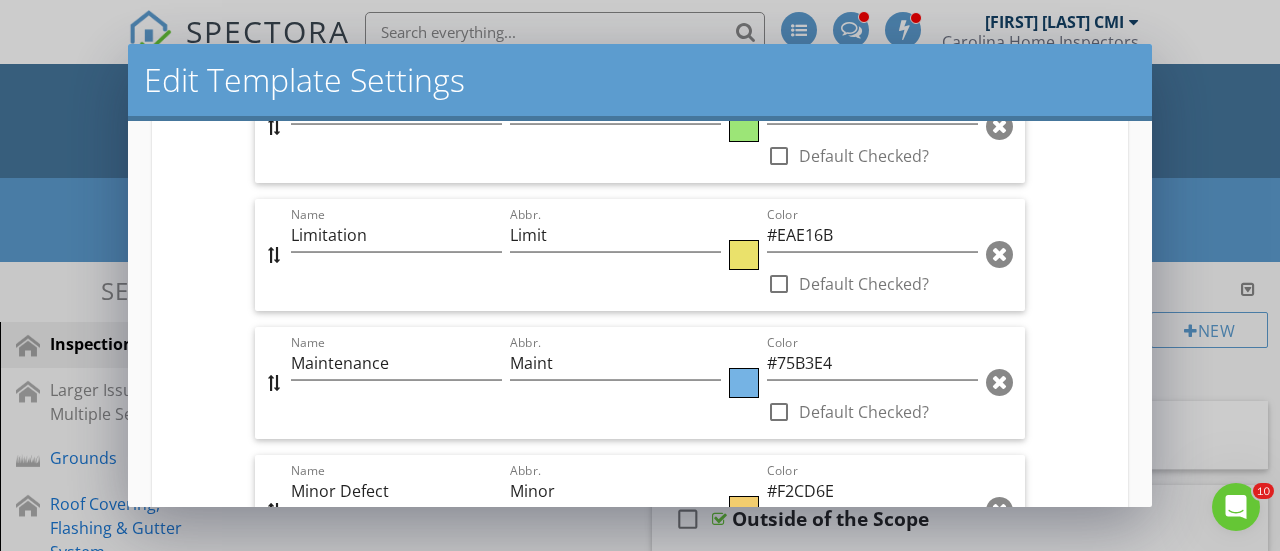 click at bounding box center (744, 255) 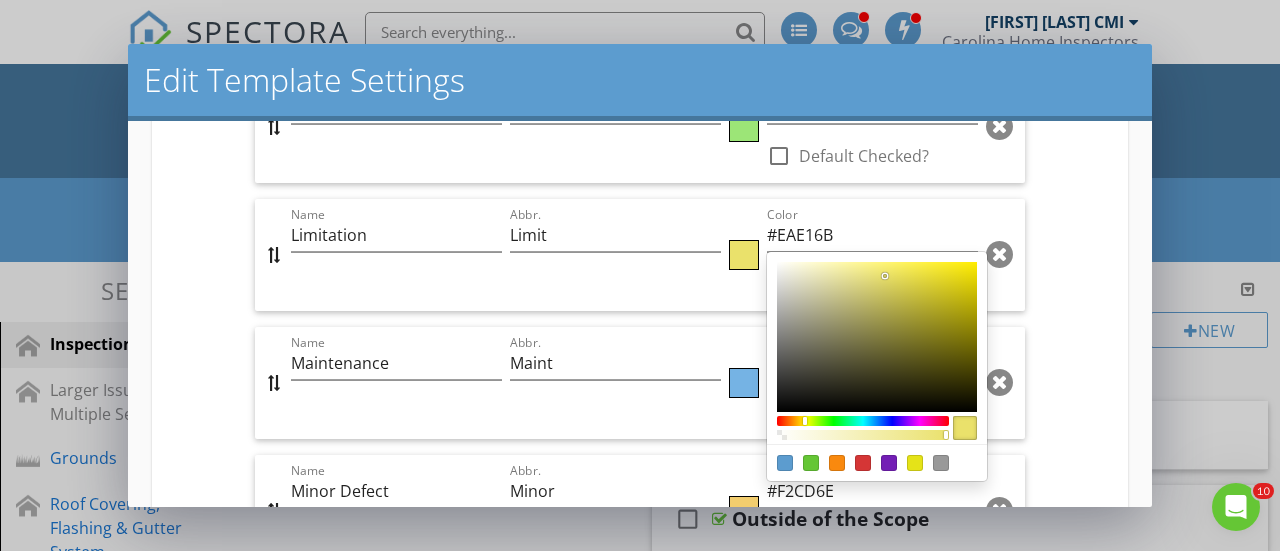 click at bounding box center [877, 337] 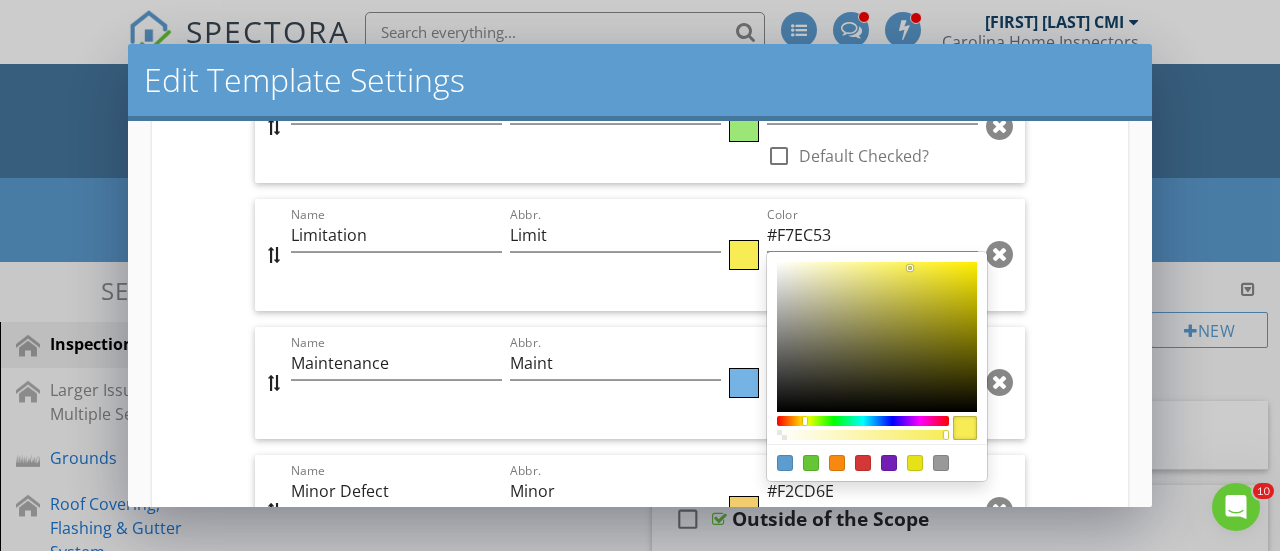 click at bounding box center (877, 337) 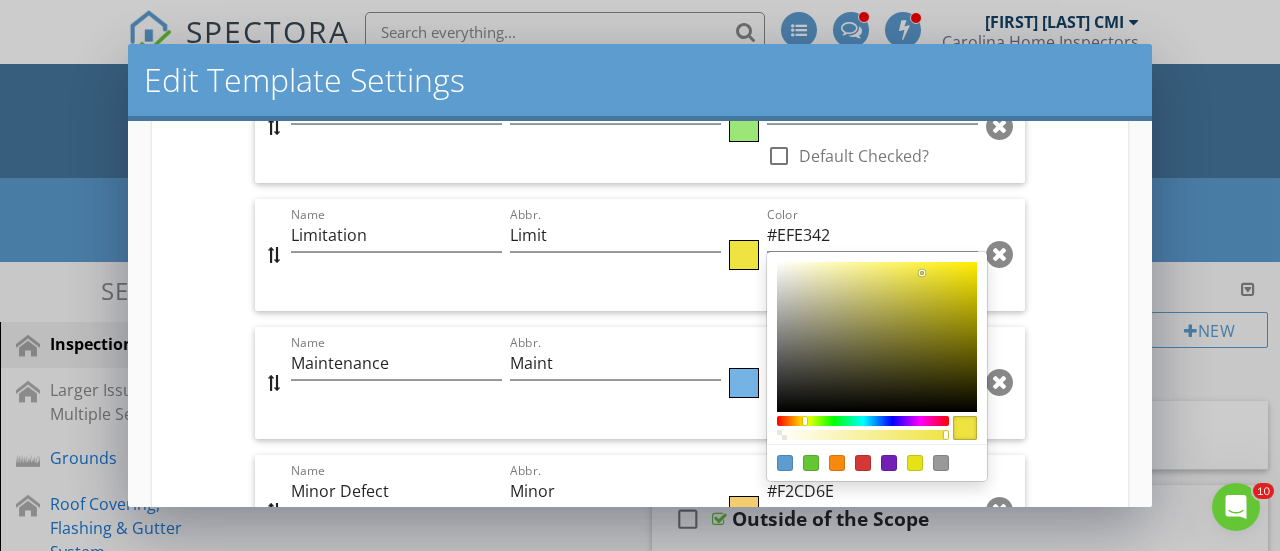 click at bounding box center [877, 337] 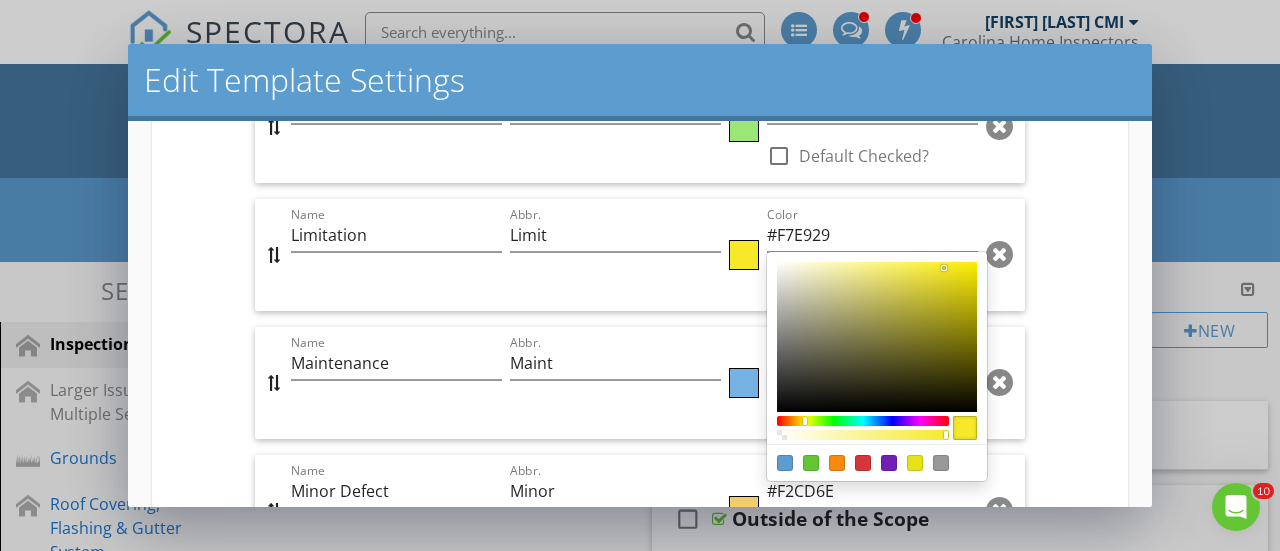click at bounding box center [877, 337] 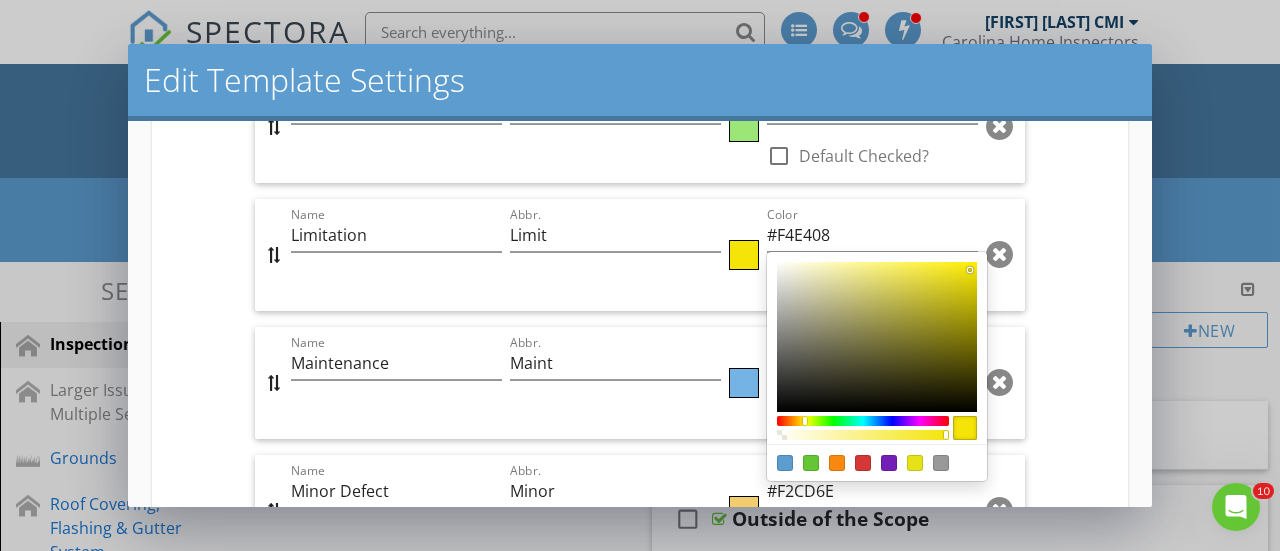 click at bounding box center (640, 275) 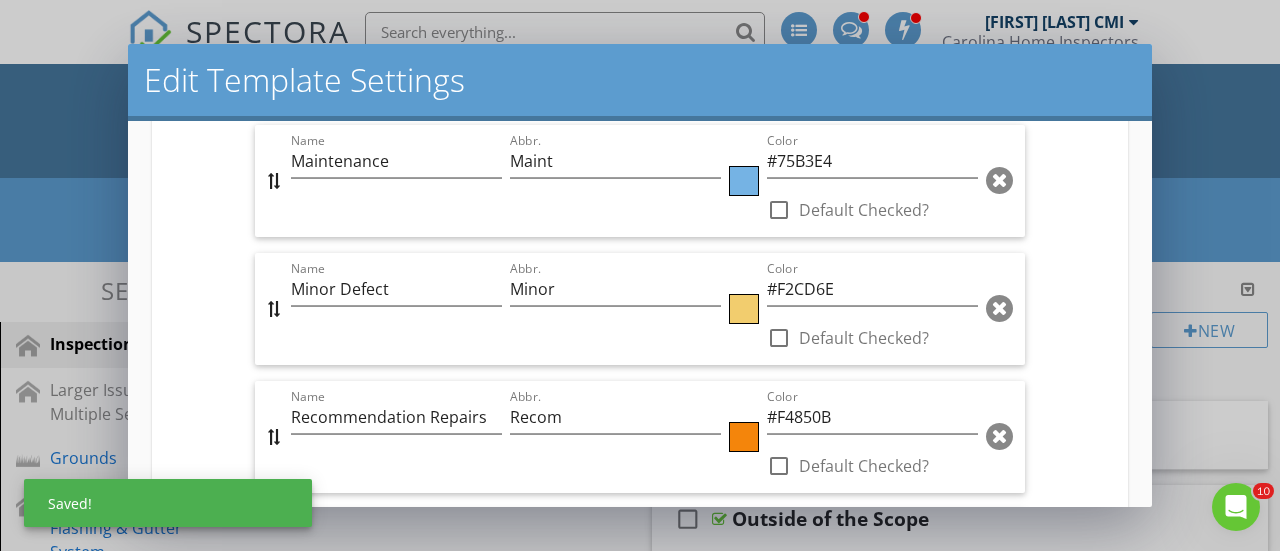 scroll, scrollTop: 1231, scrollLeft: 0, axis: vertical 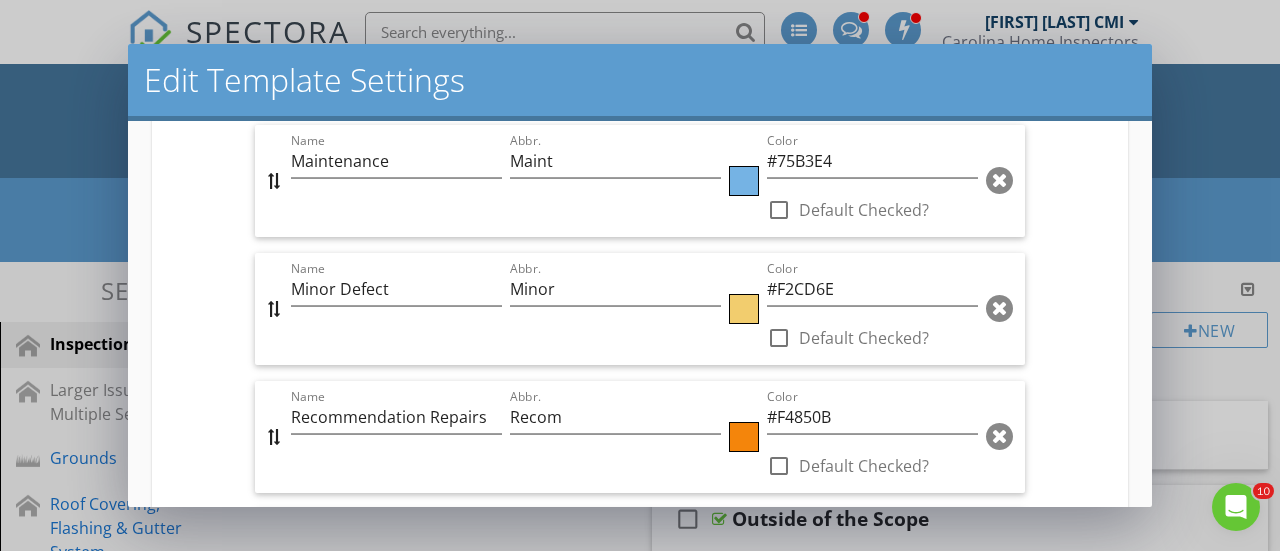 click at bounding box center [744, 309] 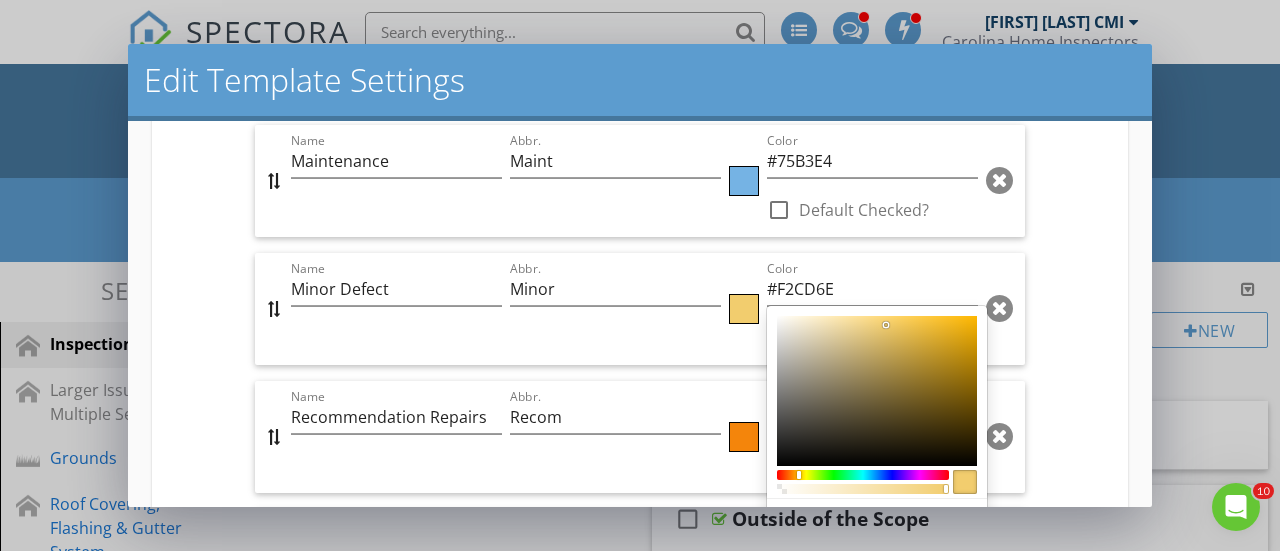 click at bounding box center [877, 391] 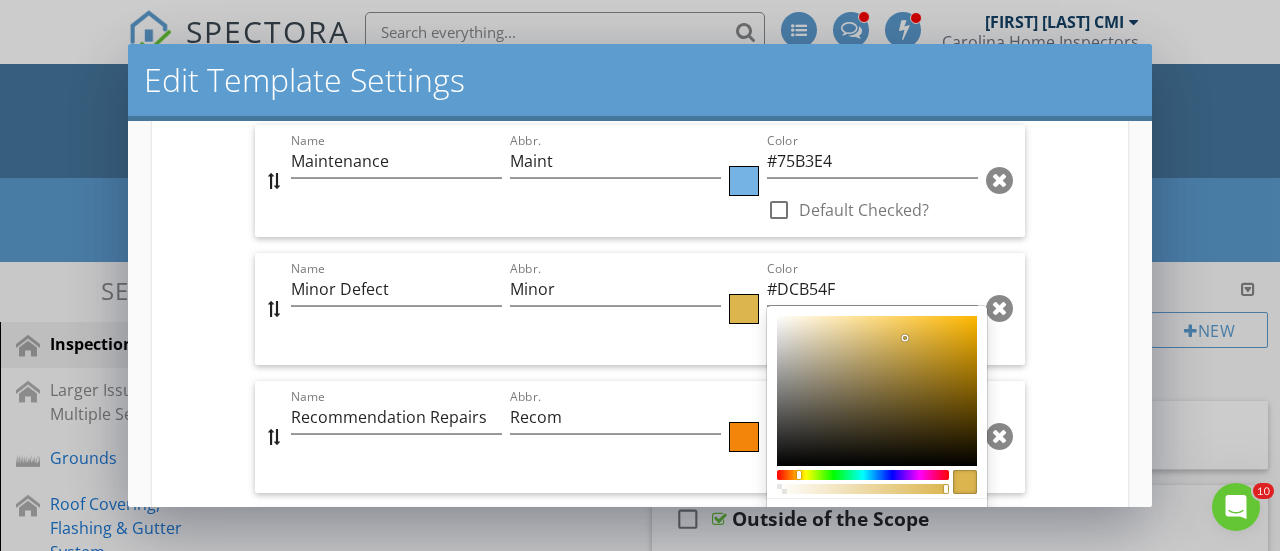 click at bounding box center (877, 391) 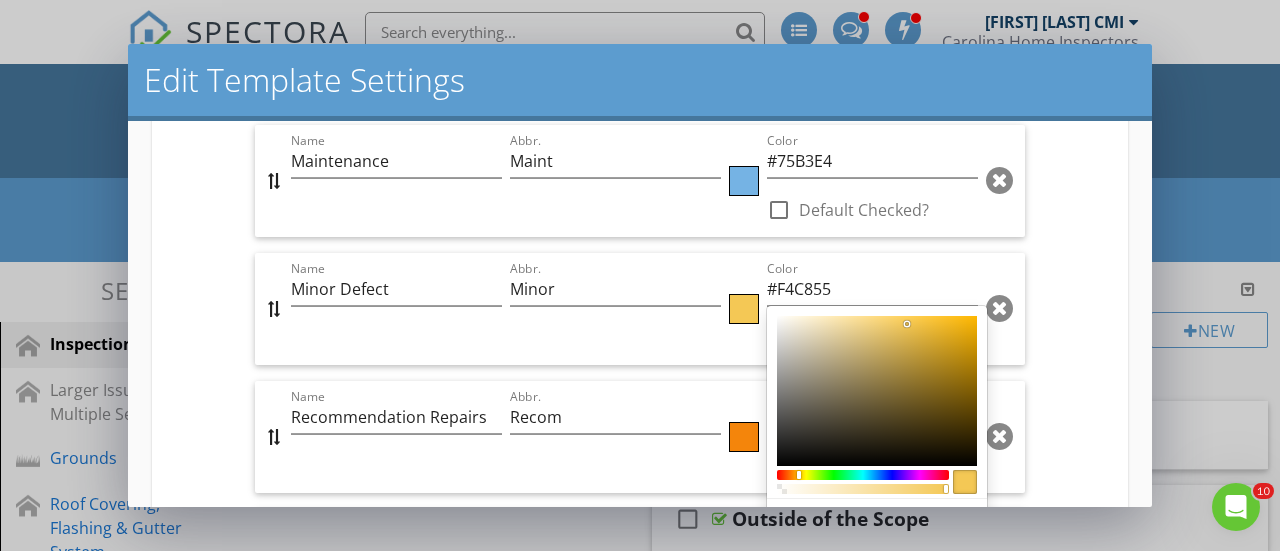 click at bounding box center (877, 391) 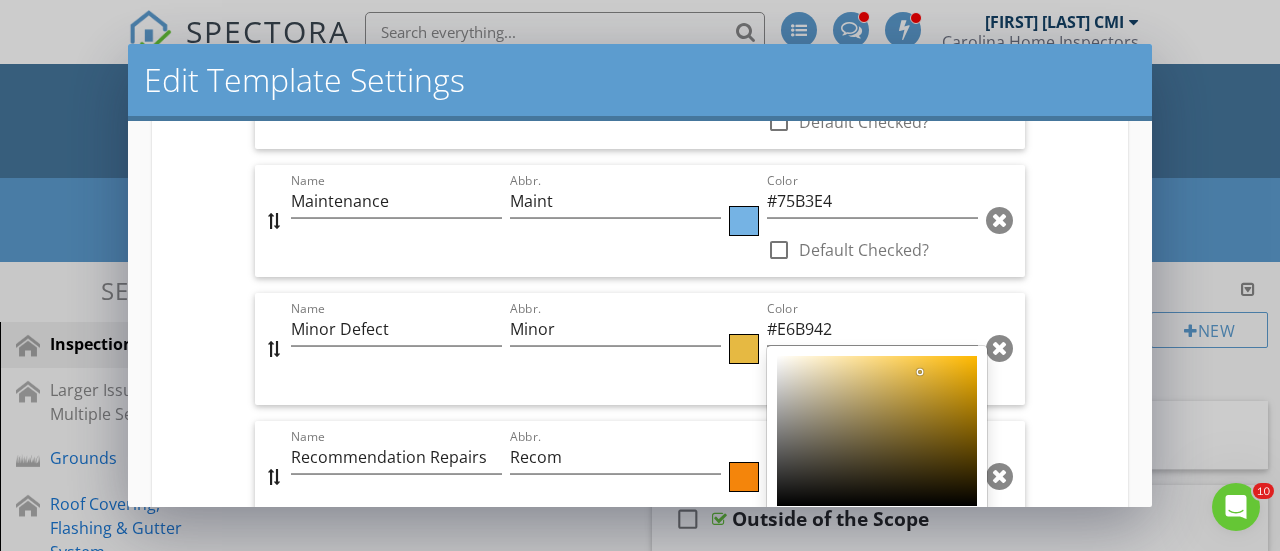 scroll, scrollTop: 1193, scrollLeft: 0, axis: vertical 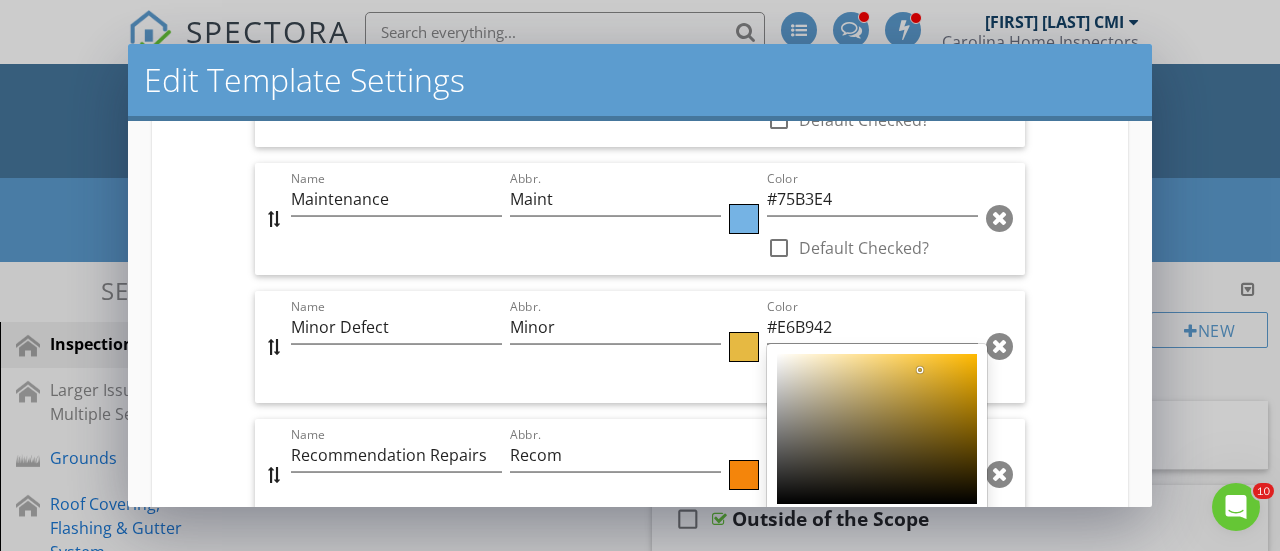 click at bounding box center [877, 429] 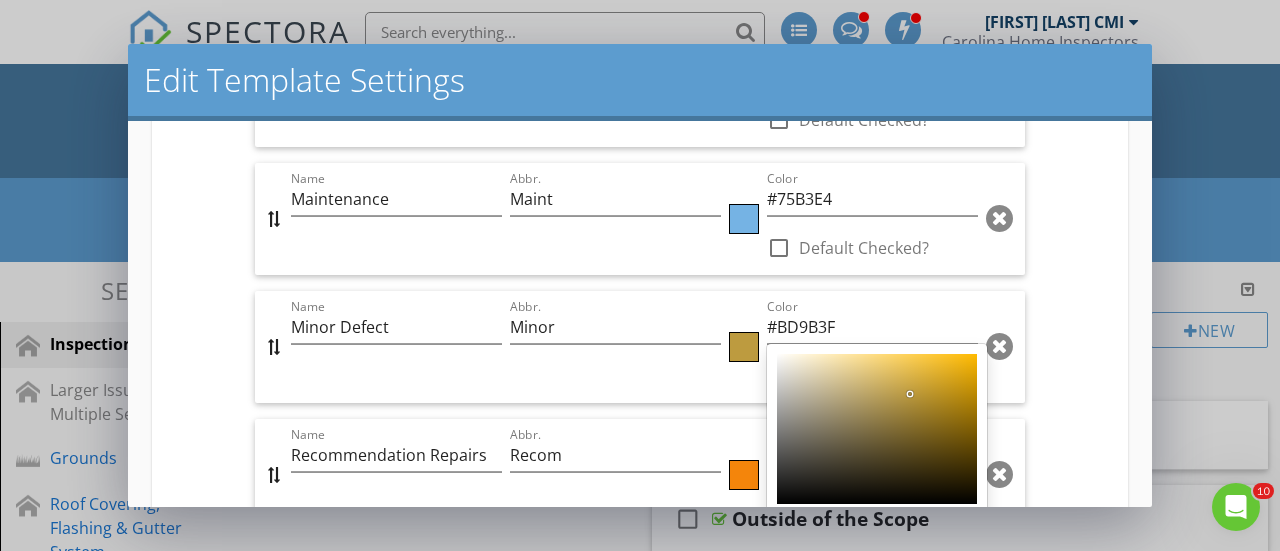 click at bounding box center [877, 429] 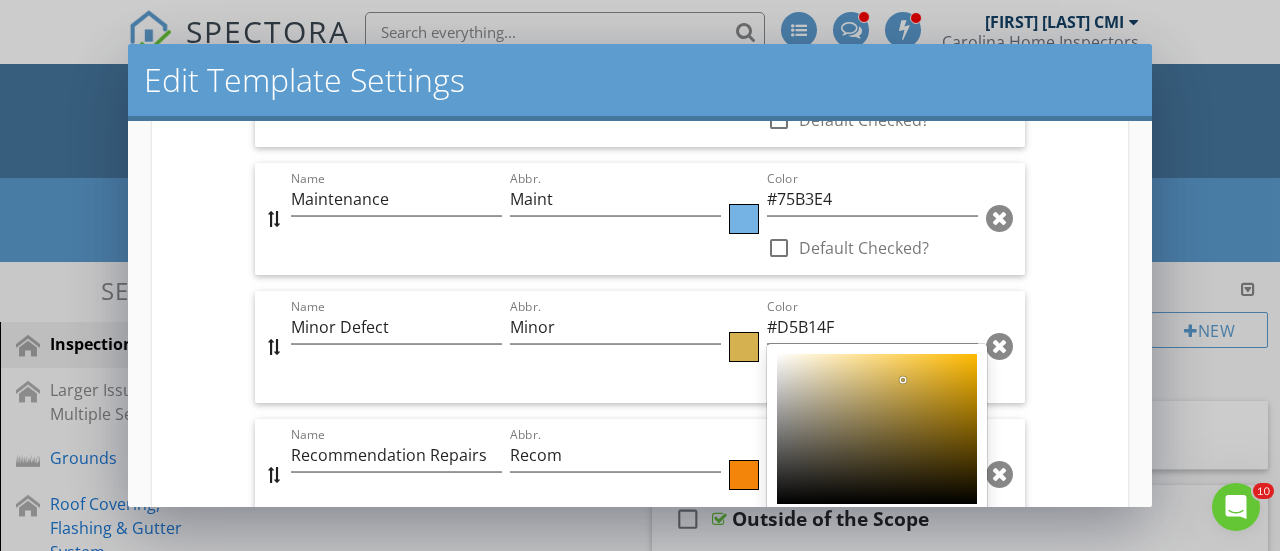 click at bounding box center [877, 429] 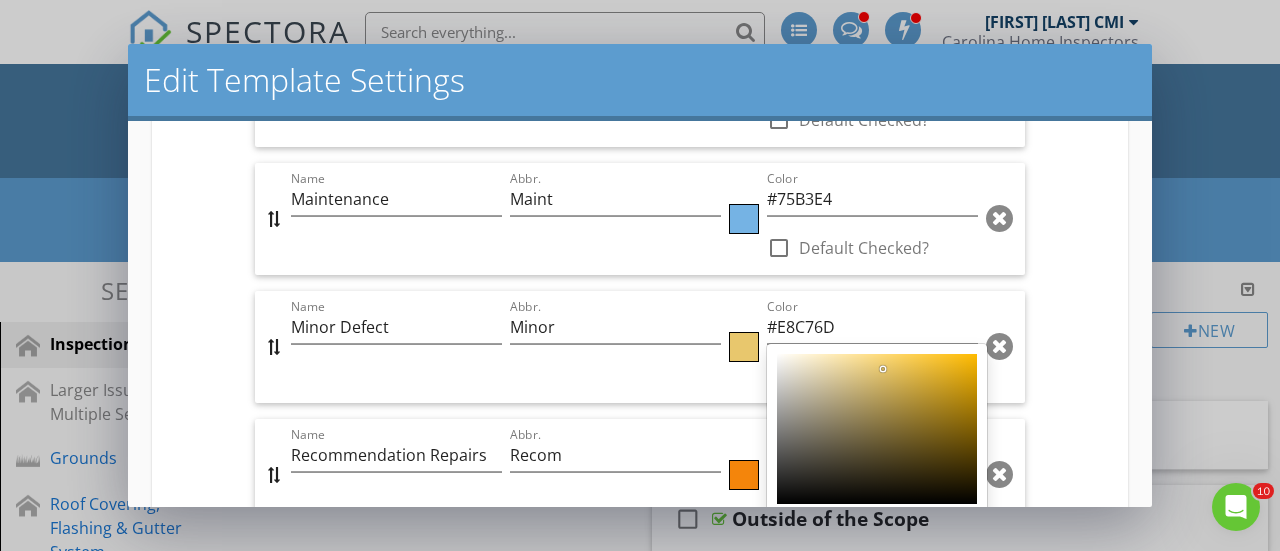 click at bounding box center (877, 429) 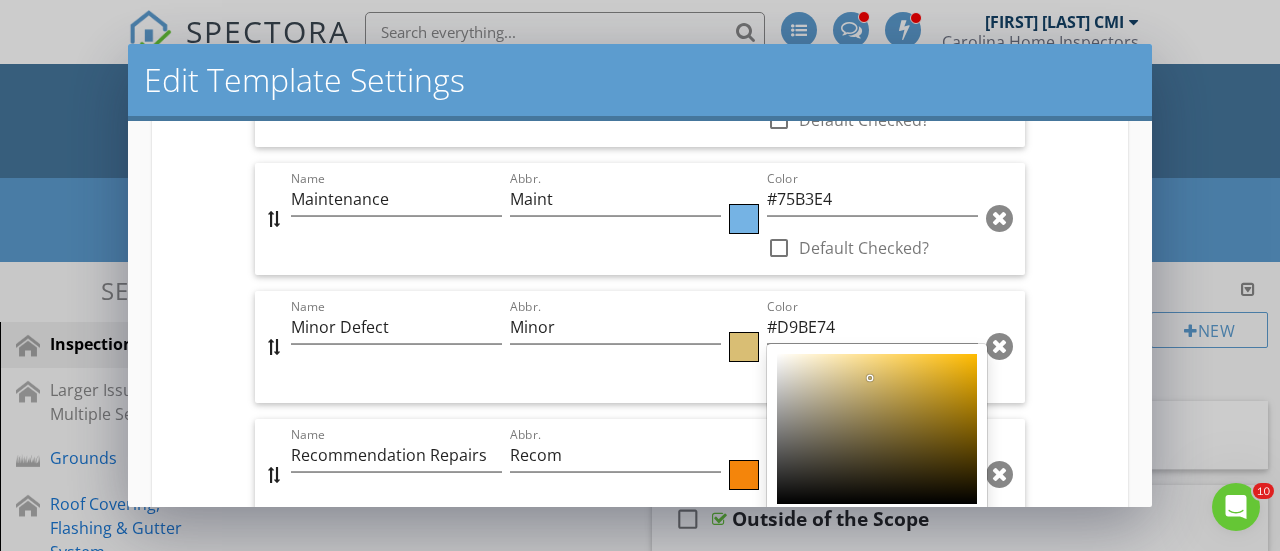 click at bounding box center [877, 429] 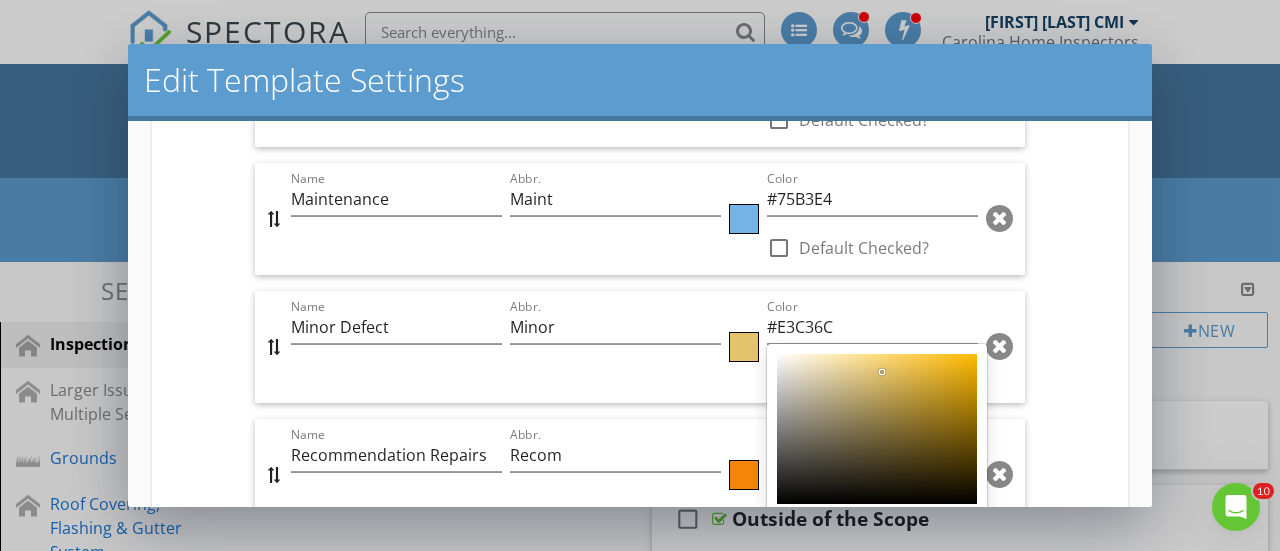 click at bounding box center (877, 429) 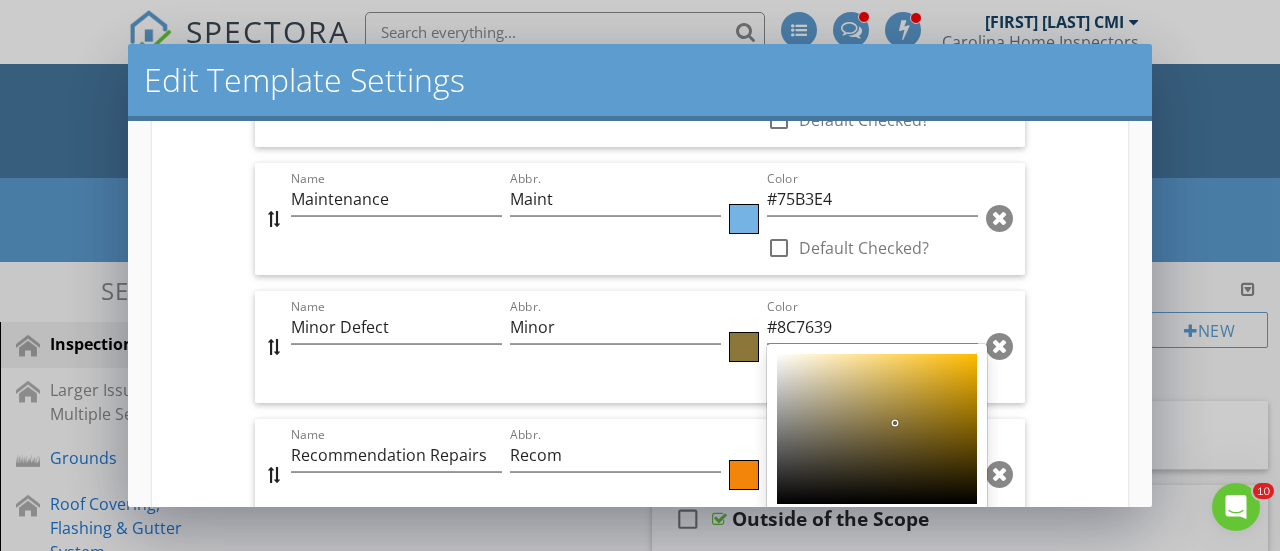 click at bounding box center [877, 429] 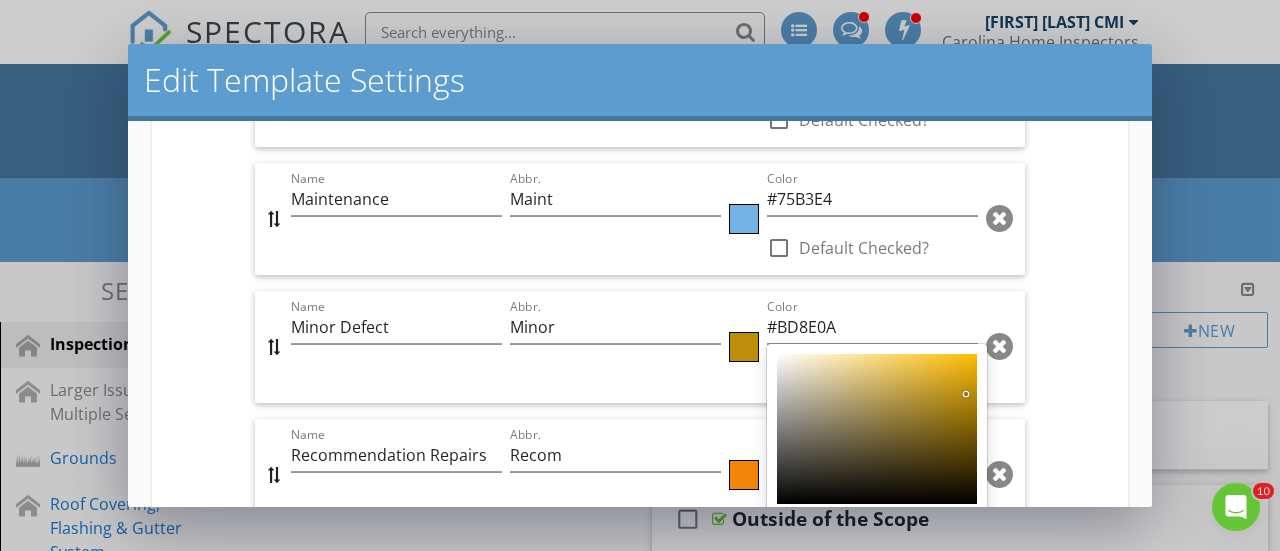 click at bounding box center [877, 429] 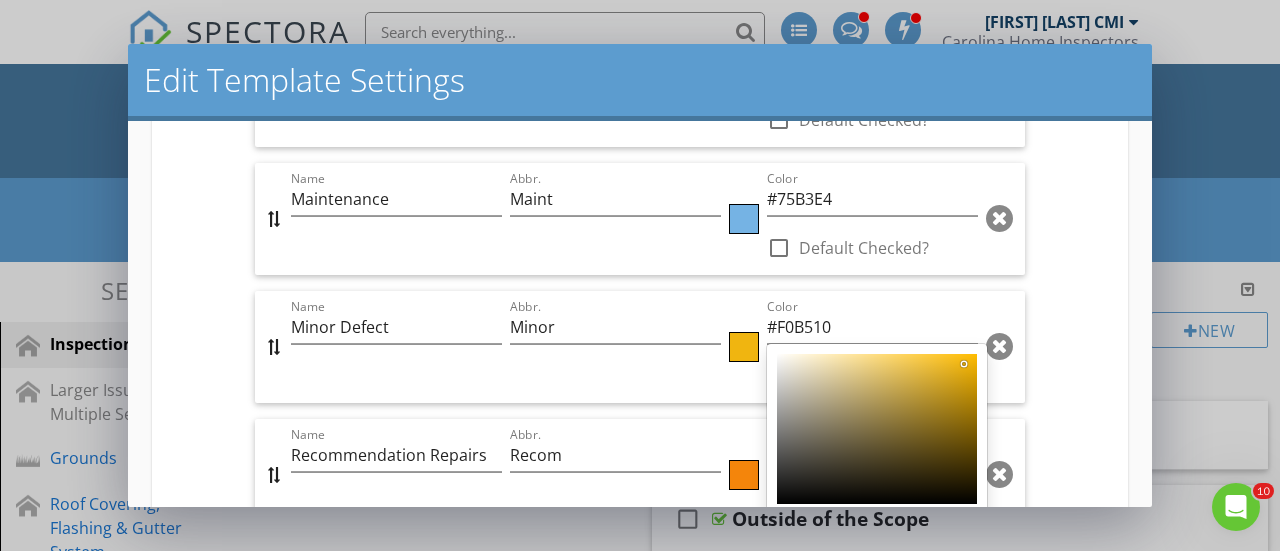 click at bounding box center [877, 429] 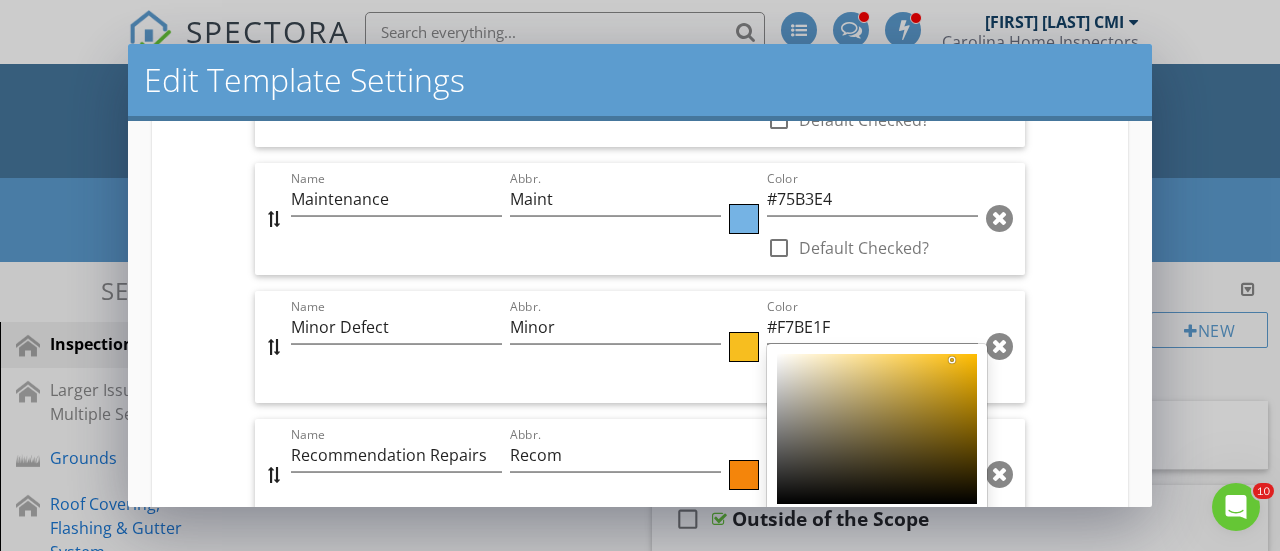 click at bounding box center [640, 275] 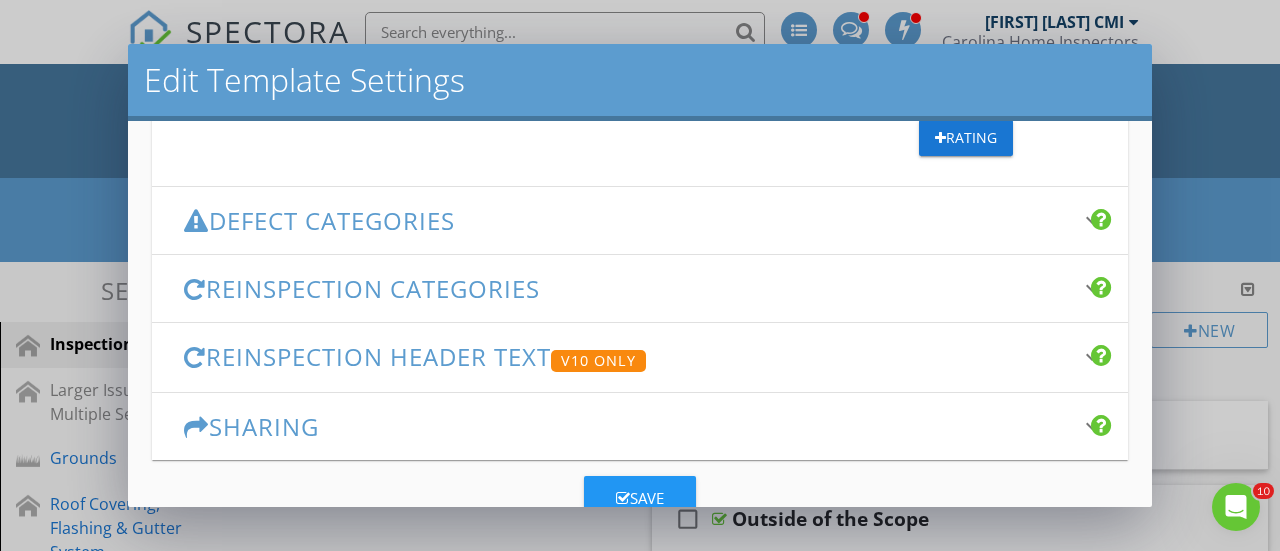 scroll, scrollTop: 1704, scrollLeft: 0, axis: vertical 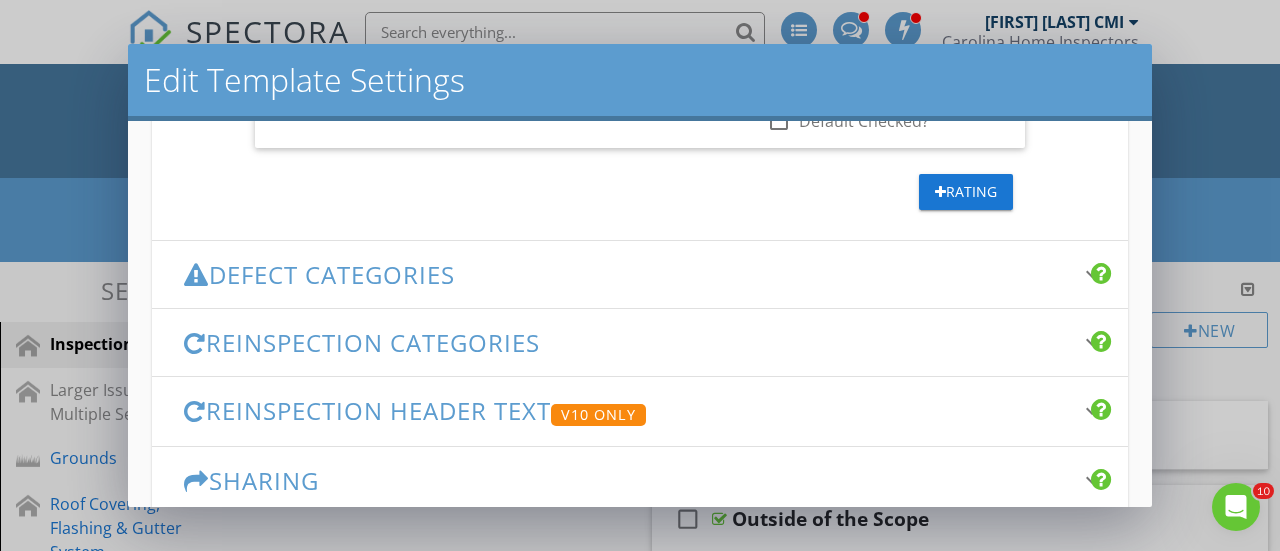 click on "Defect Categories" at bounding box center (628, 274) 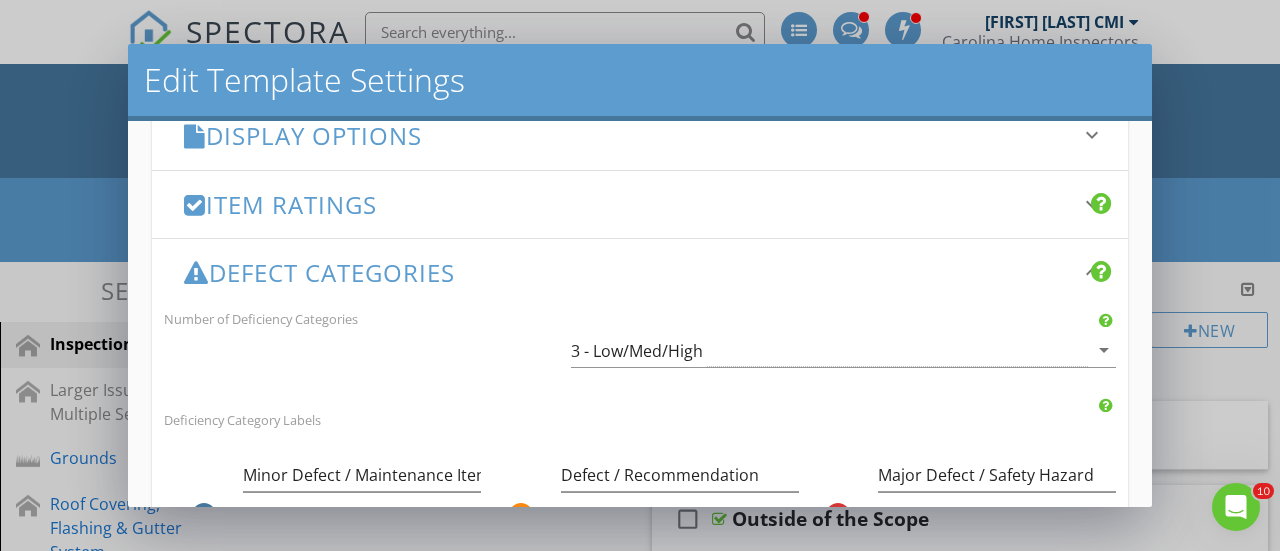 scroll, scrollTop: 372, scrollLeft: 0, axis: vertical 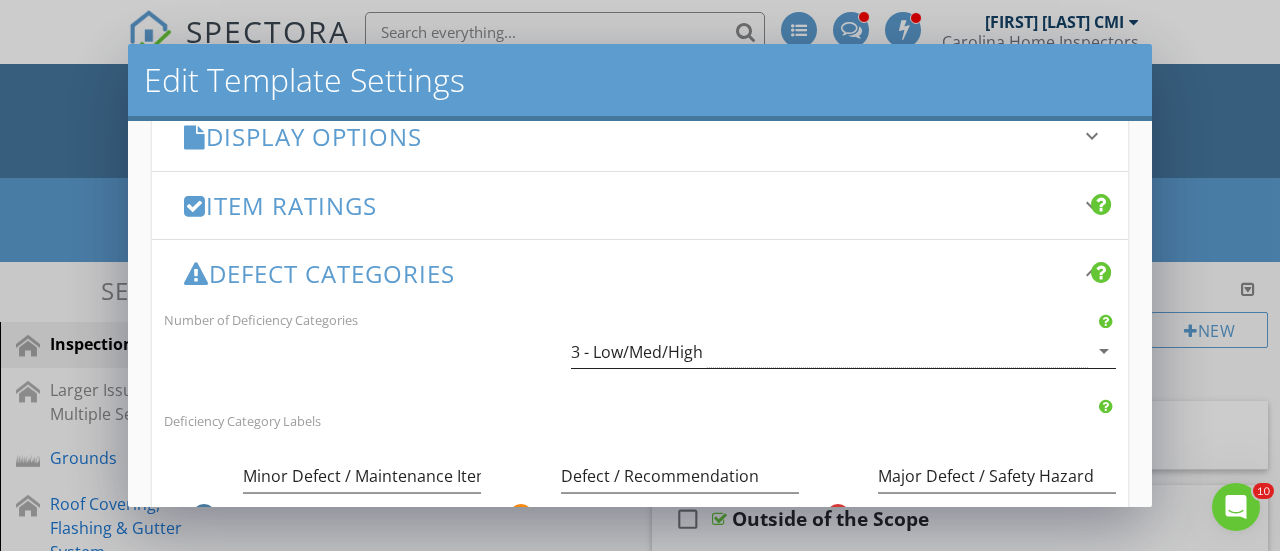 click on "arrow_drop_down" at bounding box center (1104, 351) 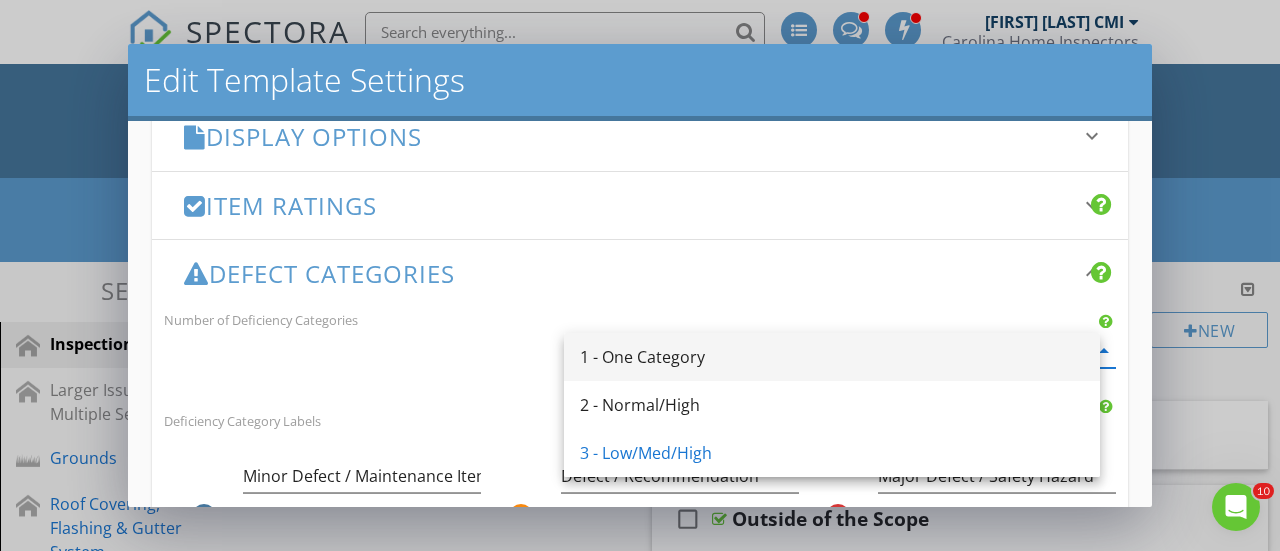 click on "1 - One Category" at bounding box center (832, 357) 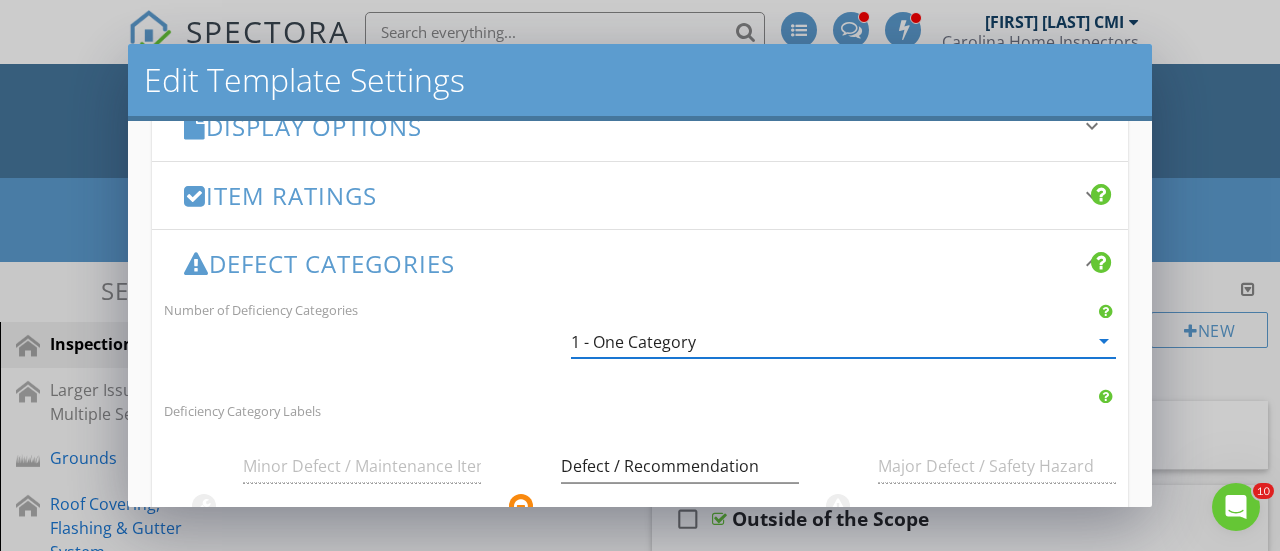 scroll, scrollTop: 381, scrollLeft: 0, axis: vertical 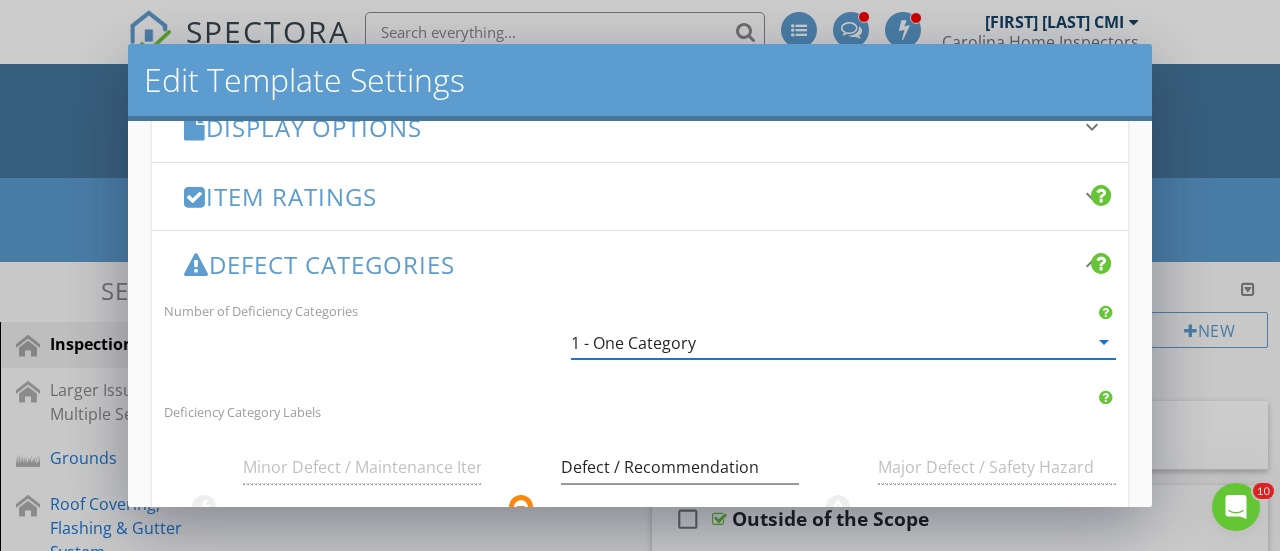 click on "arrow_drop_down" at bounding box center [1104, 342] 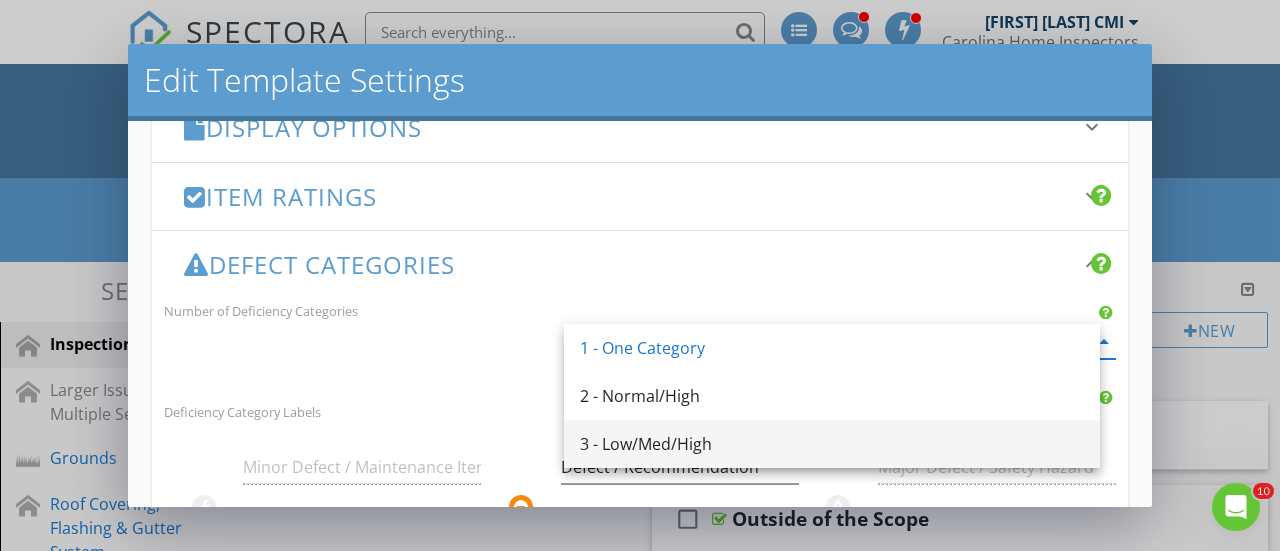 click on "3 - Low/Med/High" at bounding box center [832, 444] 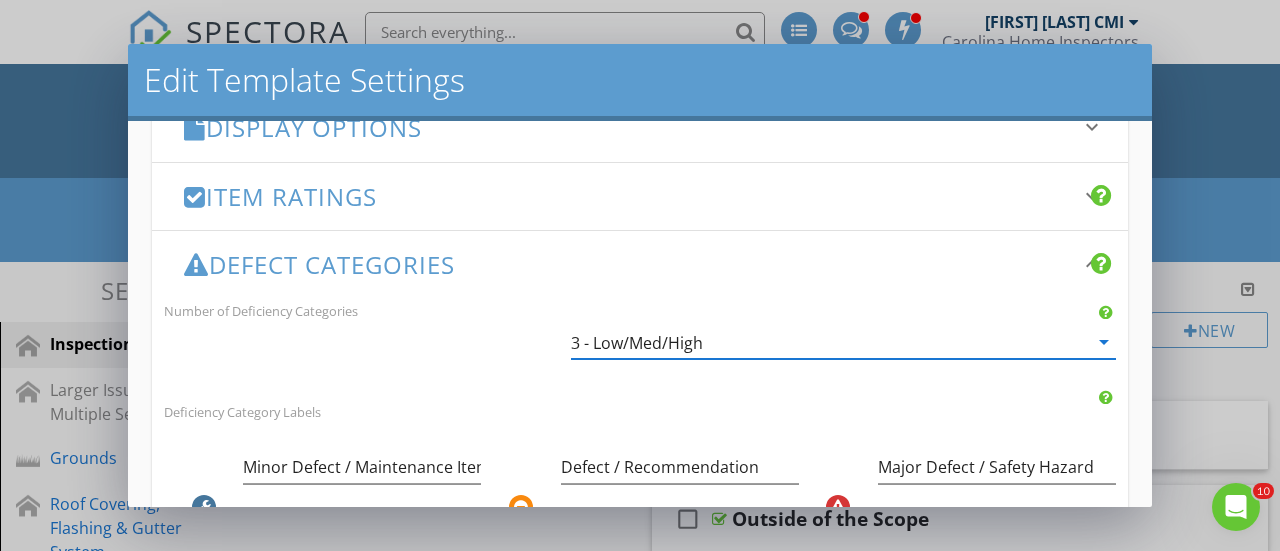 click on "arrow_drop_down" at bounding box center (1104, 342) 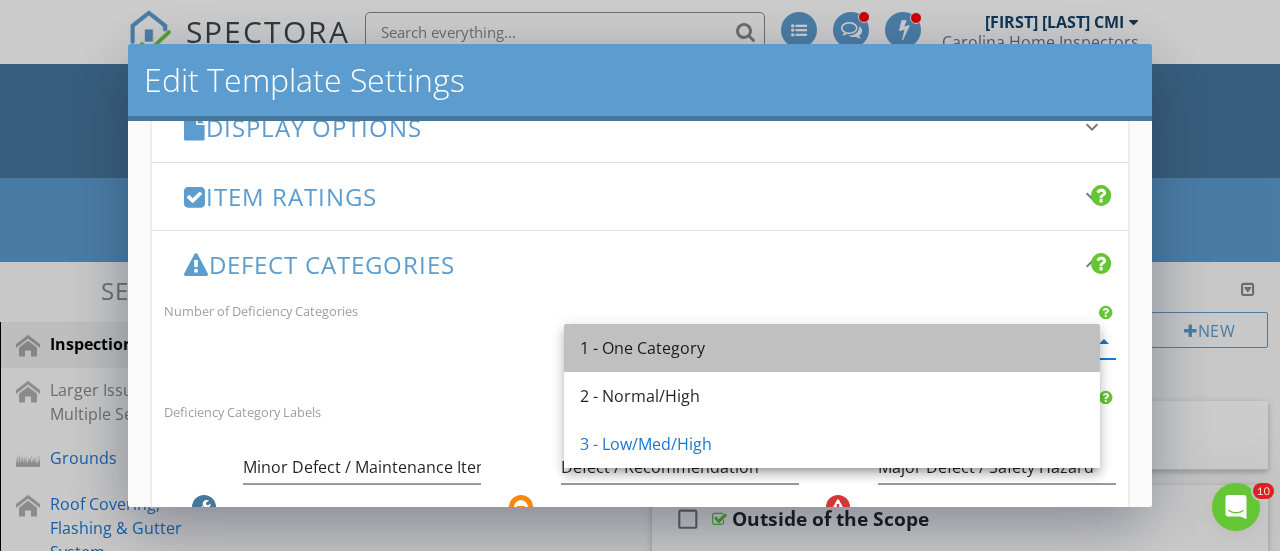 click on "1 - One Category" at bounding box center (832, 348) 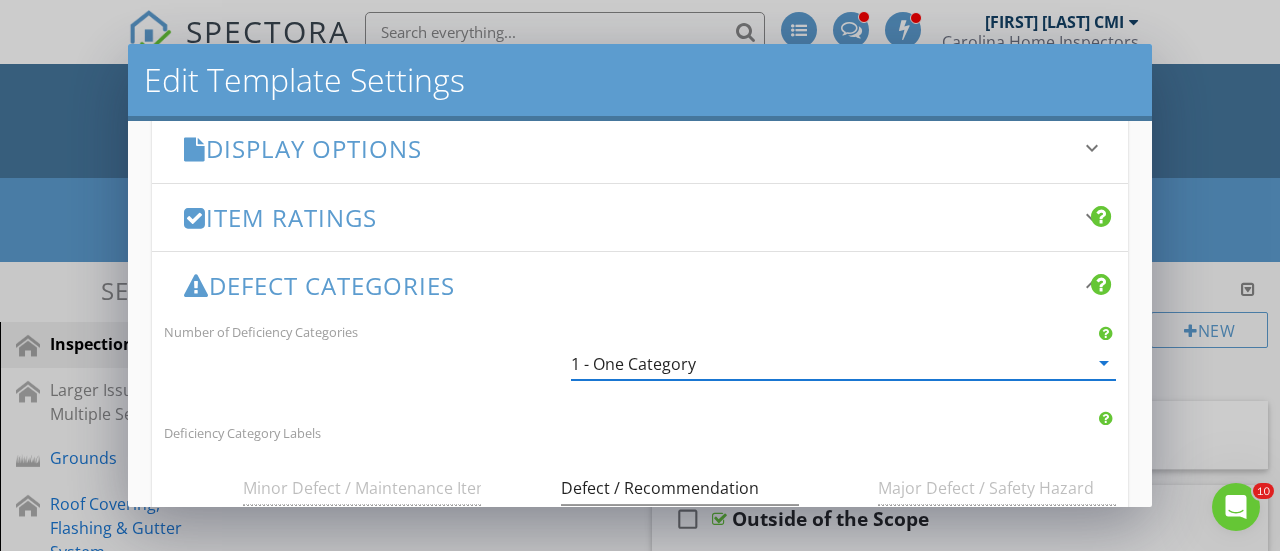 scroll, scrollTop: 356, scrollLeft: 0, axis: vertical 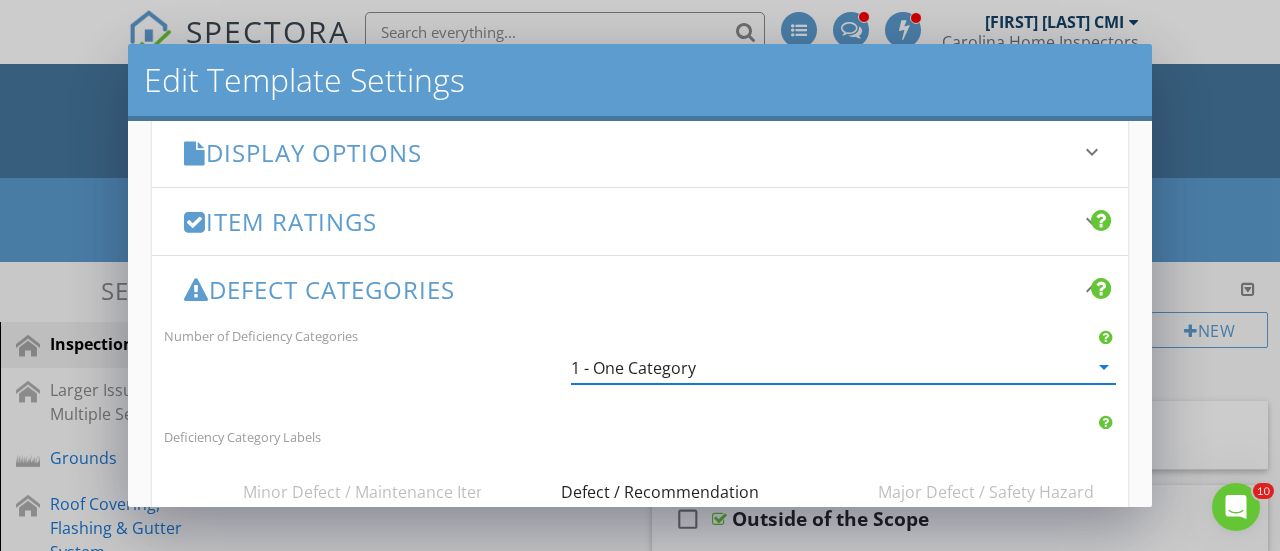 click on "Item Ratings" at bounding box center (628, 221) 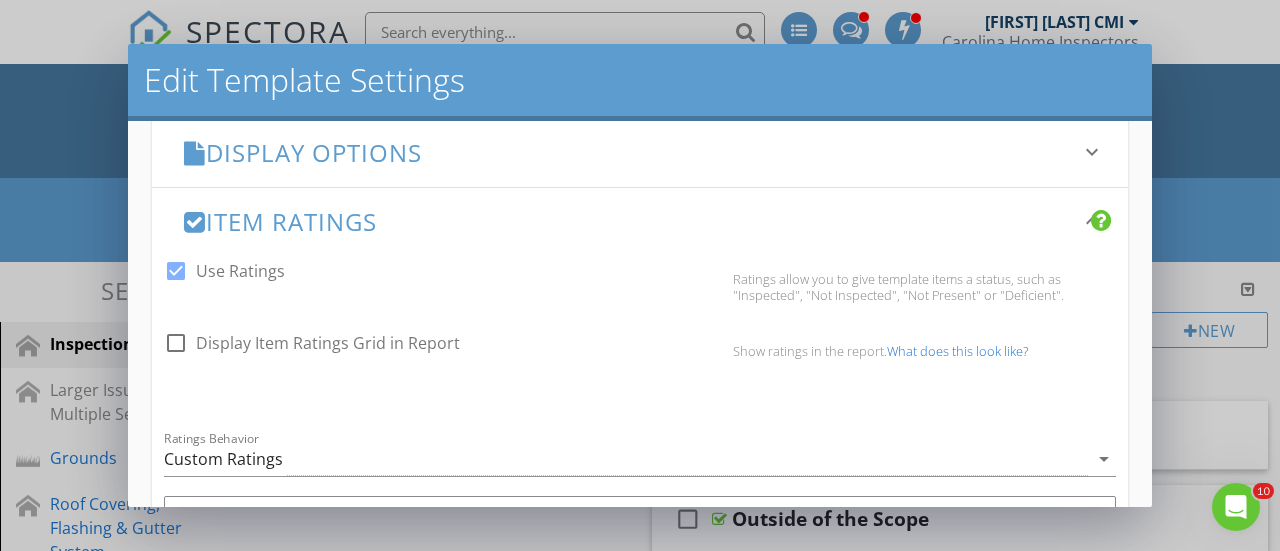 click on "What does this look like?" at bounding box center (957, 351) 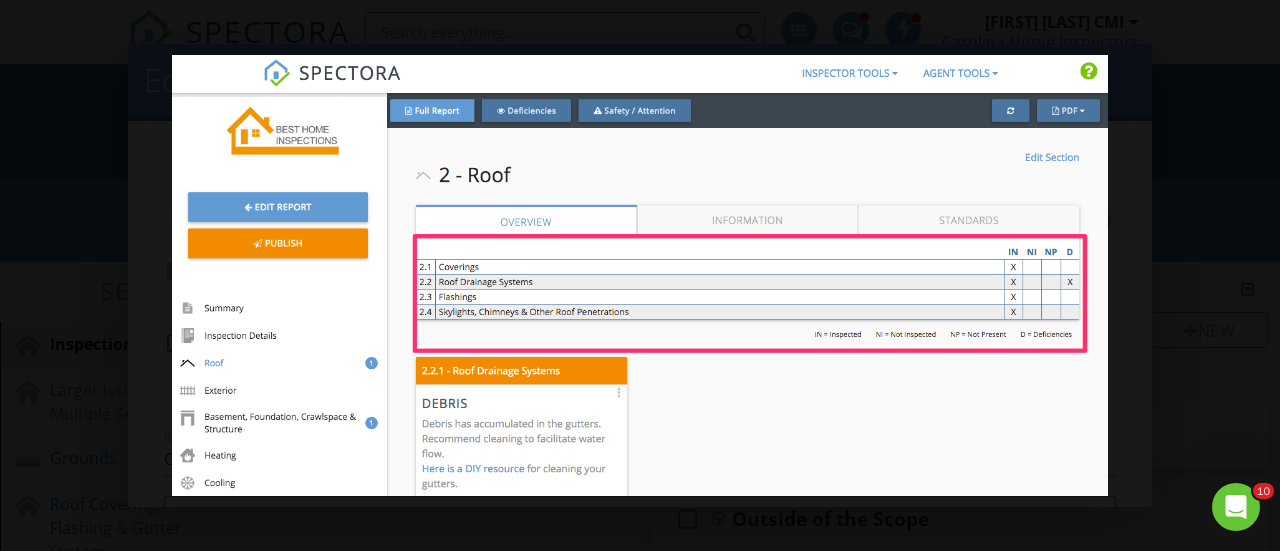 click at bounding box center (640, 275) 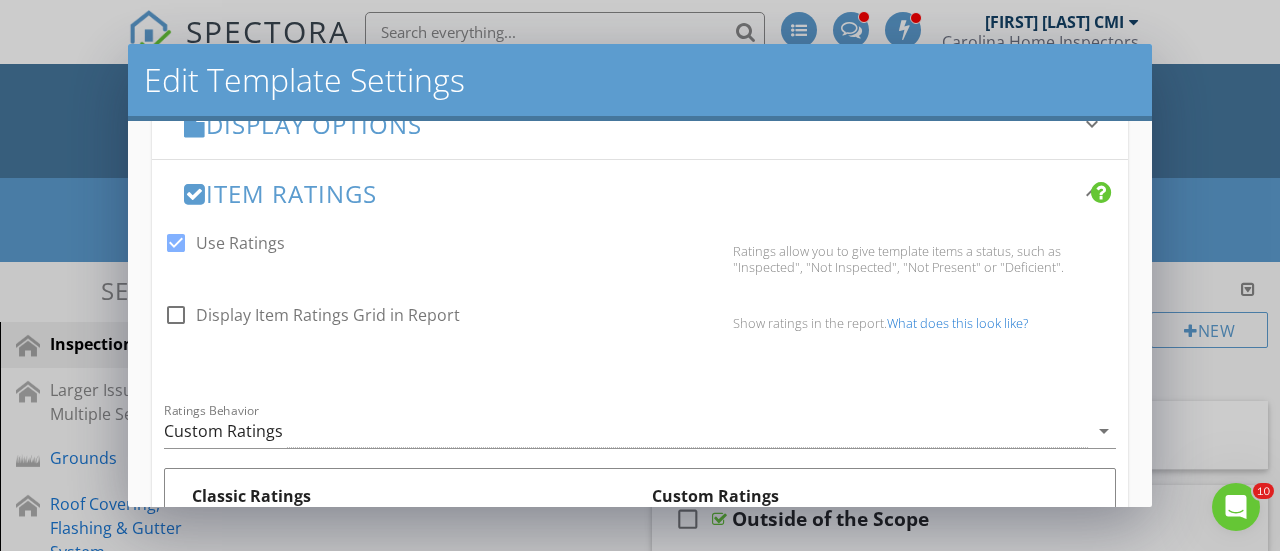scroll, scrollTop: 385, scrollLeft: 0, axis: vertical 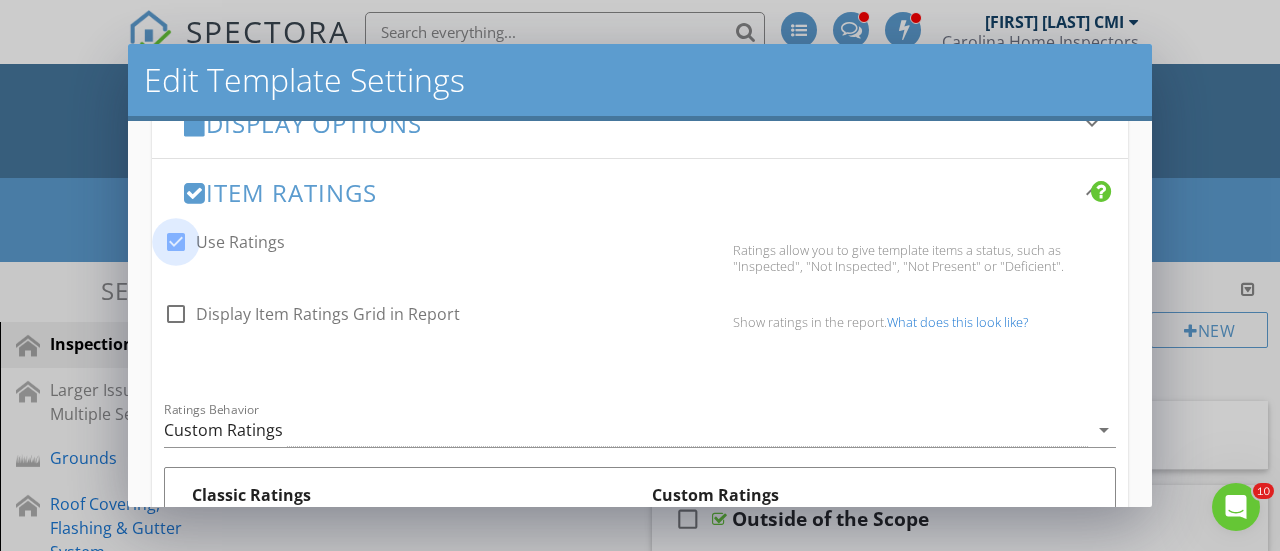 click at bounding box center [176, 242] 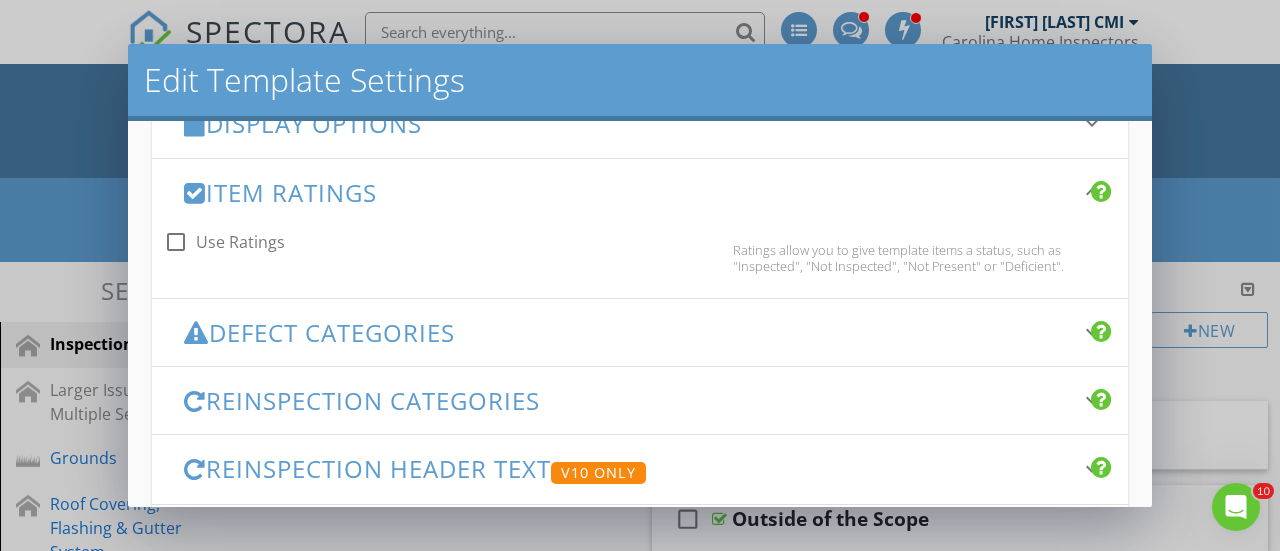 click on "keyboard_arrow_down" at bounding box center [1092, 332] 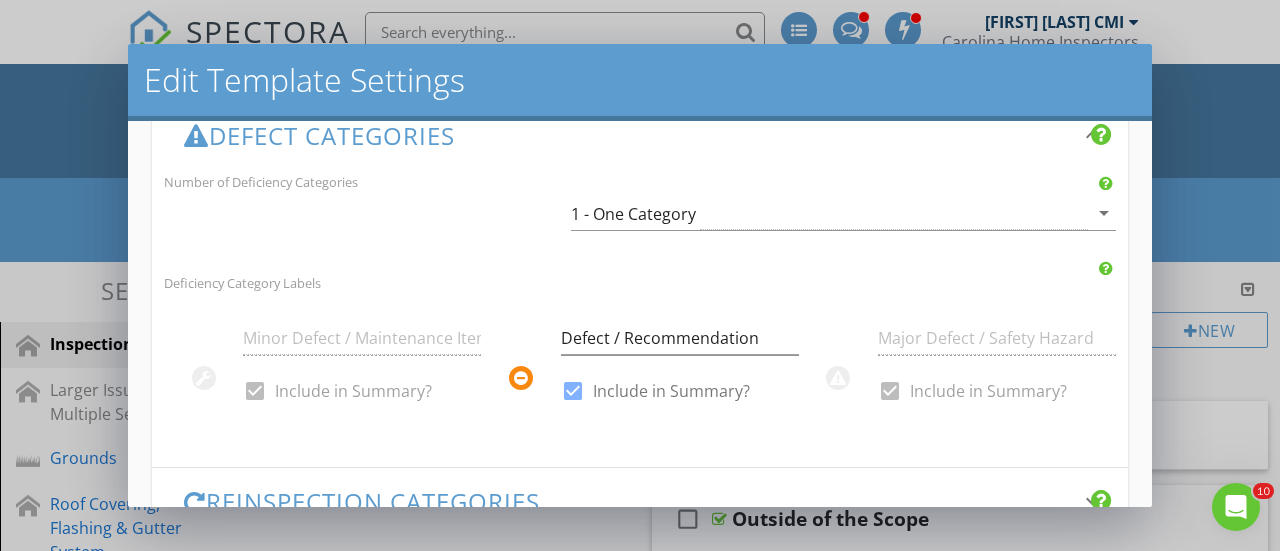 scroll, scrollTop: 509, scrollLeft: 0, axis: vertical 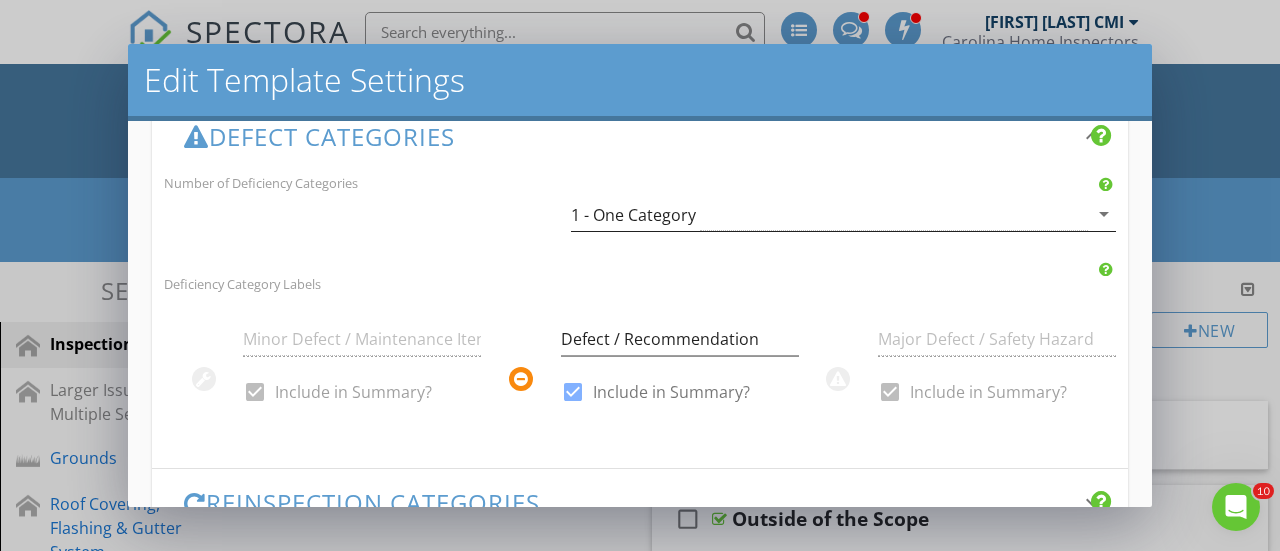 click on "arrow_drop_down" at bounding box center [1104, 214] 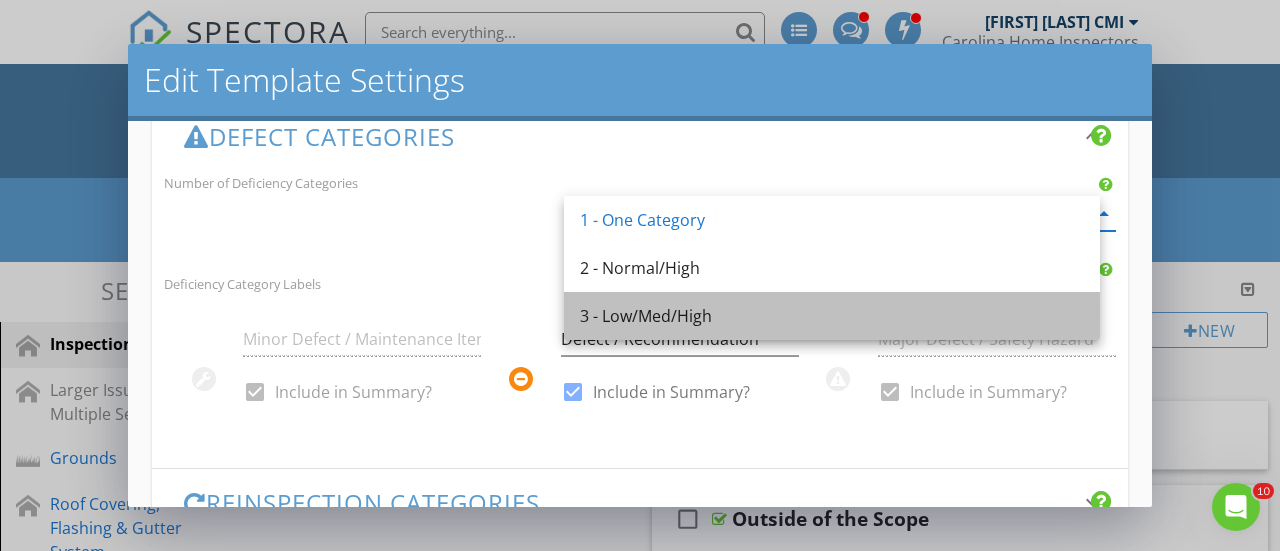 click on "3 - Low/Med/High" at bounding box center (832, 316) 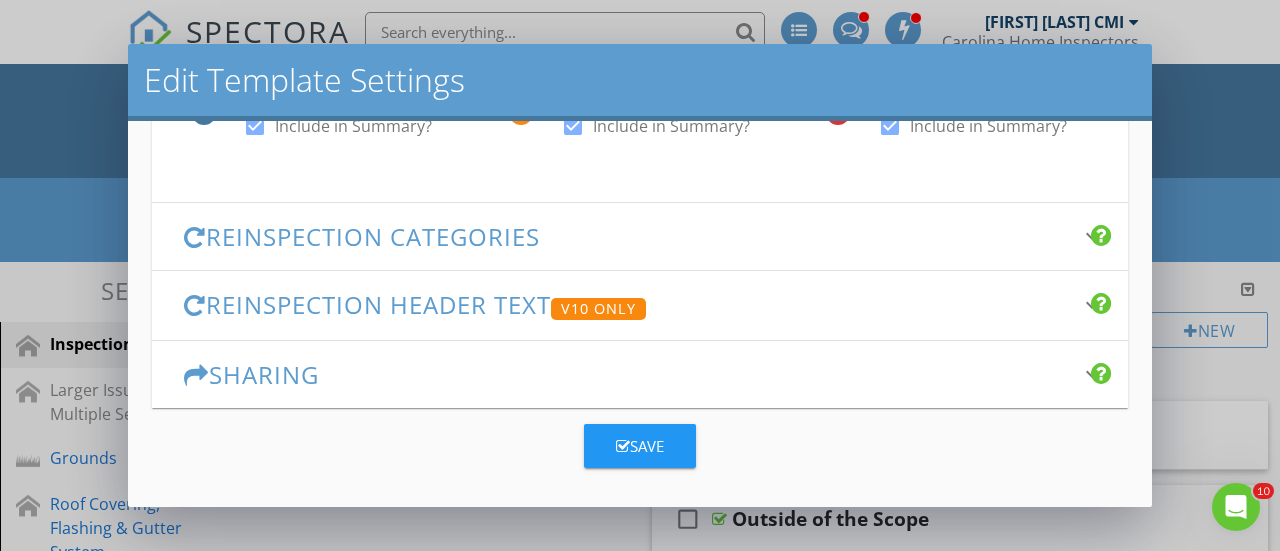 scroll, scrollTop: 774, scrollLeft: 0, axis: vertical 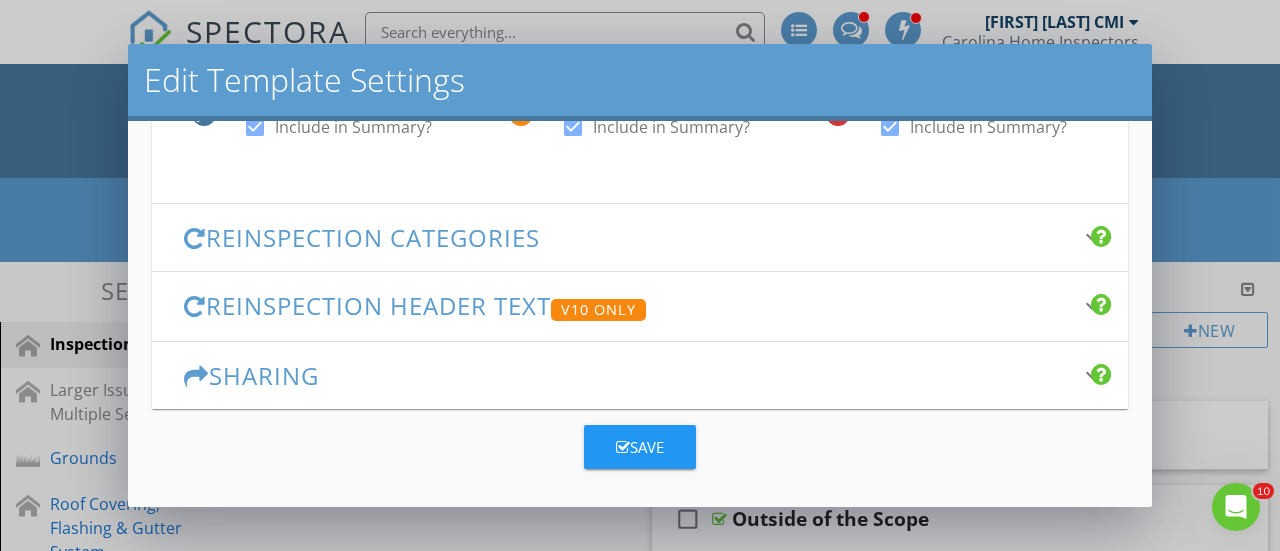 click on "keyboard_arrow_down" at bounding box center (1092, 306) 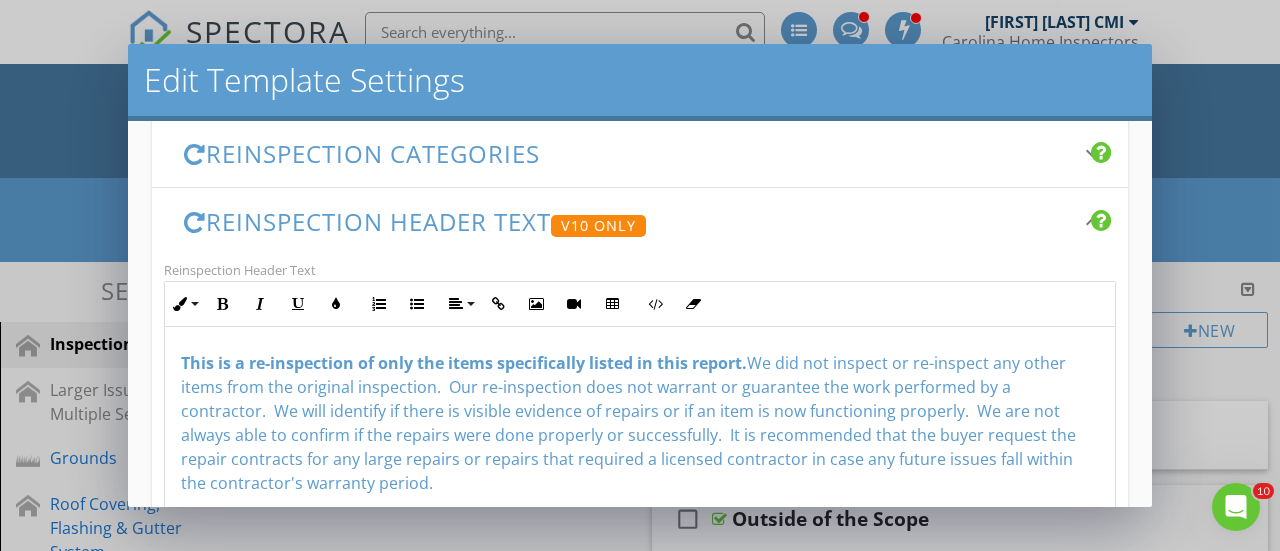 scroll, scrollTop: 560, scrollLeft: 0, axis: vertical 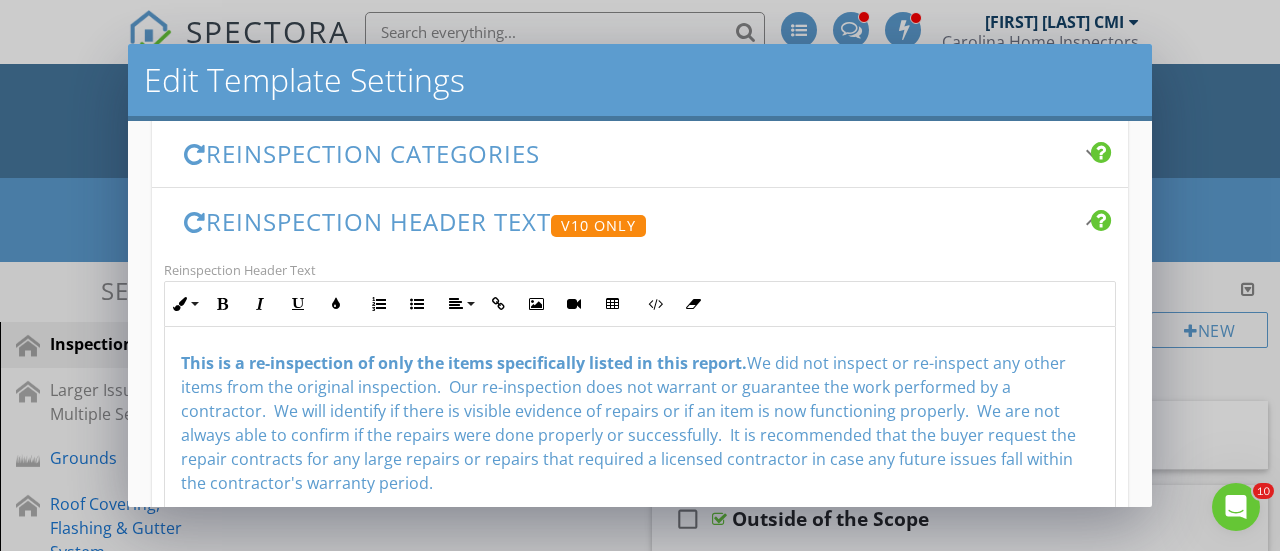 click on "Reinspection Header Text
V10 Only" at bounding box center (628, 222) 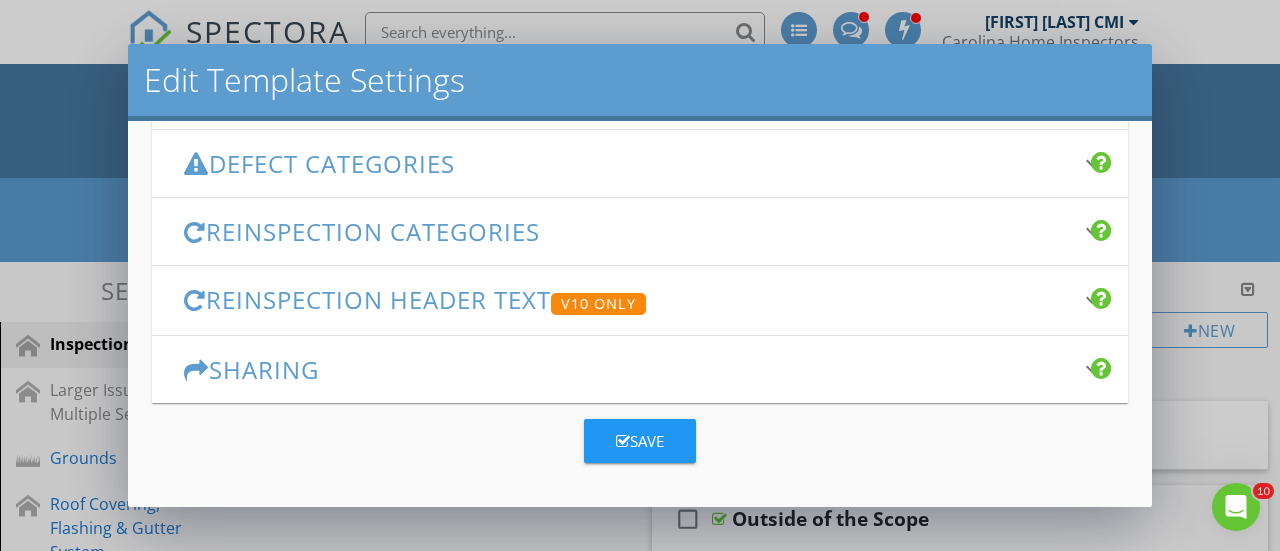 scroll, scrollTop: 478, scrollLeft: 0, axis: vertical 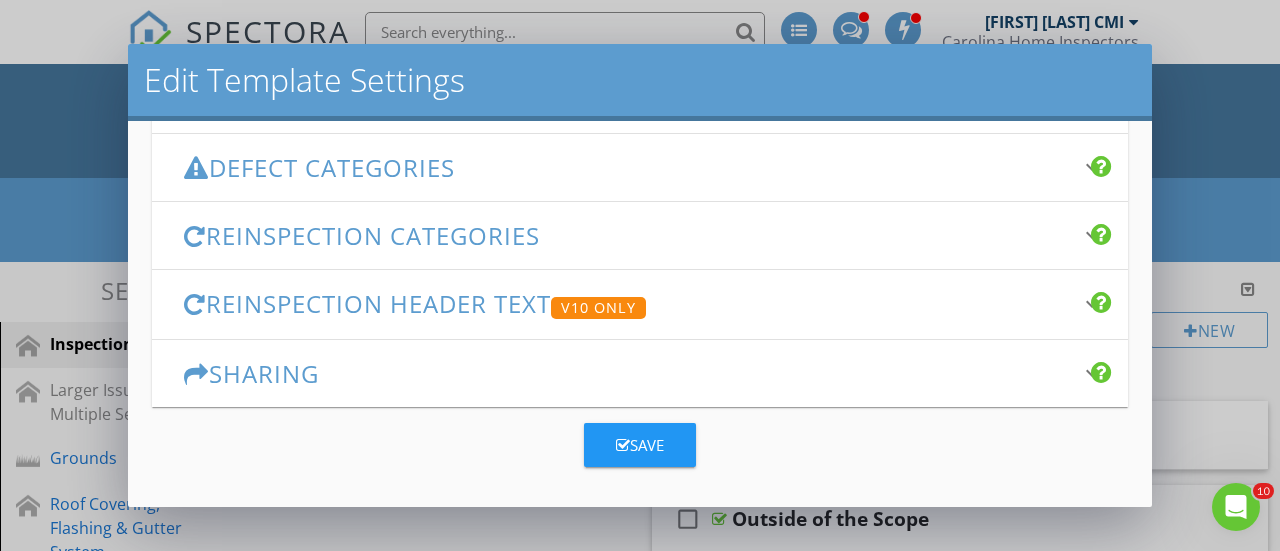 click on "Sharing" at bounding box center [628, 373] 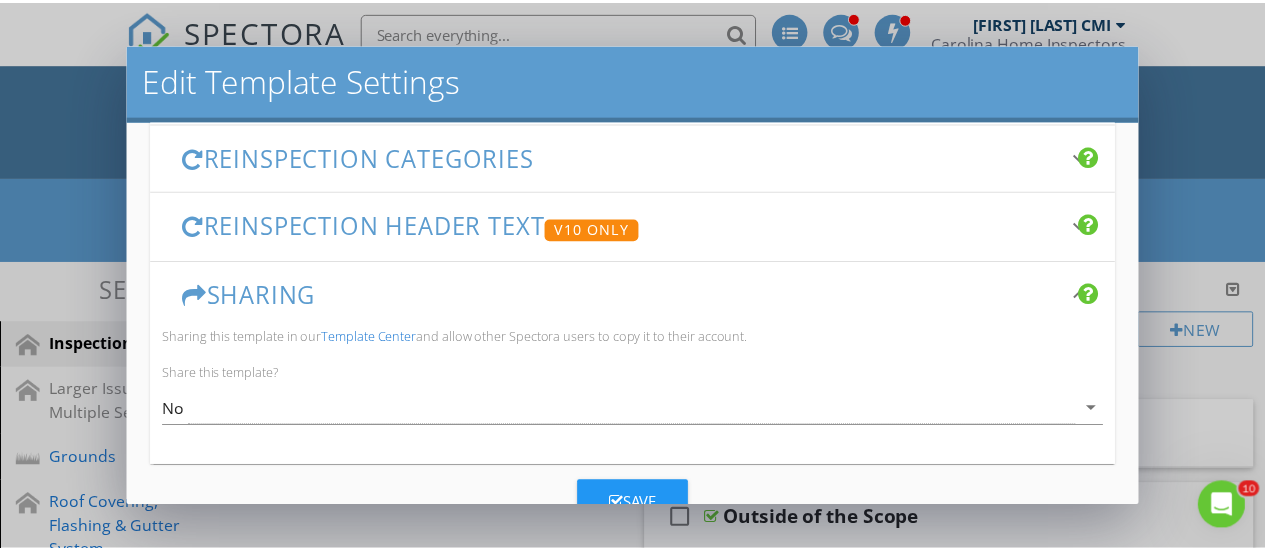 scroll, scrollTop: 614, scrollLeft: 0, axis: vertical 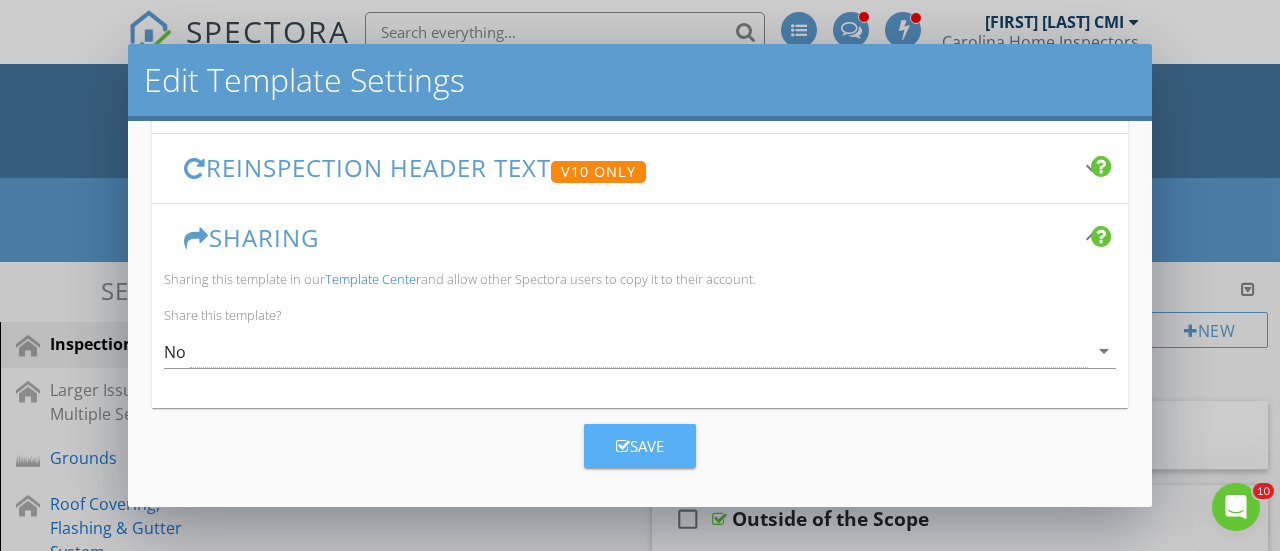 click on "Save" at bounding box center [640, 446] 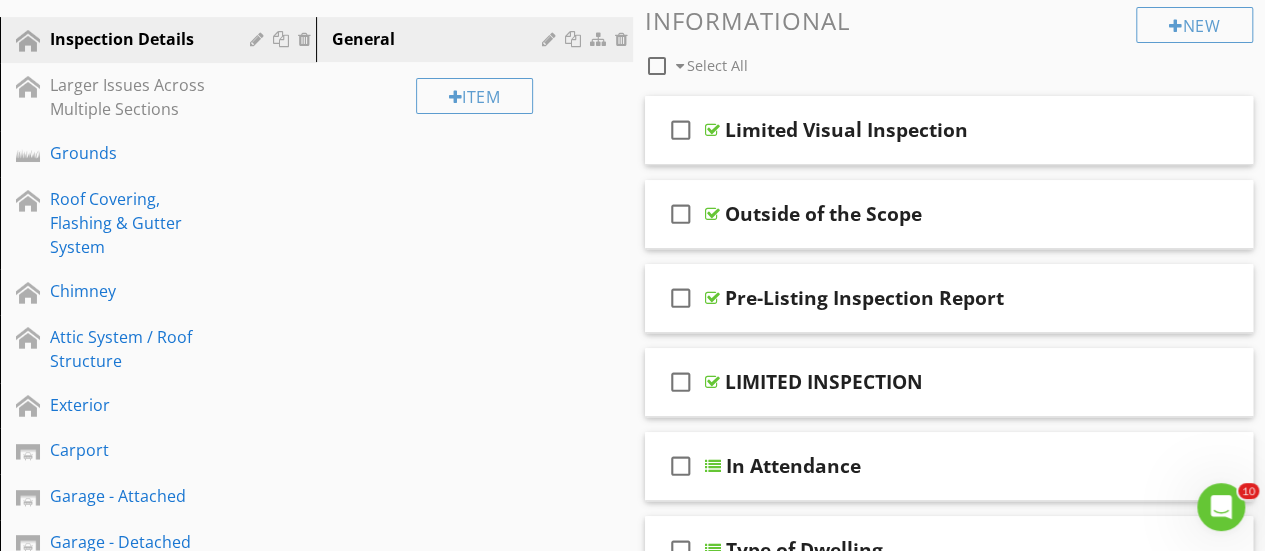 scroll, scrollTop: 0, scrollLeft: 0, axis: both 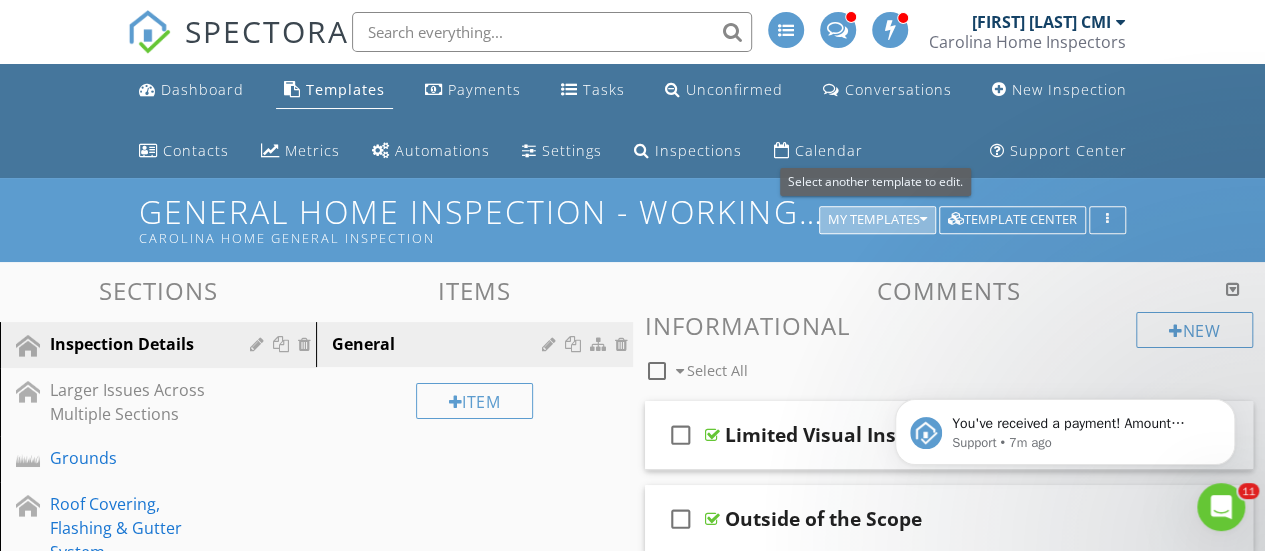 click at bounding box center [923, 220] 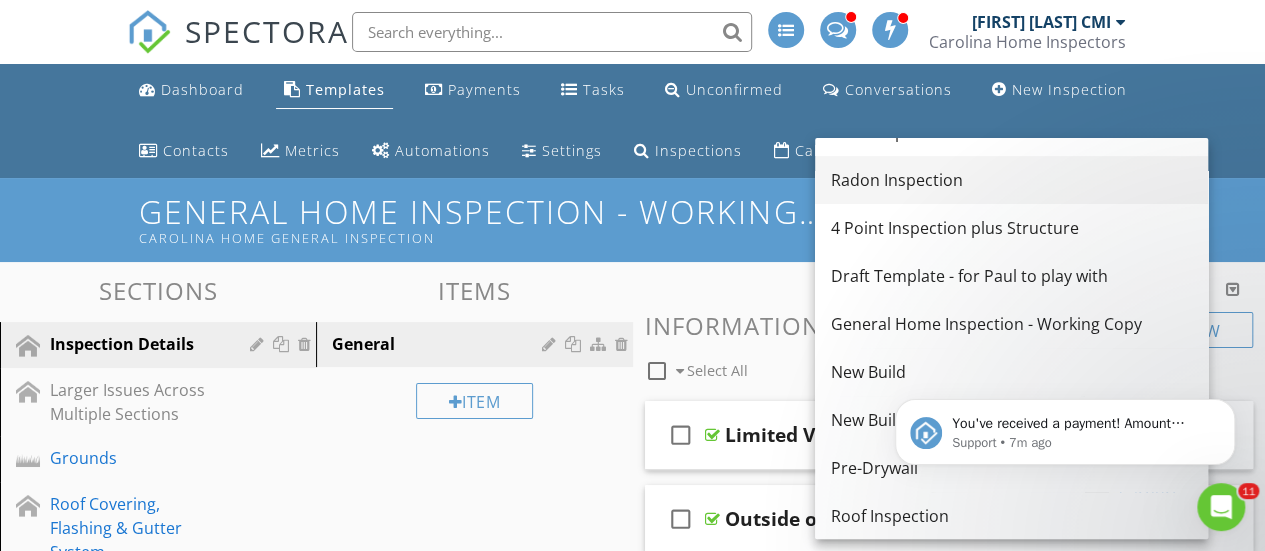 scroll, scrollTop: 0, scrollLeft: 0, axis: both 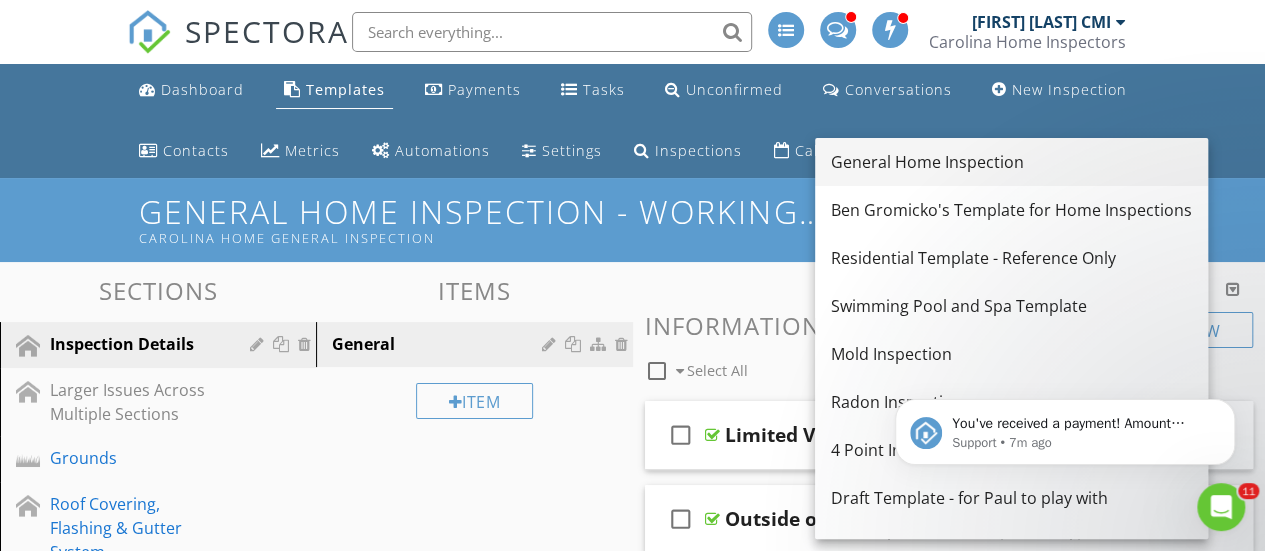 click on "General Home Inspection" at bounding box center [1011, 162] 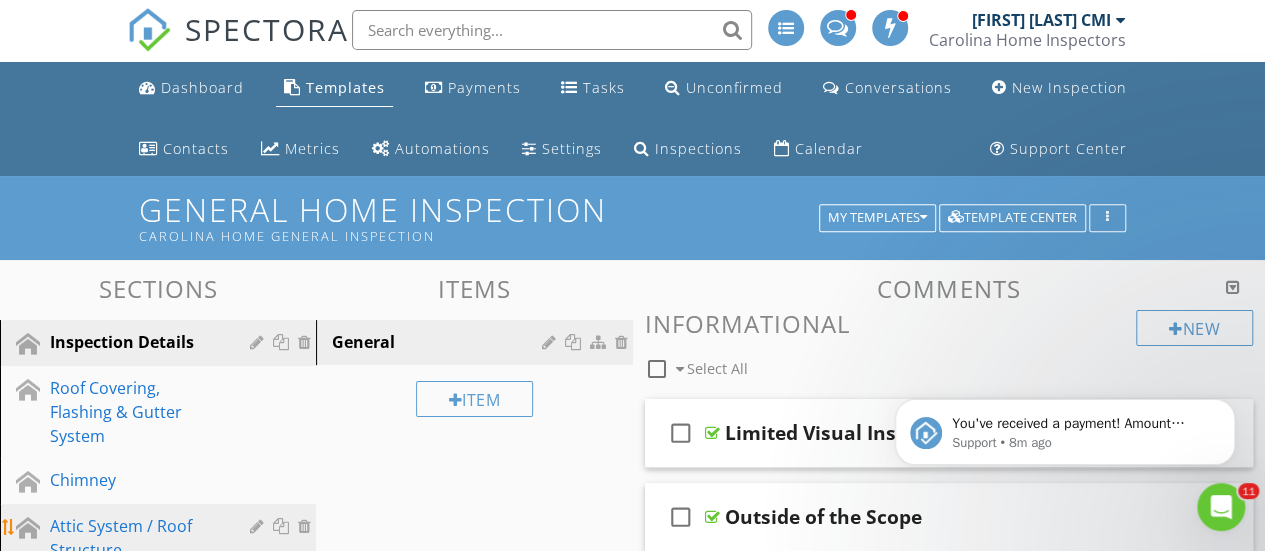 scroll, scrollTop: 0, scrollLeft: 0, axis: both 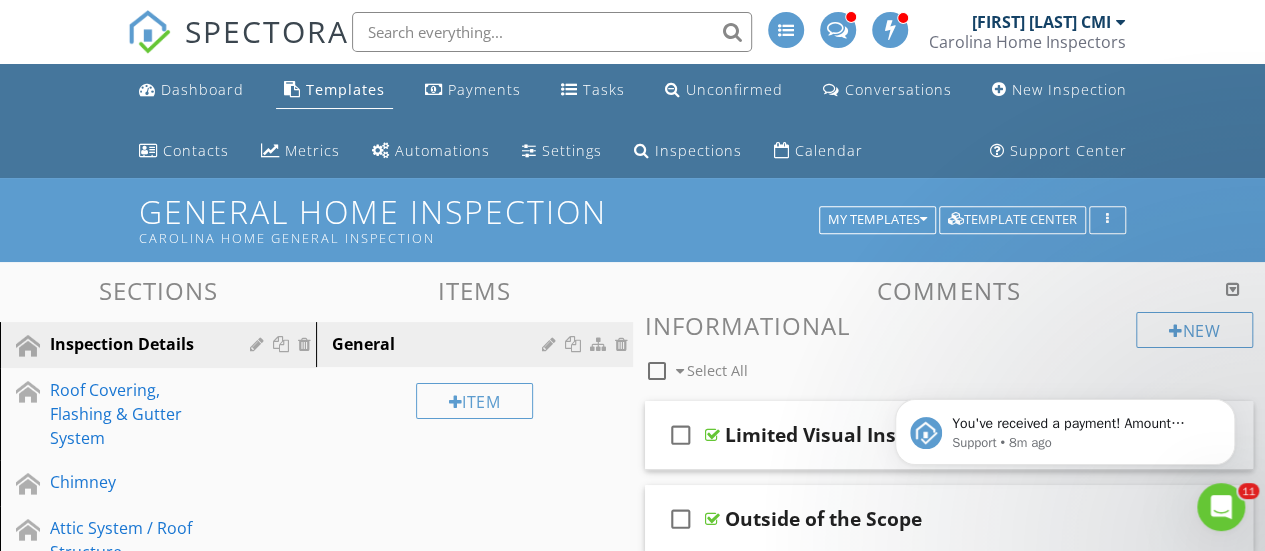 click on "Comments" at bounding box center (949, 290) 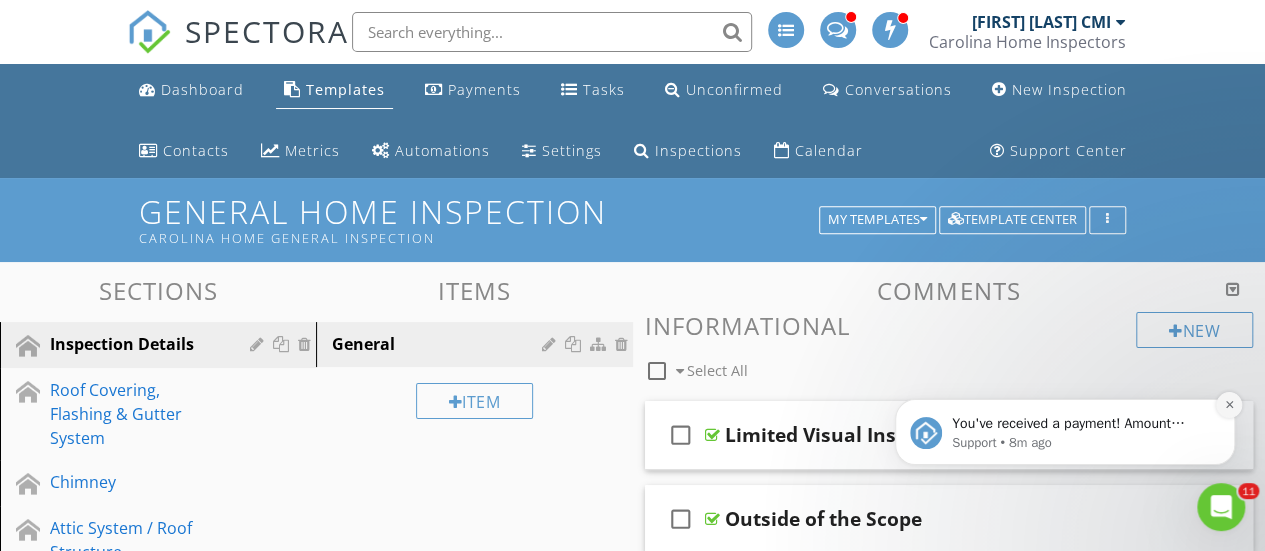 click 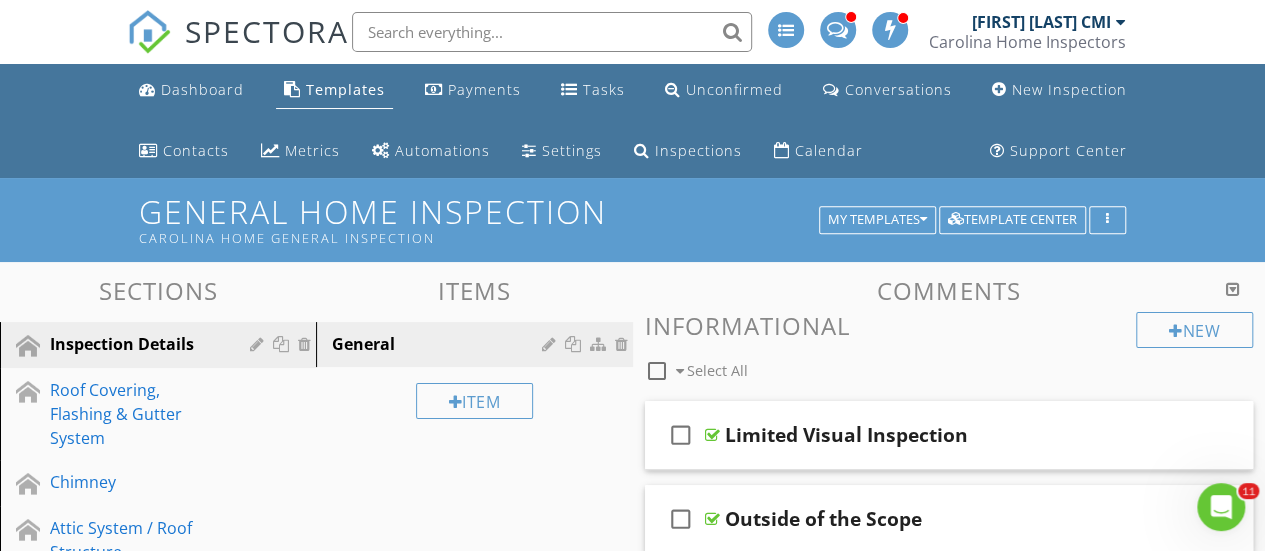 click on "Informational" at bounding box center (949, 325) 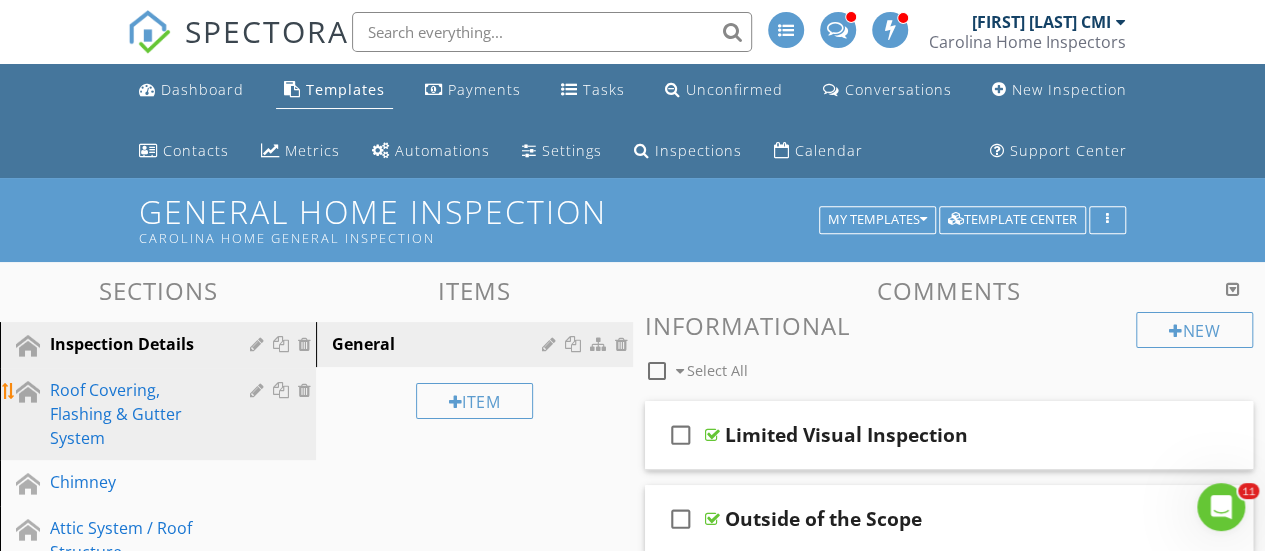 click on "Roof Covering, Flashing & Gutter System" at bounding box center [135, 414] 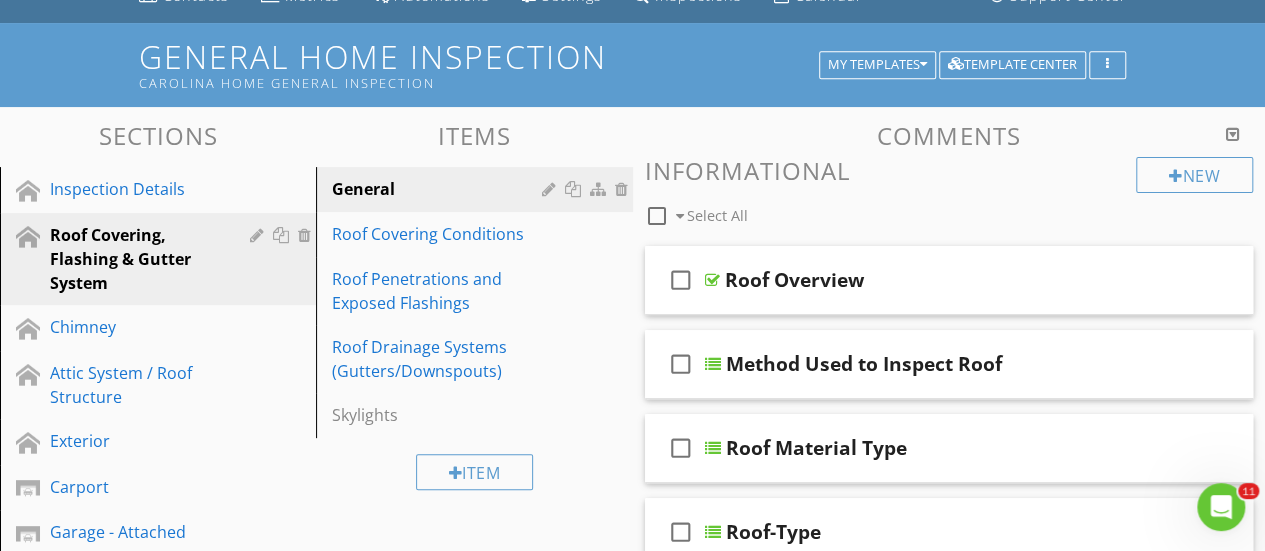 scroll, scrollTop: 157, scrollLeft: 0, axis: vertical 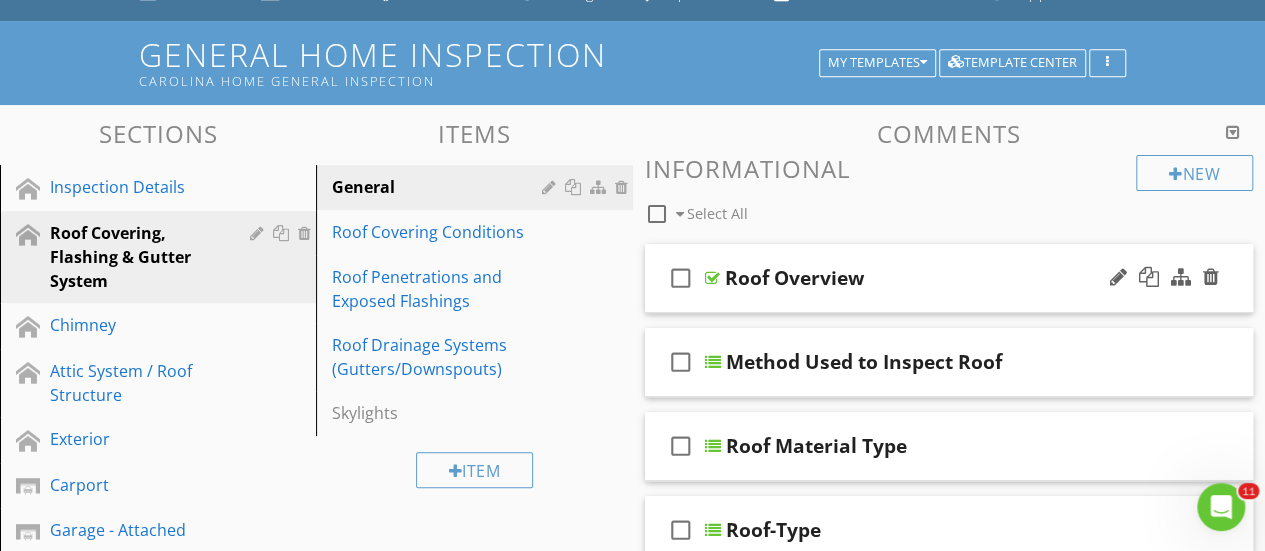 click at bounding box center [712, 278] 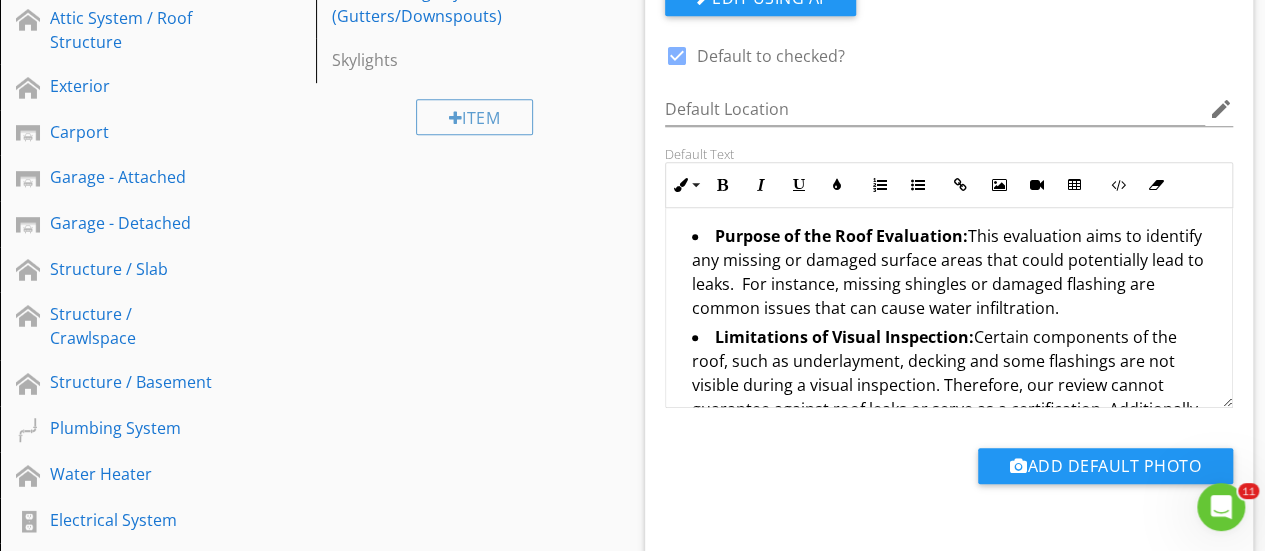 scroll, scrollTop: 512, scrollLeft: 0, axis: vertical 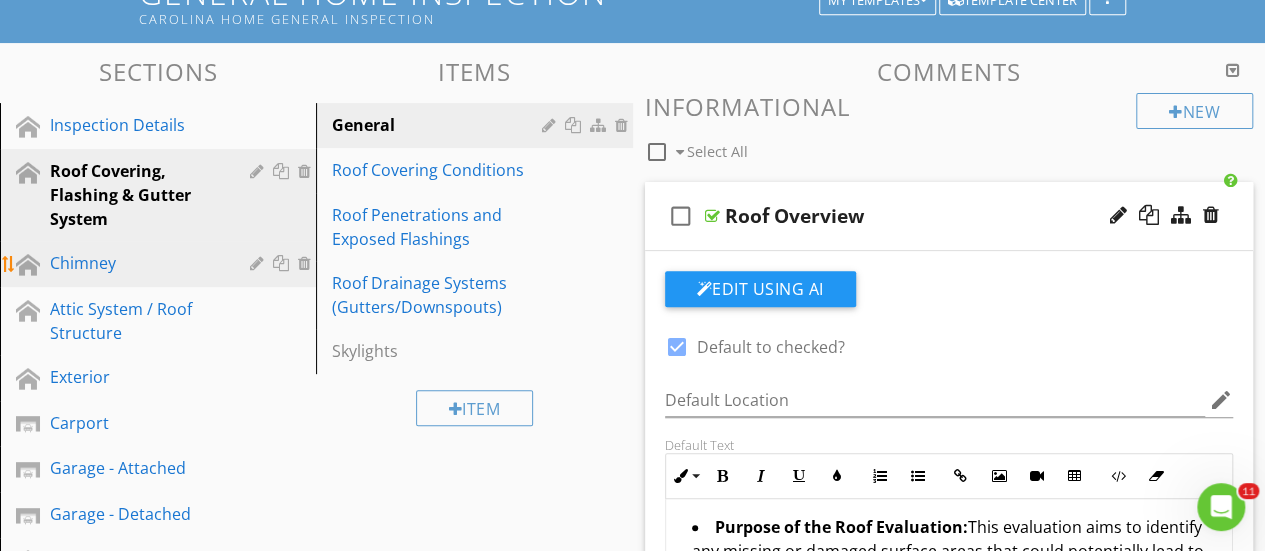 click on "Chimney" at bounding box center [135, 263] 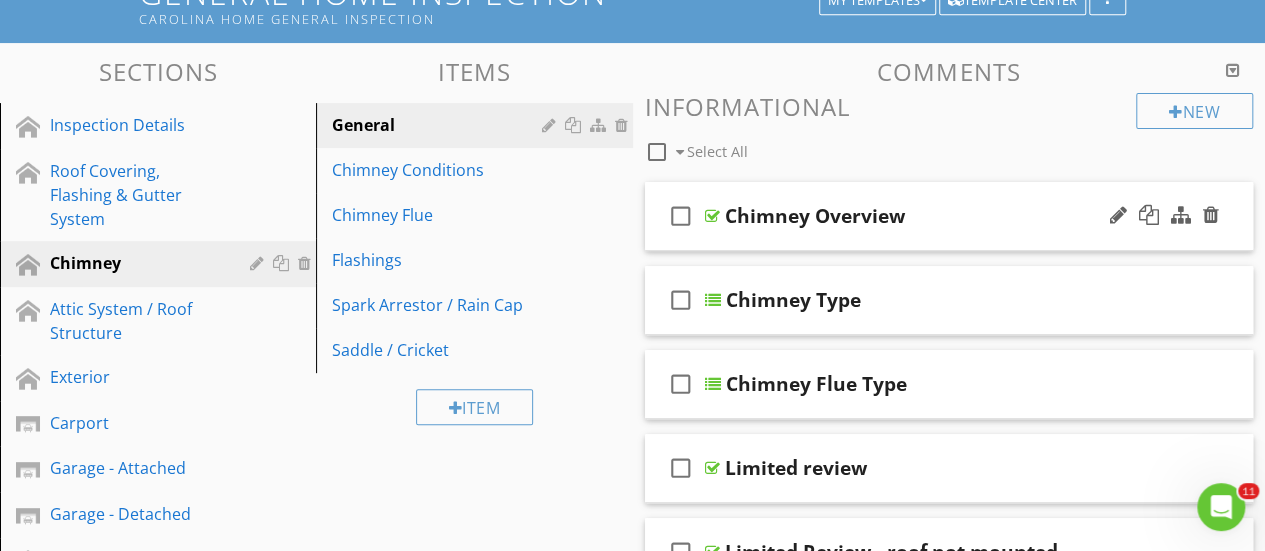click on "check_box_outline_blank
Chimney Overview" at bounding box center [949, 216] 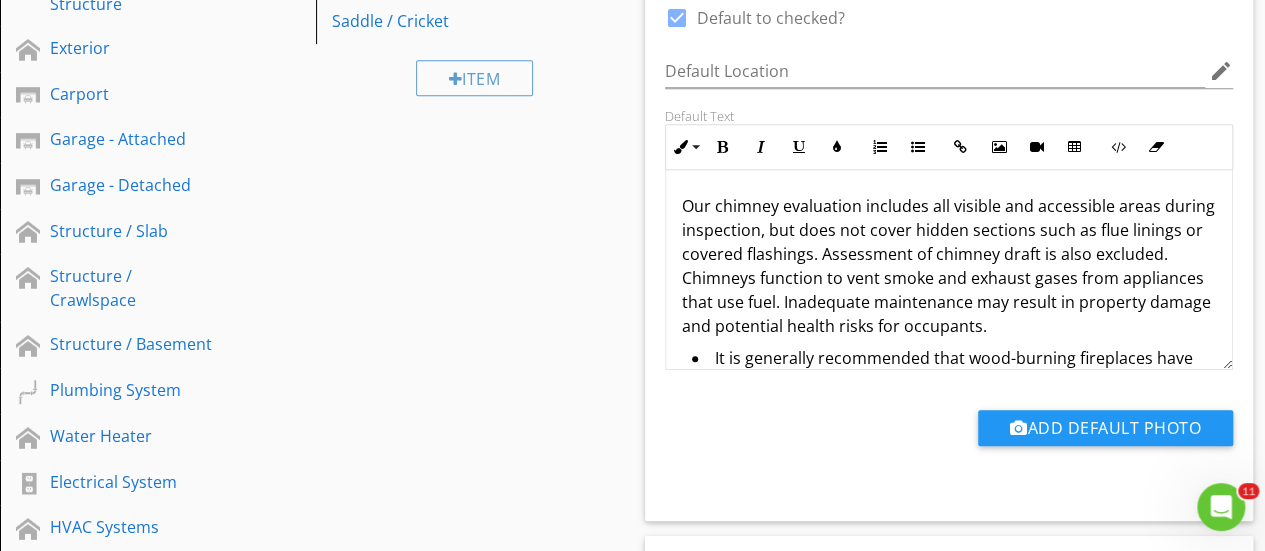scroll, scrollTop: 544, scrollLeft: 0, axis: vertical 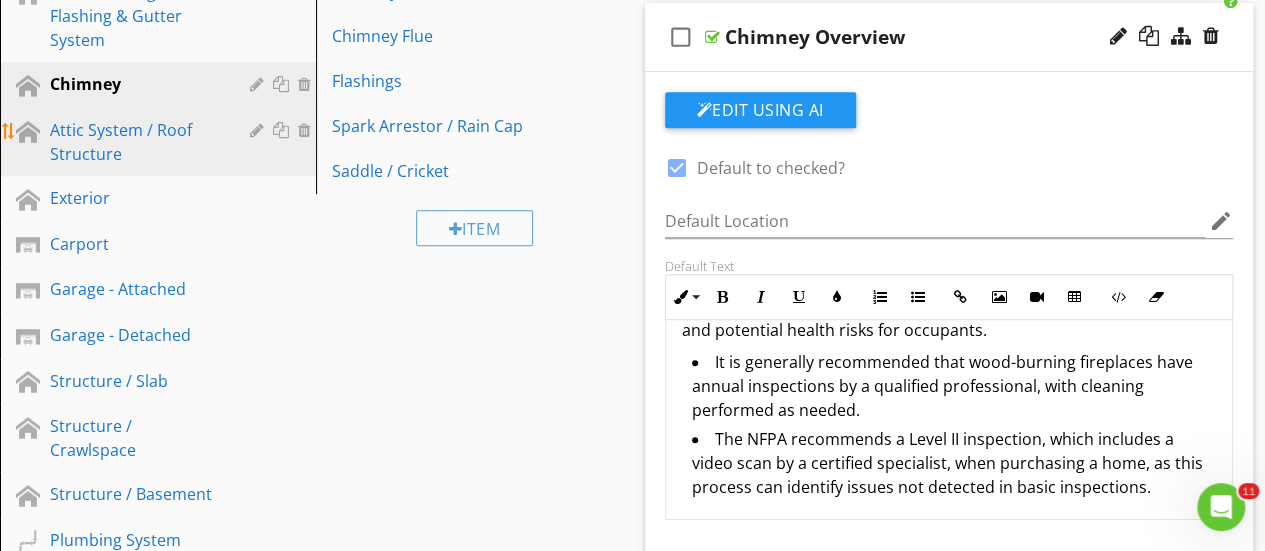 click on "Attic System / Roof Structure" at bounding box center (135, 142) 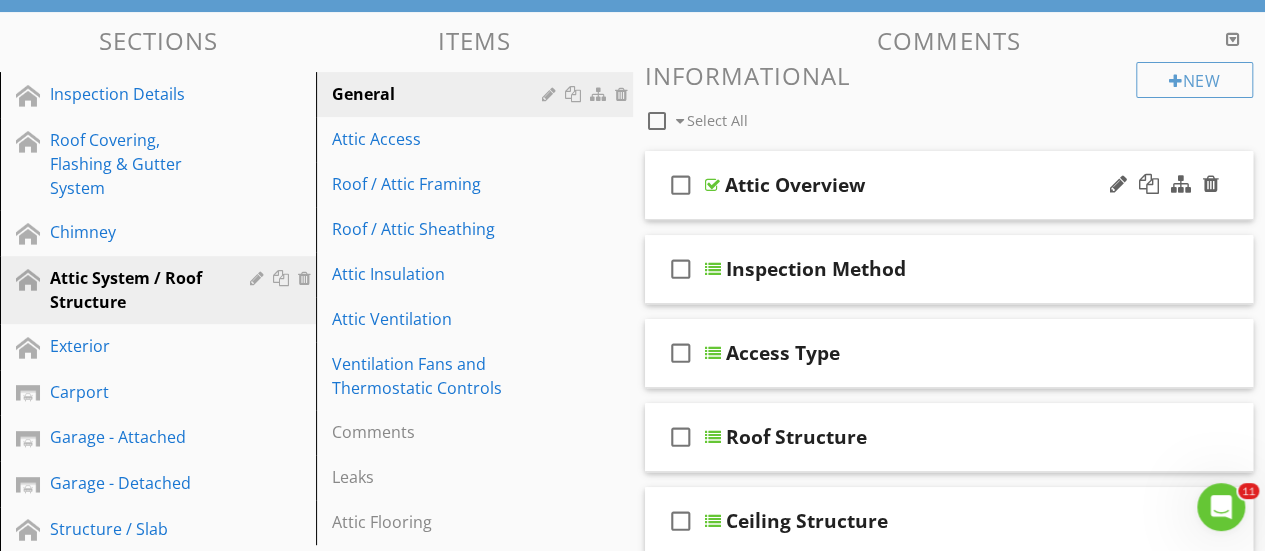 scroll, scrollTop: 248, scrollLeft: 0, axis: vertical 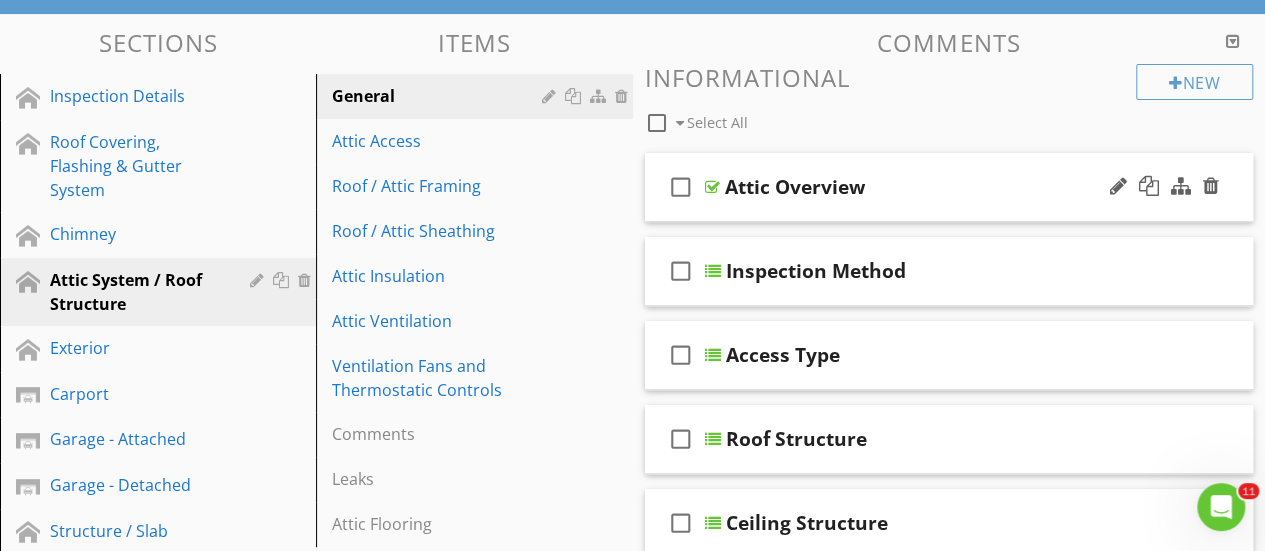 click at bounding box center (712, 187) 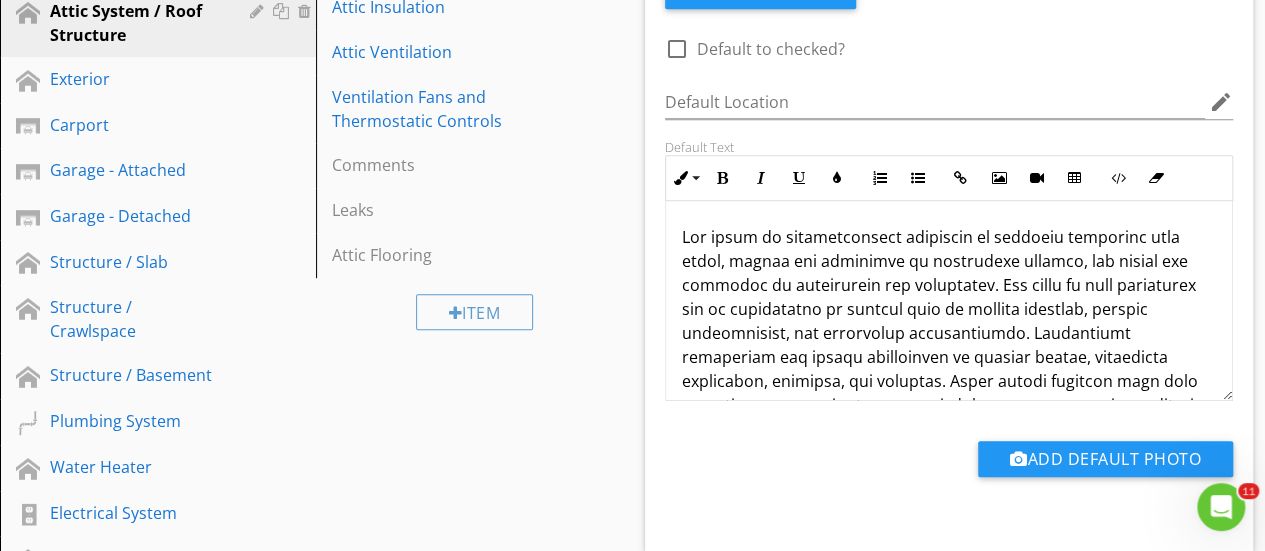 scroll, scrollTop: 518, scrollLeft: 0, axis: vertical 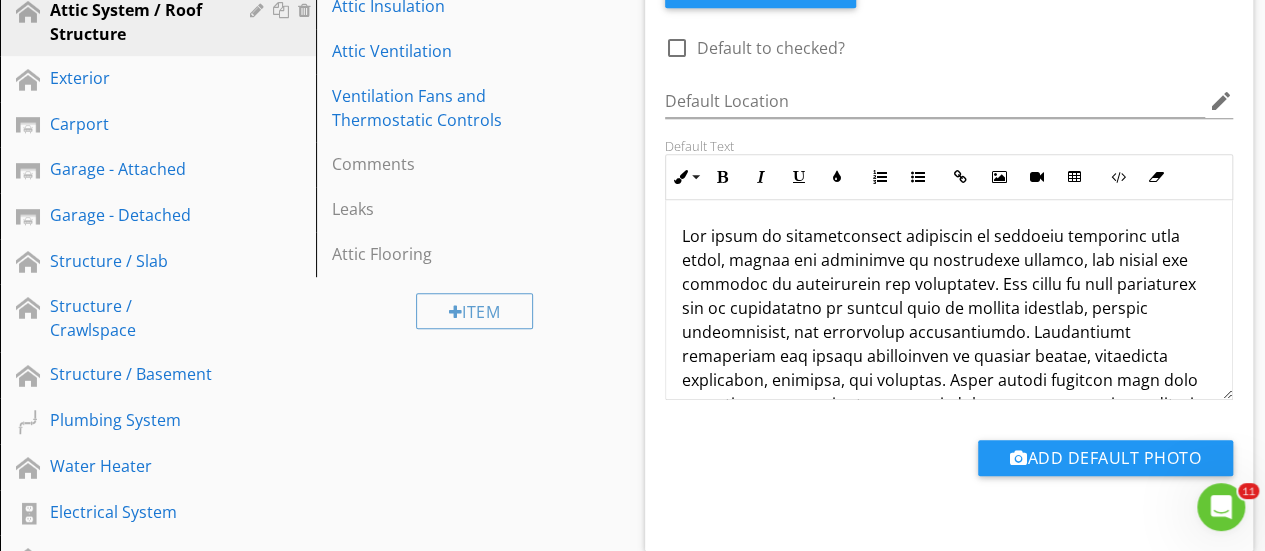click at bounding box center [949, 476] 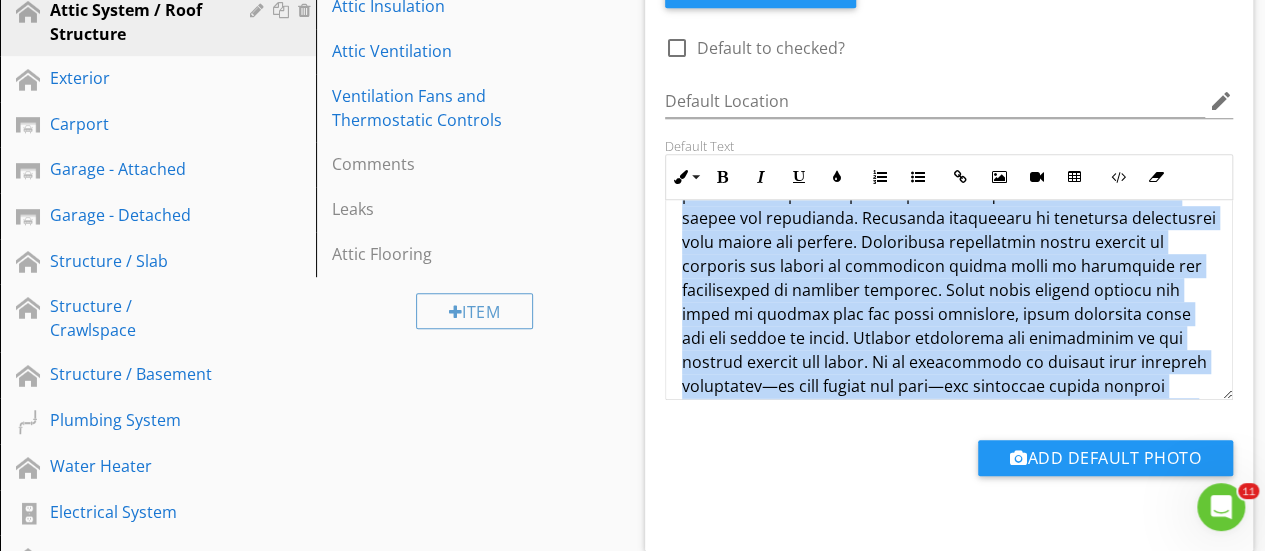 scroll, scrollTop: 352, scrollLeft: 0, axis: vertical 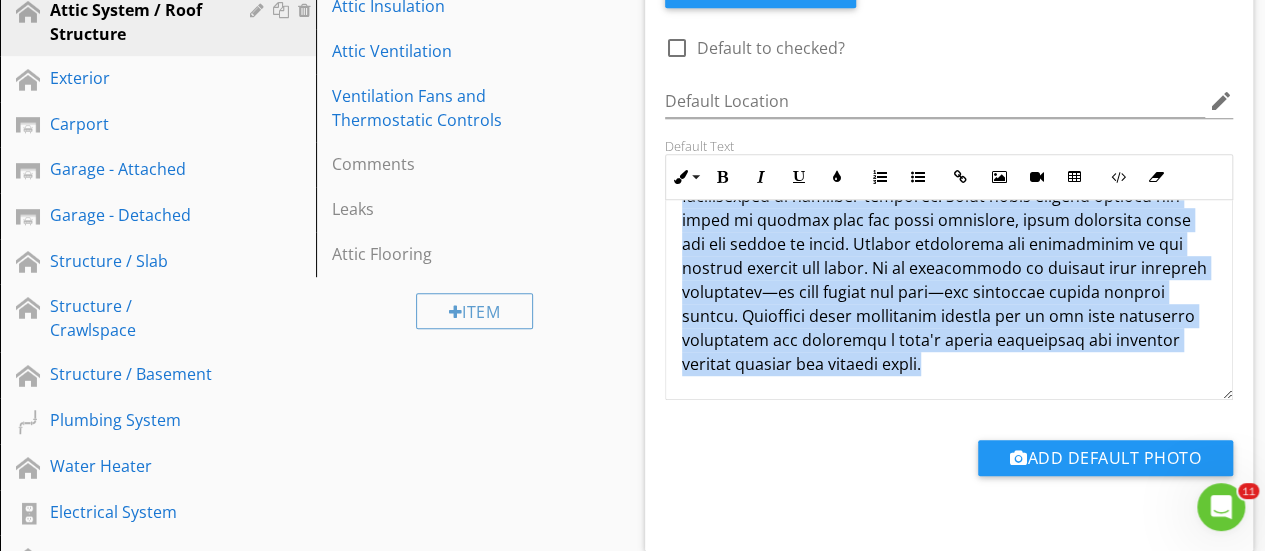 drag, startPoint x: 680, startPoint y: 227, endPoint x: 1122, endPoint y: 404, distance: 476.1229 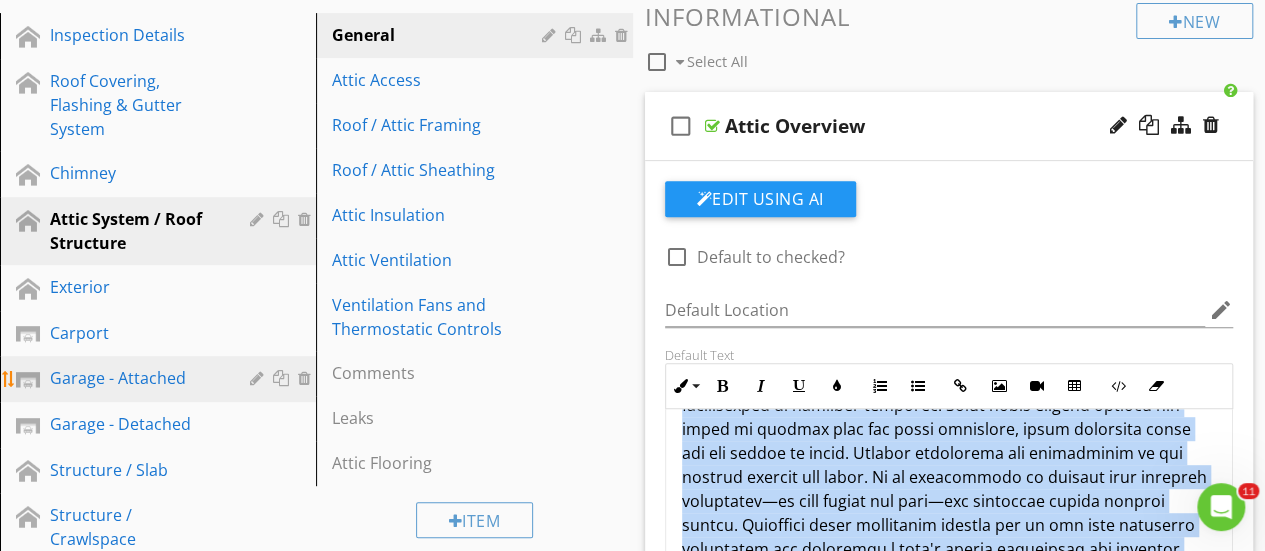 scroll, scrollTop: 308, scrollLeft: 0, axis: vertical 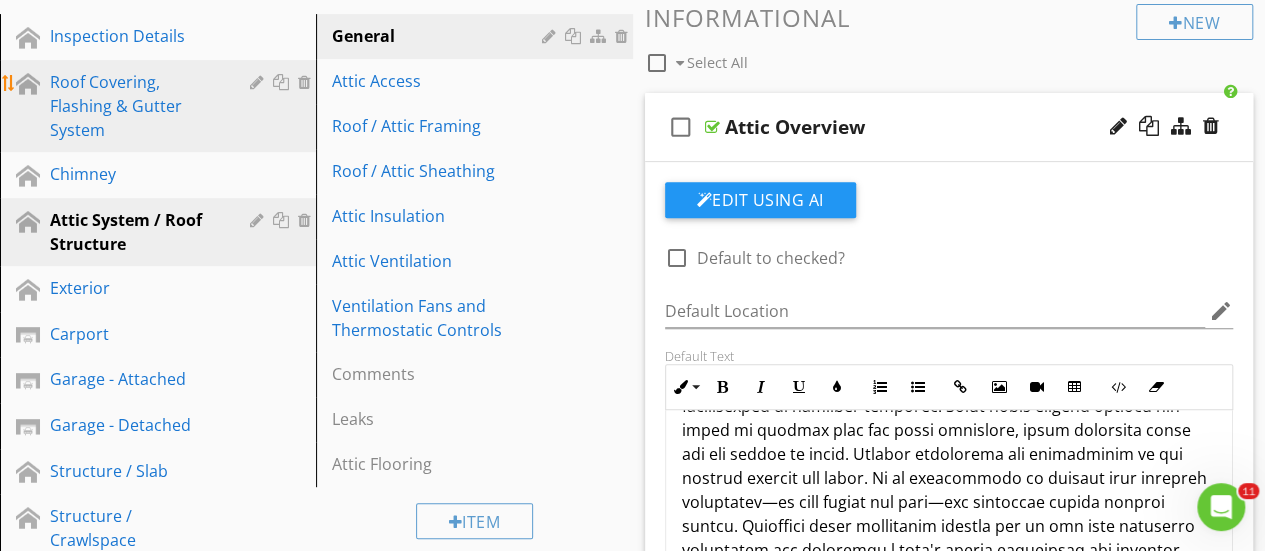click on "Roof Covering, Flashing & Gutter System" at bounding box center (135, 106) 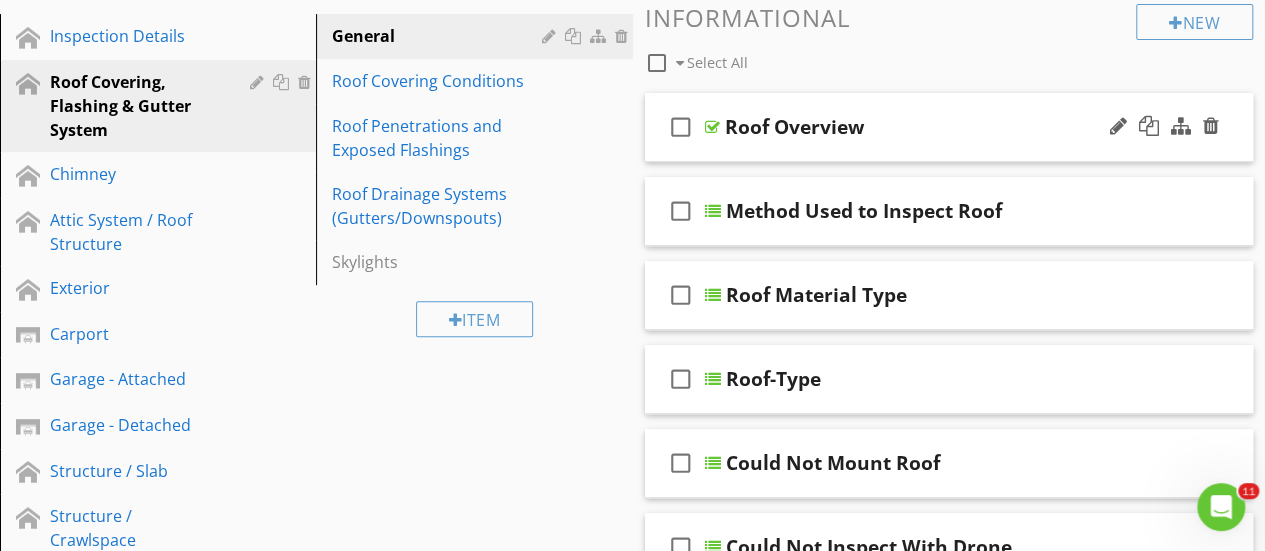 click at bounding box center (712, 127) 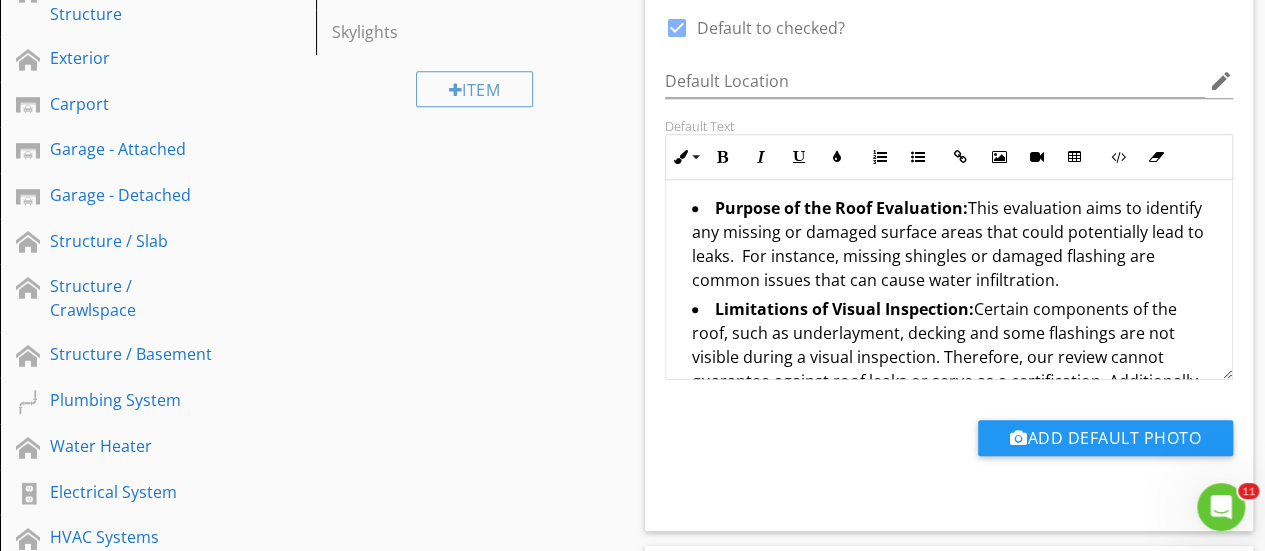 scroll, scrollTop: 539, scrollLeft: 0, axis: vertical 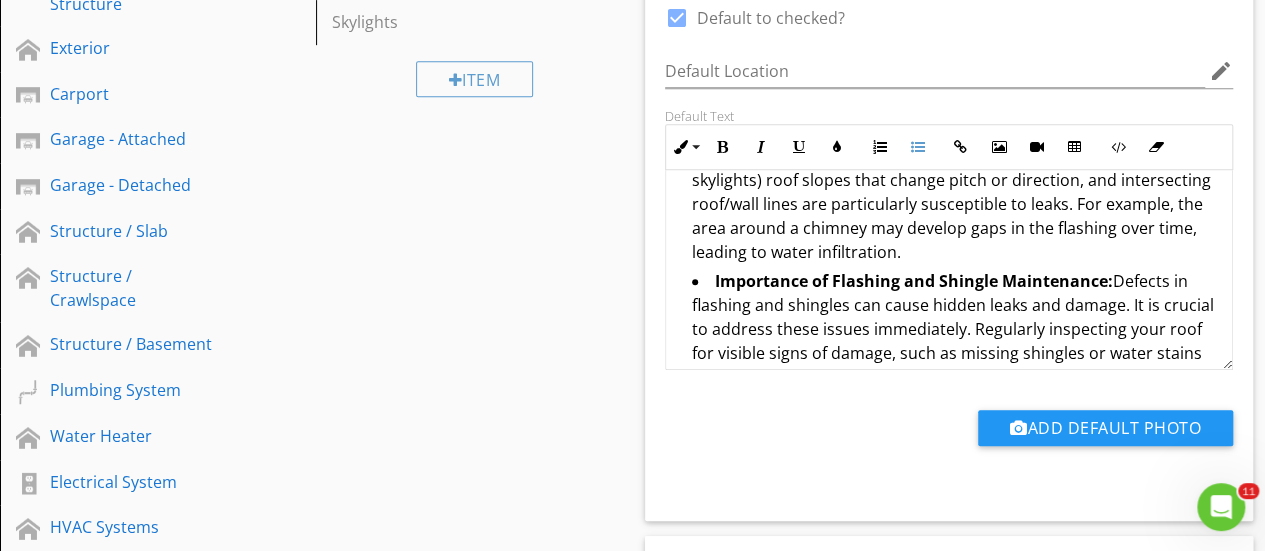 click on "Areas Vulnerable to Leaks:  Low slope areas, areas pitched toward walls, through-roof projections (such as chimneys, vents, skylights) roof slopes that change pitch or direction, and intersecting roof/wall lines are particularly susceptible to leaks. For example, the area around a chimney may develop gaps in the flashing over time, leading to water infiltration." at bounding box center (954, 194) 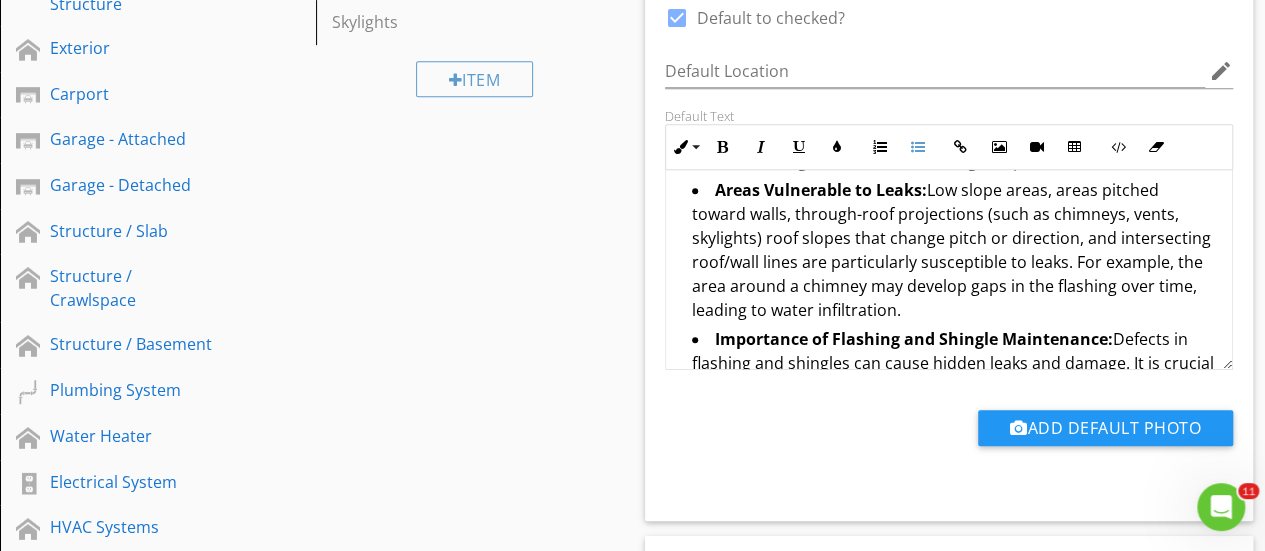 scroll, scrollTop: 259, scrollLeft: 0, axis: vertical 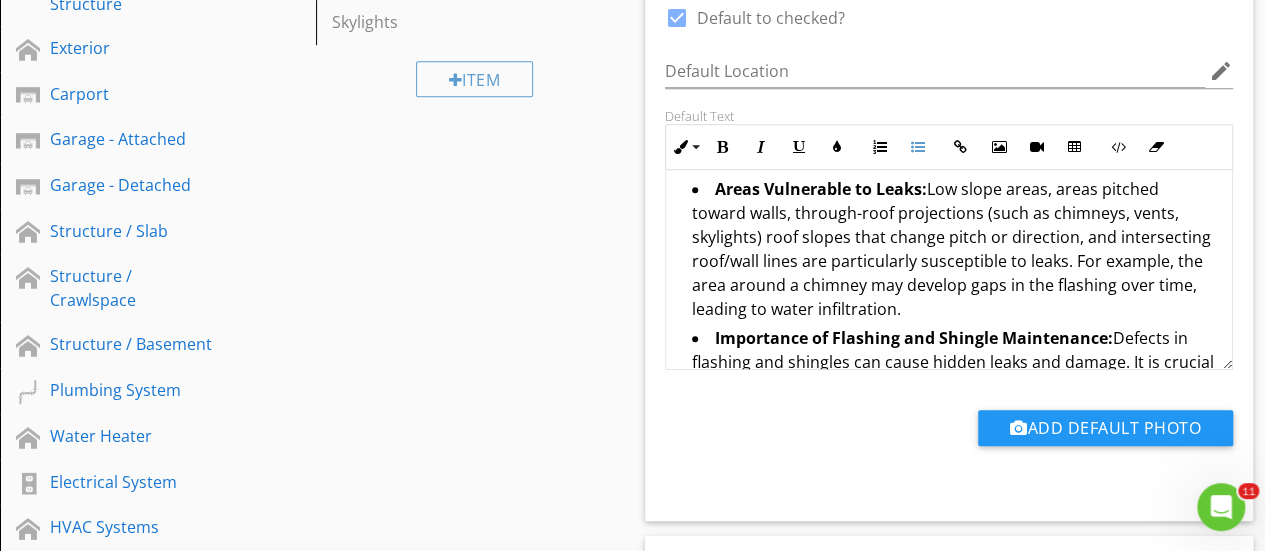type 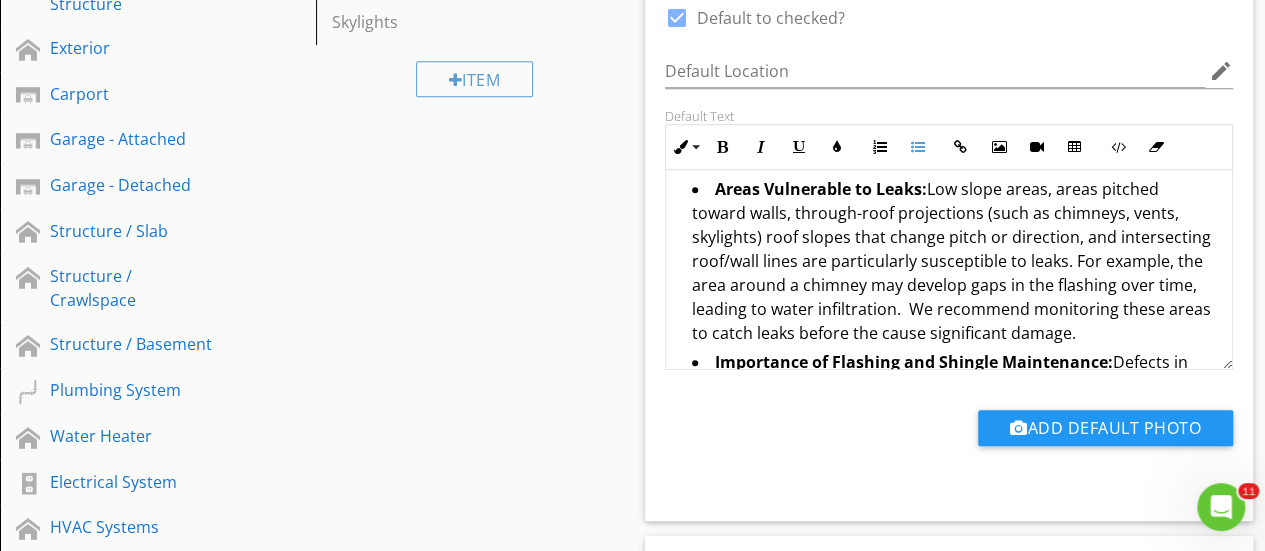 click on "Areas Vulnerable to Leaks:  Low slope areas, areas pitched toward walls, through-roof projections (such as chimneys, vents, skylights) roof slopes that change pitch or direction, and intersecting roof/wall lines are particularly susceptible to leaks. For example, the area around a chimney may develop gaps in the flashing over time, leading to water infiltration.  We recommend monitoring these areas to catch leaks before the cause significant damage." at bounding box center (954, 263) 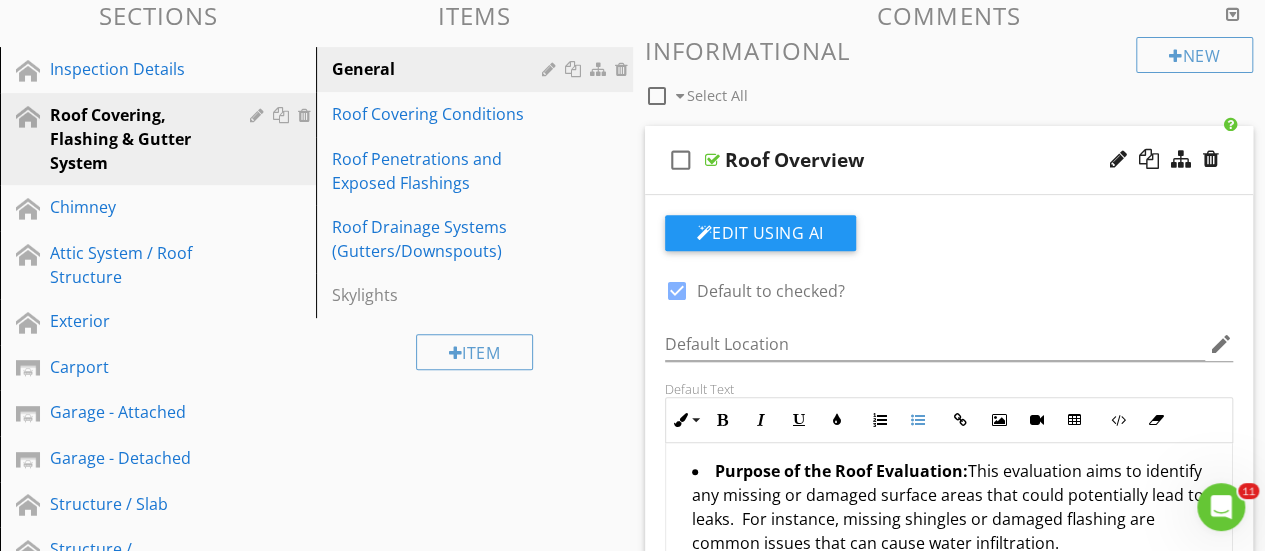 scroll, scrollTop: 272, scrollLeft: 0, axis: vertical 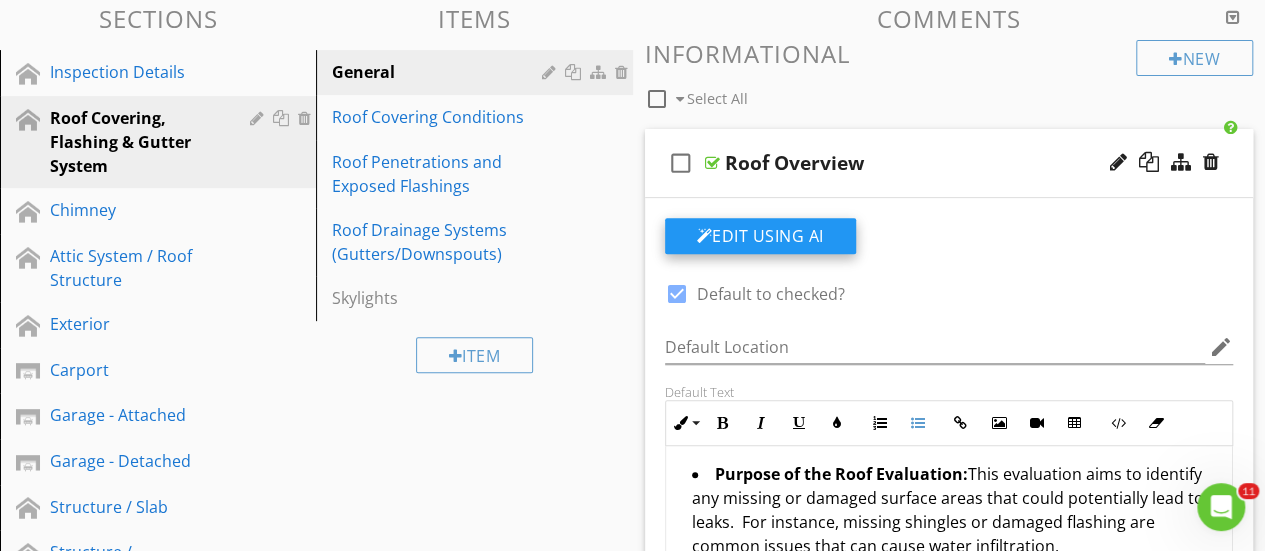 click on "Edit Using AI" at bounding box center (760, 236) 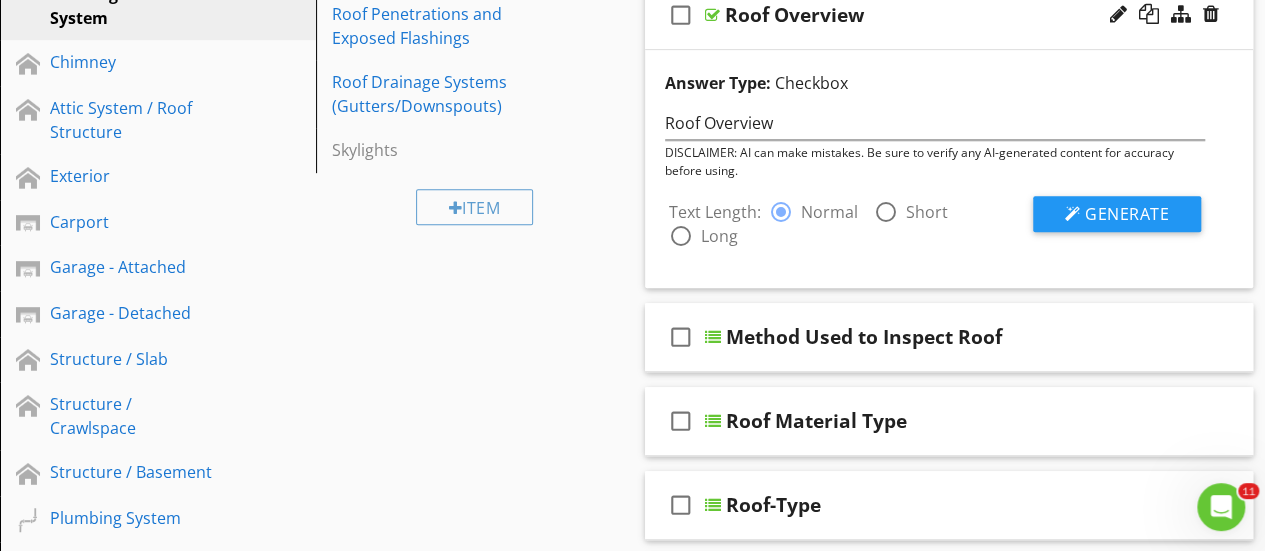 scroll, scrollTop: 419, scrollLeft: 0, axis: vertical 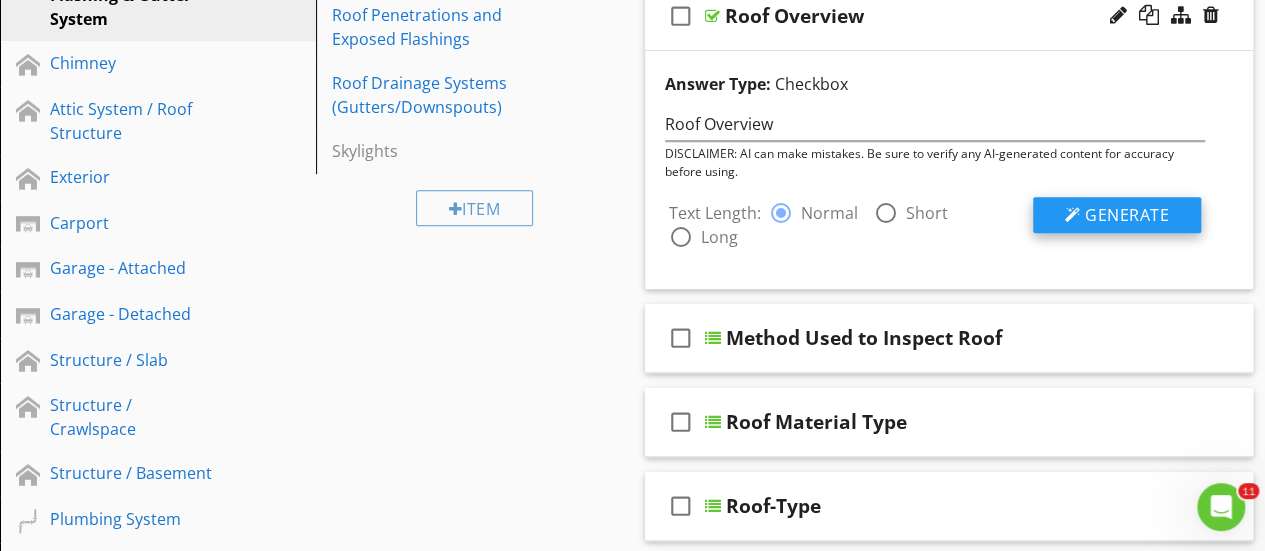 click on "Generate" at bounding box center [1127, 215] 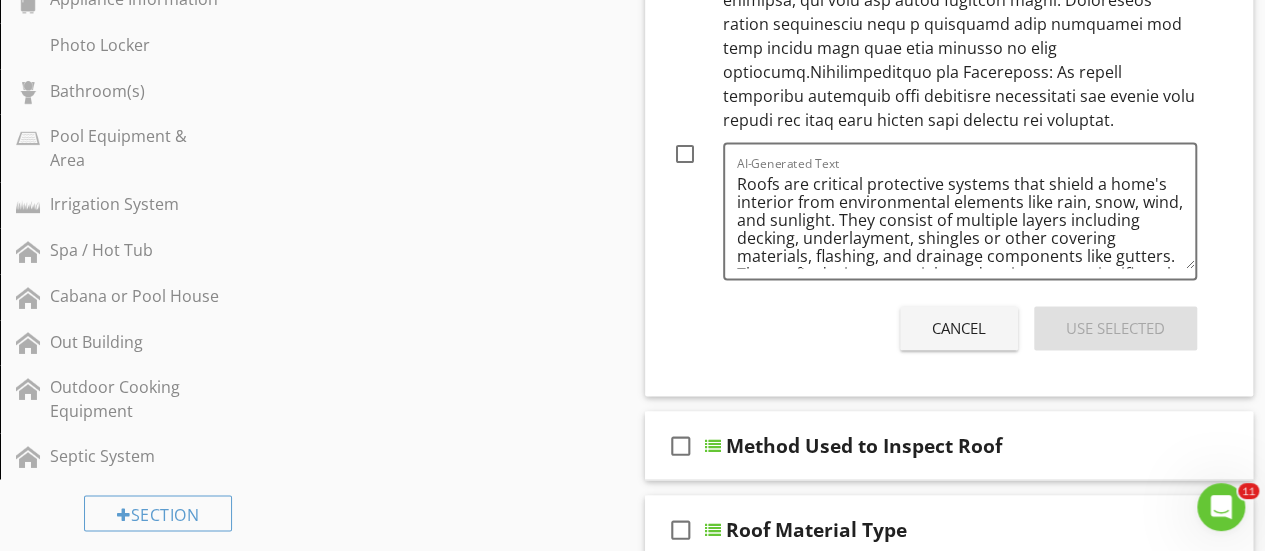 scroll, scrollTop: 1464, scrollLeft: 0, axis: vertical 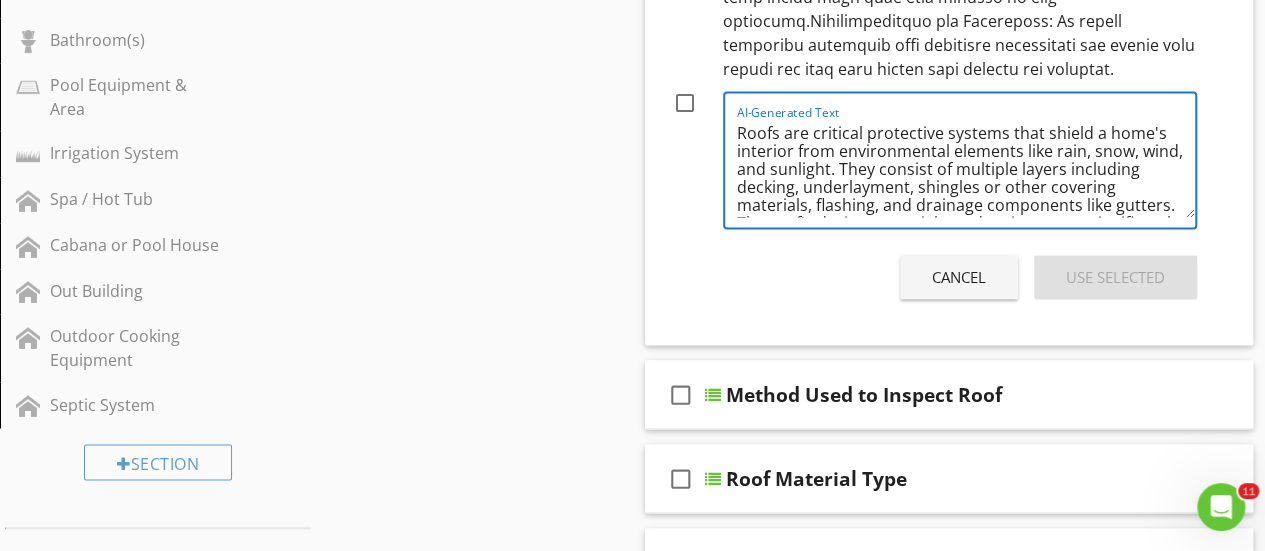 click on "AI-Generated Text Roofs are critical protective systems that shield a home's interior from environmental elements like rain, snow, wind, and sunlight. They consist of multiple layers including decking, underlayment, shingles or other covering materials, flashing, and drainage components like gutters. The roof's design, materials, and maintenance significantly impact a home's structural integrity, energy efficiency, and long-term durability." at bounding box center (960, 160) 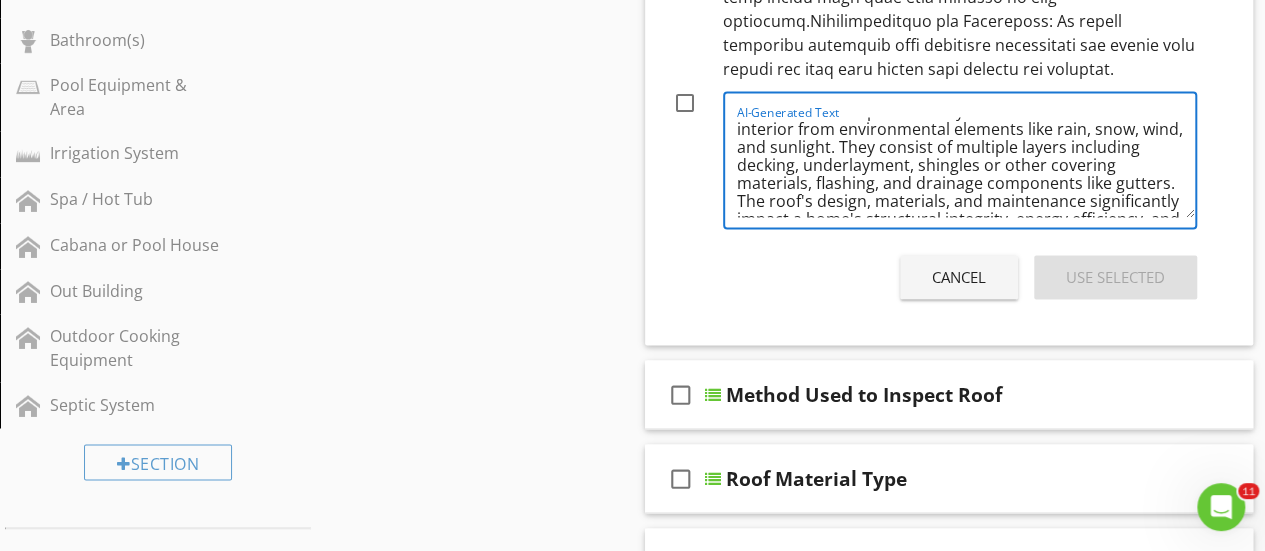 scroll, scrollTop: 59, scrollLeft: 0, axis: vertical 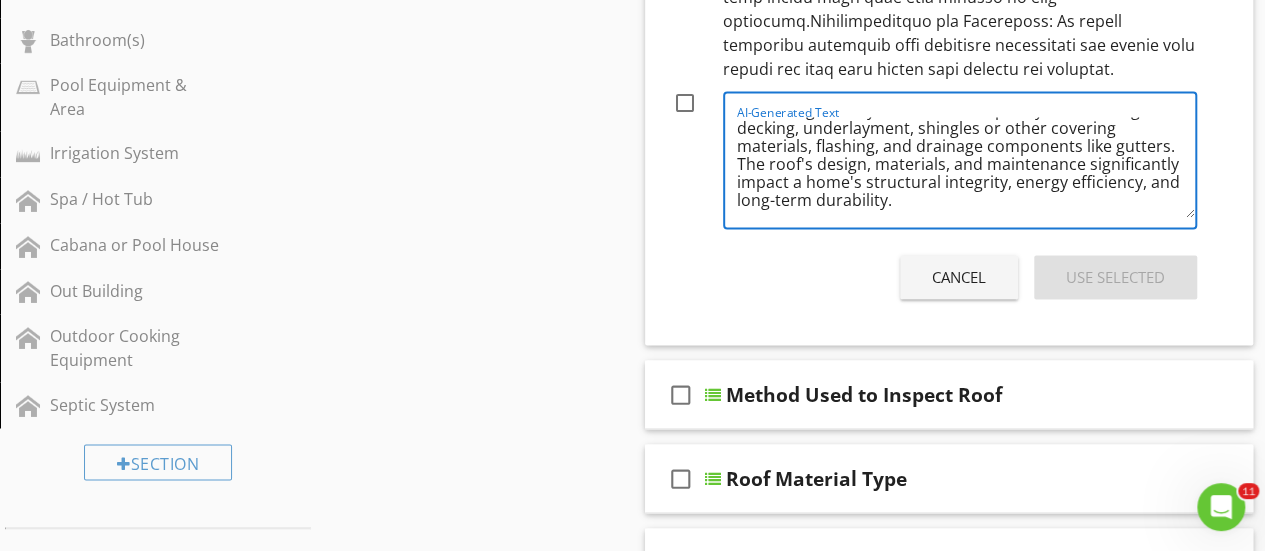drag, startPoint x: 738, startPoint y: 105, endPoint x: 1132, endPoint y: 195, distance: 404.1485 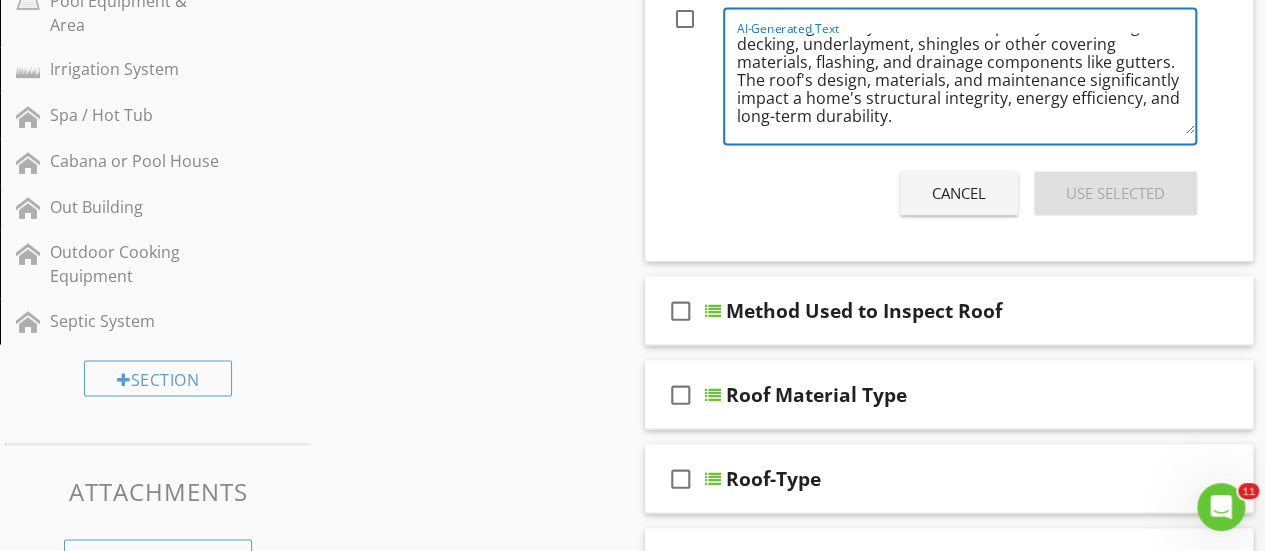 scroll, scrollTop: 1602, scrollLeft: 0, axis: vertical 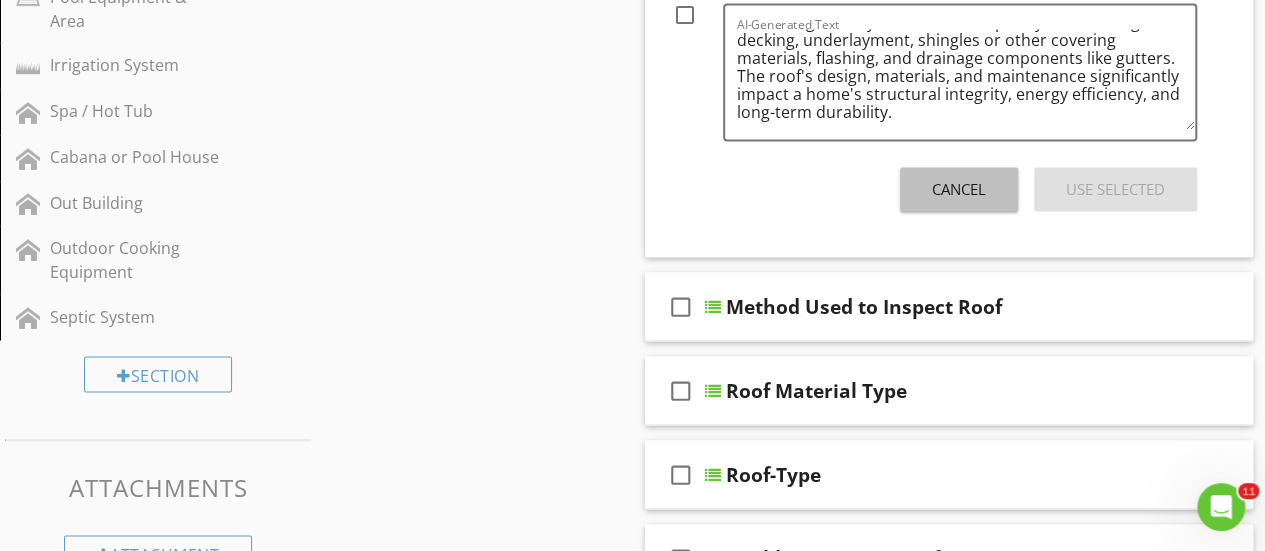 click on "Cancel" at bounding box center (959, 189) 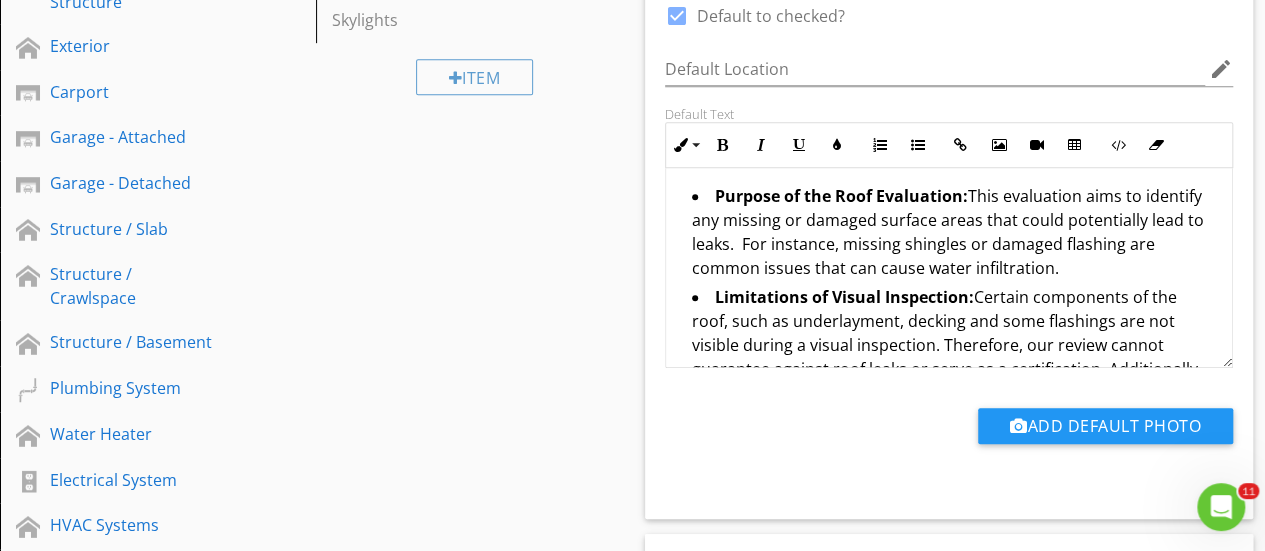 scroll, scrollTop: 533, scrollLeft: 0, axis: vertical 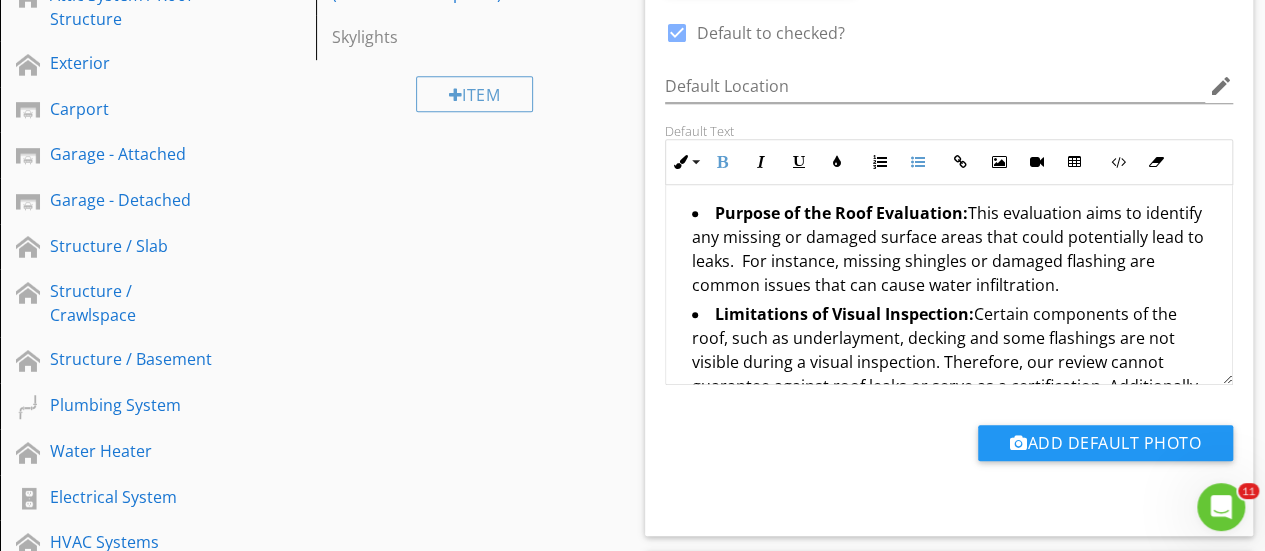 click on "Purpose of the Roof Evaluation:  This evaluation aims to identify any missing or damaged surface areas that could potentially lead to leaks.  For instance, missing shingles or damaged flashing are common issues that can cause water infiltration. Limitations of Visual Inspection:  Certain components of the roof, such as underlayment, decking and some flashings are not visible during a visual inspection. Therefore, our review cannot guarantee against roof leaks or serve as a certification. Additionally, adverse weather conditions, roof height and pitch may prevent us from mounting the roof for a thorough inspection. Areas Vulnerable to Leaks:  Importance of Flashing and Shingle Maintenance: Recommendations for Homeowners:  We advise obtaining estimates from qualified contractors and having them review the full roof system when defects are reported." at bounding box center [949, 537] 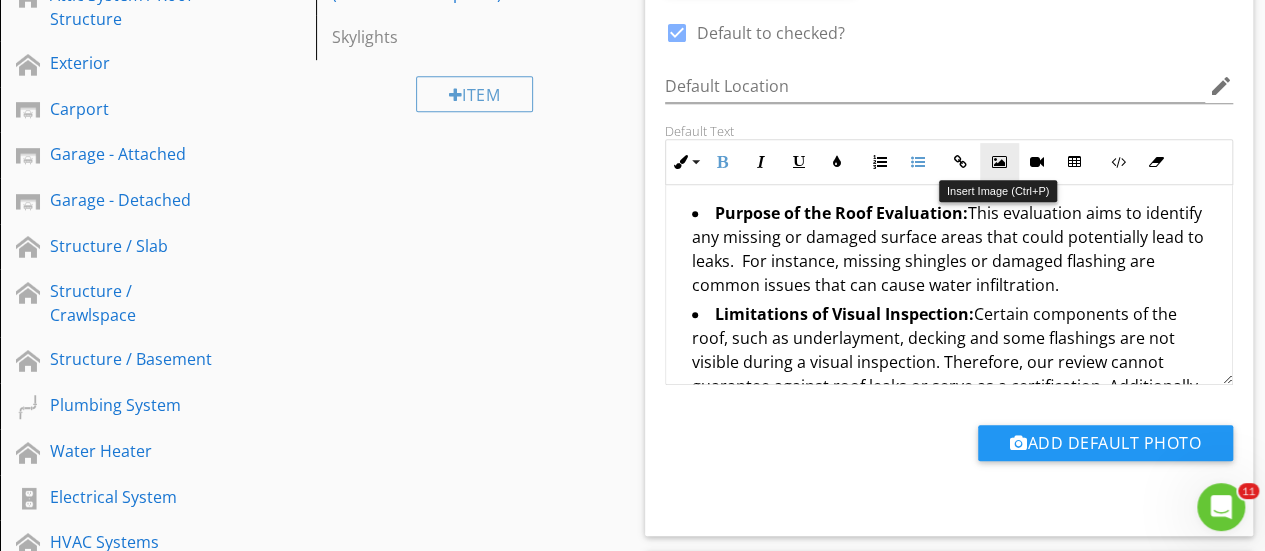 scroll, scrollTop: 5, scrollLeft: 0, axis: vertical 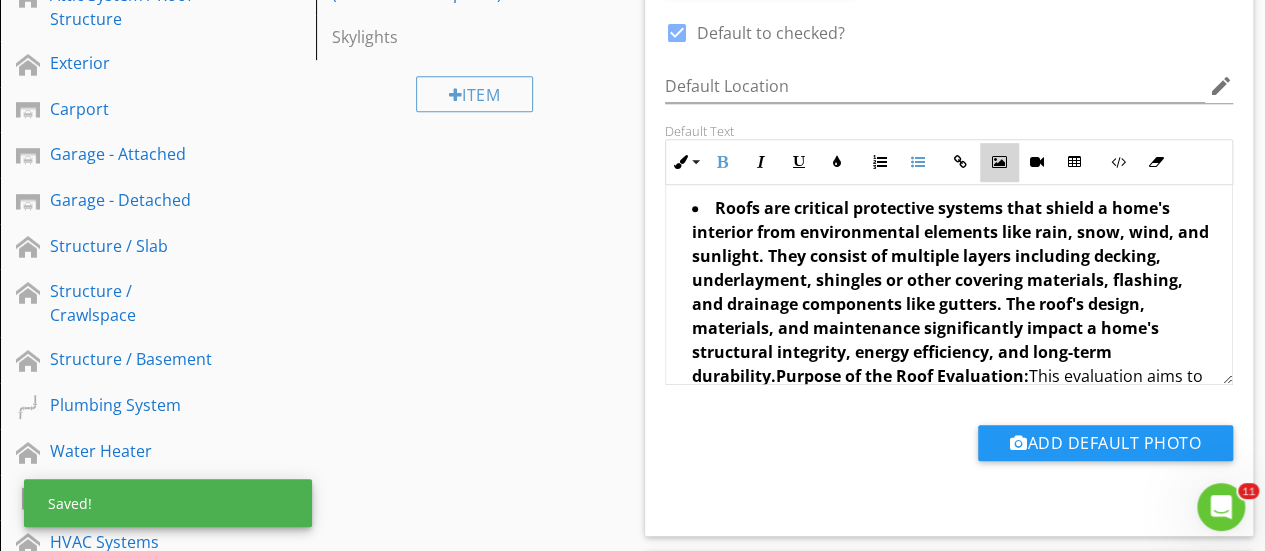 click on "Insert Image" at bounding box center (999, 162) 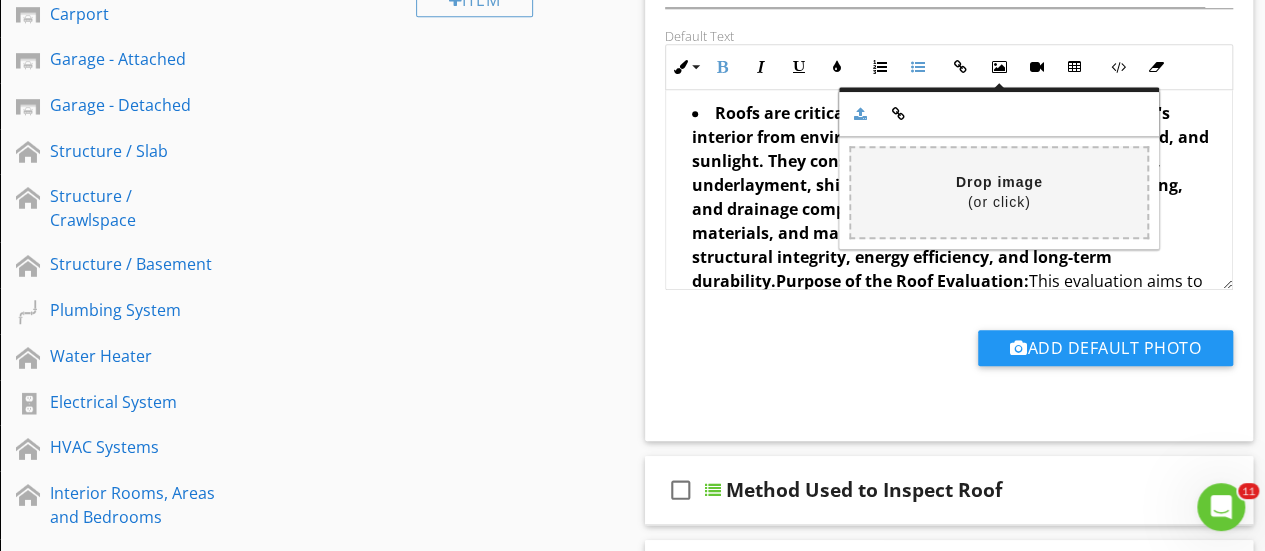 scroll, scrollTop: 627, scrollLeft: 0, axis: vertical 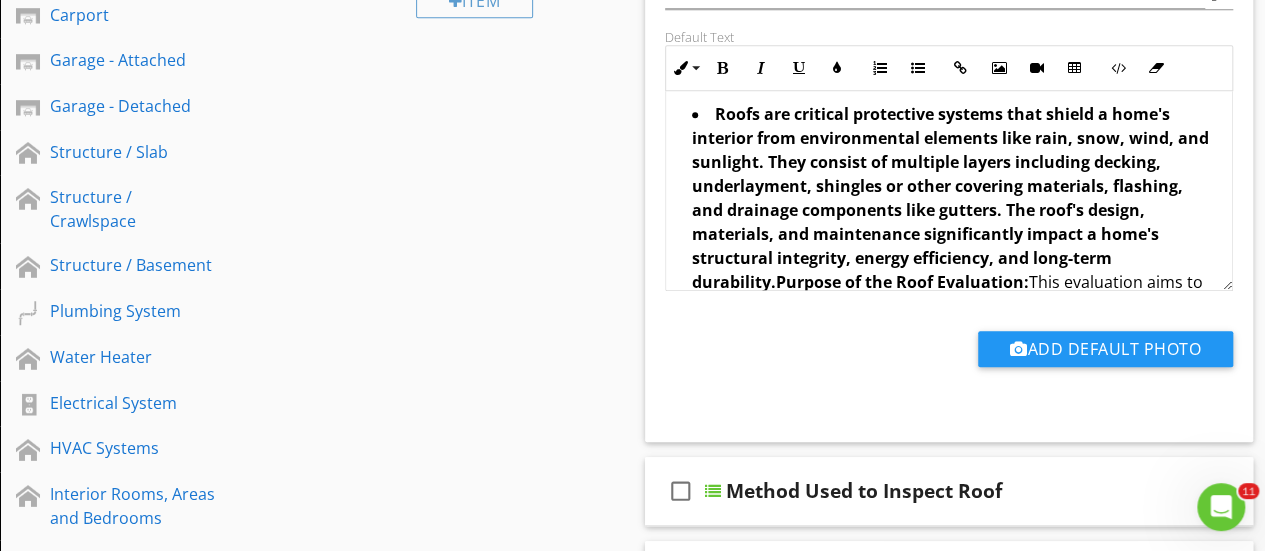 click on "Add Default Photo" at bounding box center (949, 346) 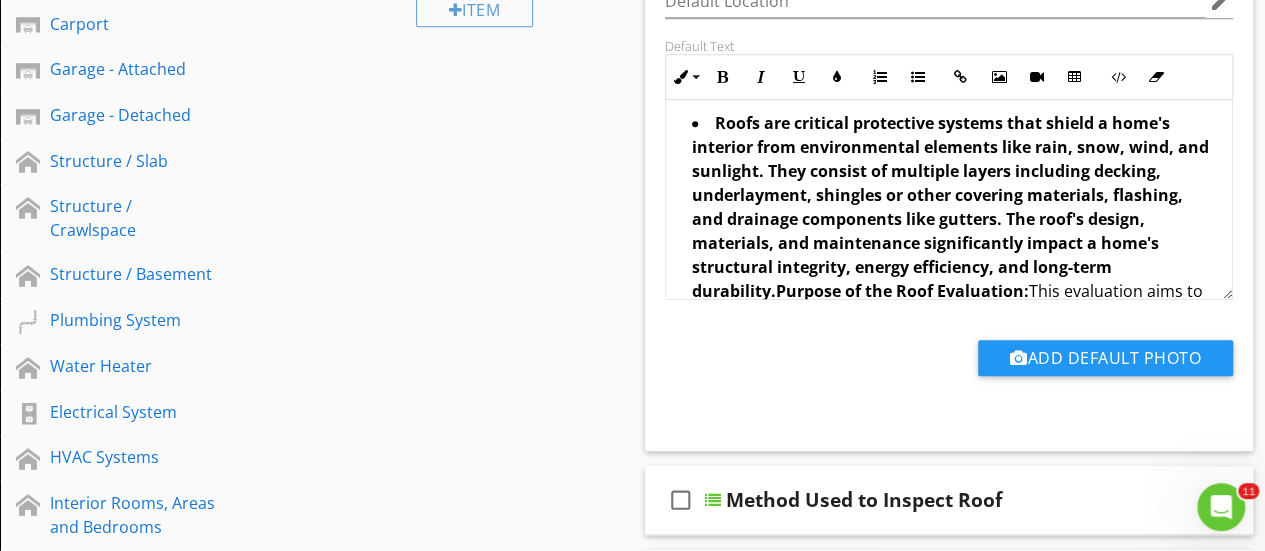 scroll, scrollTop: 619, scrollLeft: 0, axis: vertical 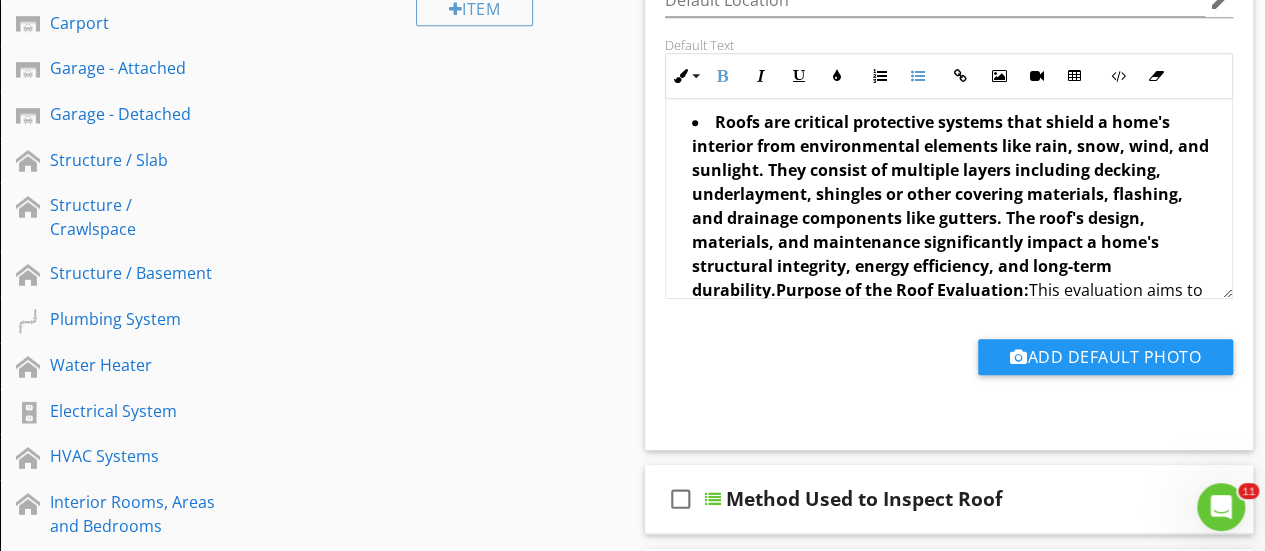 click on "Roofs are critical protective systems that shield a home's interior from environmental elements like rain, snow, wind, and sunlight. They consist of multiple layers including decking, underlayment, shingles or other covering materials, flashing, and drainage components like gutters. The roof's design, materials, and maintenance significantly impact a home's structural integrity, energy efficiency, and long-term durability. Purpose of the Roof Evaluation:" at bounding box center (950, 206) 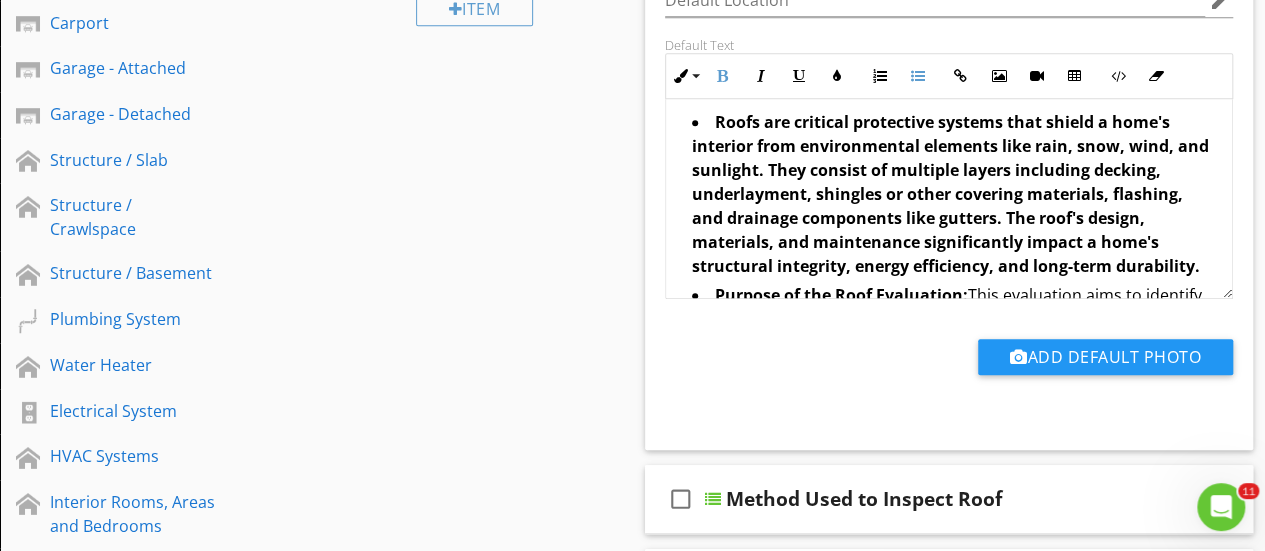 scroll, scrollTop: 10, scrollLeft: 0, axis: vertical 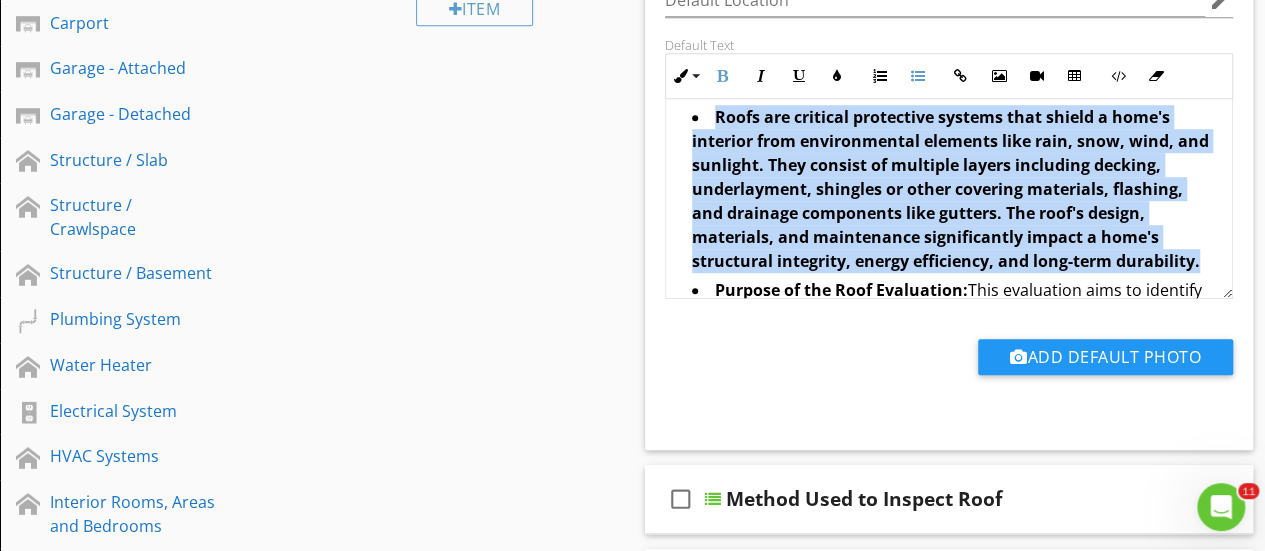 drag, startPoint x: 1201, startPoint y: 263, endPoint x: 694, endPoint y: 119, distance: 527.0531 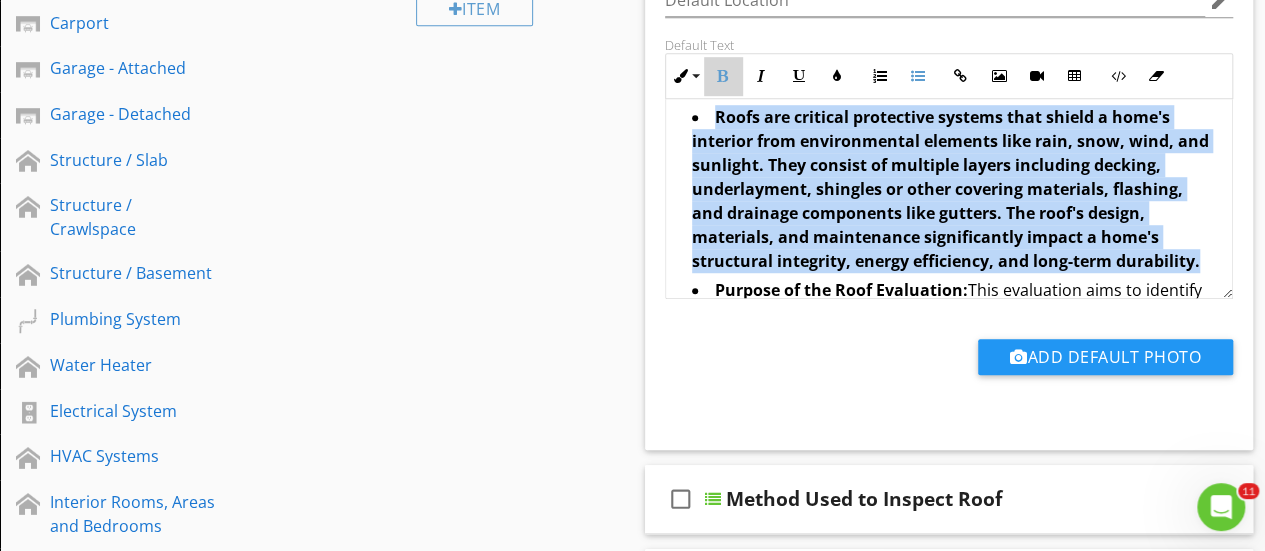 click at bounding box center (723, 76) 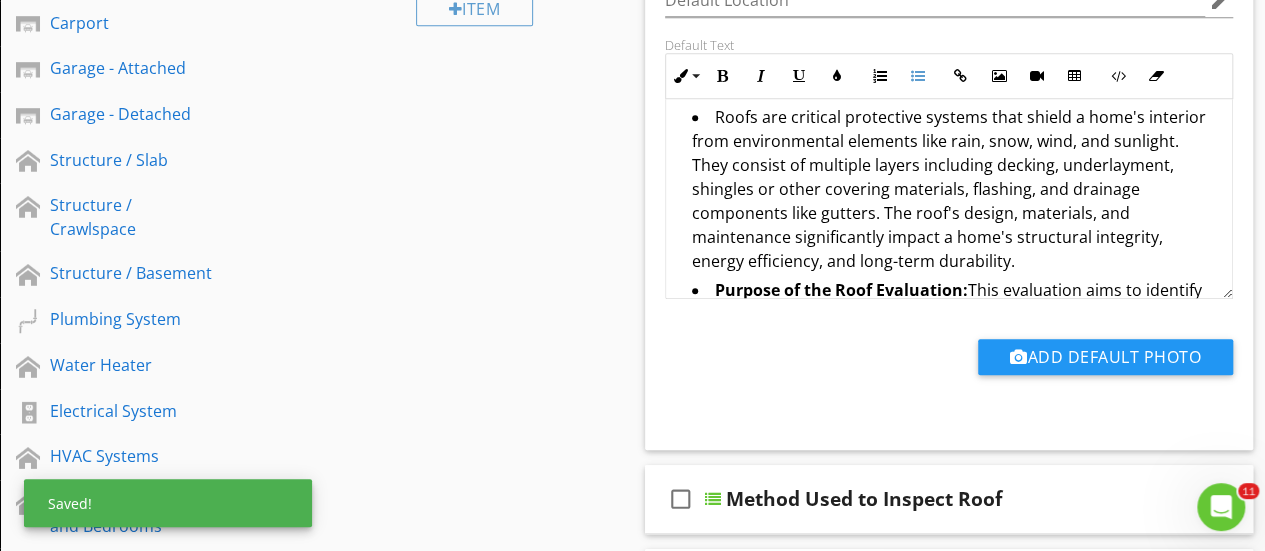 click on "Roofs are critical protective systems that shield a home's interior from environmental elements like rain, snow, wind, and sunlight. They consist of multiple layers including decking, underlayment, shingles or other covering materials, flashing, and drainage components like gutters. The roof's design, materials, and maintenance significantly impact a home's structural integrity, energy efficiency, and long-term durability." at bounding box center (954, 191) 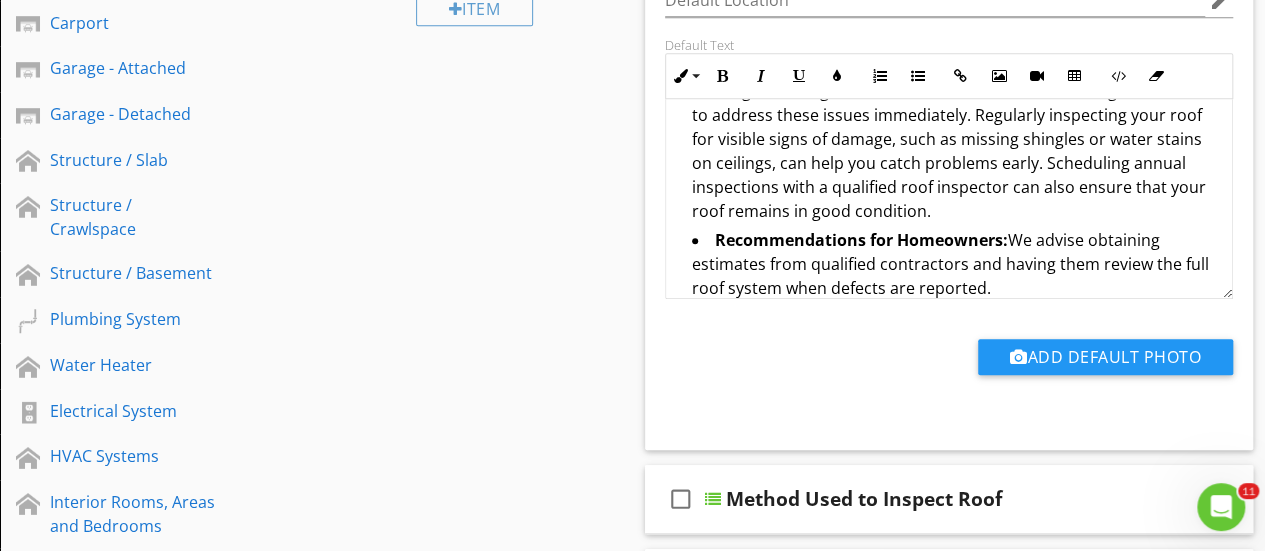 scroll, scrollTop: 690, scrollLeft: 0, axis: vertical 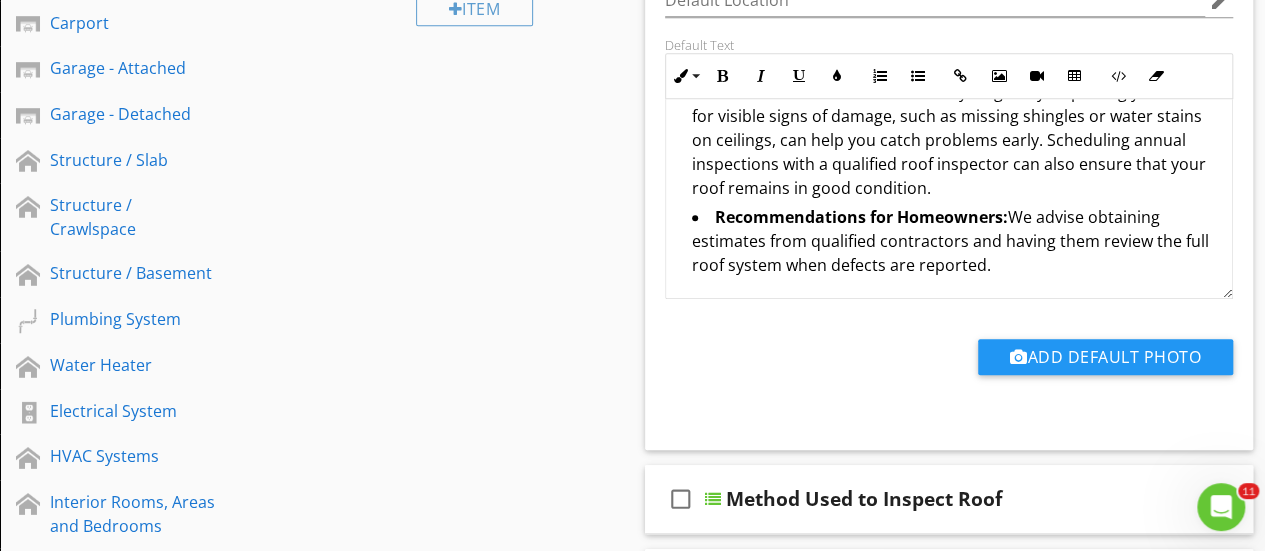 click on "Sections
Inspection Details           Roof Covering, Flashing & Gutter System           Chimney           Attic System / Roof Structure           Exterior           Carport           Garage - Attached           Garage - Detached           Structure / Slab           Structure / Crawlspace           Structure / Basement            Plumbing System           Water Heater           Electrical System           HVAC Systems           Interior Rooms, Areas and Bedrooms           Built-in Appliances           HVAC System - Heat Pump           Overall comments.            Heating System           Air-Conditioning System           Appliance Information           Photo Locker           Bathroom(s)           Pool Equipment & Area           Irrigation System           Spa / Hot Tub           Cabana or Pool House           Out Building           Outdoor Cooking Equipment           Septic System
Section
Attachments
Items" at bounding box center (632, 606) 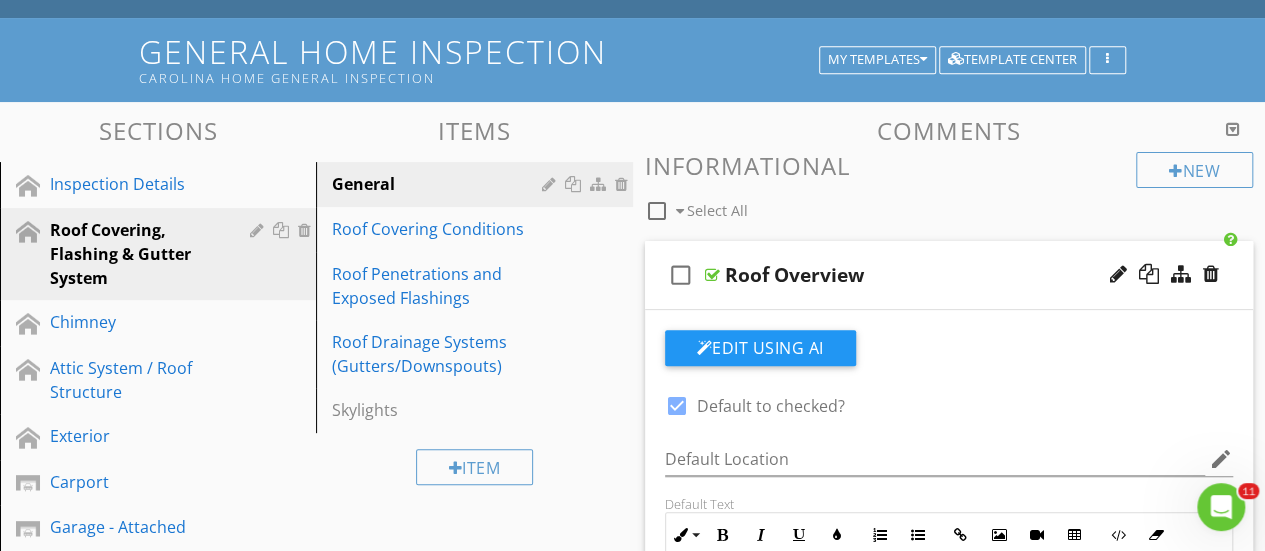 scroll, scrollTop: 159, scrollLeft: 0, axis: vertical 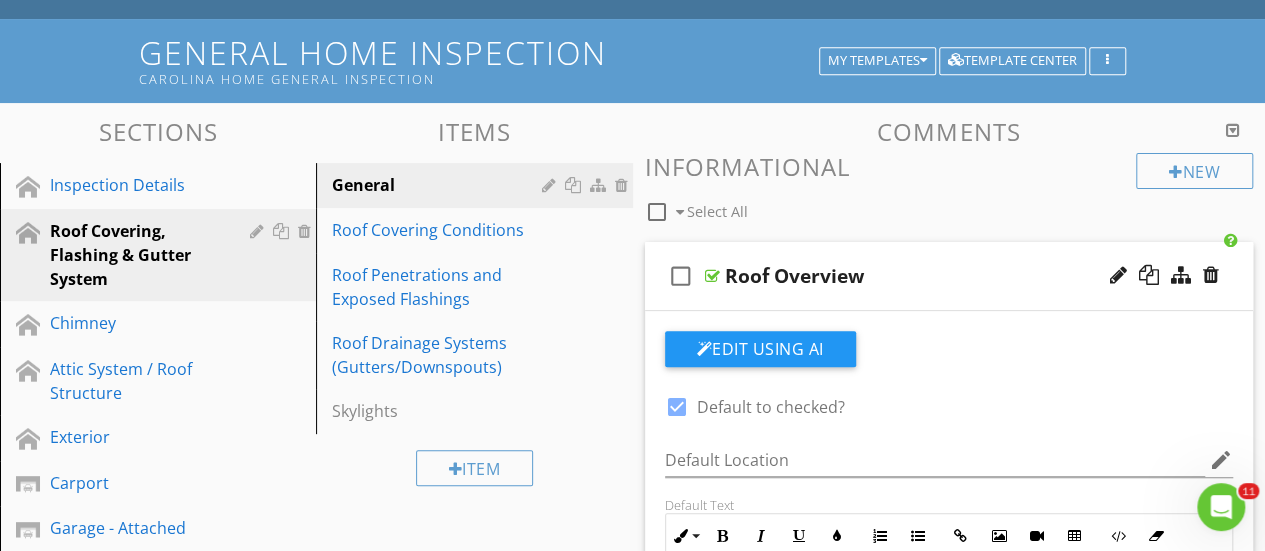 click at bounding box center [712, 276] 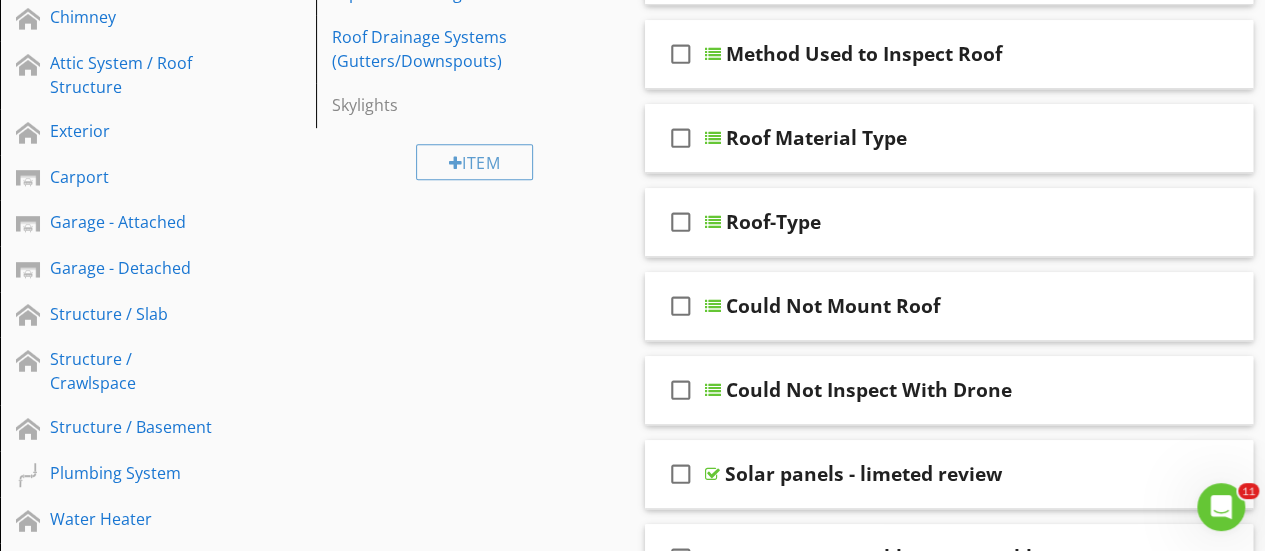 scroll, scrollTop: 464, scrollLeft: 0, axis: vertical 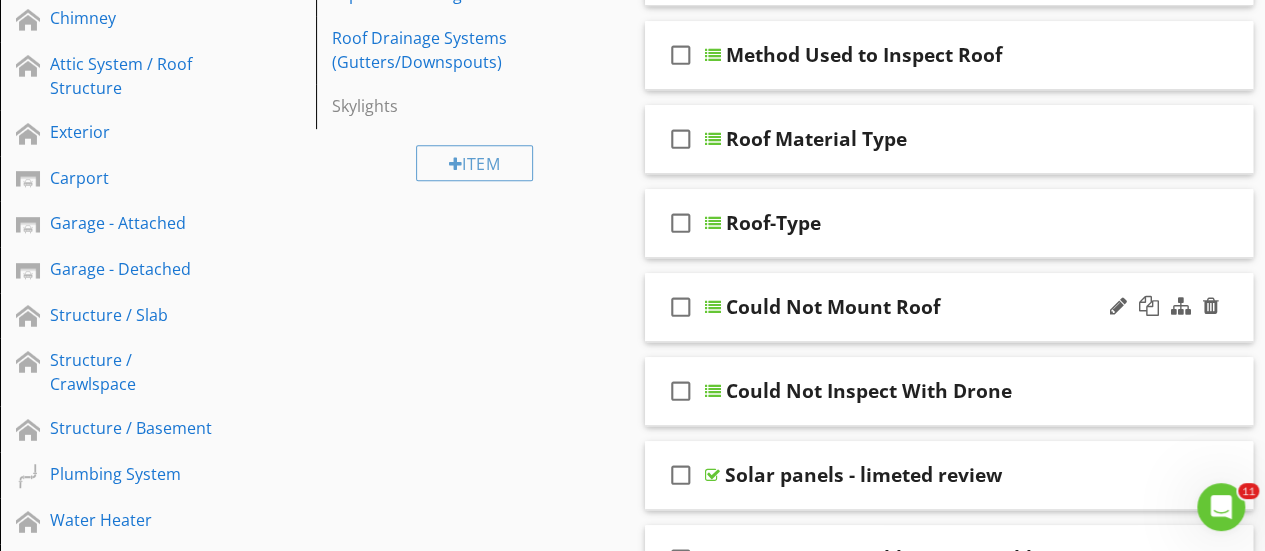 click at bounding box center [713, 307] 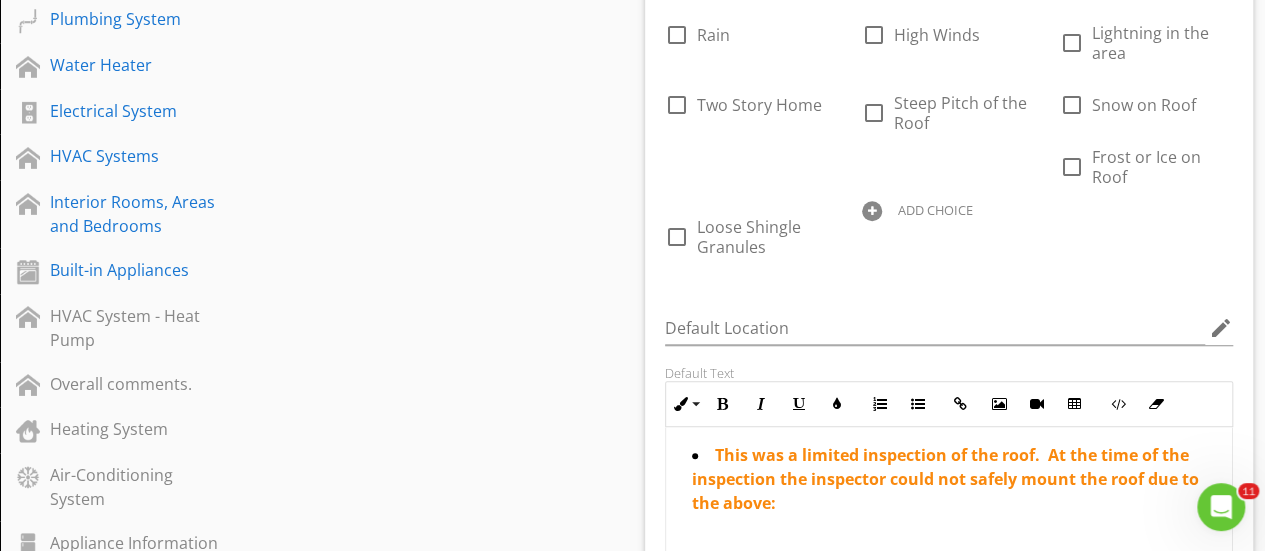 scroll, scrollTop: 690, scrollLeft: 0, axis: vertical 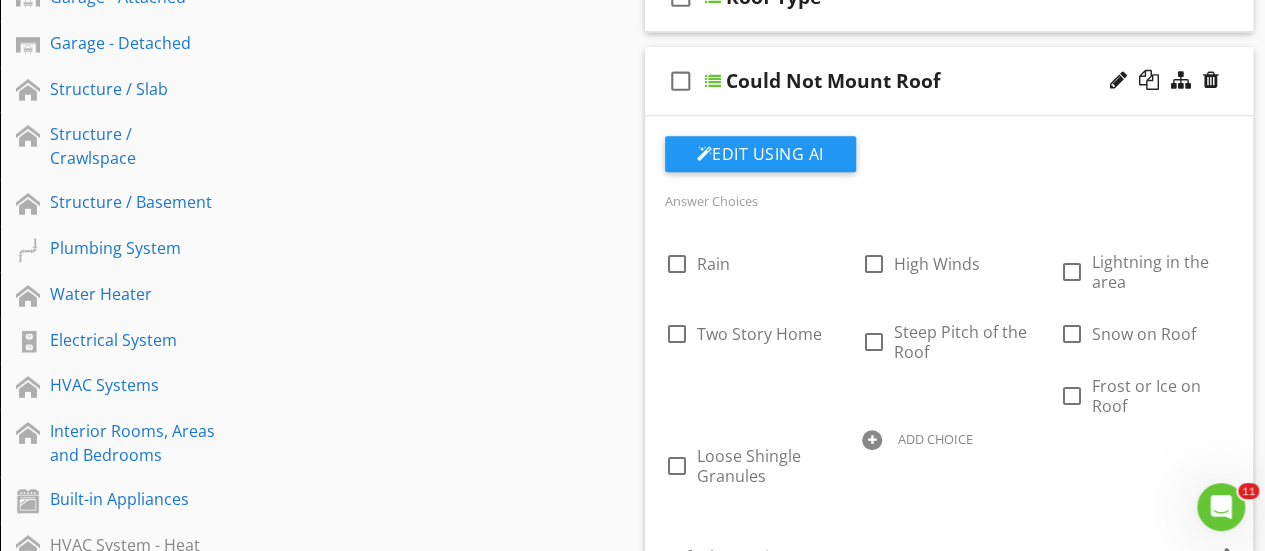 click at bounding box center (713, 81) 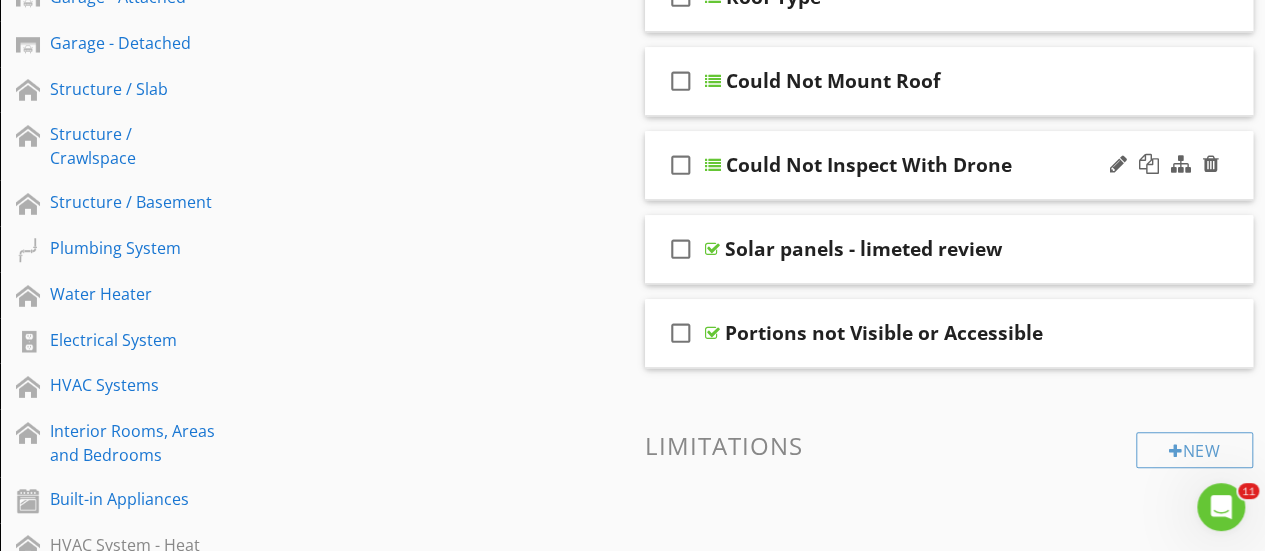 click at bounding box center [713, 165] 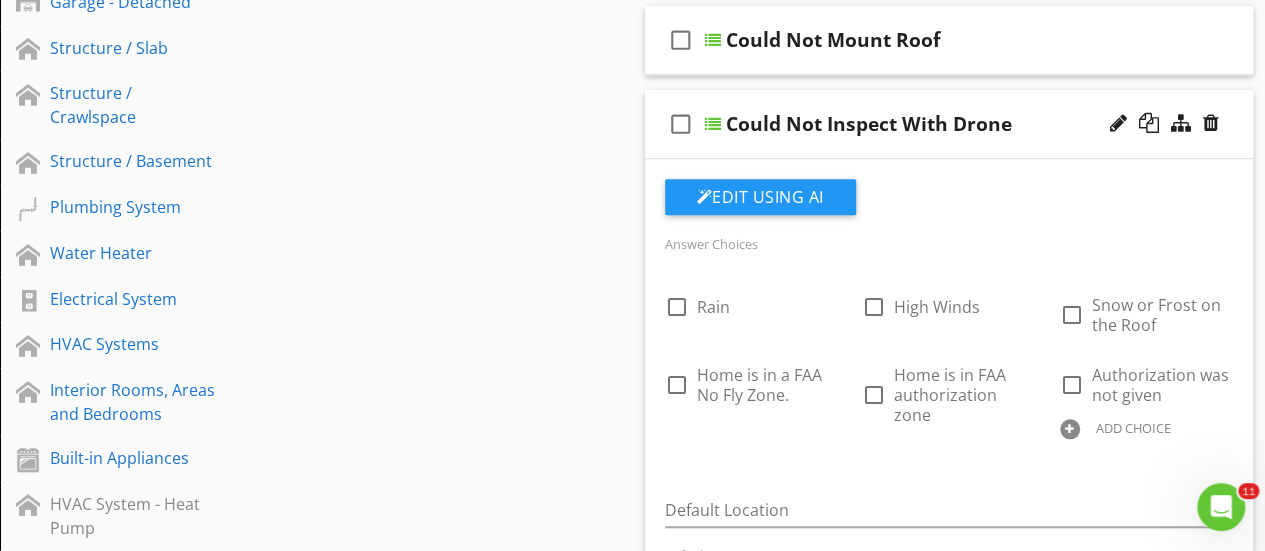 scroll, scrollTop: 730, scrollLeft: 0, axis: vertical 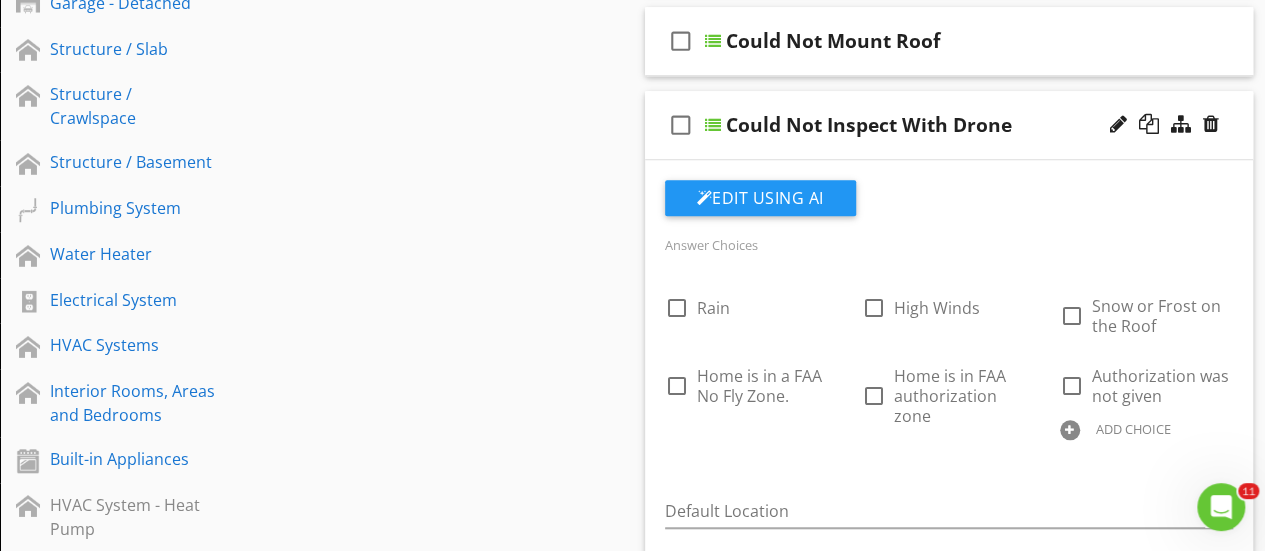 click at bounding box center [713, 125] 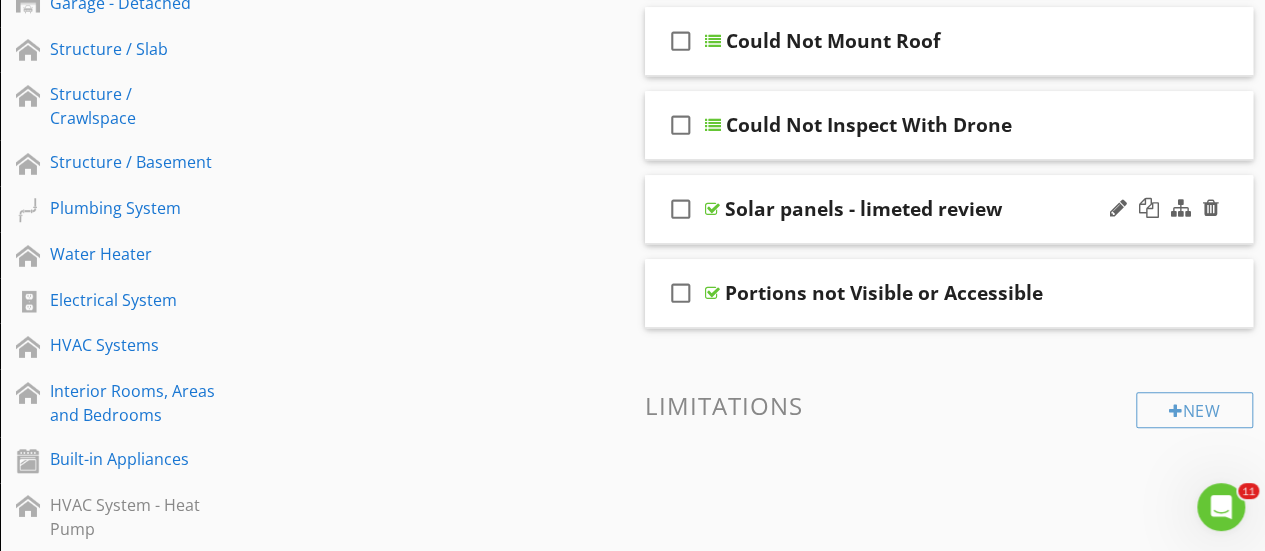 click at bounding box center [712, 209] 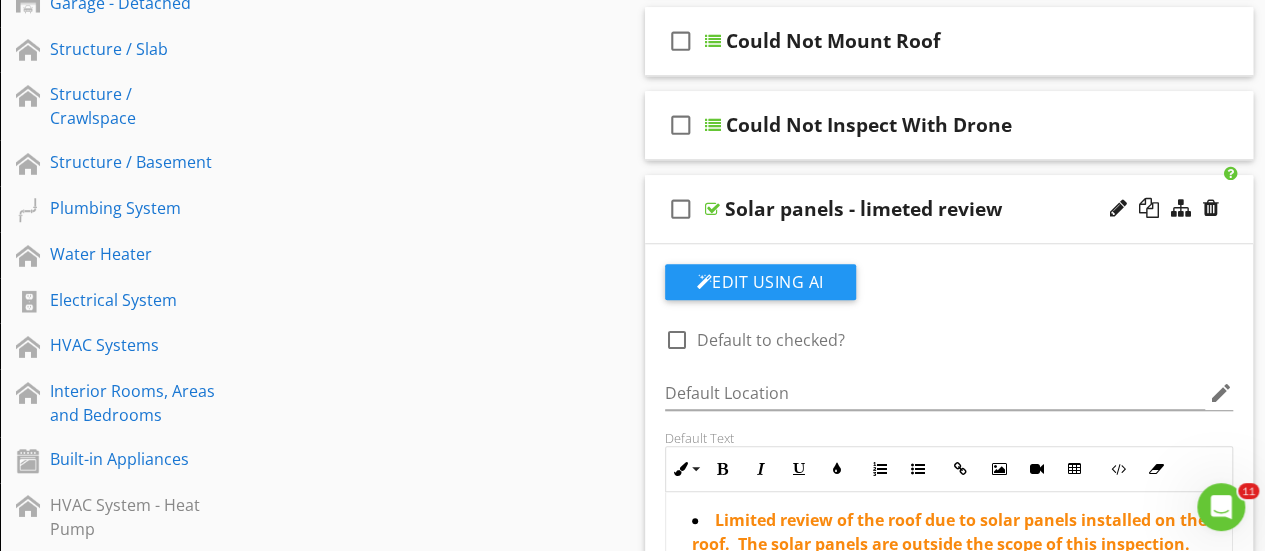 click at bounding box center (712, 209) 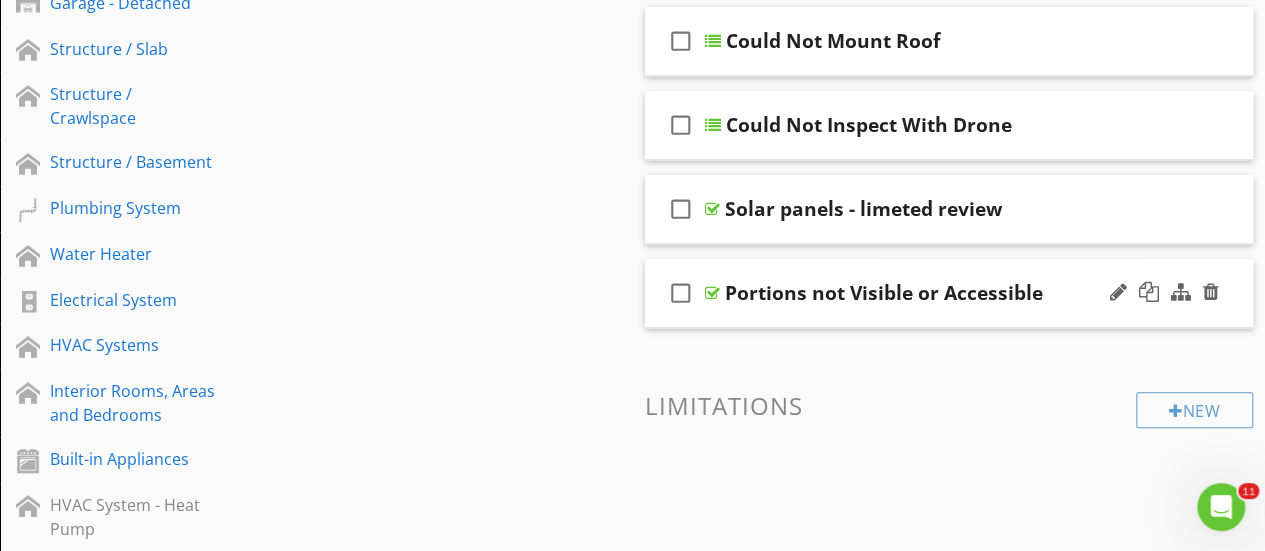 click at bounding box center [712, 293] 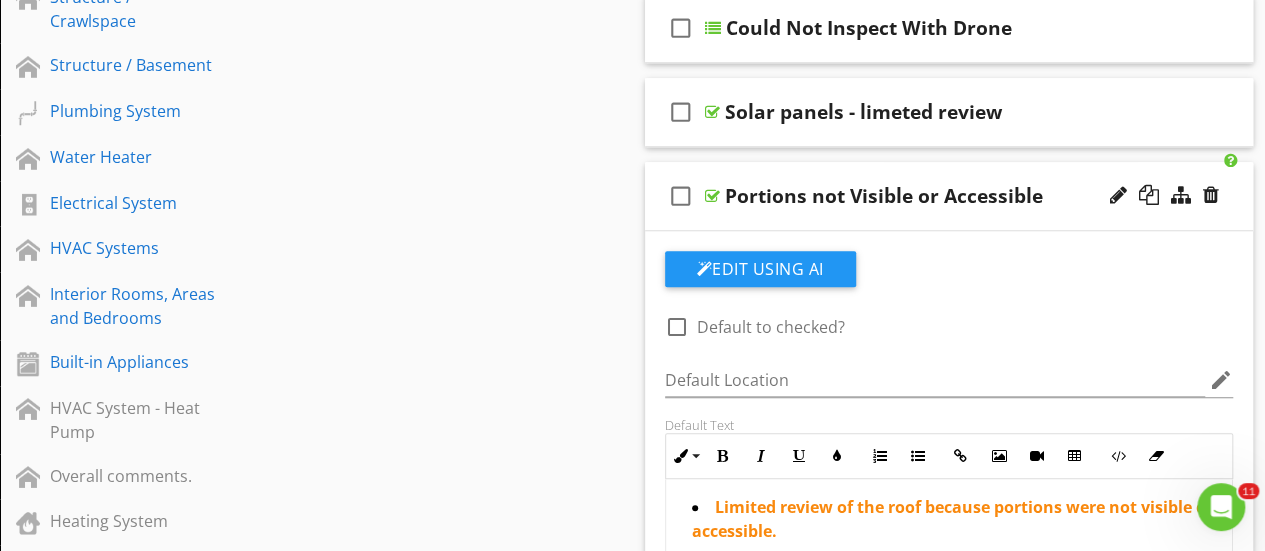 scroll, scrollTop: 782, scrollLeft: 0, axis: vertical 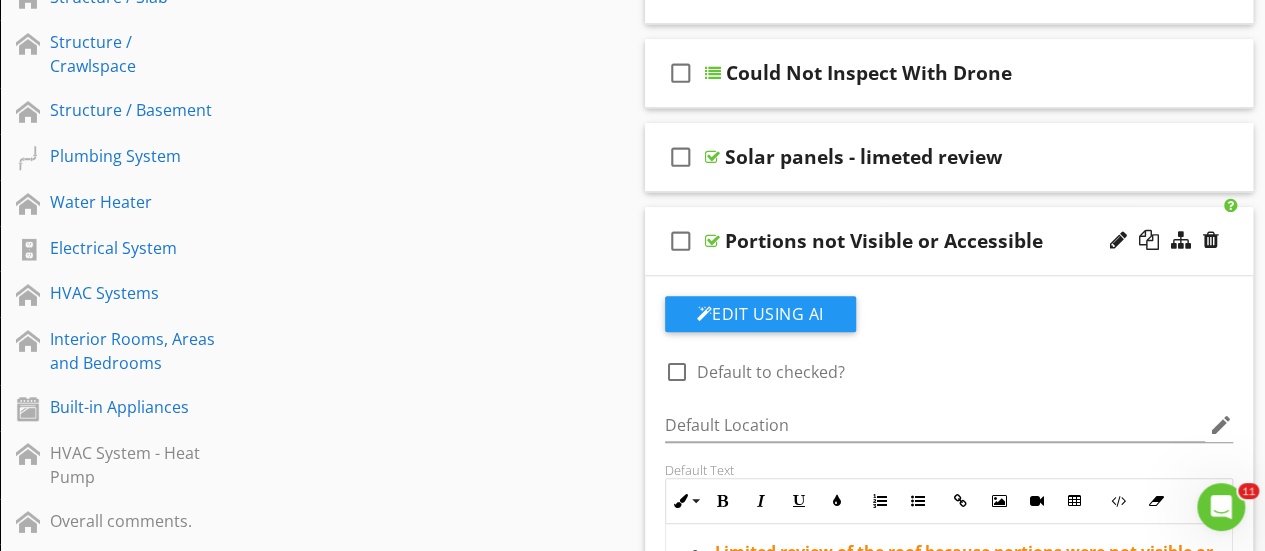 click at bounding box center (712, 241) 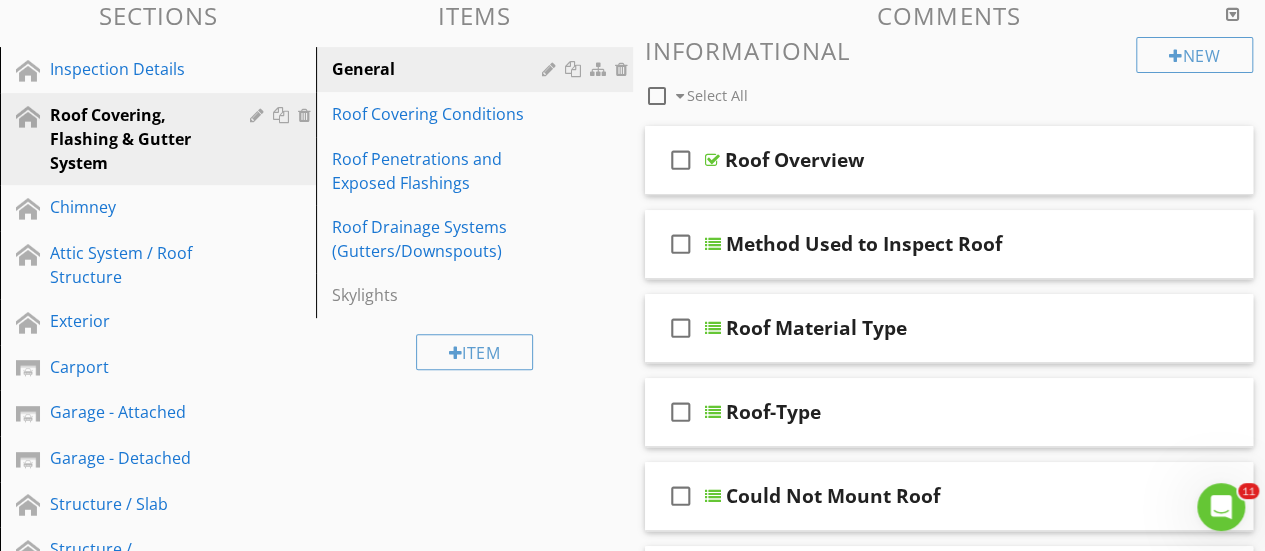 scroll, scrollTop: 276, scrollLeft: 0, axis: vertical 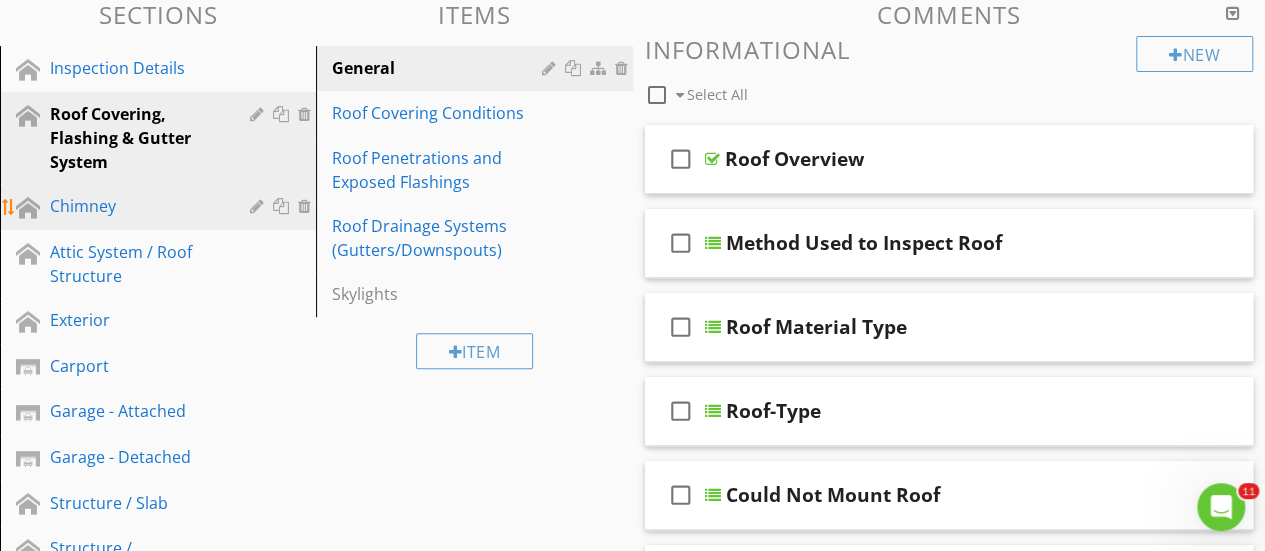 click on "Chimney" at bounding box center [135, 206] 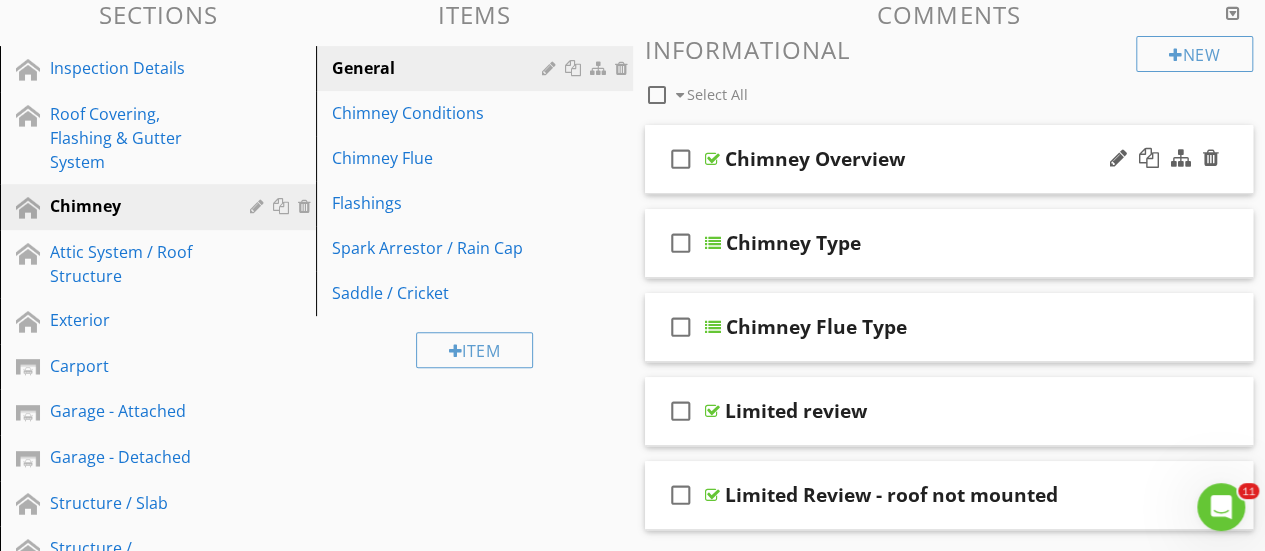 click on "check_box_outline_blank
Chimney Overview" at bounding box center [949, 159] 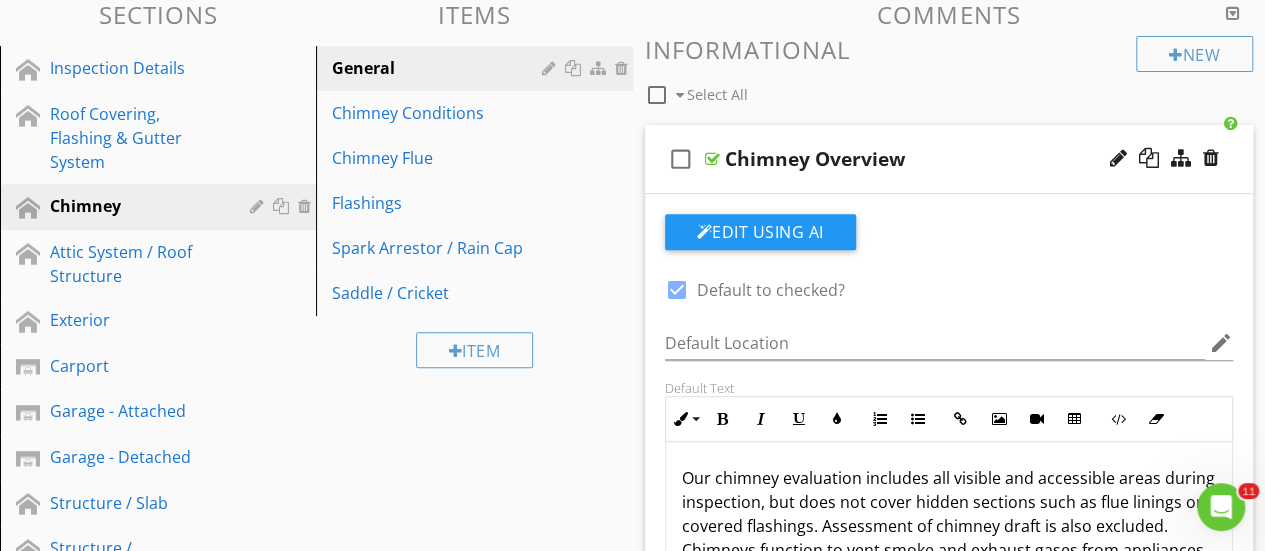 click on "check_box_outline_blank
Chimney Overview" at bounding box center [949, 159] 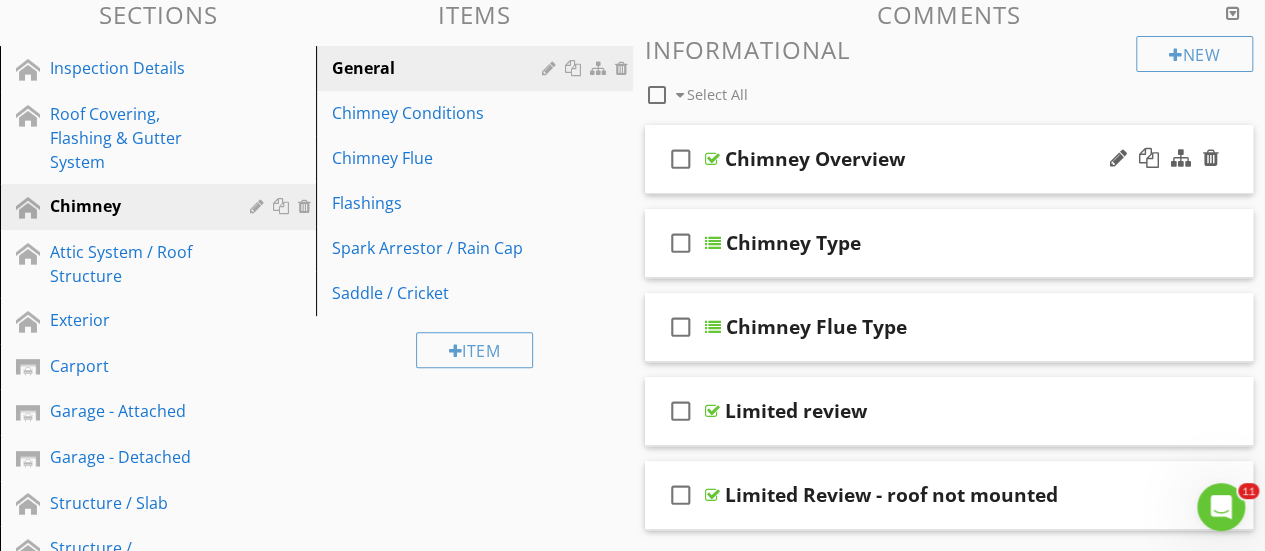 click at bounding box center [712, 159] 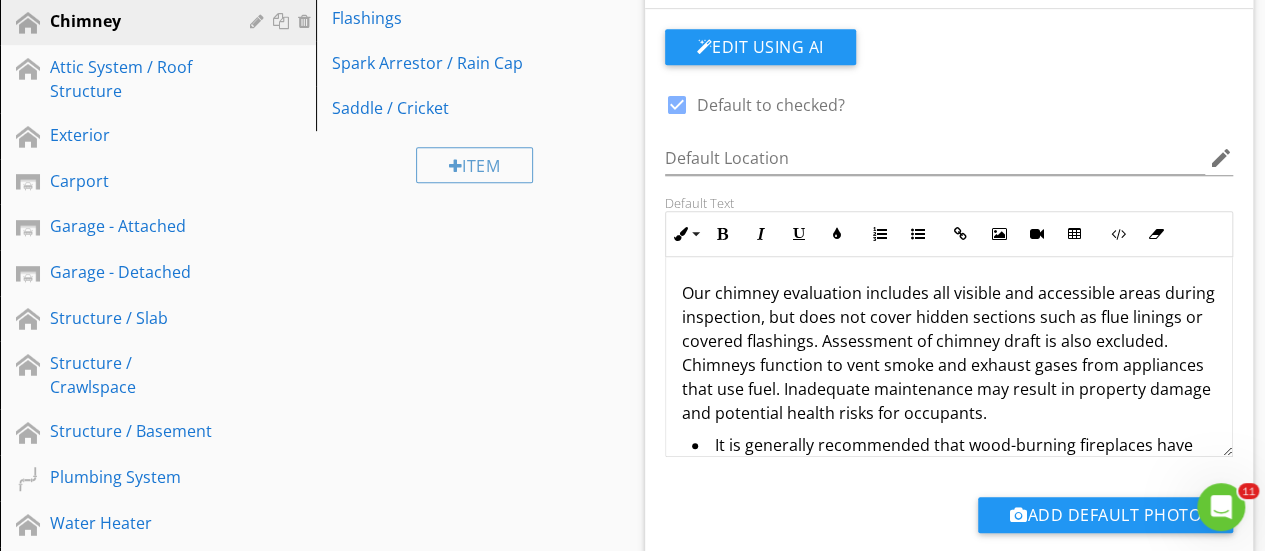 scroll, scrollTop: 481, scrollLeft: 0, axis: vertical 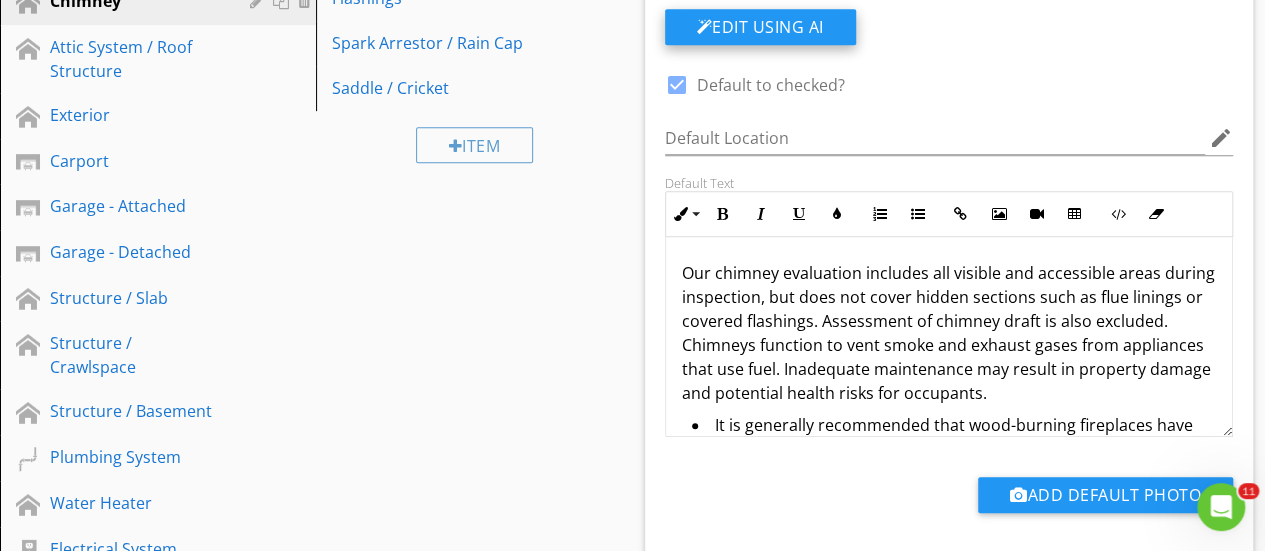 click on "Edit Using AI" at bounding box center (760, 27) 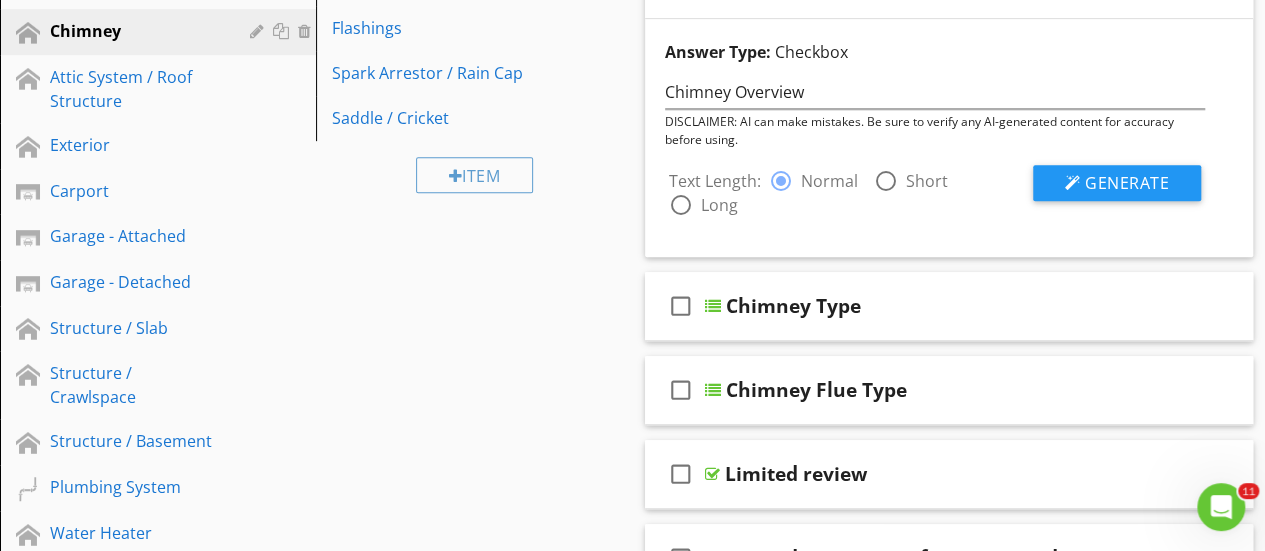 scroll, scrollTop: 449, scrollLeft: 0, axis: vertical 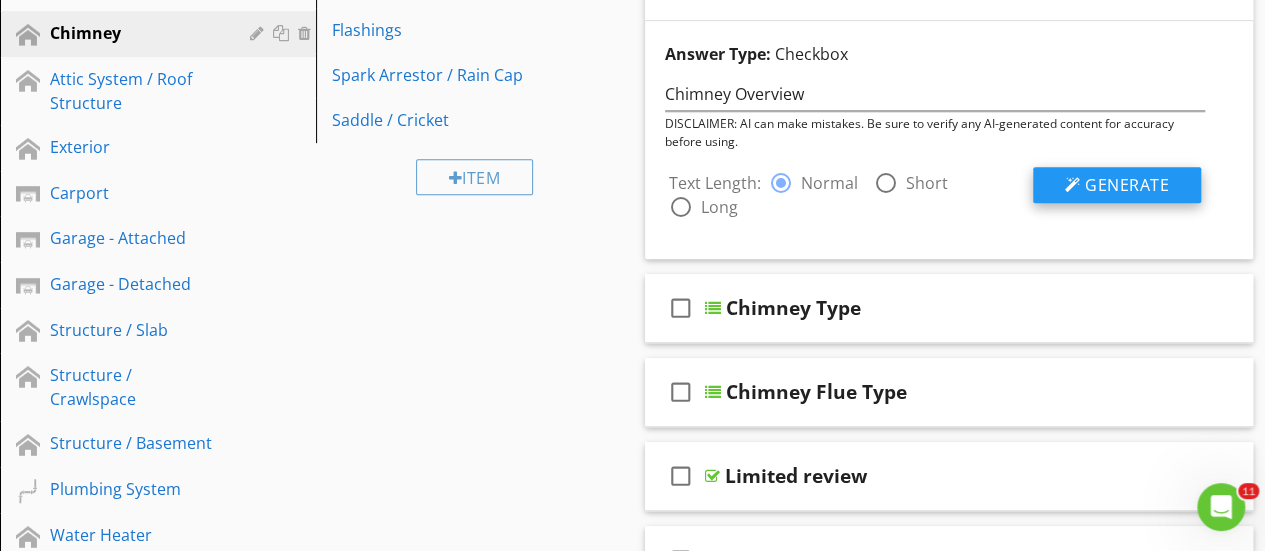 click on "Generate" at bounding box center (1127, 185) 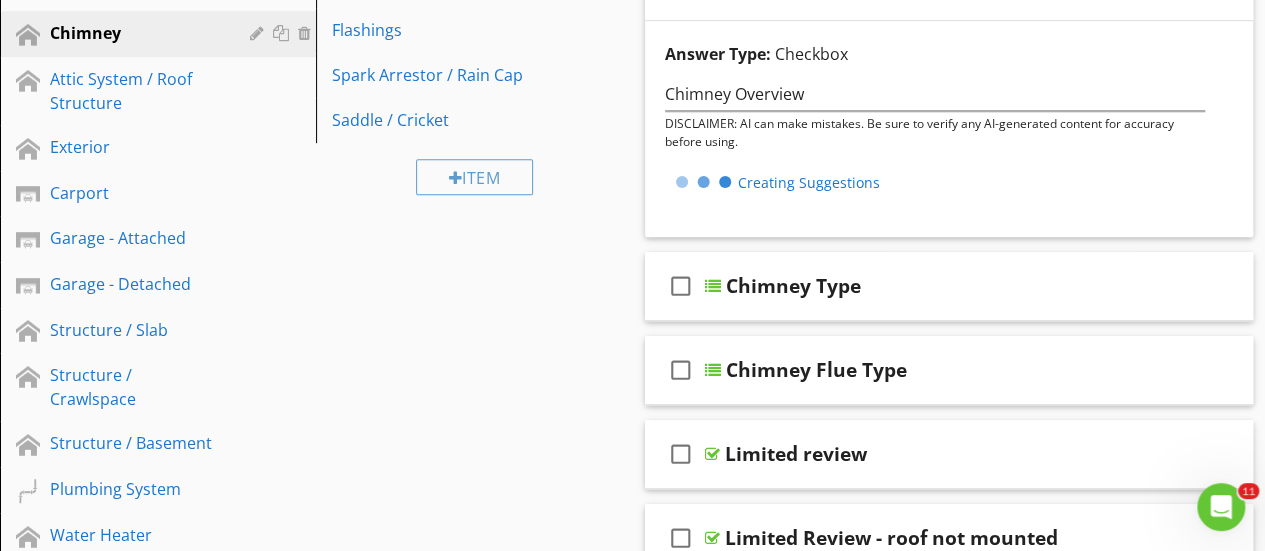click on "Creating Suggestions" at bounding box center (935, 174) 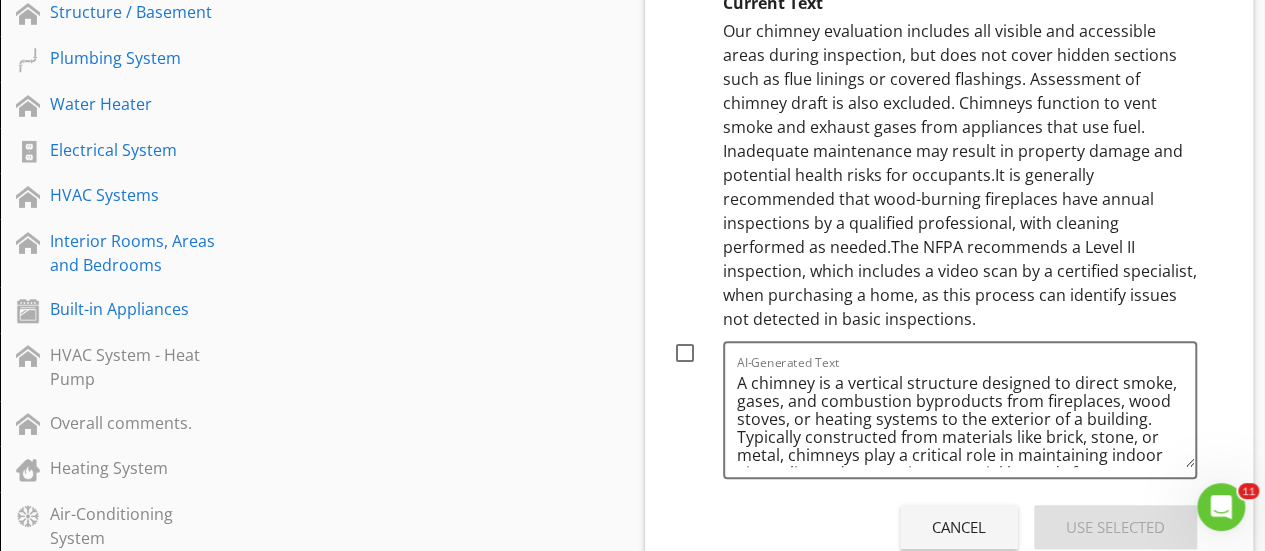 scroll, scrollTop: 885, scrollLeft: 0, axis: vertical 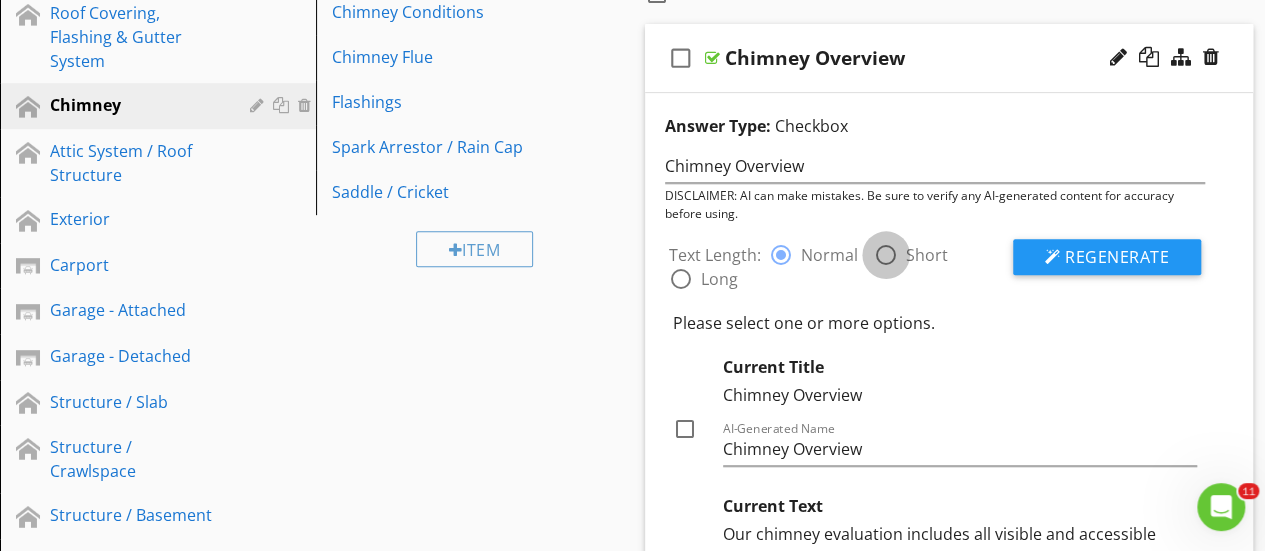 click at bounding box center [886, 255] 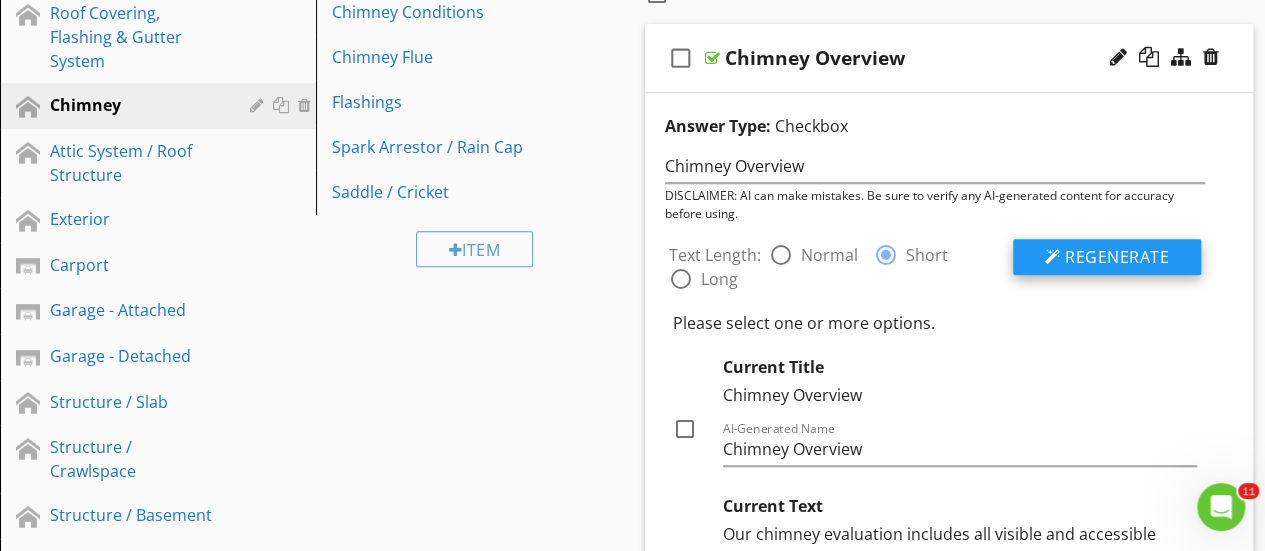 click on "Regenerate" at bounding box center (1117, 257) 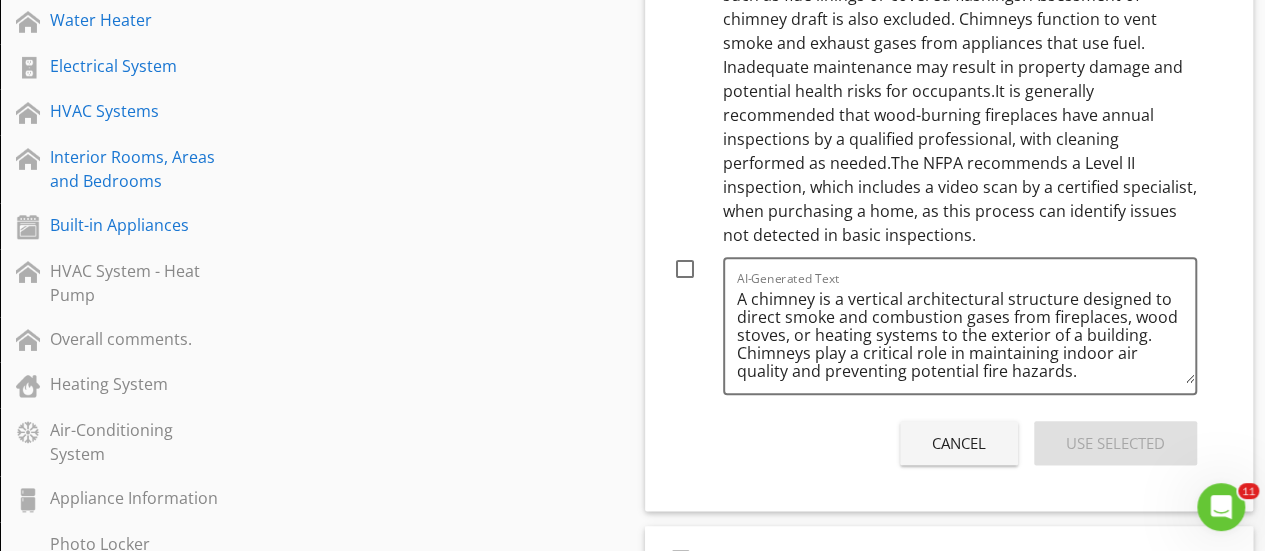 scroll, scrollTop: 965, scrollLeft: 0, axis: vertical 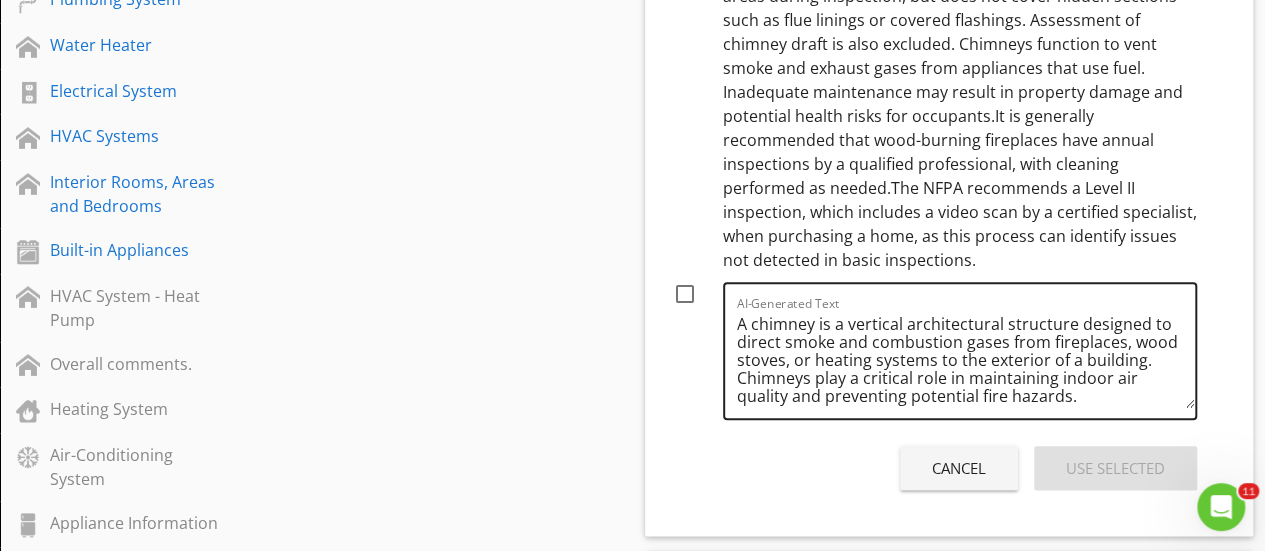 drag, startPoint x: 730, startPoint y: 297, endPoint x: 1100, endPoint y: 363, distance: 375.8404 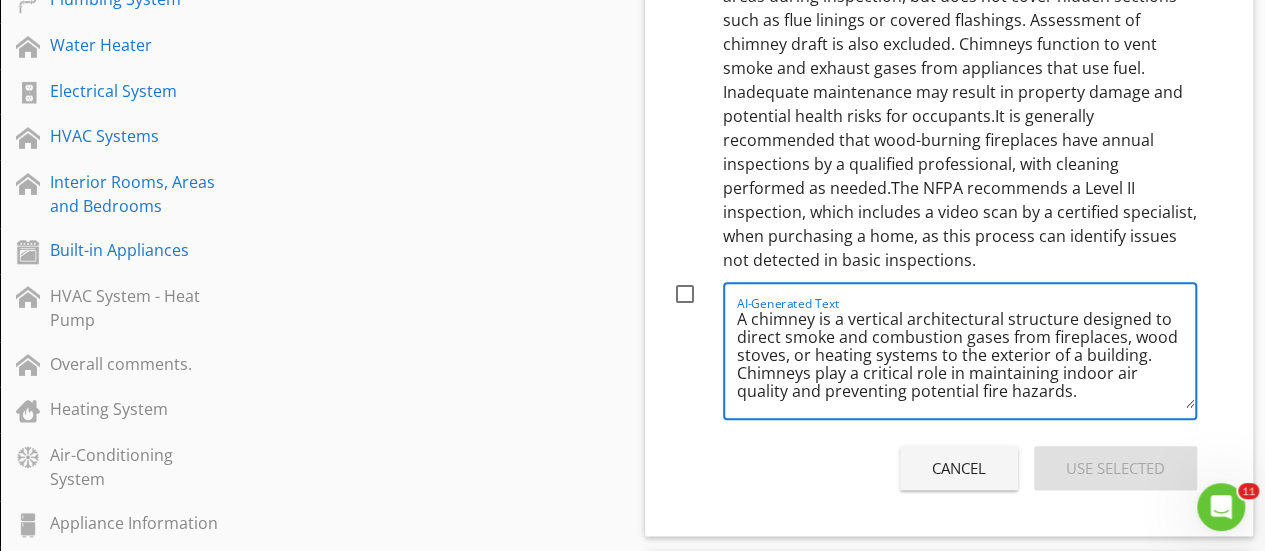 scroll, scrollTop: 0, scrollLeft: 0, axis: both 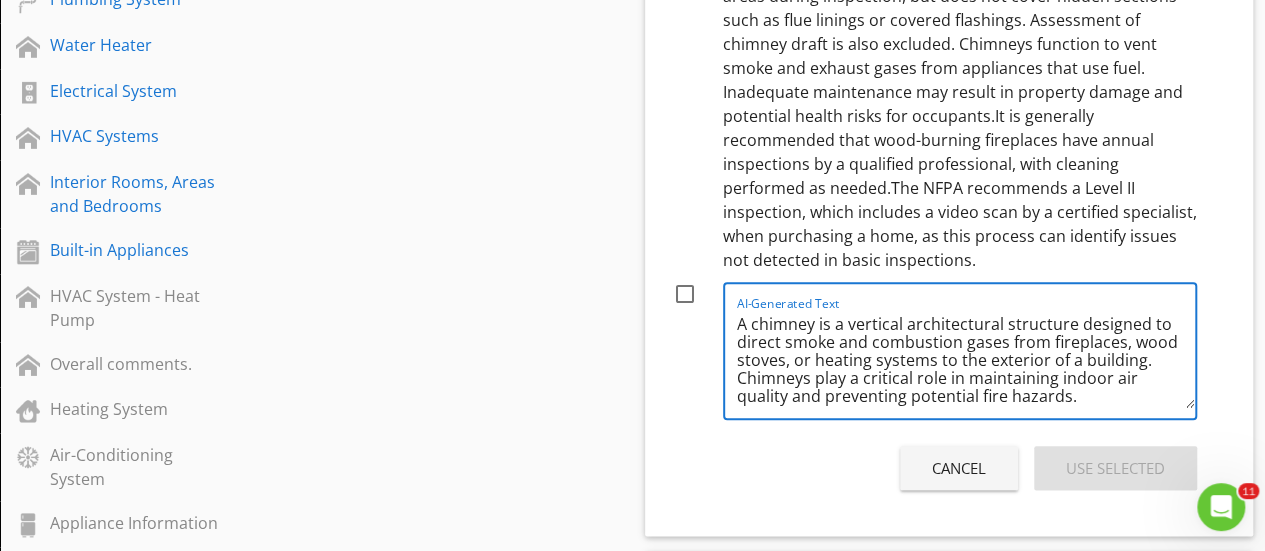 drag, startPoint x: 1152, startPoint y: 374, endPoint x: 729, endPoint y: 288, distance: 431.6538 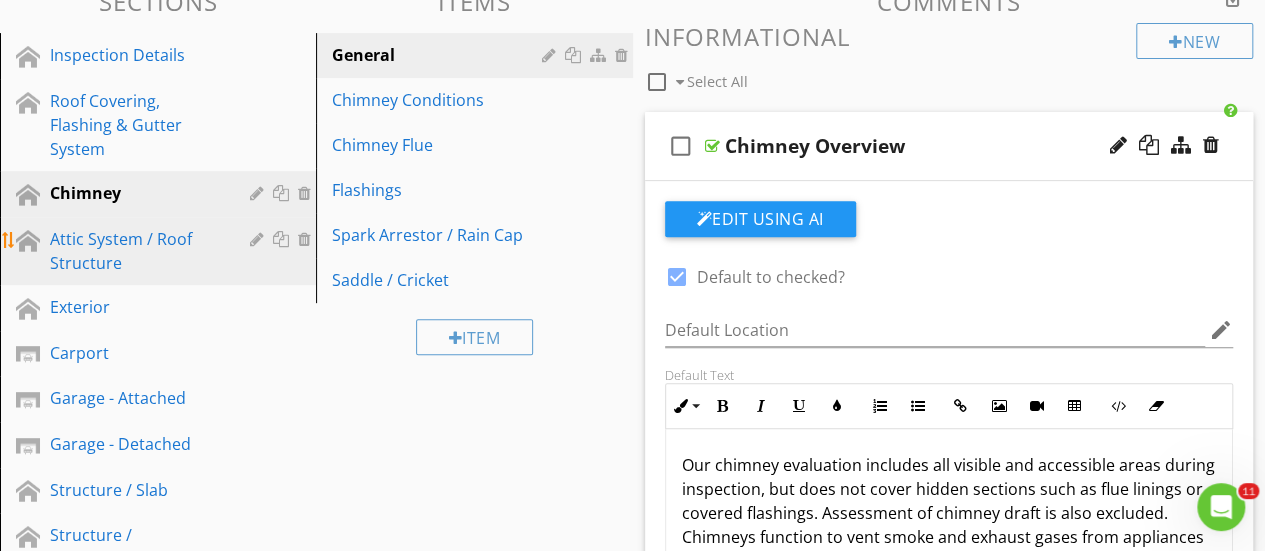 scroll, scrollTop: 288, scrollLeft: 0, axis: vertical 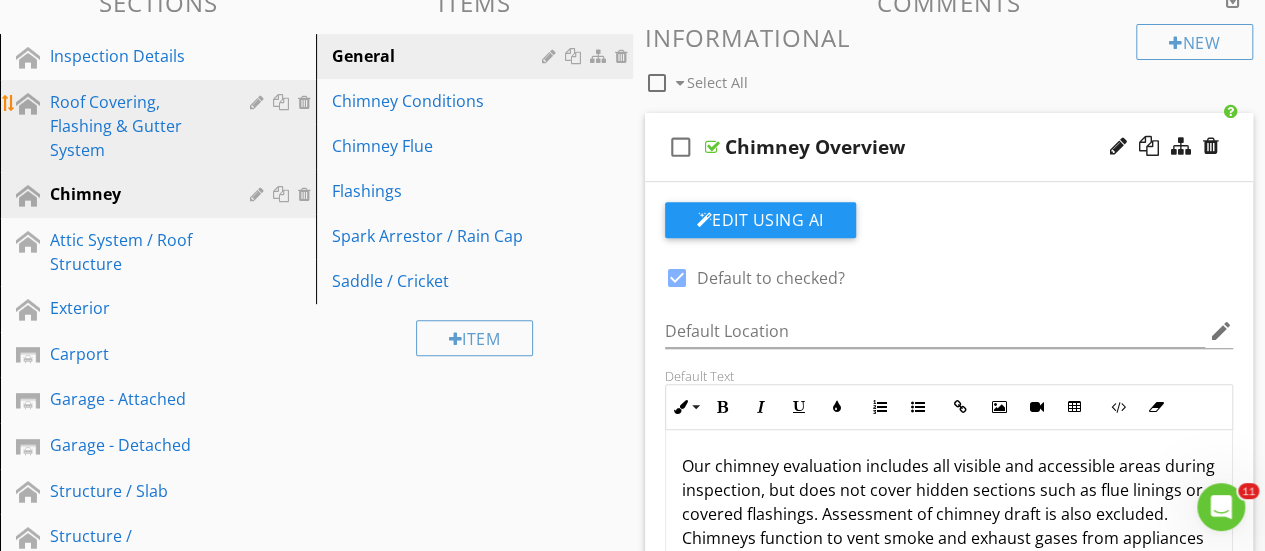 click on "Roof Covering, Flashing & Gutter System" at bounding box center [135, 126] 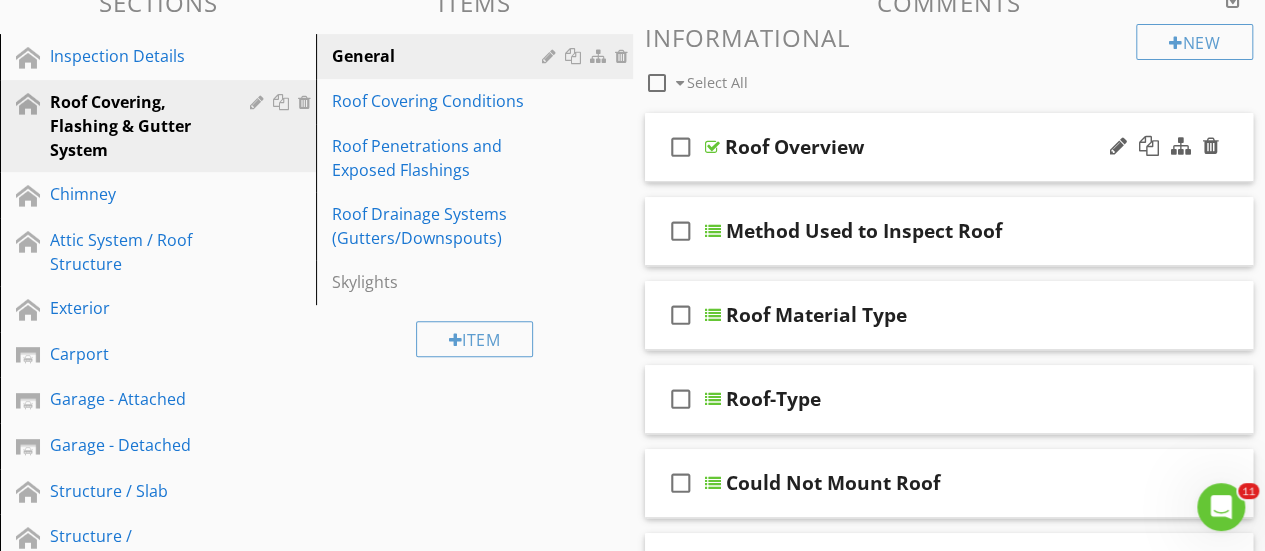 click at bounding box center [712, 147] 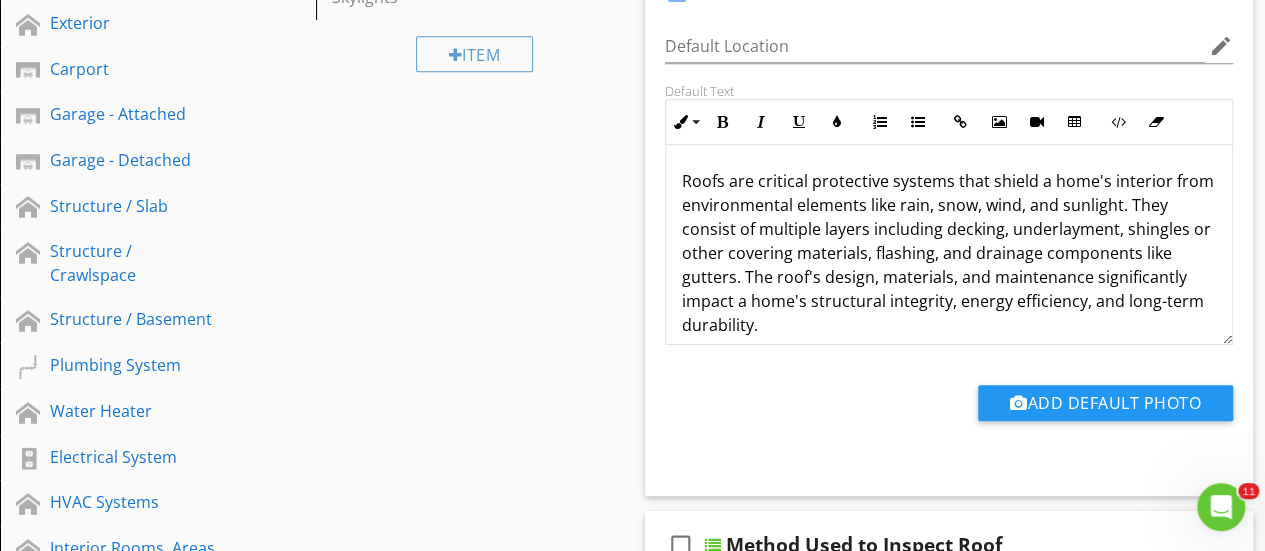scroll, scrollTop: 572, scrollLeft: 0, axis: vertical 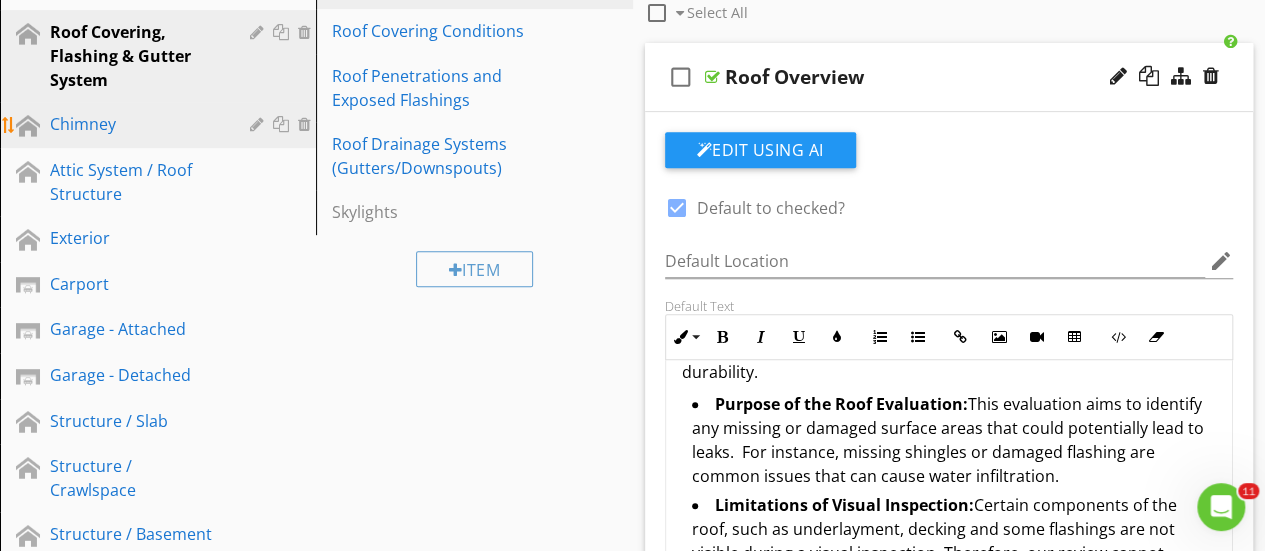 click on "Chimney" at bounding box center (135, 124) 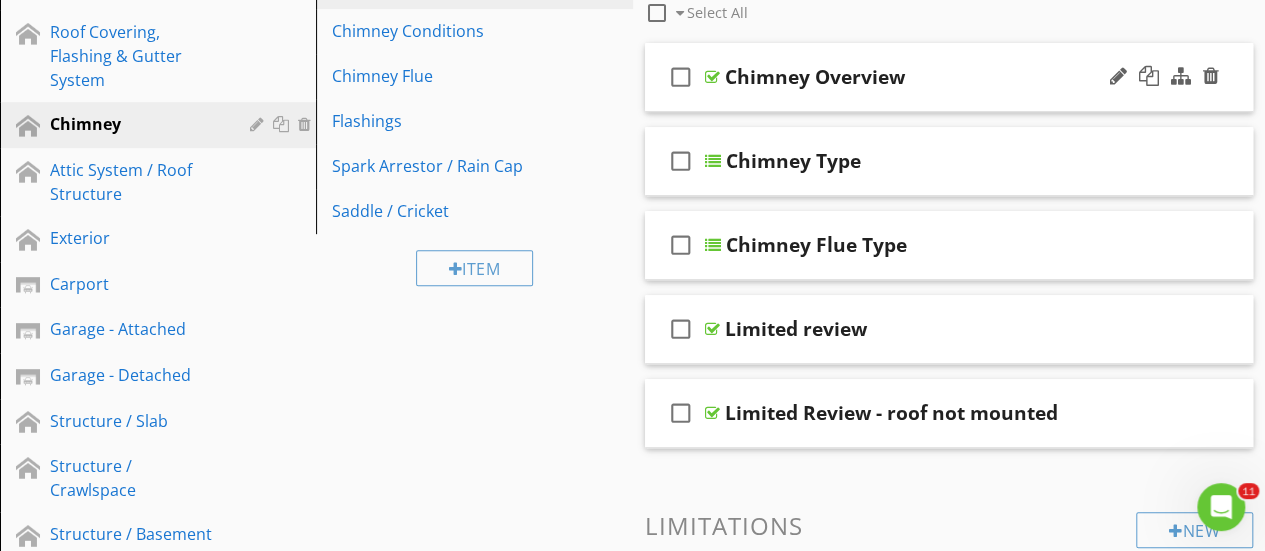 click at bounding box center (712, 77) 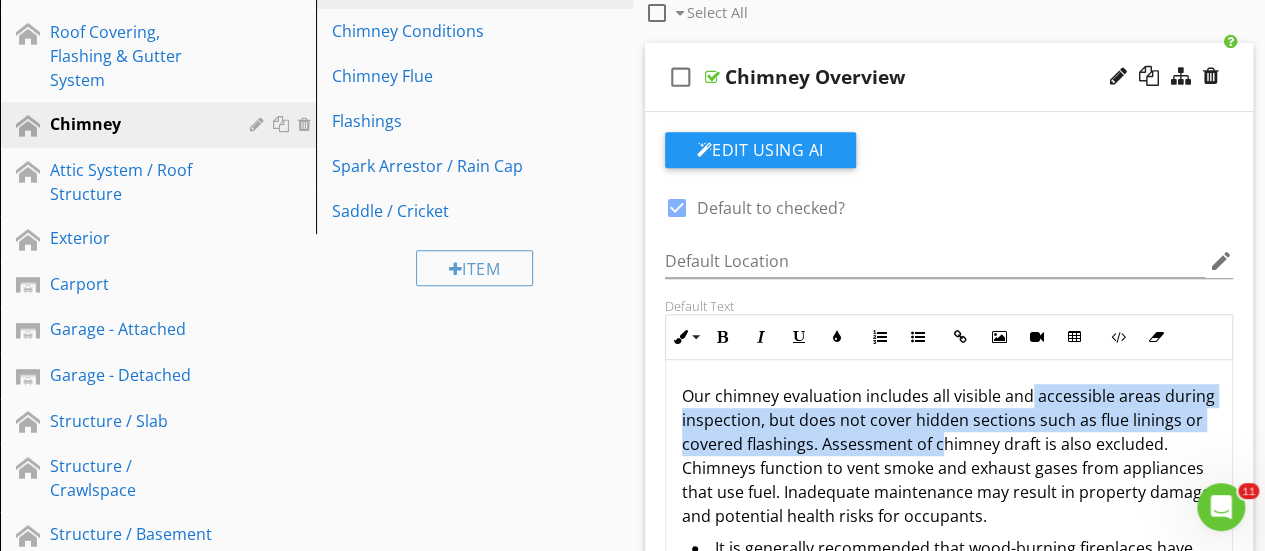 drag, startPoint x: 1016, startPoint y: 431, endPoint x: 1024, endPoint y: 383, distance: 48.6621 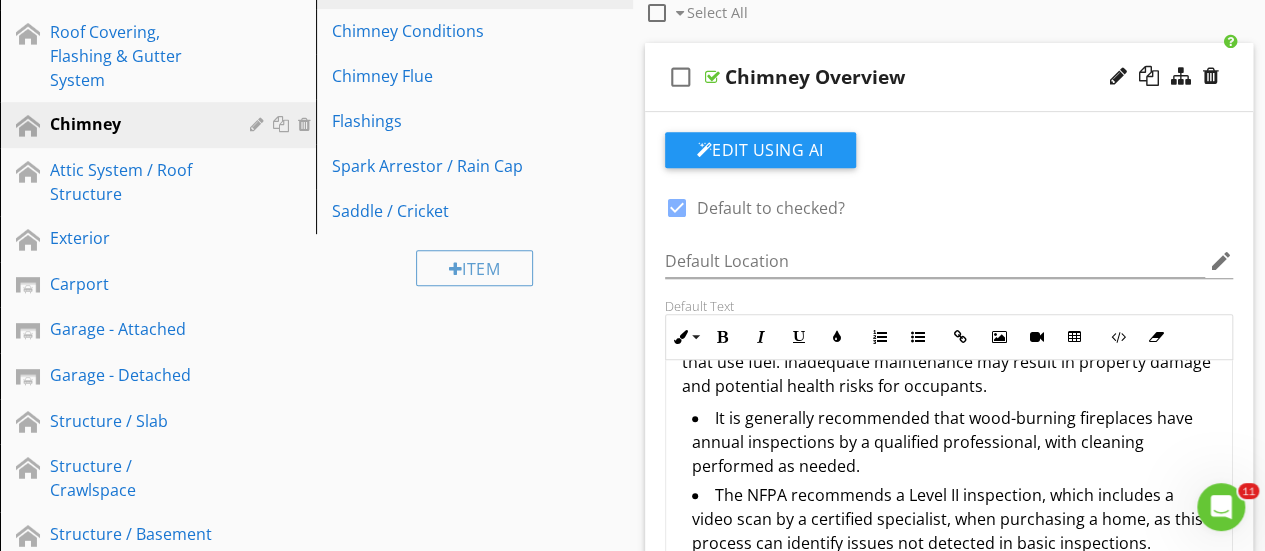 scroll, scrollTop: 146, scrollLeft: 0, axis: vertical 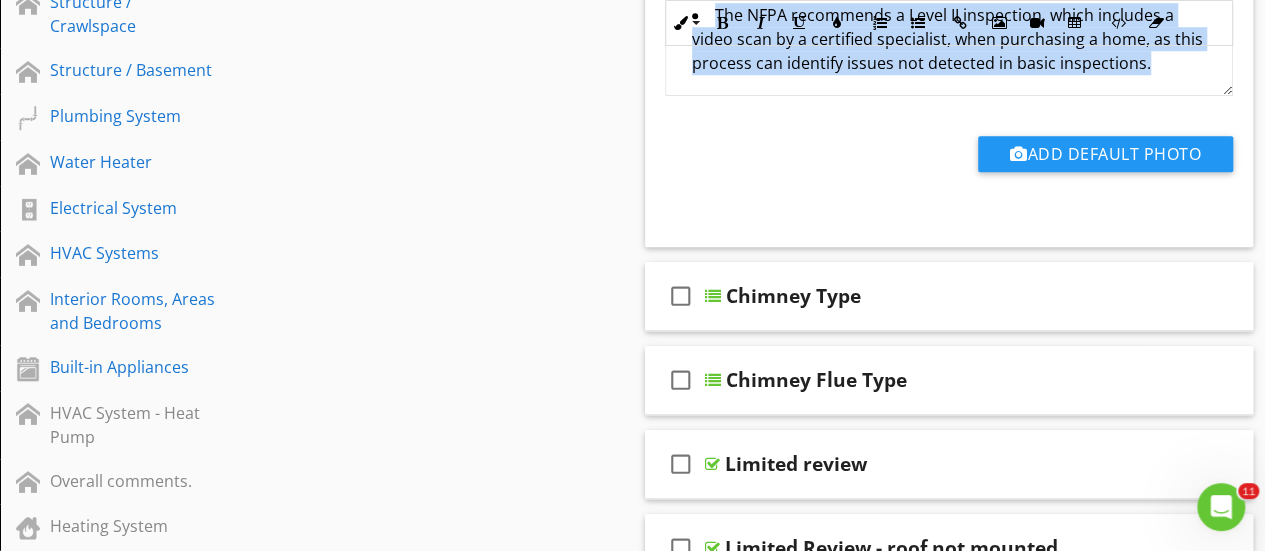 drag, startPoint x: 679, startPoint y: 411, endPoint x: 1186, endPoint y: 87, distance: 601.6851 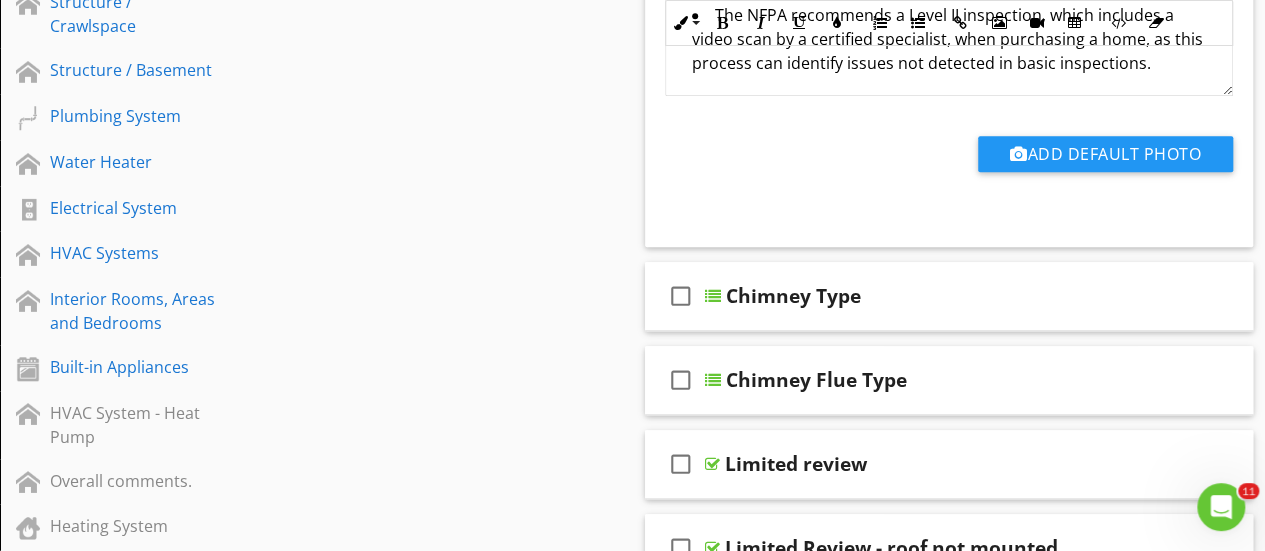 scroll, scrollTop: 746, scrollLeft: 0, axis: vertical 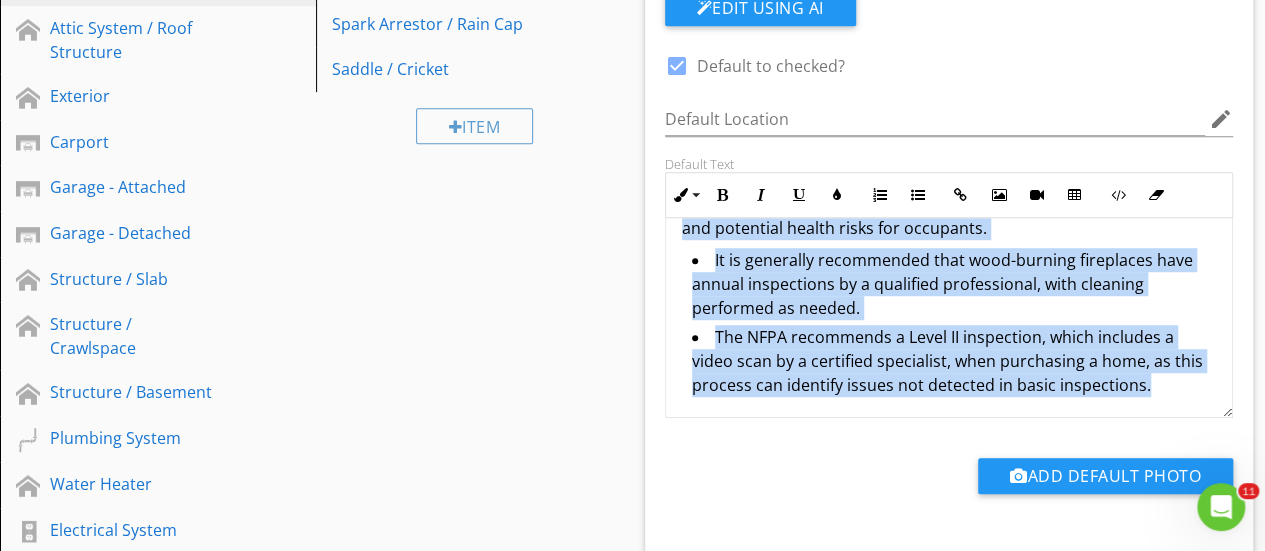 drag, startPoint x: 682, startPoint y: 243, endPoint x: 1162, endPoint y: 394, distance: 503.19083 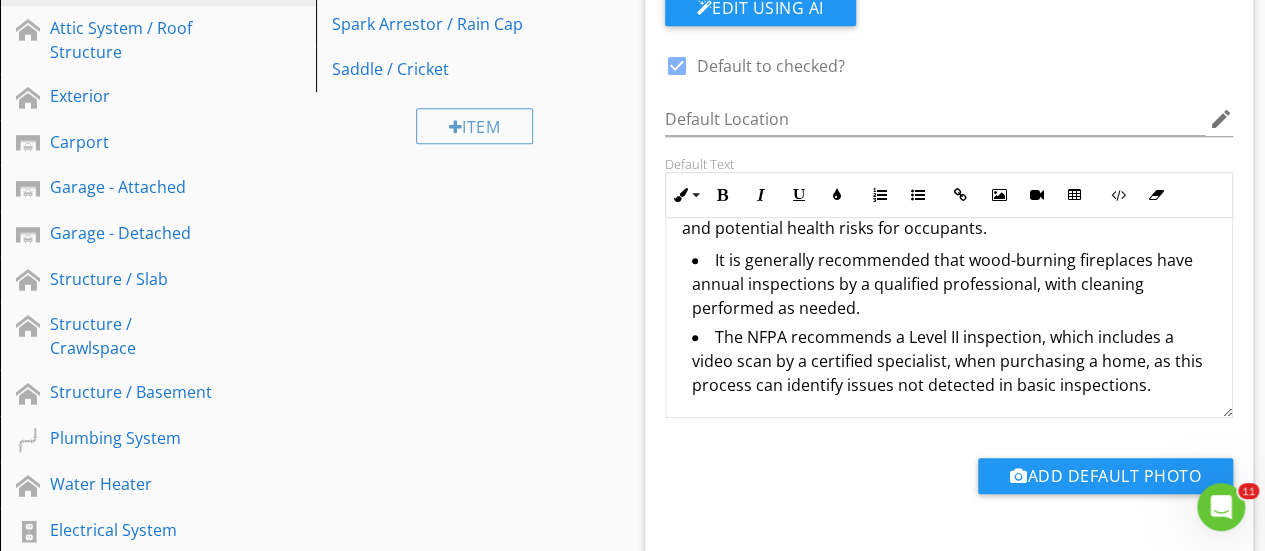 scroll, scrollTop: 0, scrollLeft: 0, axis: both 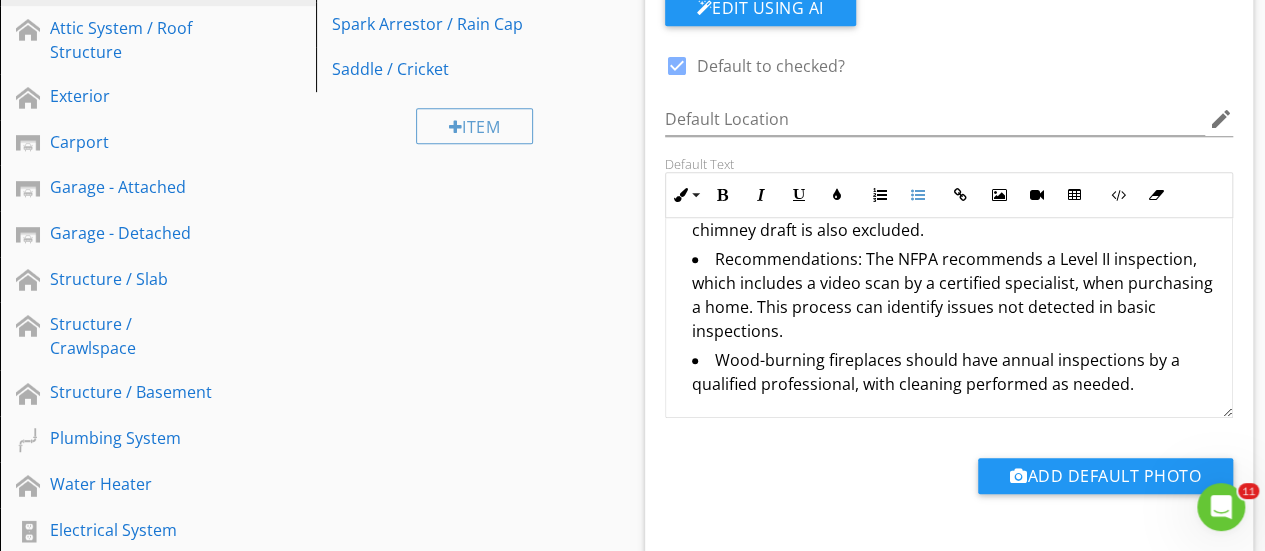 click on "Wood-burning fireplaces should have annual inspections by a qualified professional, with cleaning performed as needed." at bounding box center [954, 374] 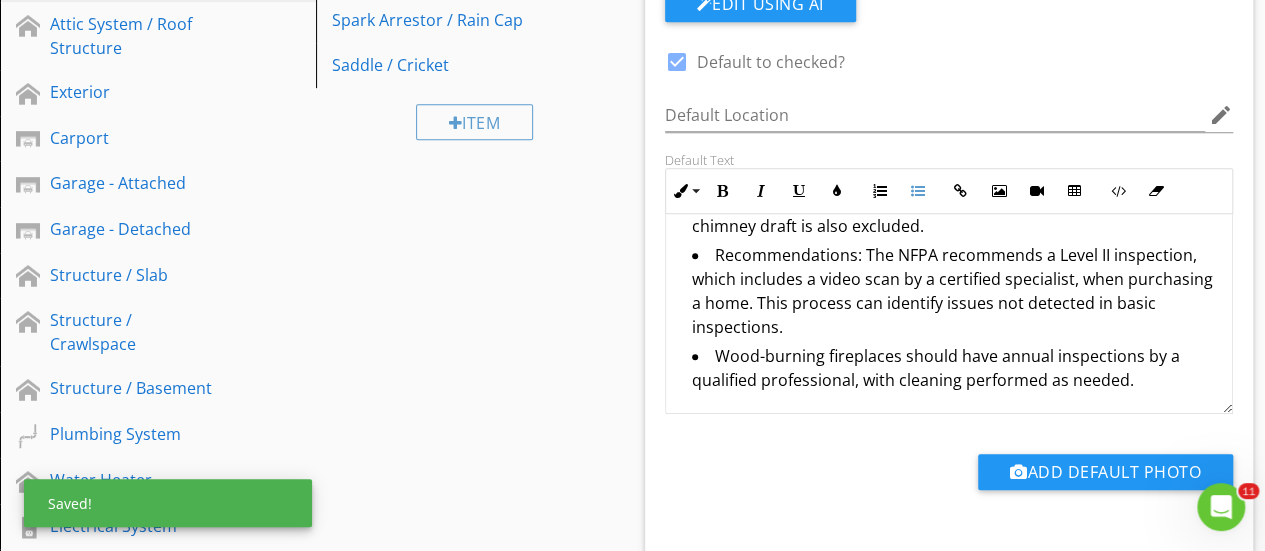 scroll, scrollTop: 300, scrollLeft: 0, axis: vertical 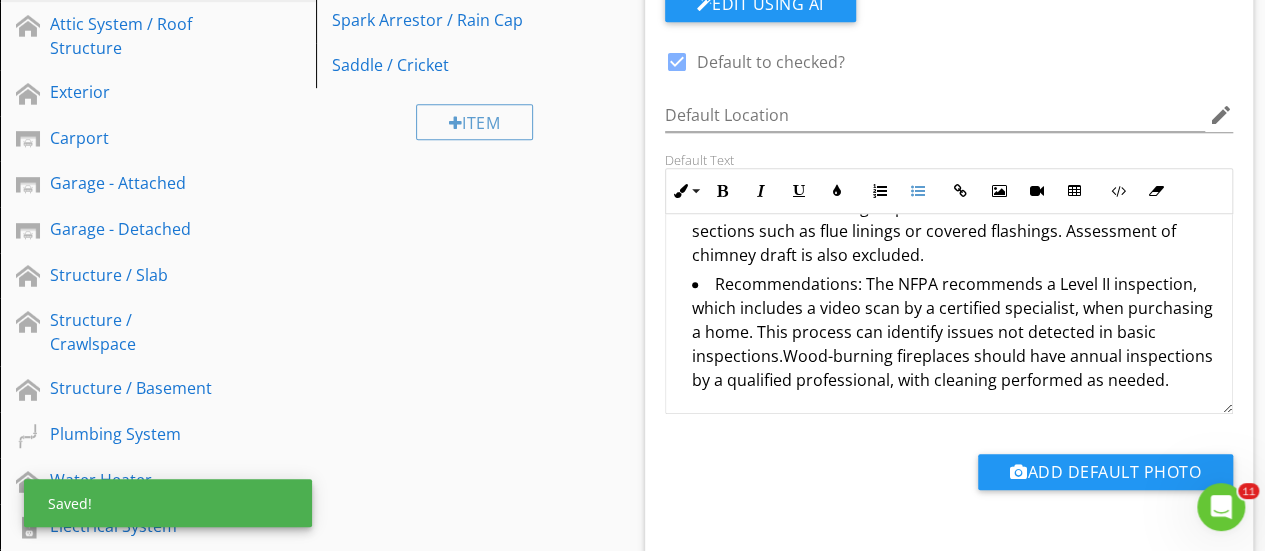 type 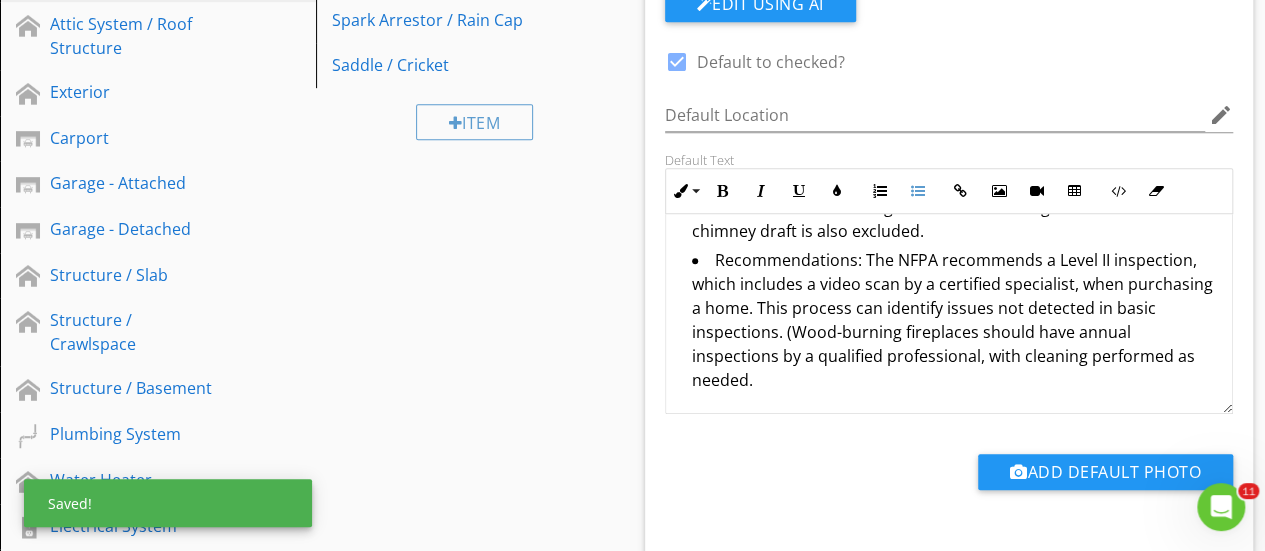 click on "Recommendations: The NFPA recommends a Level II inspection, which includes a video scan by a certified specialist, when purchasing a home. This process can identify issues not detected in basic inspections. (Wood-burning fireplaces should have annual inspections by a qualified professional, with cleaning performed as needed." at bounding box center [954, 322] 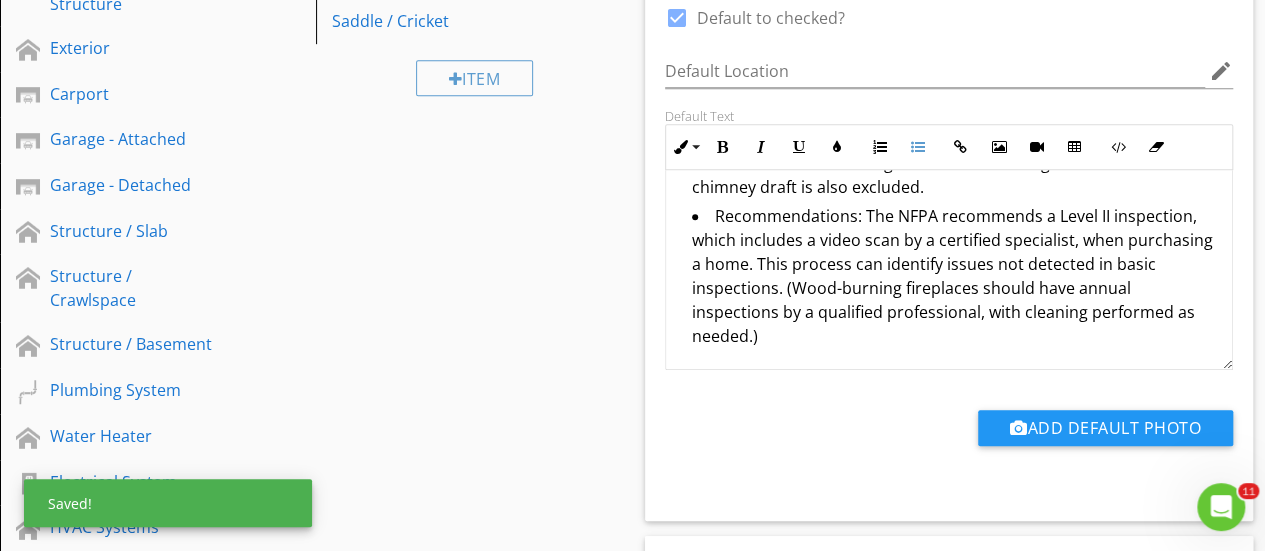 scroll, scrollTop: 548, scrollLeft: 0, axis: vertical 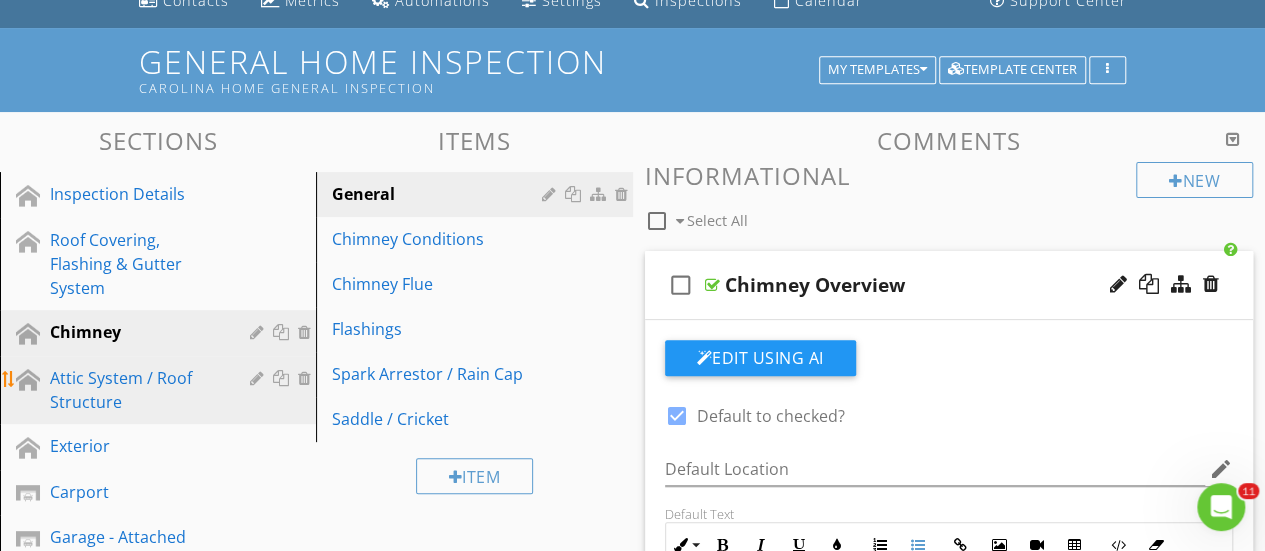 click on "Attic System / Roof Structure" at bounding box center (135, 390) 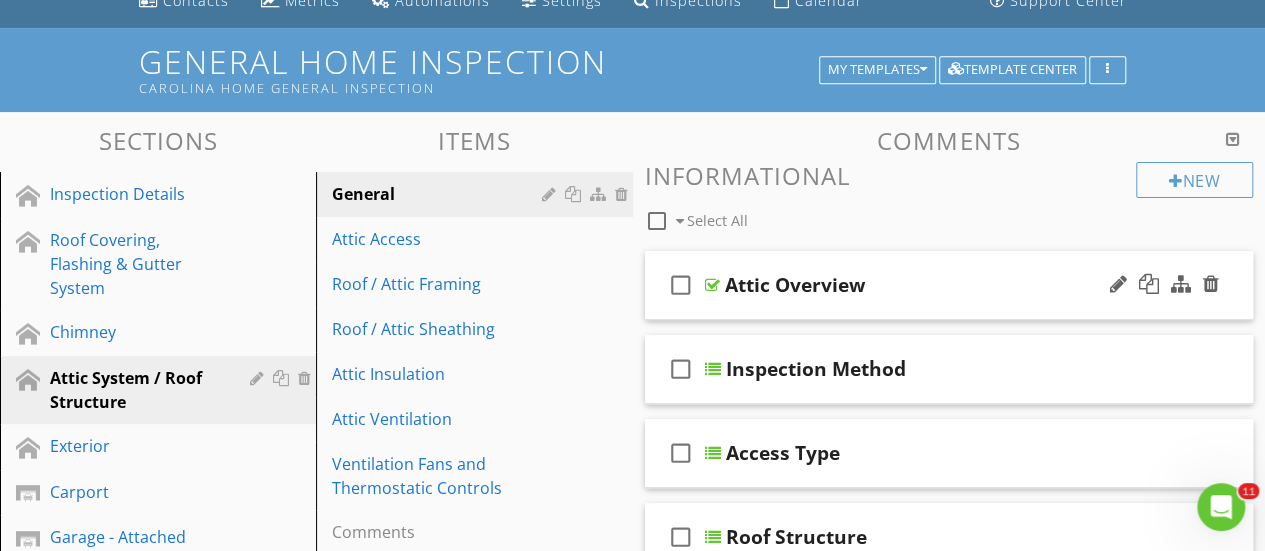 click at bounding box center [712, 285] 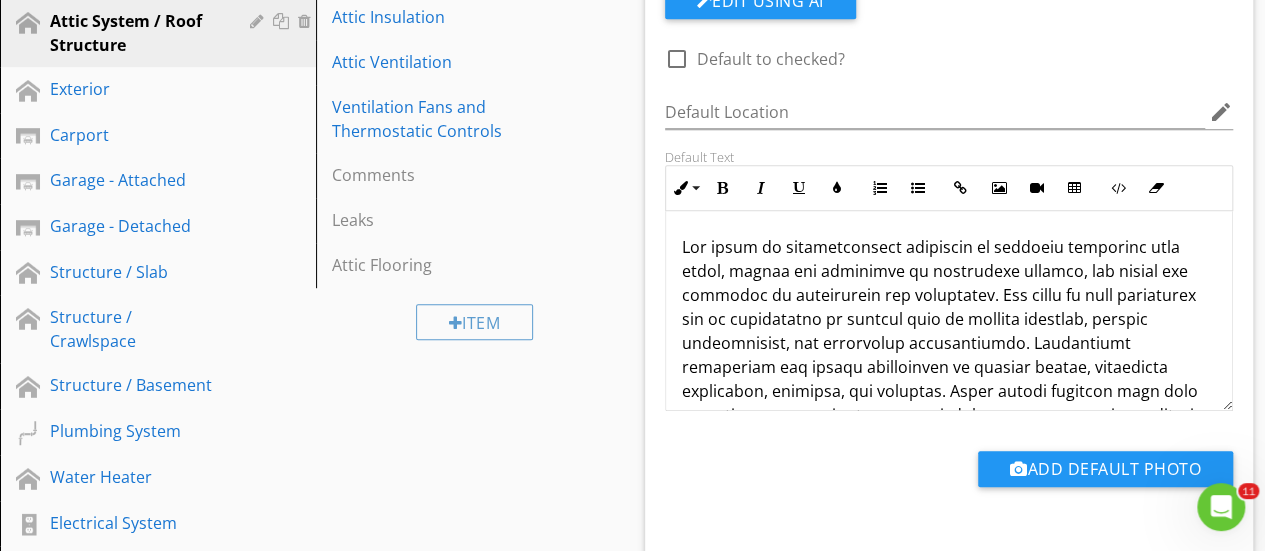 scroll, scrollTop: 508, scrollLeft: 0, axis: vertical 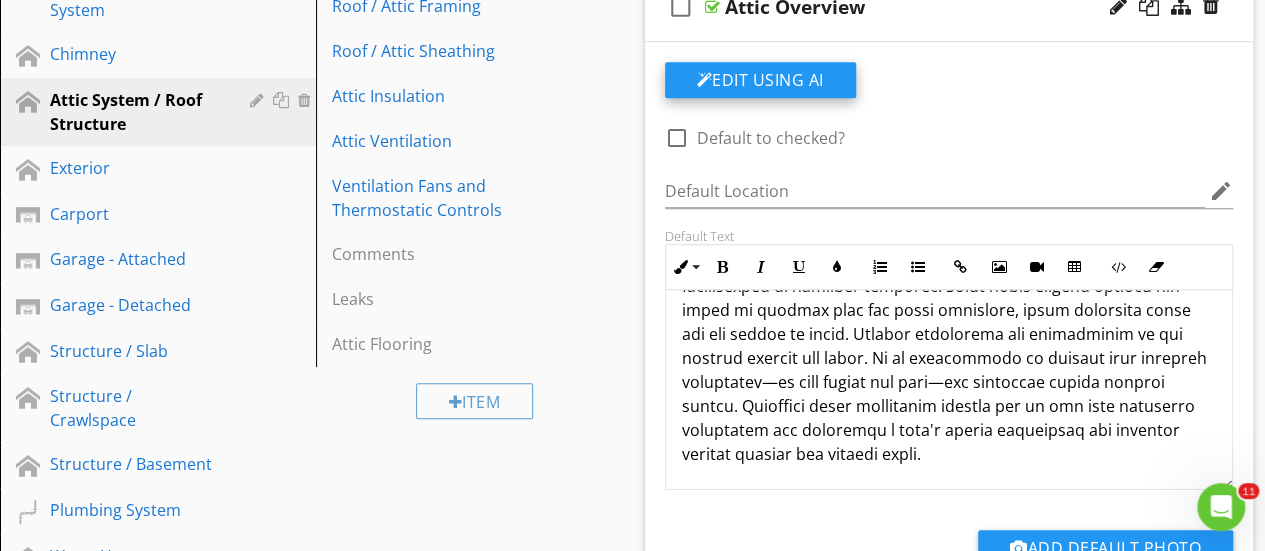 click on "Edit Using AI" at bounding box center [760, 80] 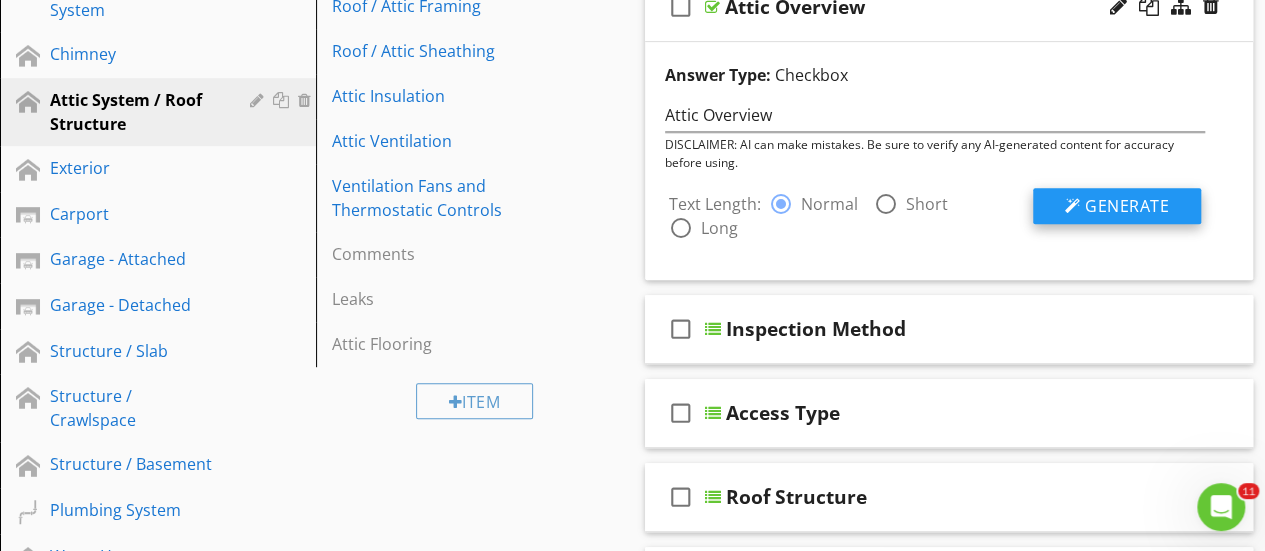 click on "Generate" at bounding box center [1127, 206] 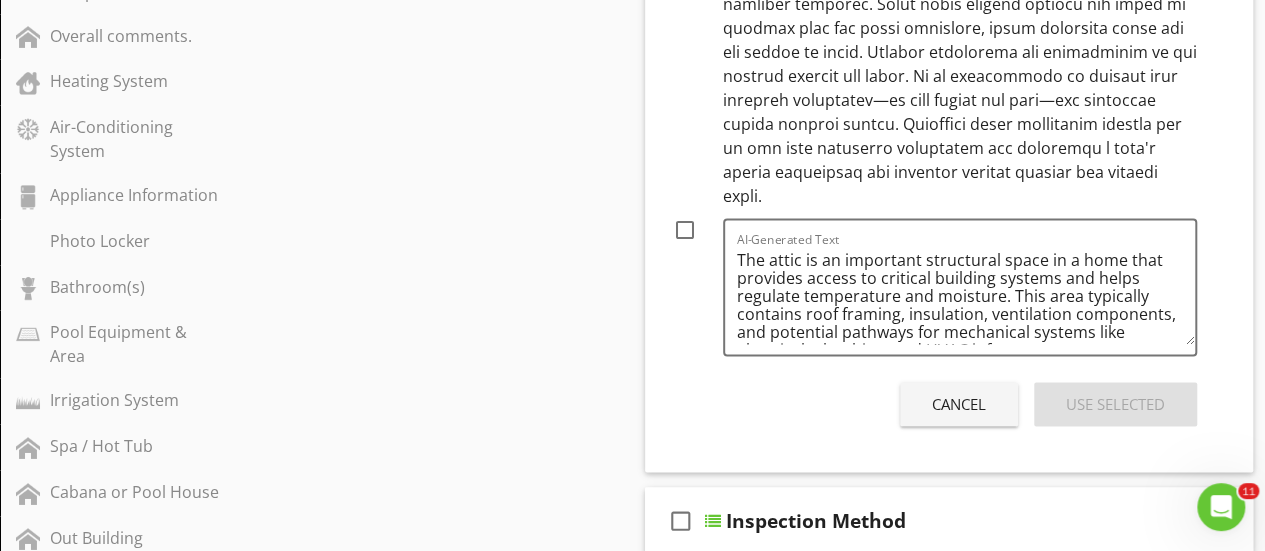scroll, scrollTop: 1265, scrollLeft: 0, axis: vertical 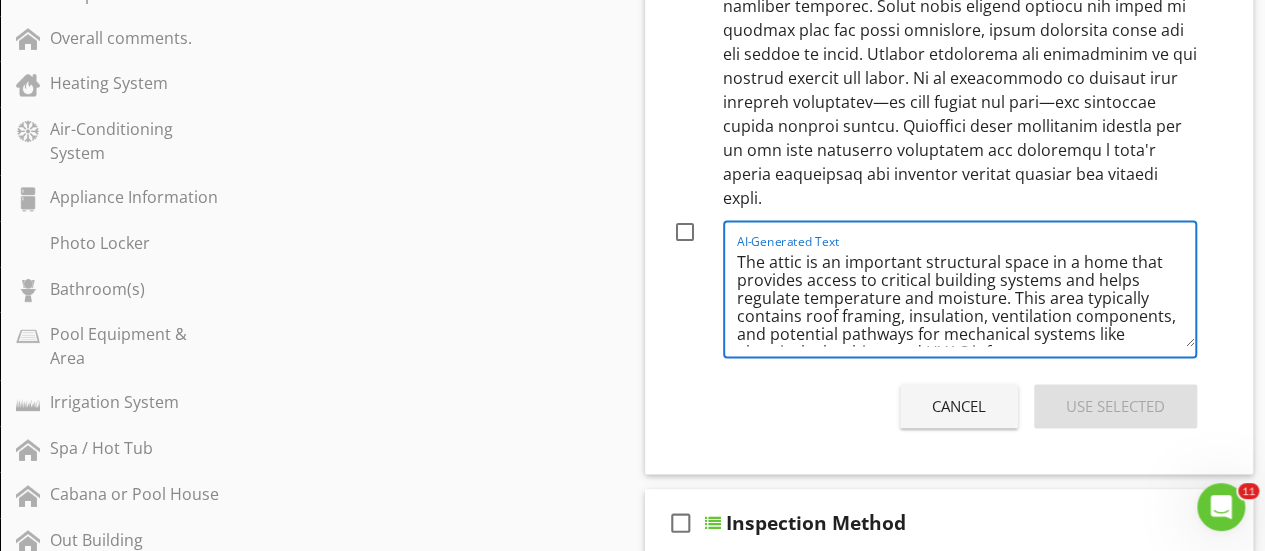 drag, startPoint x: 967, startPoint y: 311, endPoint x: 733, endPoint y: 219, distance: 251.43588 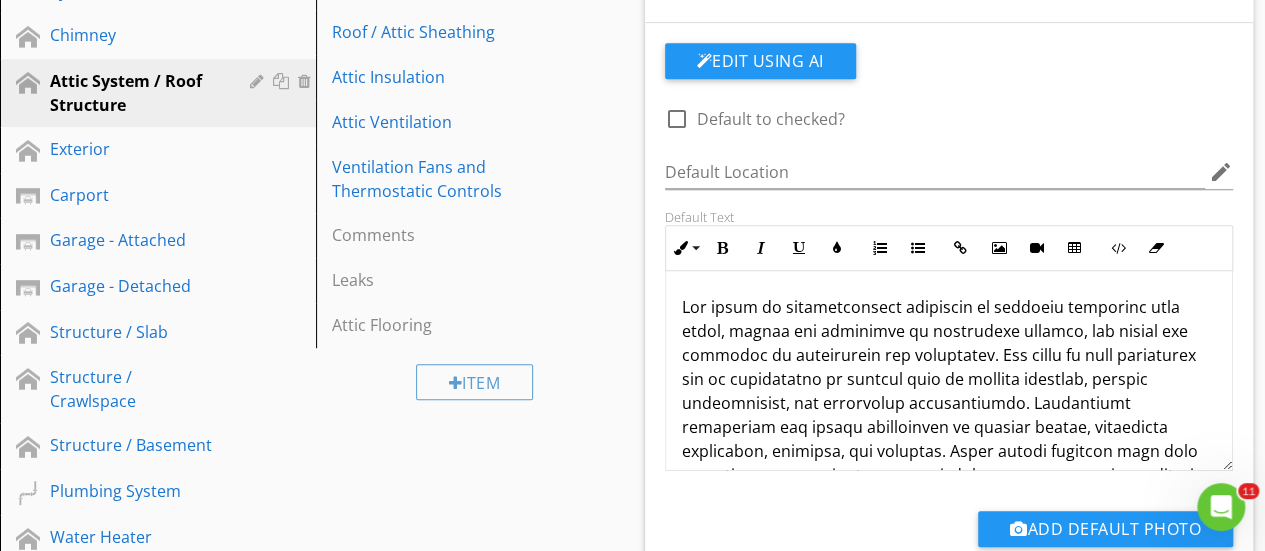 scroll, scrollTop: 446, scrollLeft: 0, axis: vertical 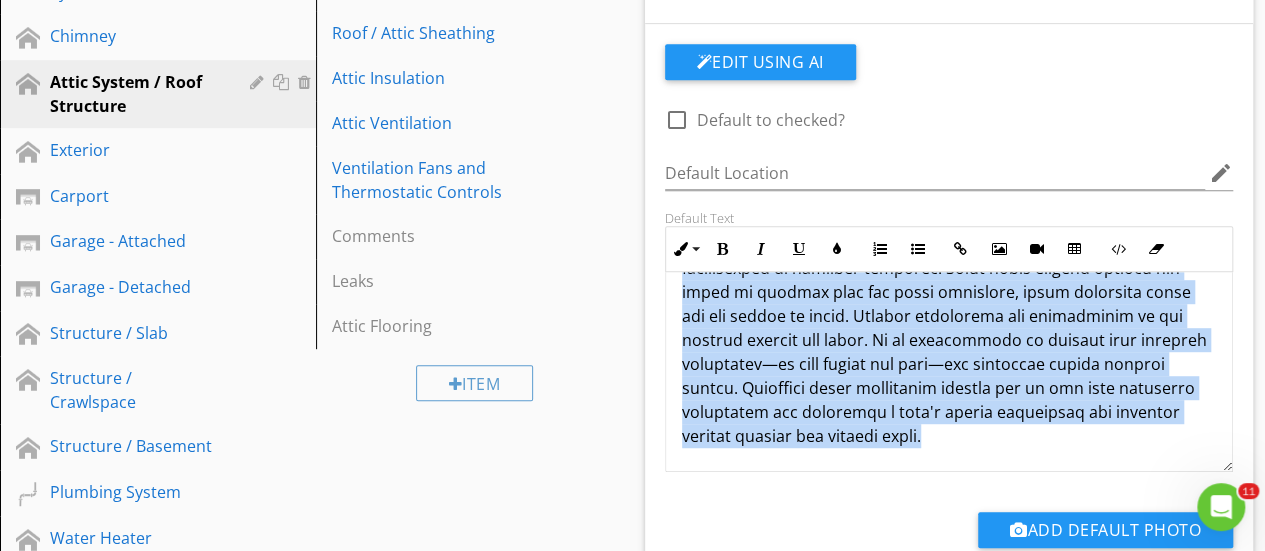 drag, startPoint x: 678, startPoint y: 297, endPoint x: 1019, endPoint y: 485, distance: 389.39056 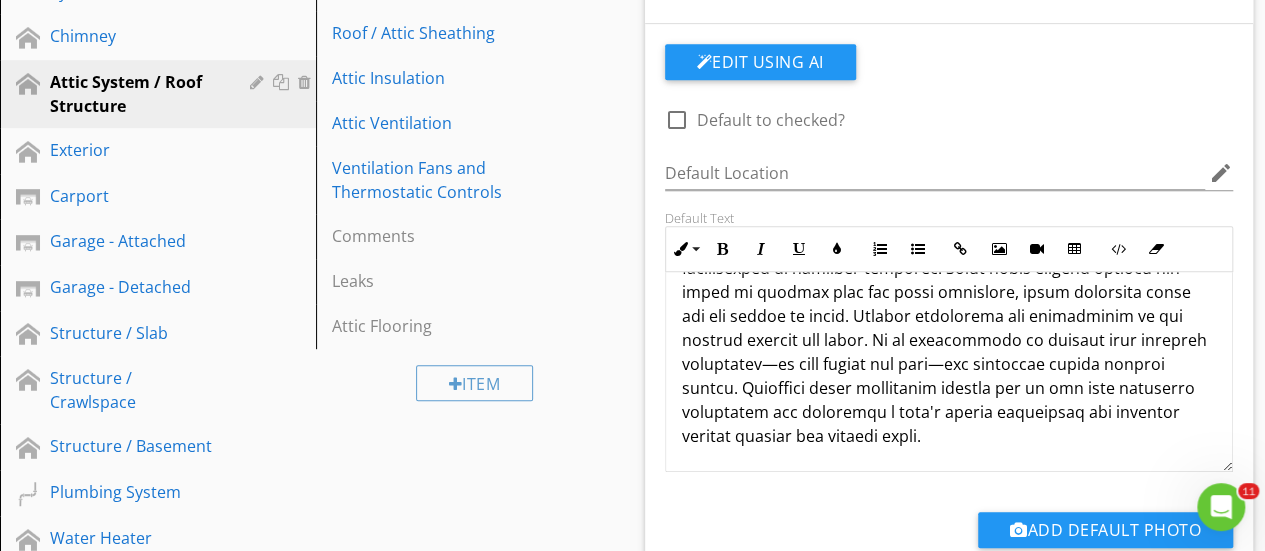 scroll, scrollTop: 0, scrollLeft: 0, axis: both 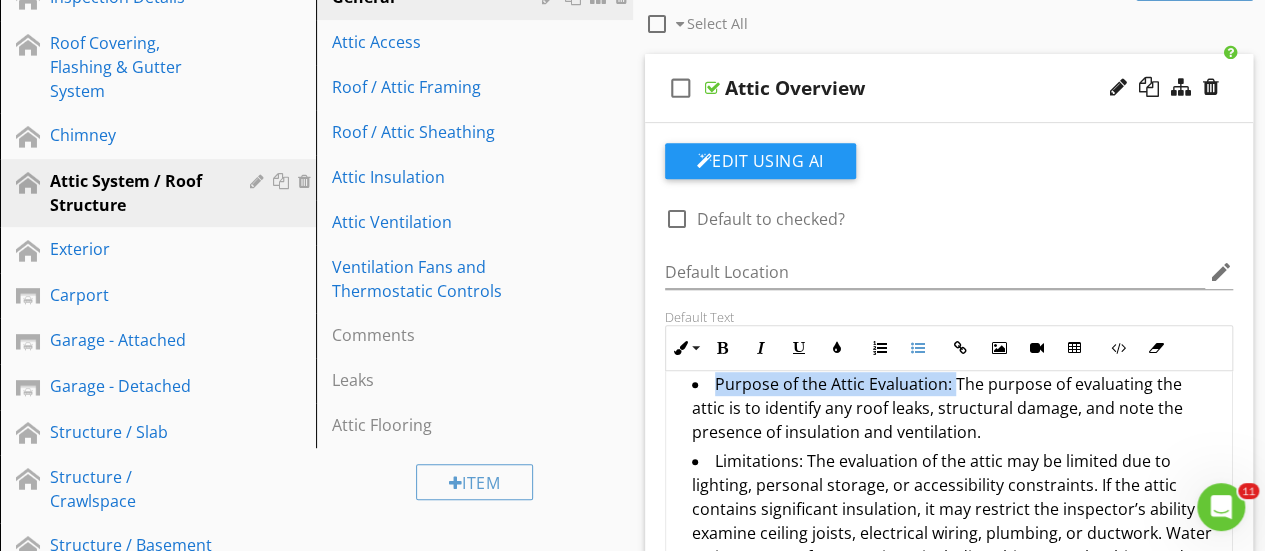 drag, startPoint x: 949, startPoint y: 385, endPoint x: 713, endPoint y: 383, distance: 236.00847 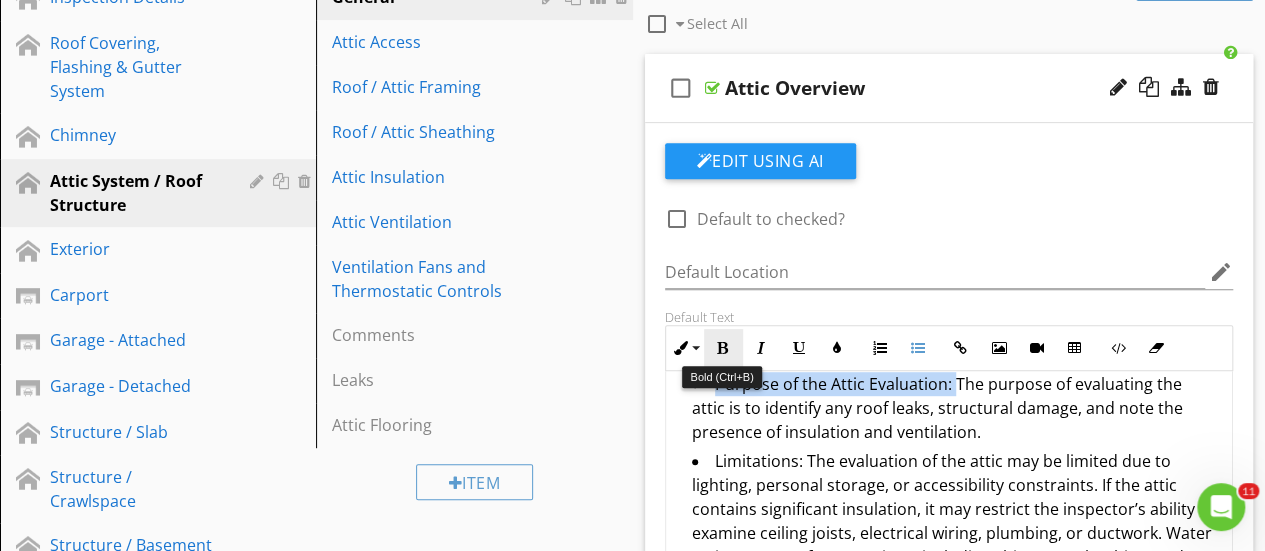 click at bounding box center (723, 348) 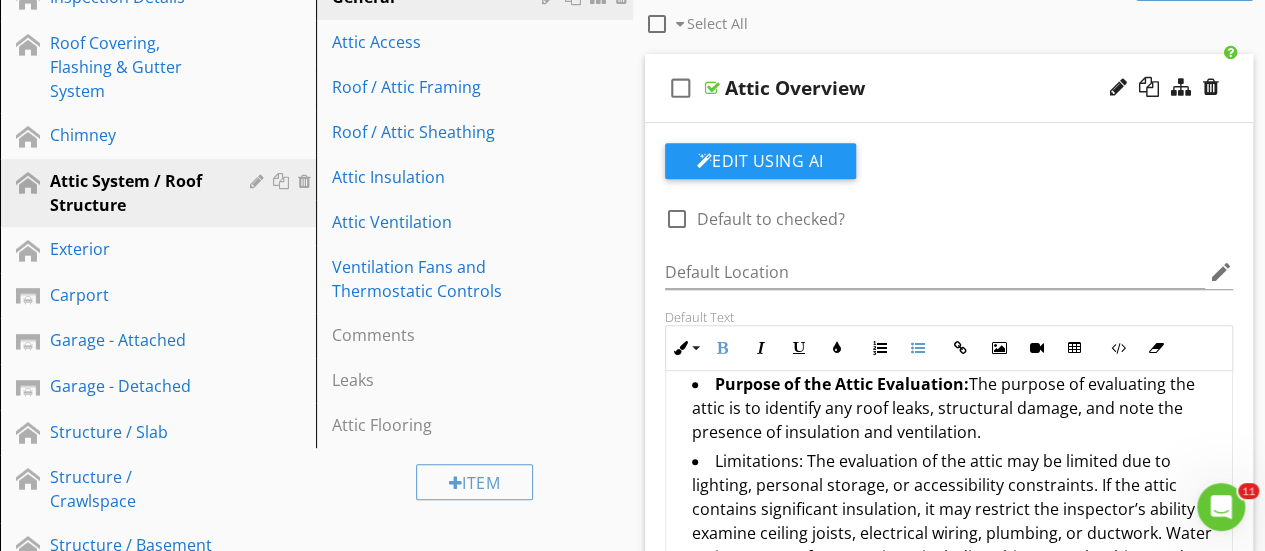 click on "Limitations: The evaluation of the attic may be limited due to lighting, personal storage, or accessibility constraints. If the attic contains significant insulation, it may restrict the inspector’s ability to examine ceiling joists, electrical wiring, plumbing, or ductwork. Water stains near roof penetrations, including chimneys, plumbing, and vents, are common. However, determining whether these stains are currently active is challenging unless leaking is observed during inspection. Further monitoring is recommended if stains are present; observation during rainfall can provide additional information about their status." at bounding box center [954, 571] 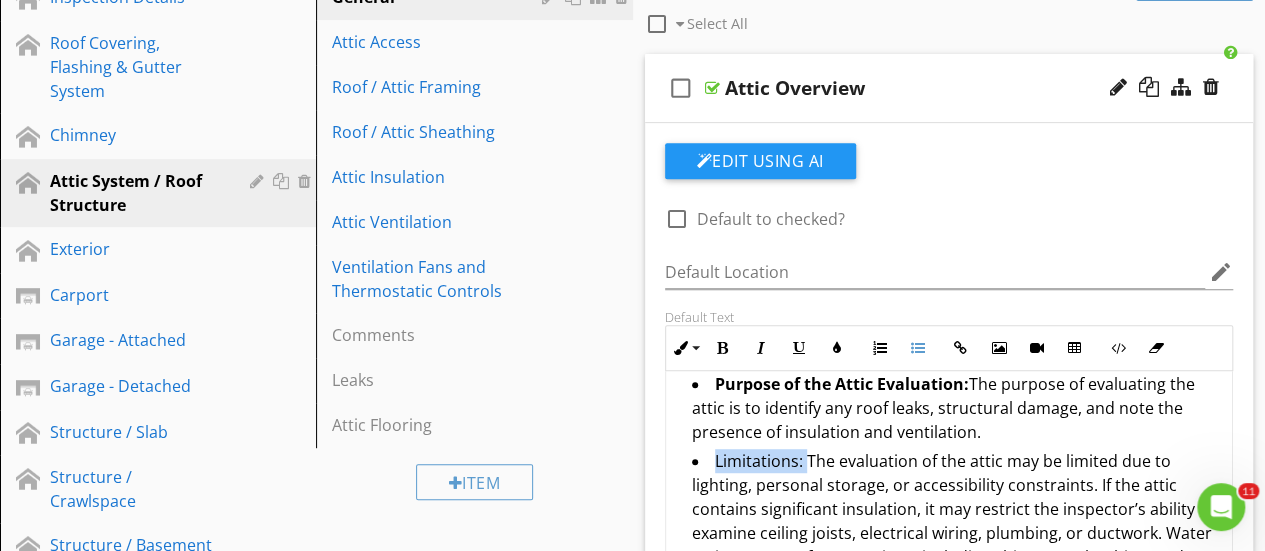 drag, startPoint x: 804, startPoint y: 465, endPoint x: 710, endPoint y: 465, distance: 94 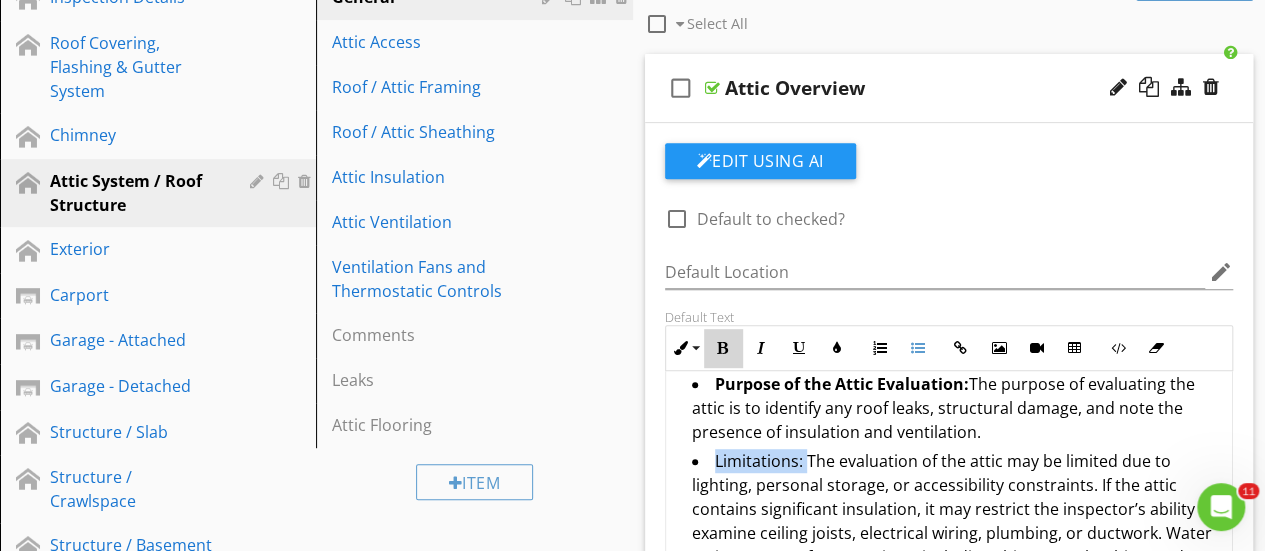 click at bounding box center [723, 348] 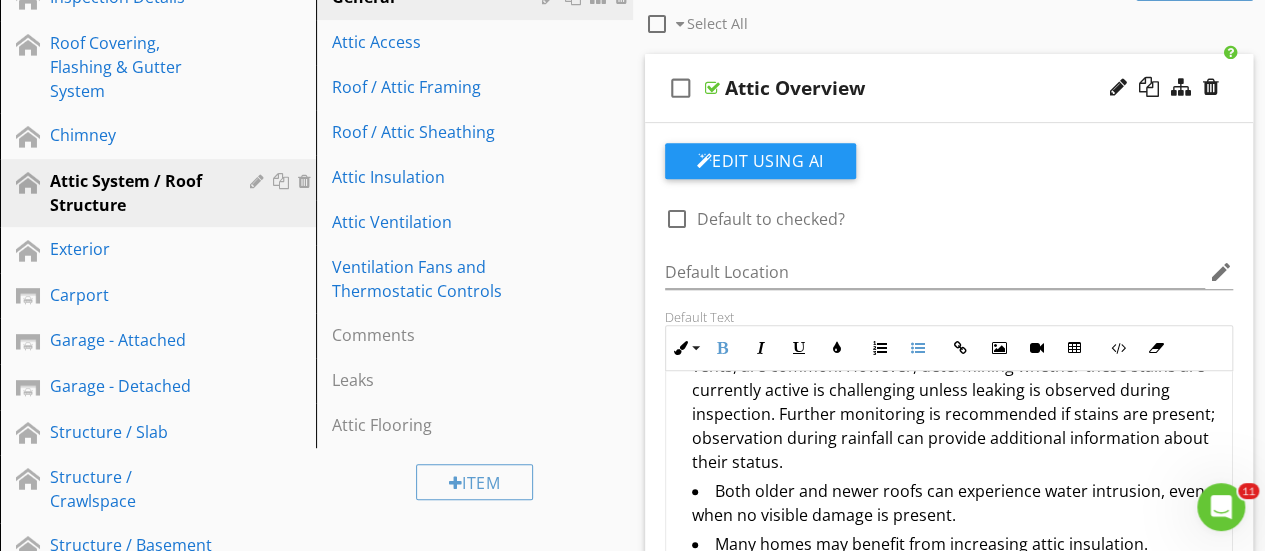 scroll, scrollTop: 420, scrollLeft: 0, axis: vertical 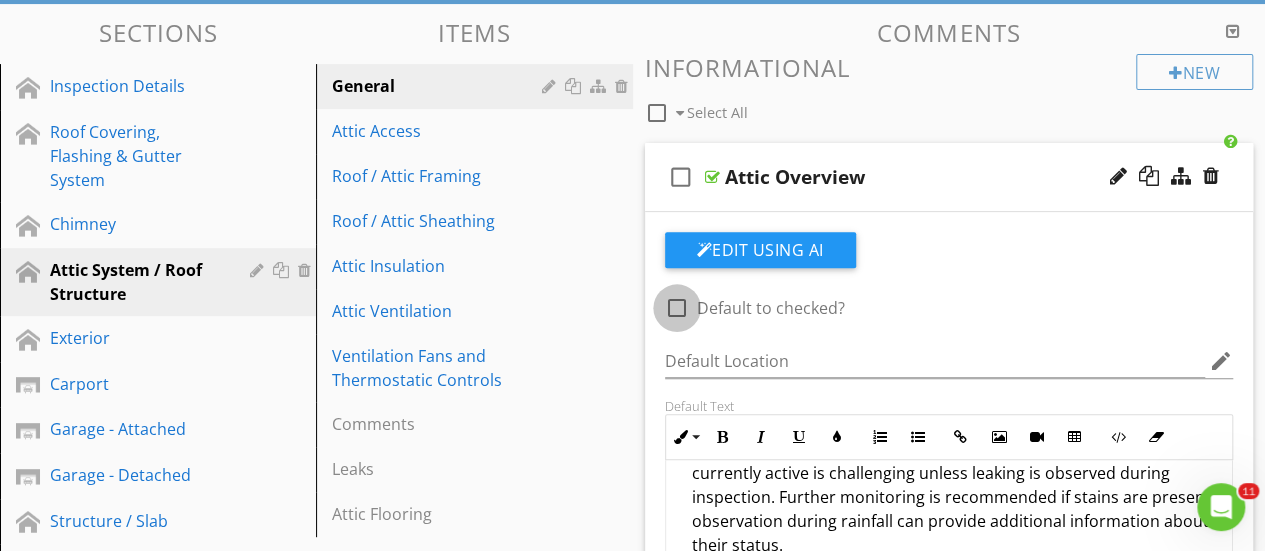 click at bounding box center (677, 308) 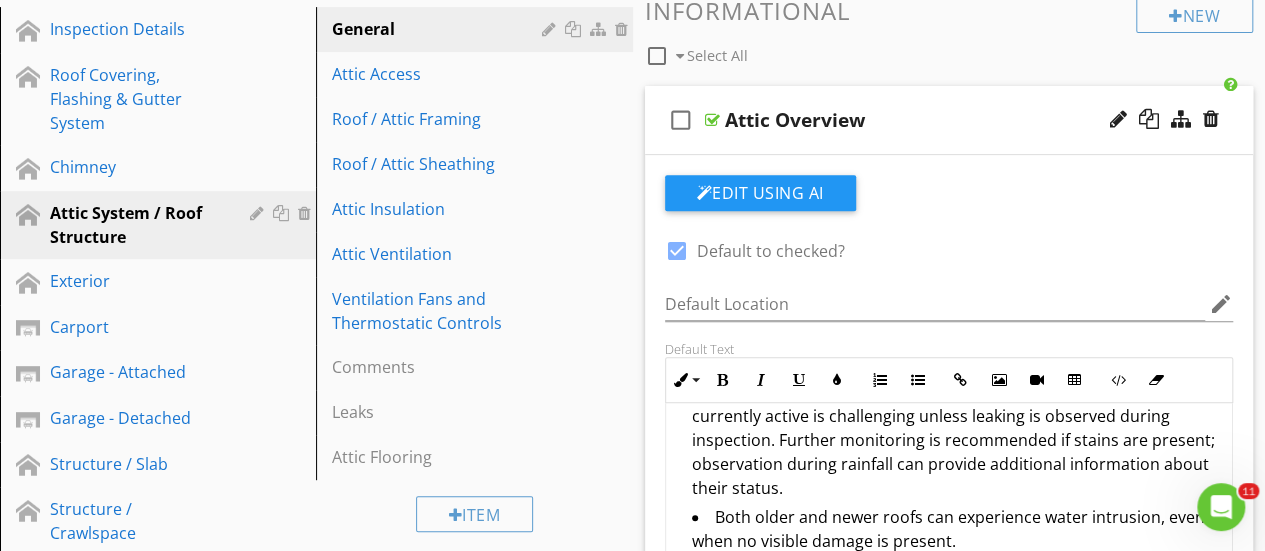 scroll, scrollTop: 316, scrollLeft: 0, axis: vertical 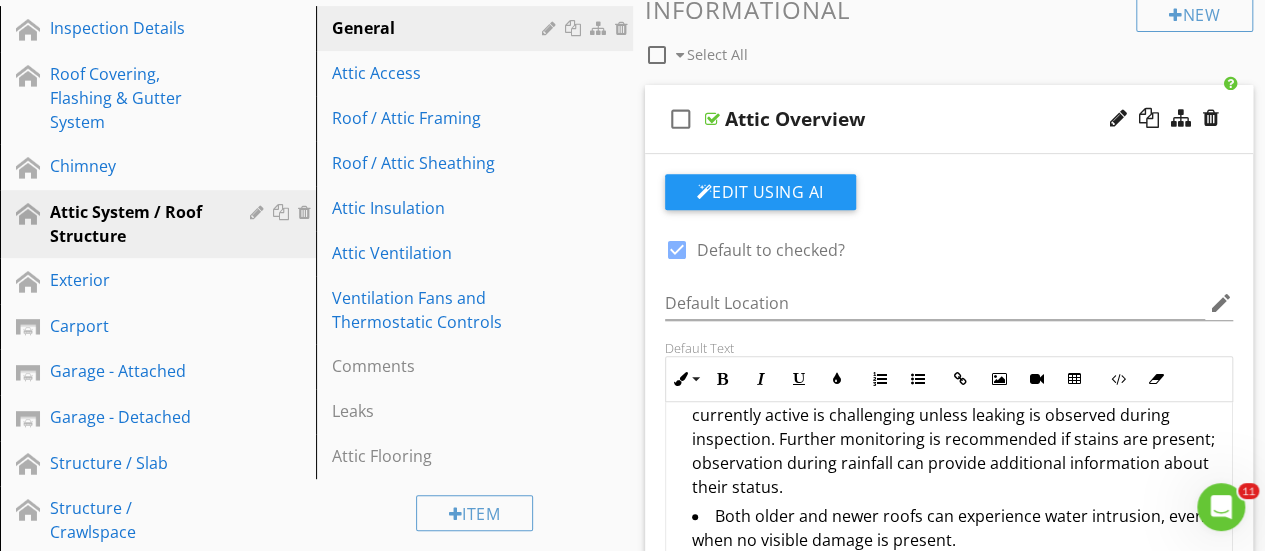click at bounding box center [712, 119] 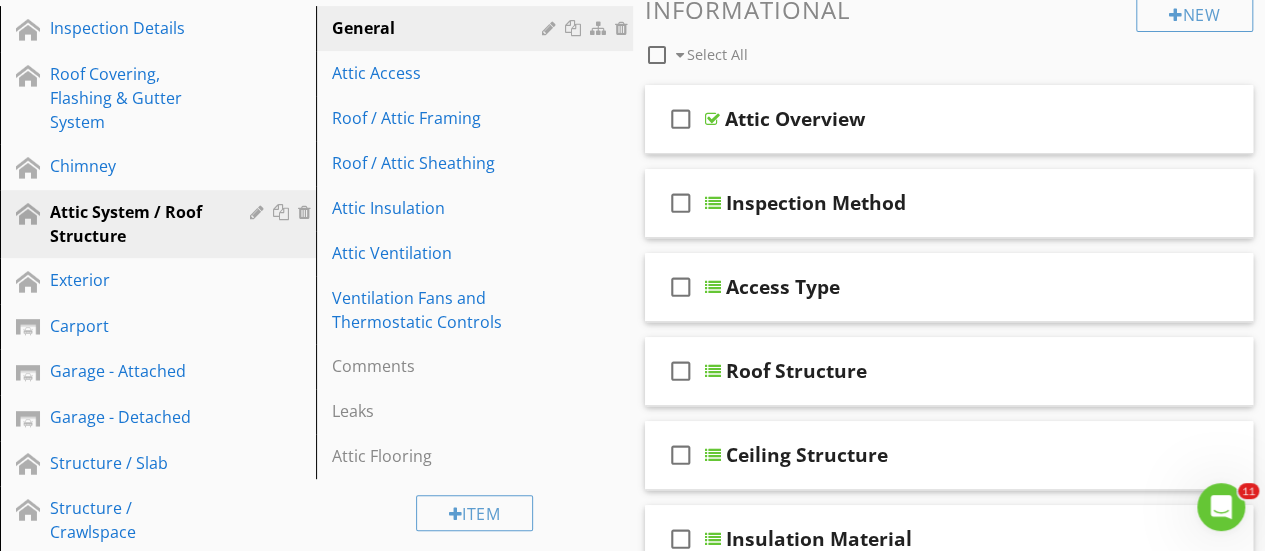 click at bounding box center [712, 119] 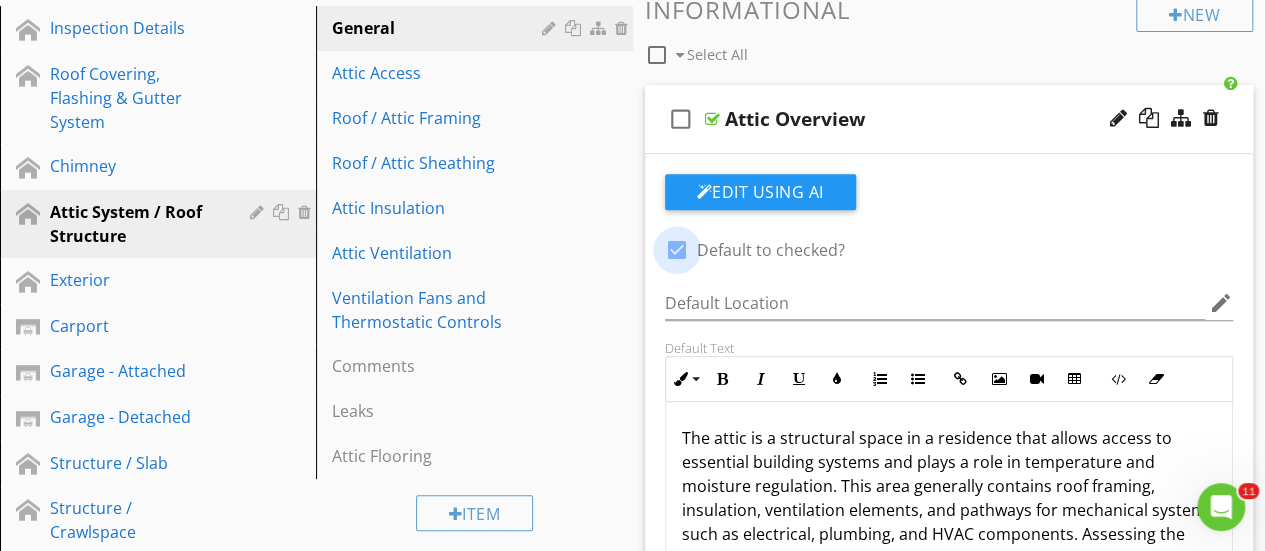 click at bounding box center [677, 250] 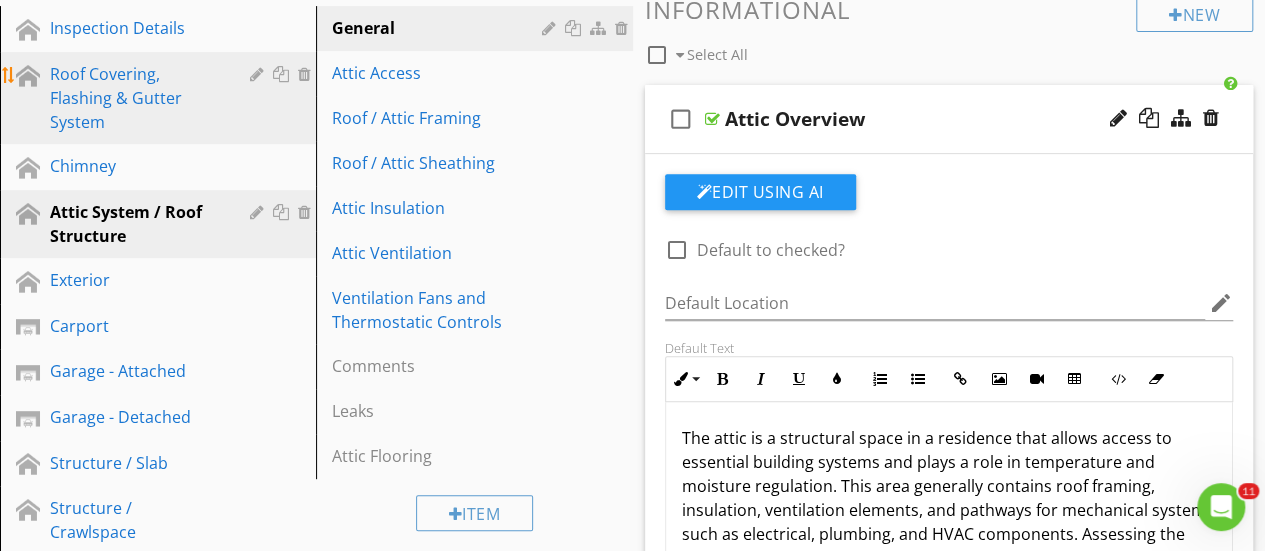 click on "Roof Covering, Flashing & Gutter System" at bounding box center [135, 98] 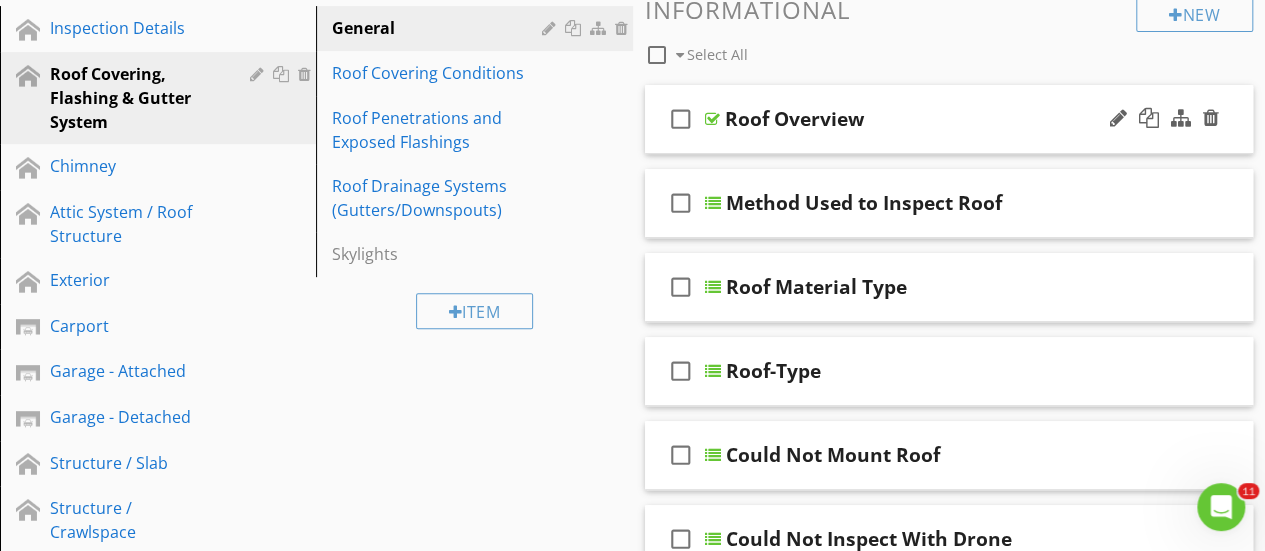 click at bounding box center [712, 119] 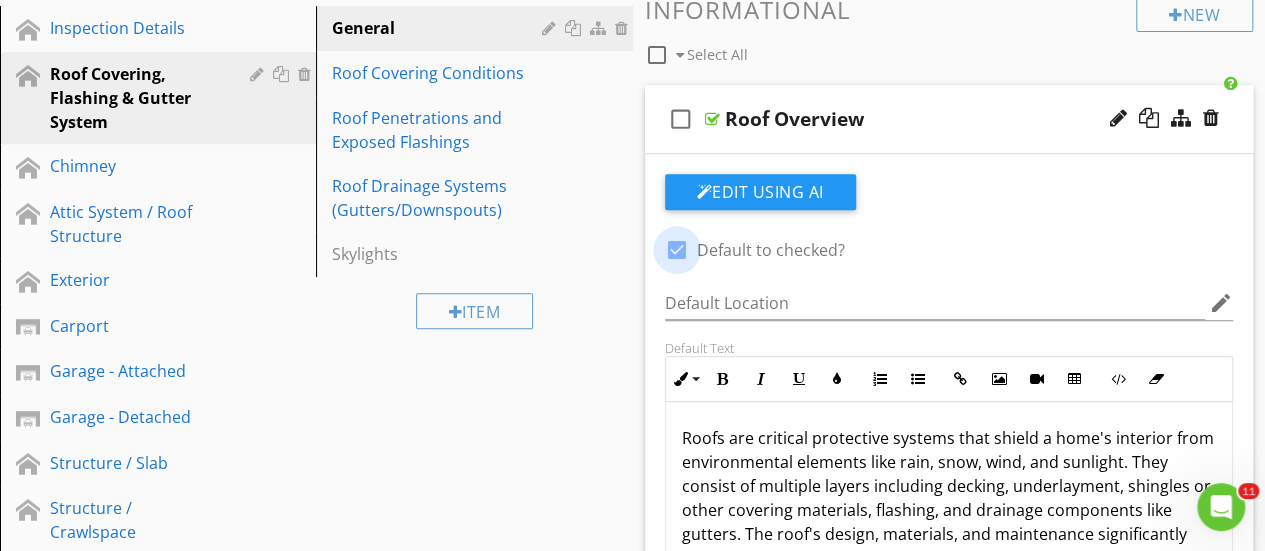 click at bounding box center [677, 250] 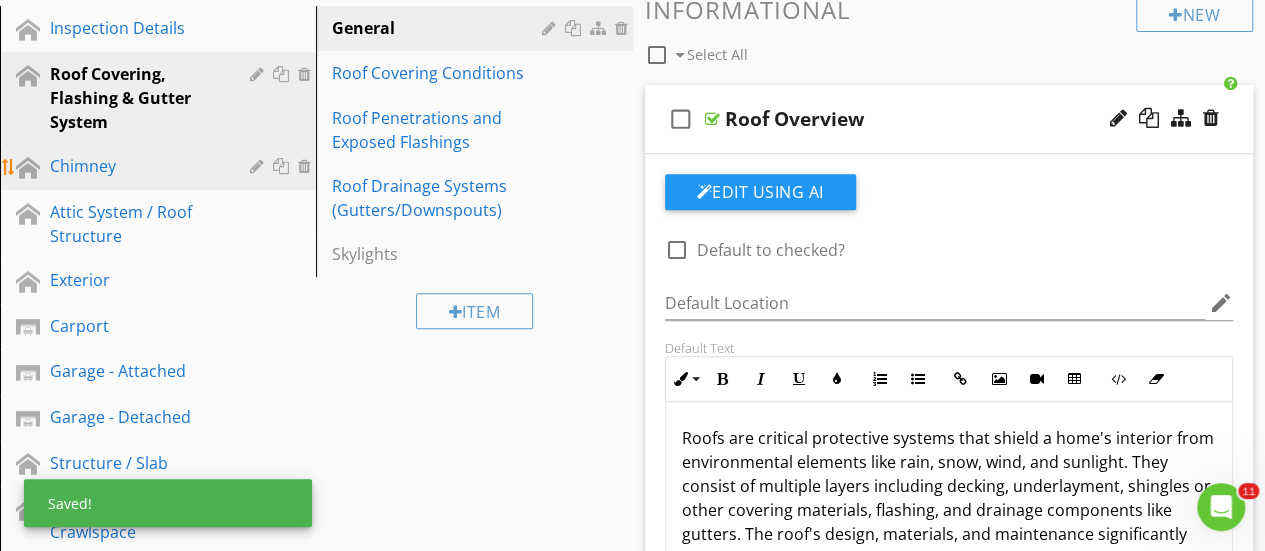 click on "Chimney" at bounding box center [135, 166] 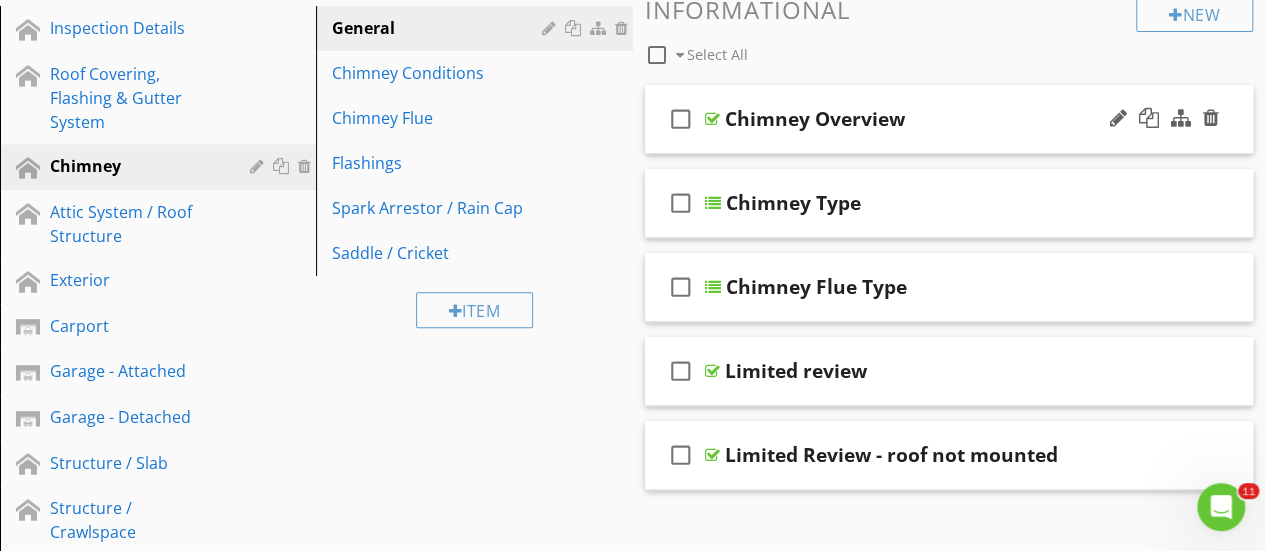 click at bounding box center (712, 119) 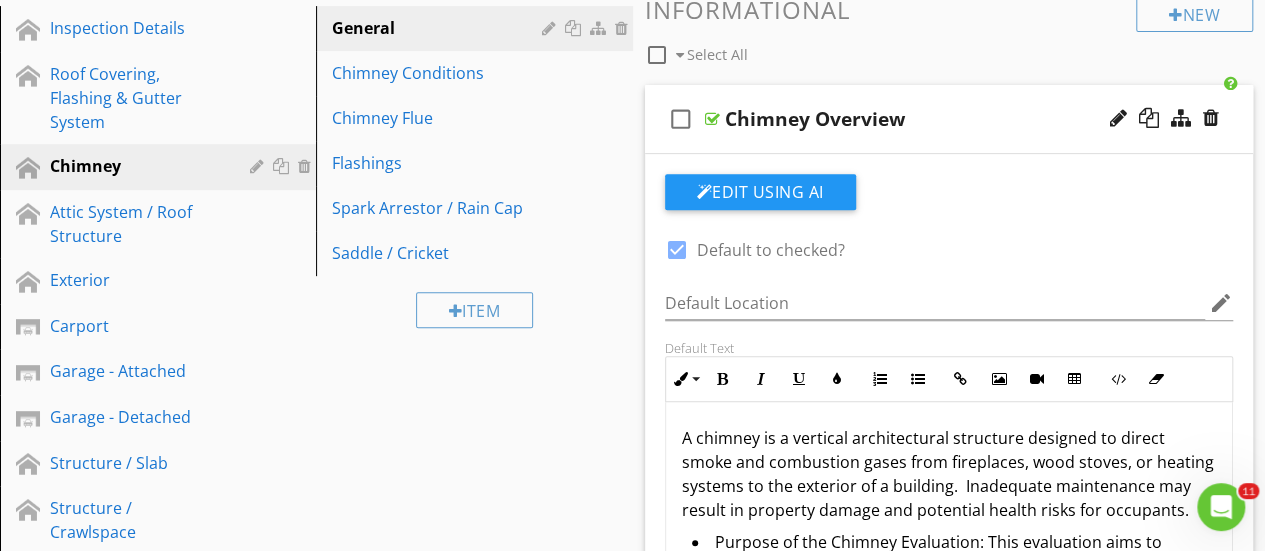 click at bounding box center (677, 250) 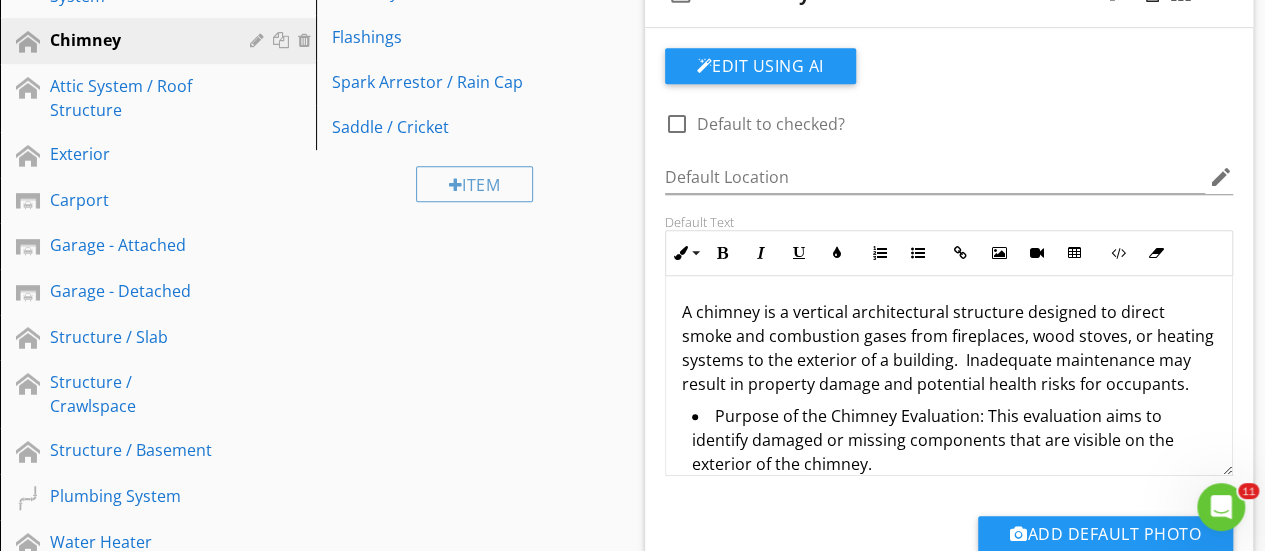 scroll, scrollTop: 388, scrollLeft: 0, axis: vertical 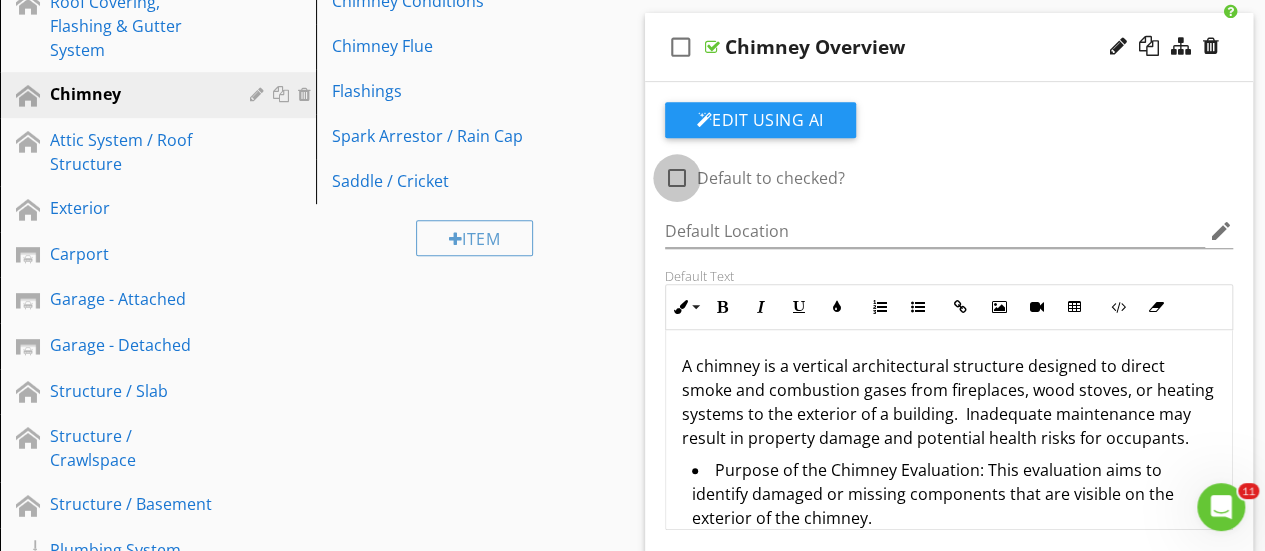 click at bounding box center [677, 178] 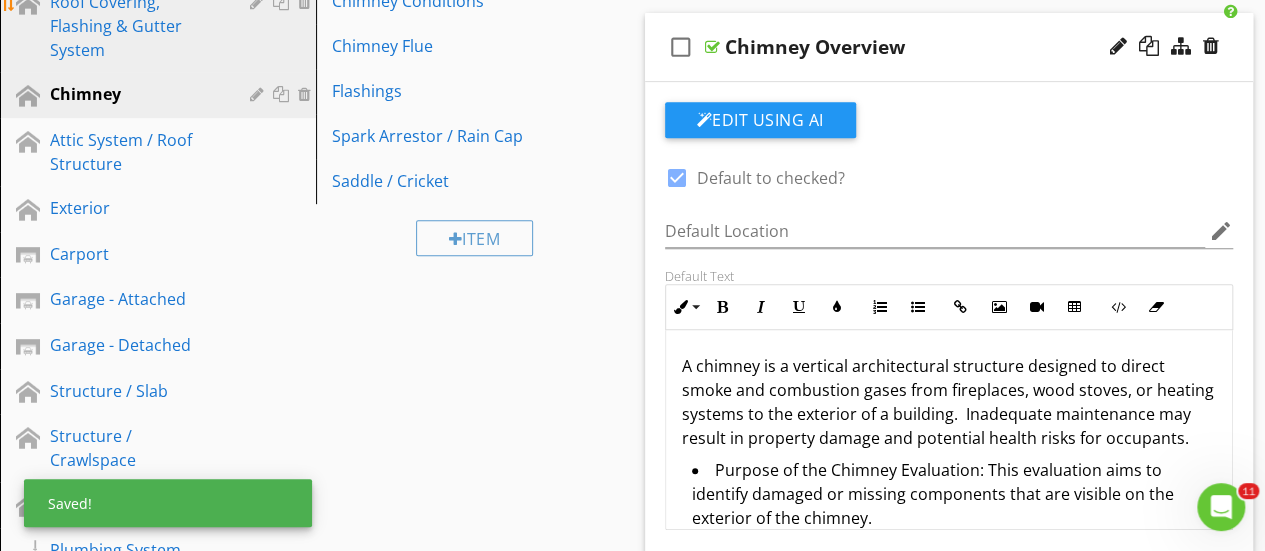 click on "Roof Covering, Flashing & Gutter System" at bounding box center (135, 26) 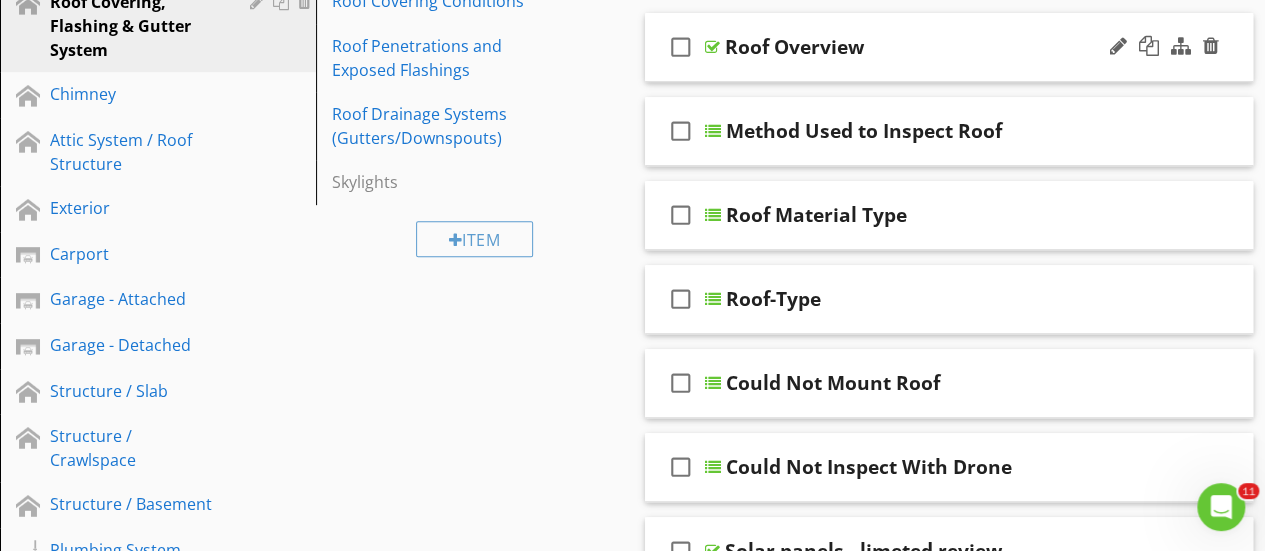 click at bounding box center (712, 47) 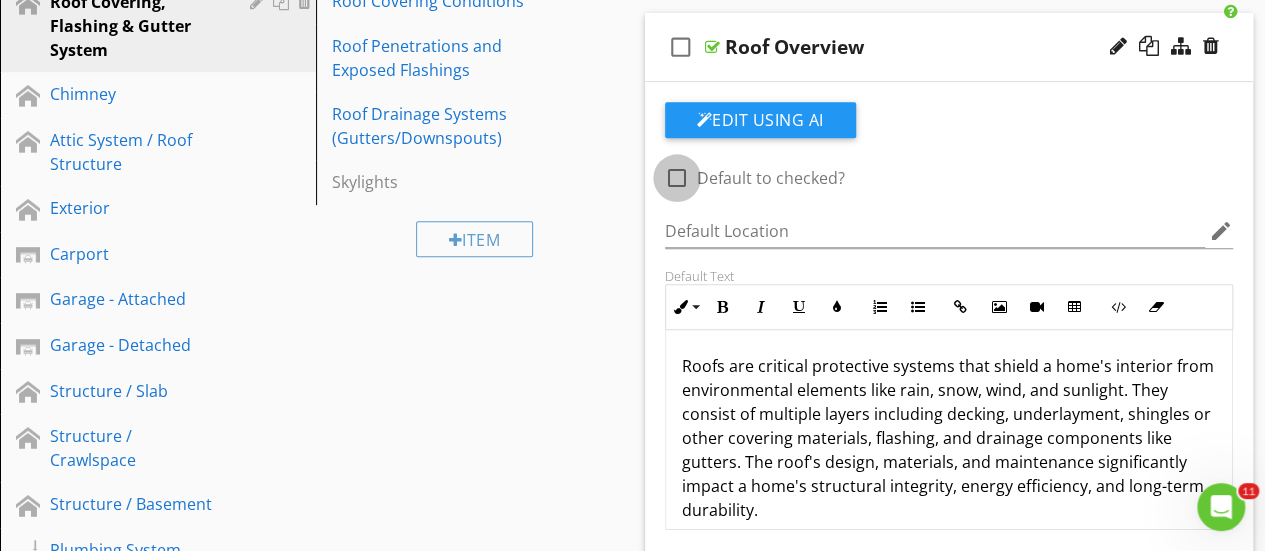 click at bounding box center (677, 178) 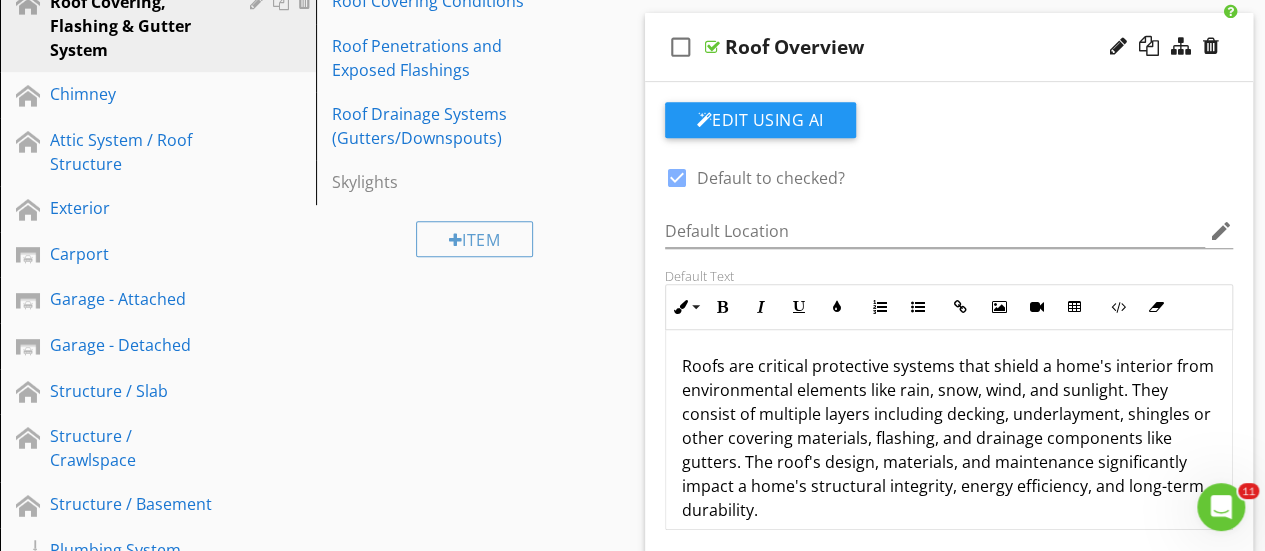 click at bounding box center (677, 178) 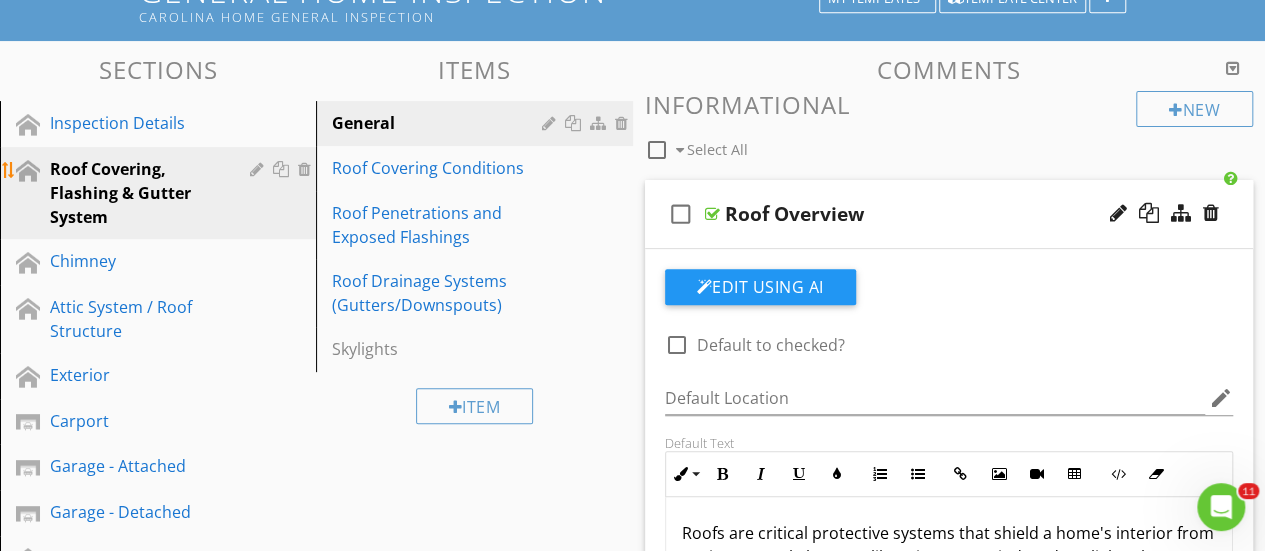 scroll, scrollTop: 220, scrollLeft: 0, axis: vertical 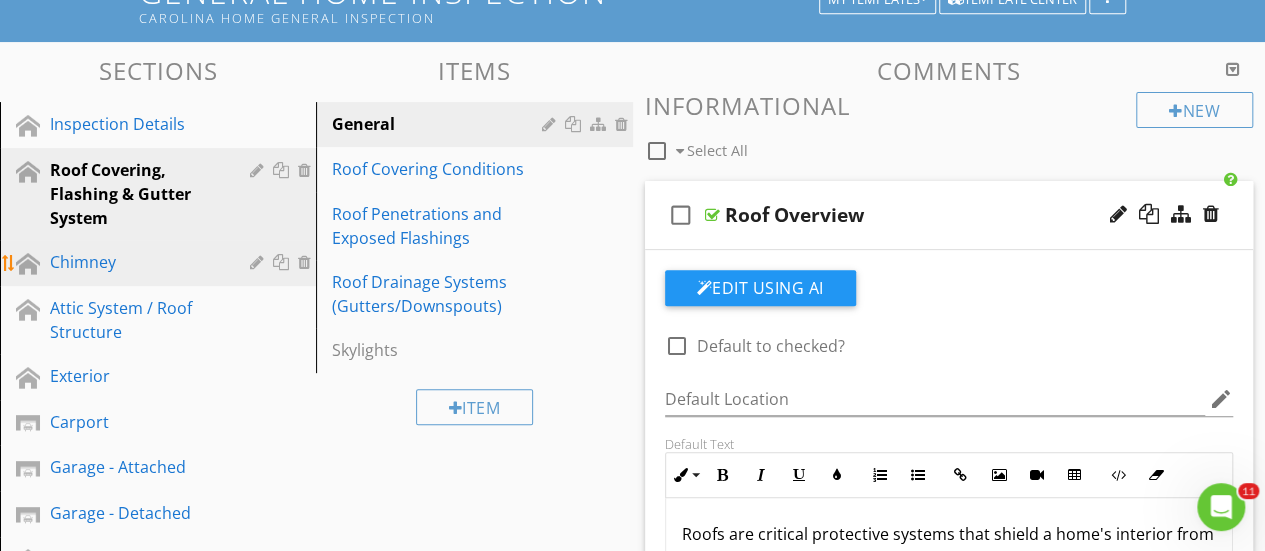 click on "Chimney" at bounding box center [135, 262] 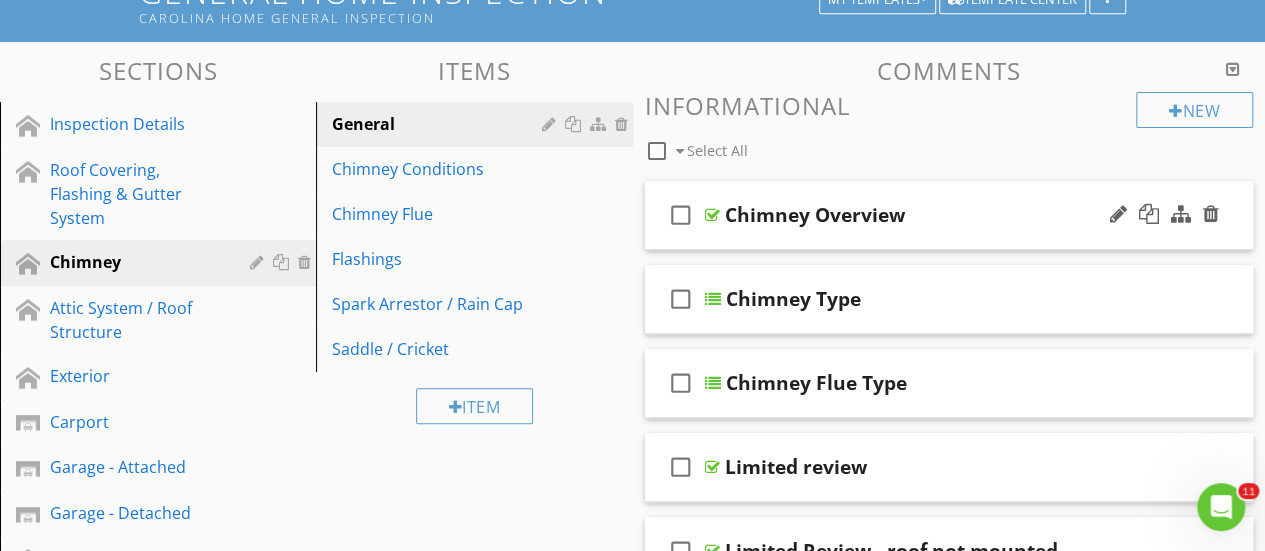 click at bounding box center [712, 215] 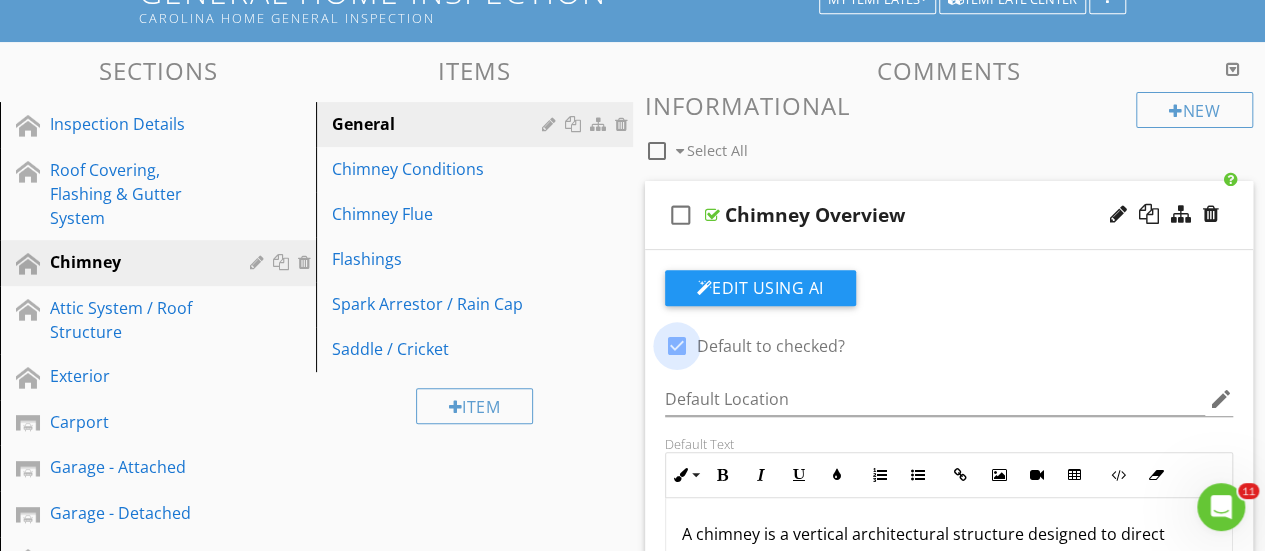 click at bounding box center (677, 346) 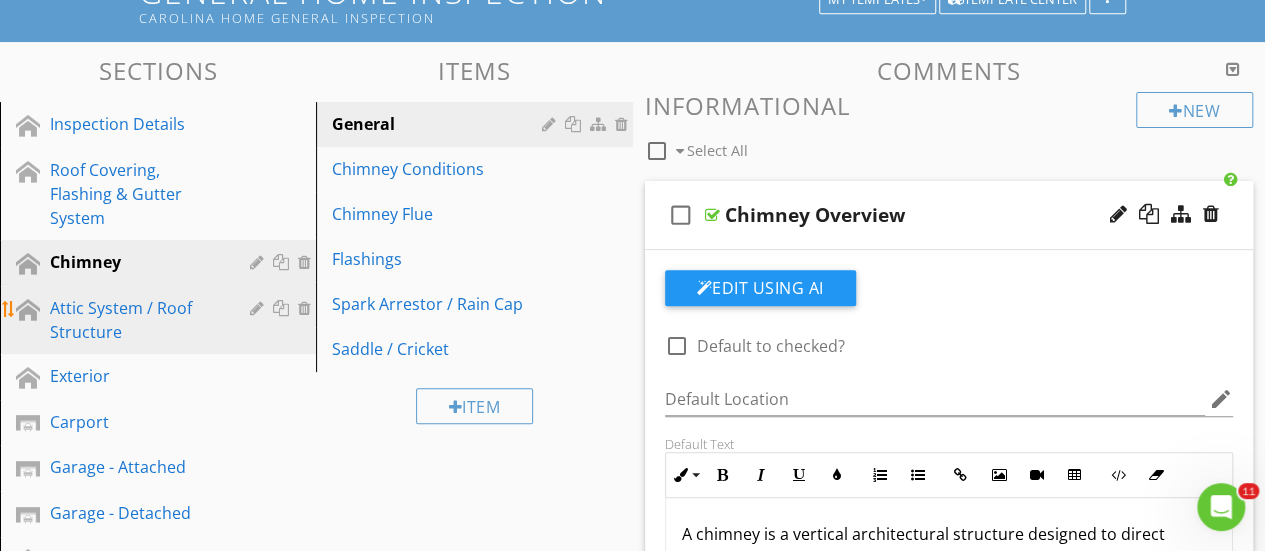 click on "Attic System / Roof Structure" at bounding box center (135, 320) 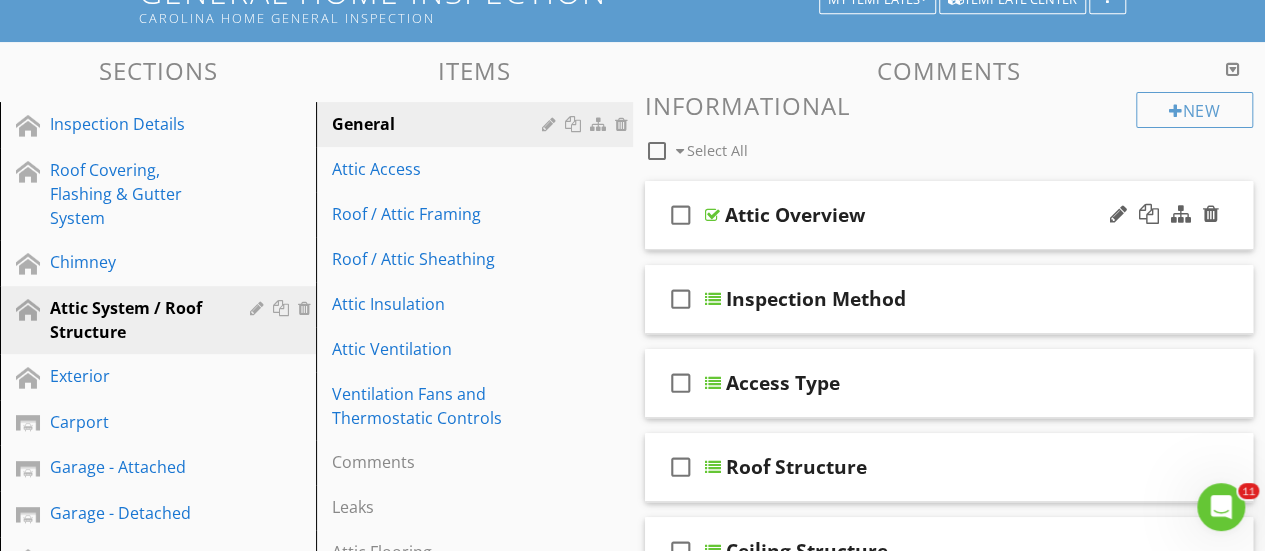 click at bounding box center (712, 215) 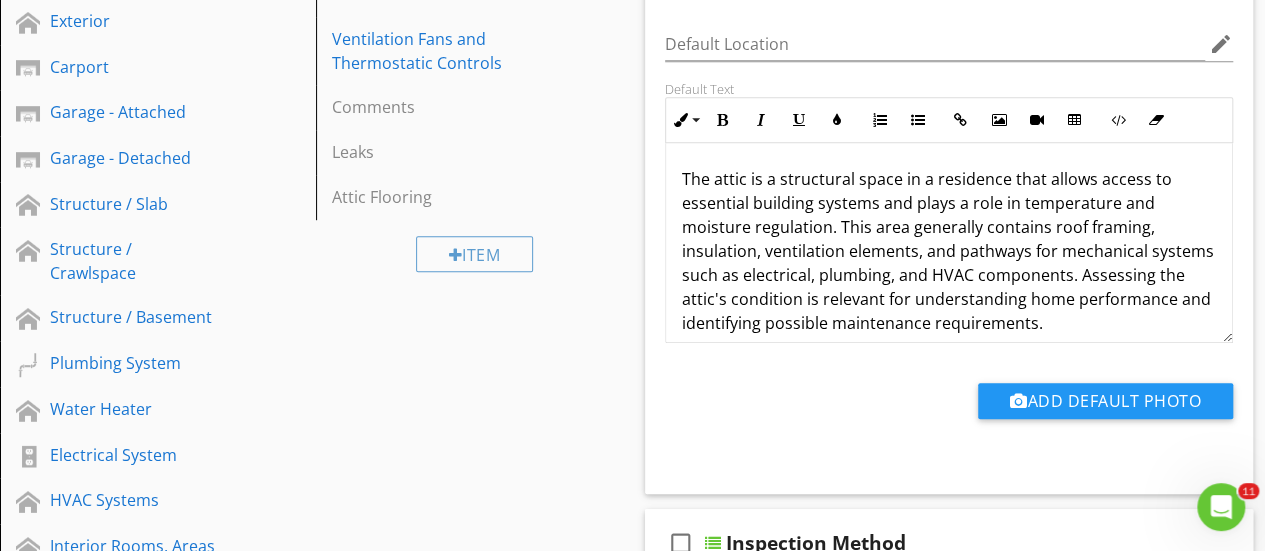 scroll, scrollTop: 576, scrollLeft: 0, axis: vertical 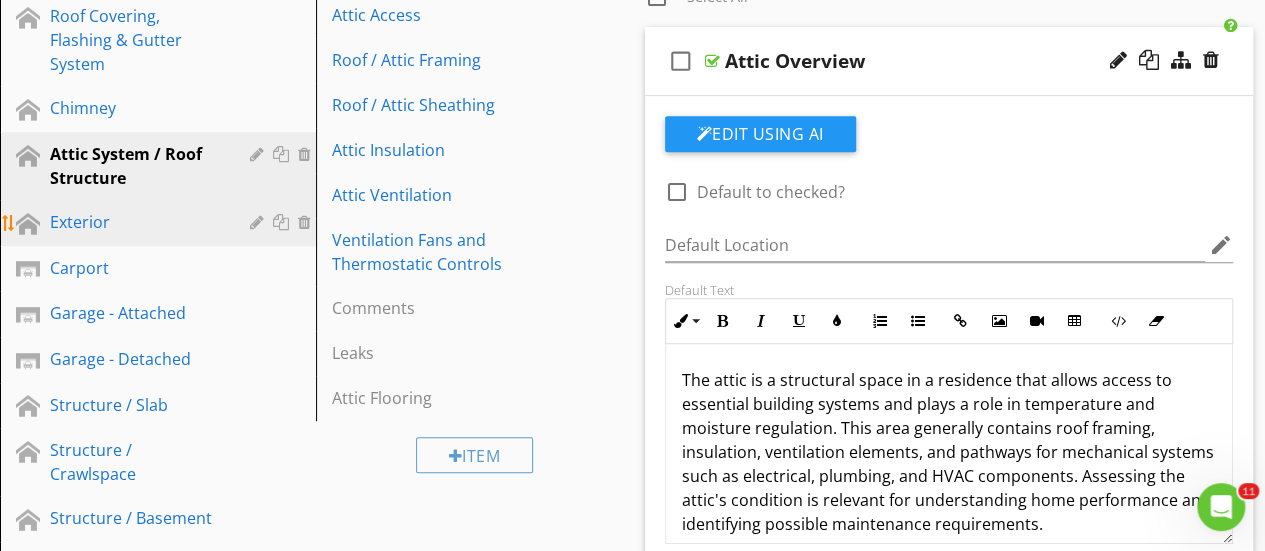 click on "Exterior" at bounding box center (135, 222) 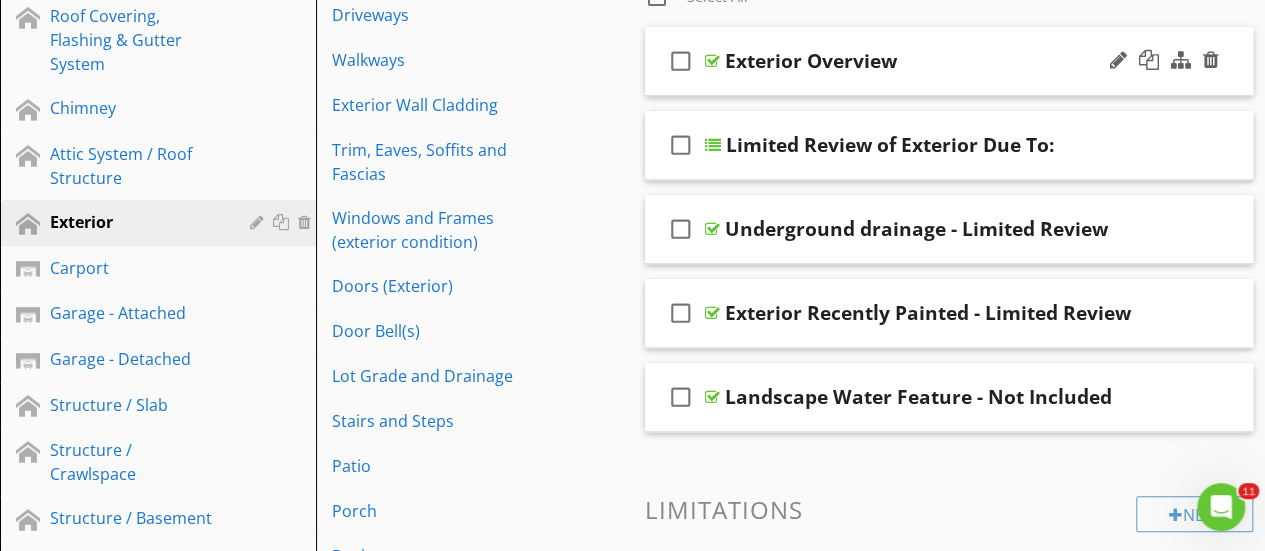 click at bounding box center (712, 61) 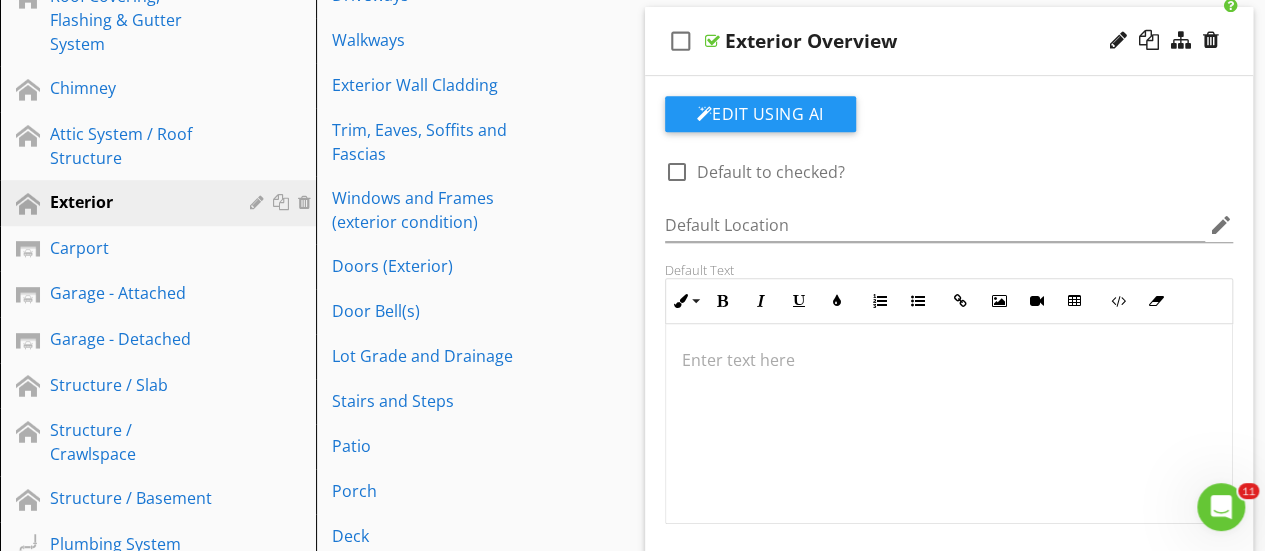 scroll, scrollTop: 395, scrollLeft: 0, axis: vertical 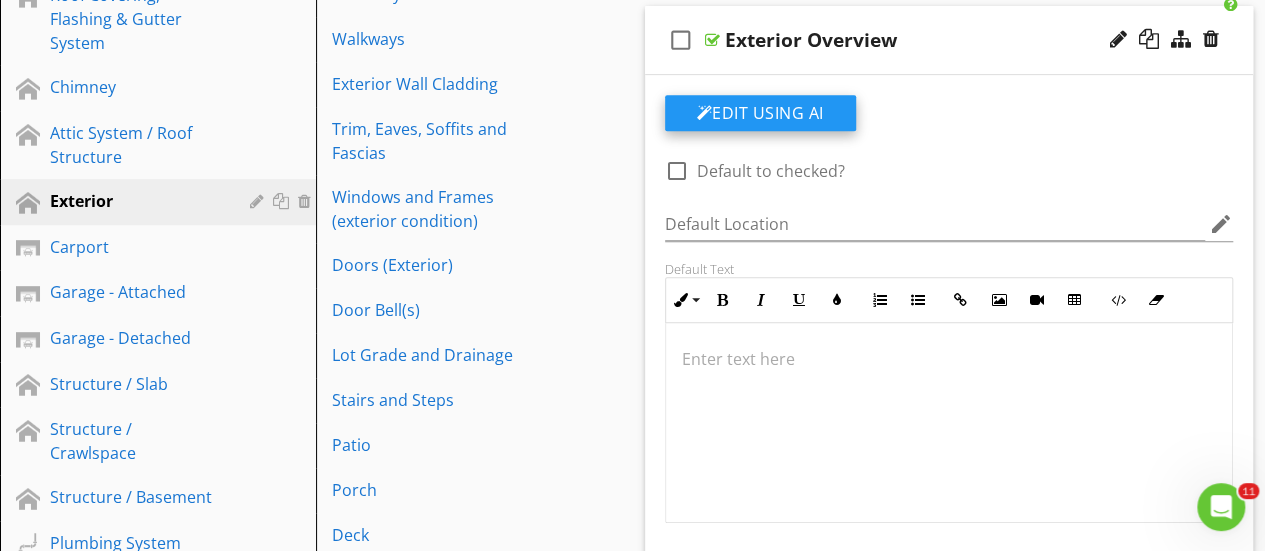 click on "Edit Using AI" at bounding box center [760, 113] 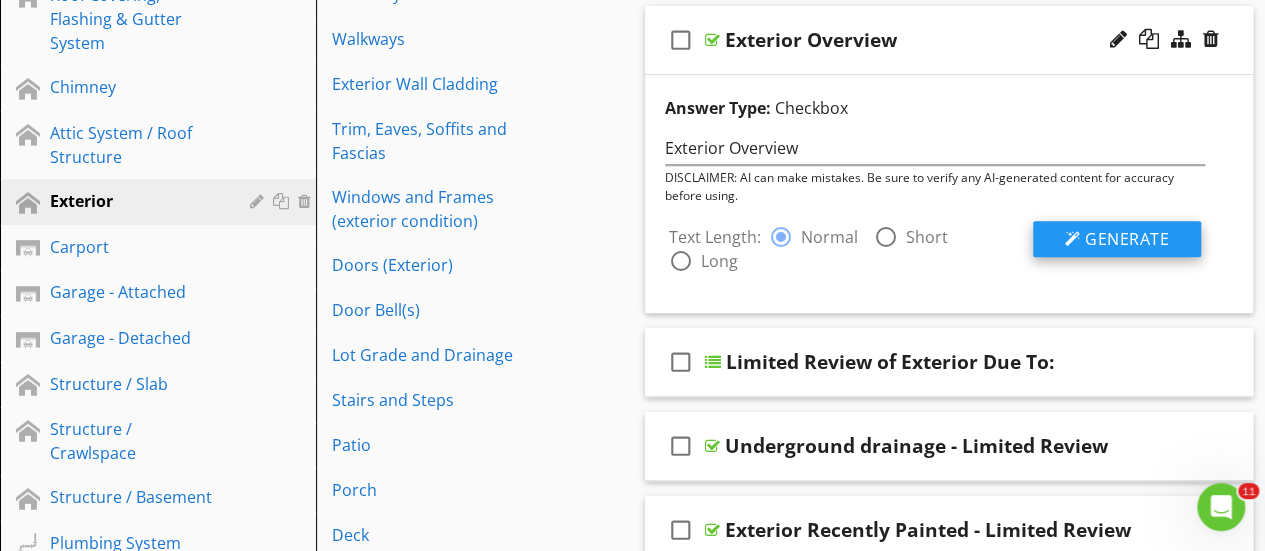 click on "Generate" at bounding box center (1127, 239) 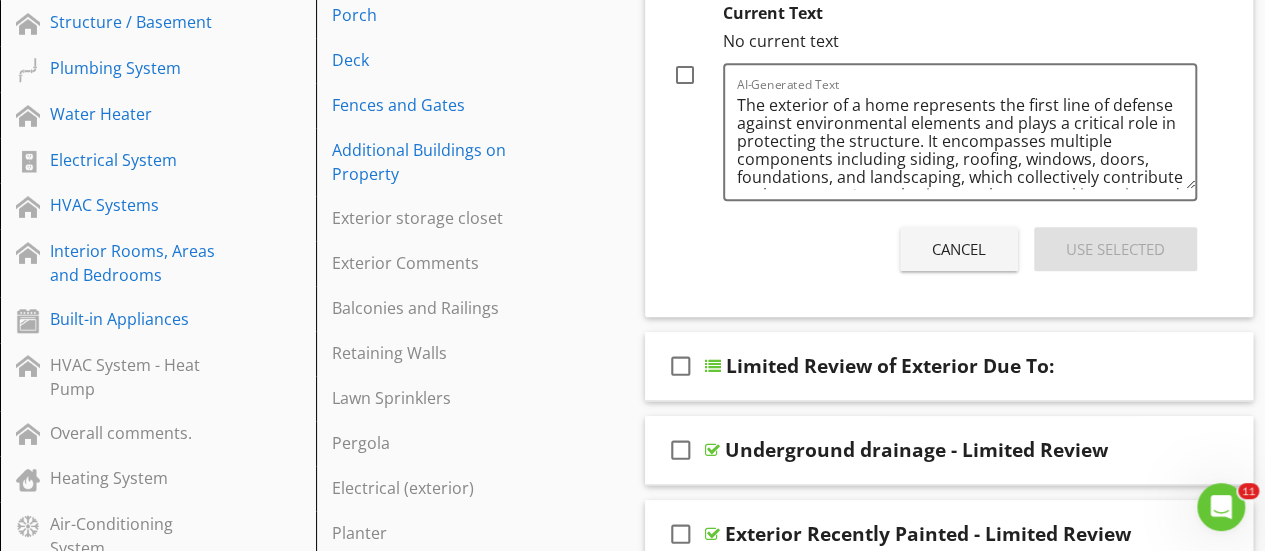 scroll, scrollTop: 868, scrollLeft: 0, axis: vertical 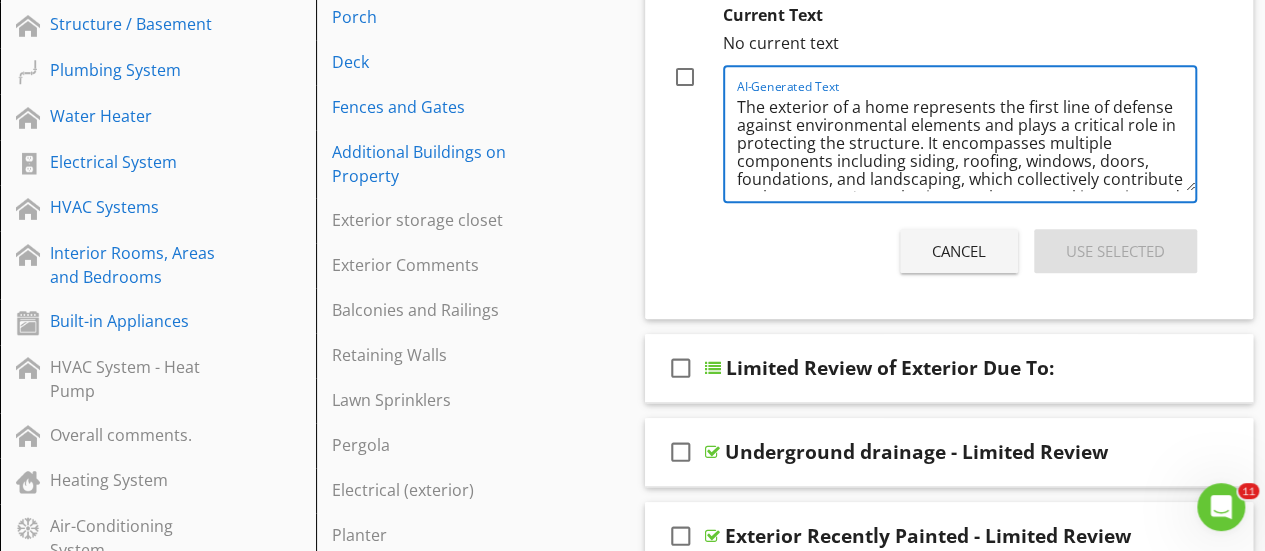 click on "The exterior of a home represents the first line of defense against environmental elements and plays a critical role in protecting the structure. It encompasses multiple components including siding, roofing, windows, doors, foundations, and landscaping, which collectively contribute to the property's aesthetic appeal, structural integrity, and energy efficiency." at bounding box center [966, 141] 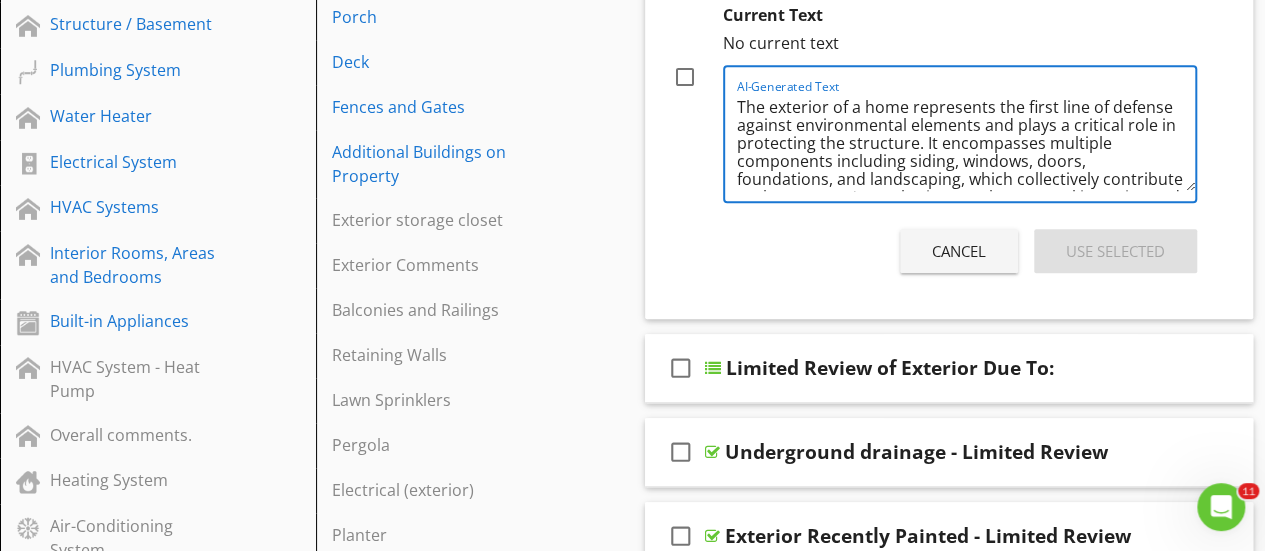 click on "The exterior of a home represents the first line of defense against environmental elements and plays a critical role in protecting the structure. It encompasses multiple components including siding, windows, doors, foundations, and landscaping, which collectively contribute to the property's aesthetic appeal, structural integrity, and energy efficiency." at bounding box center (966, 141) 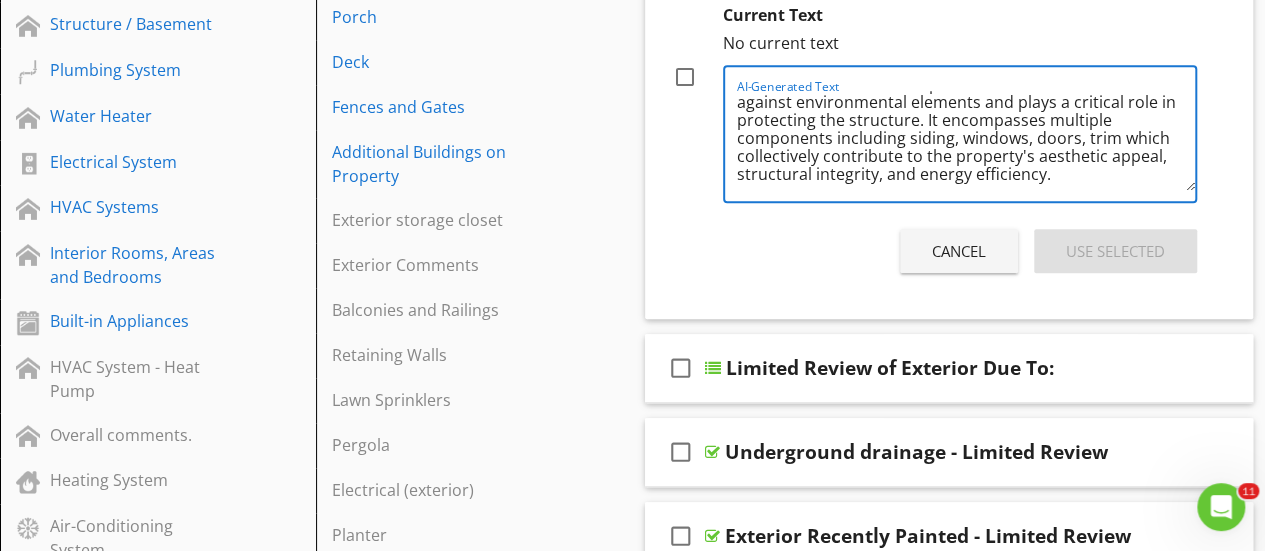 scroll, scrollTop: 23, scrollLeft: 0, axis: vertical 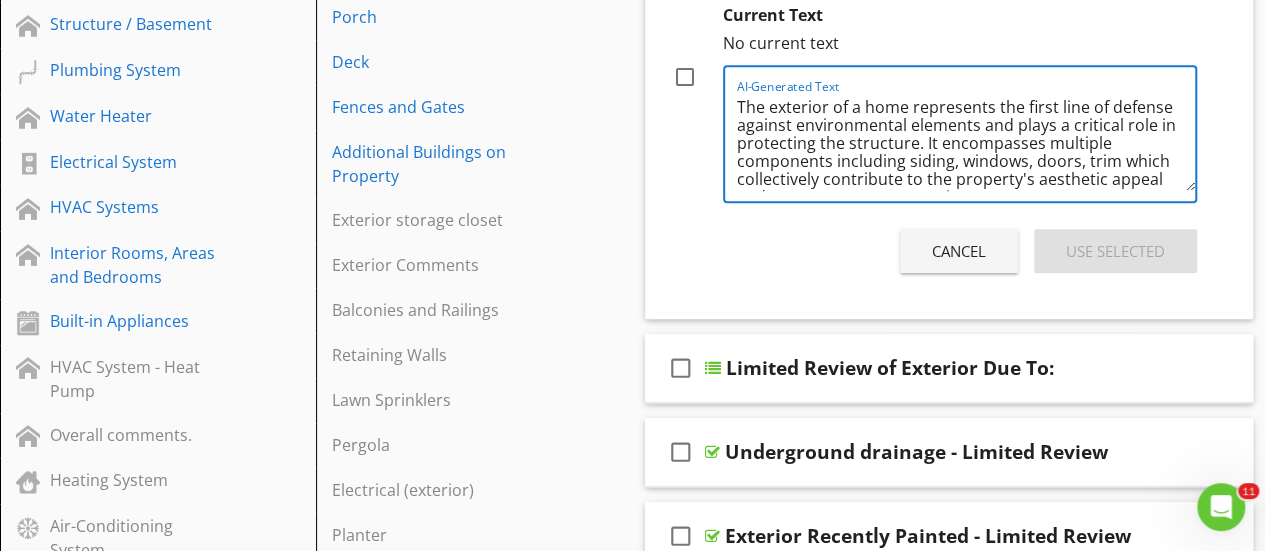 drag, startPoint x: 995, startPoint y: 179, endPoint x: 729, endPoint y: 90, distance: 280.4942 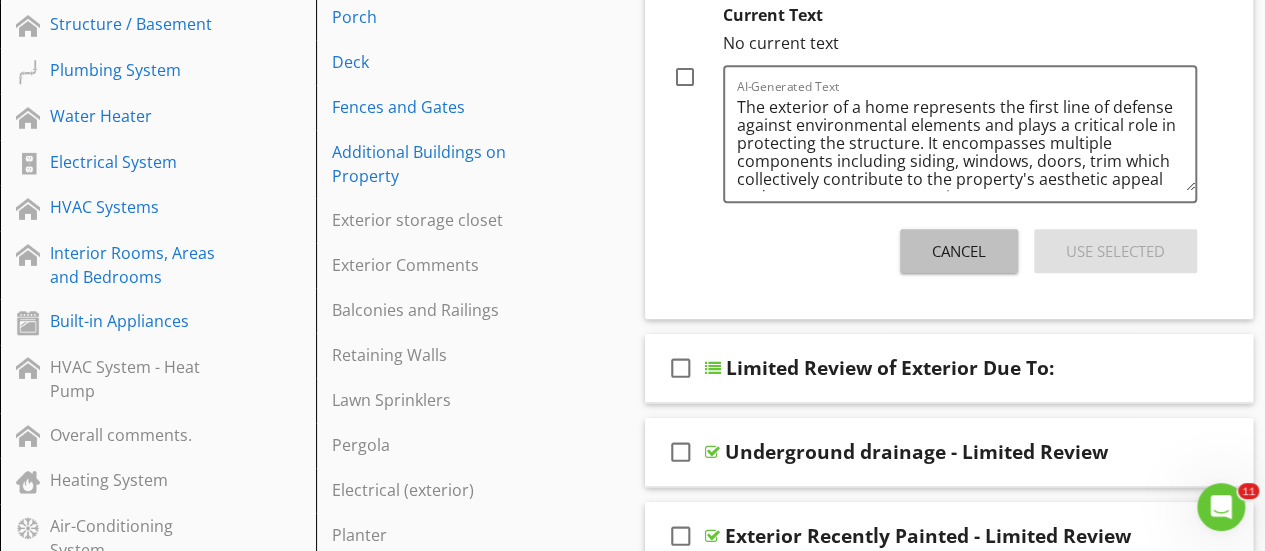 click on "Cancel" at bounding box center (959, 251) 